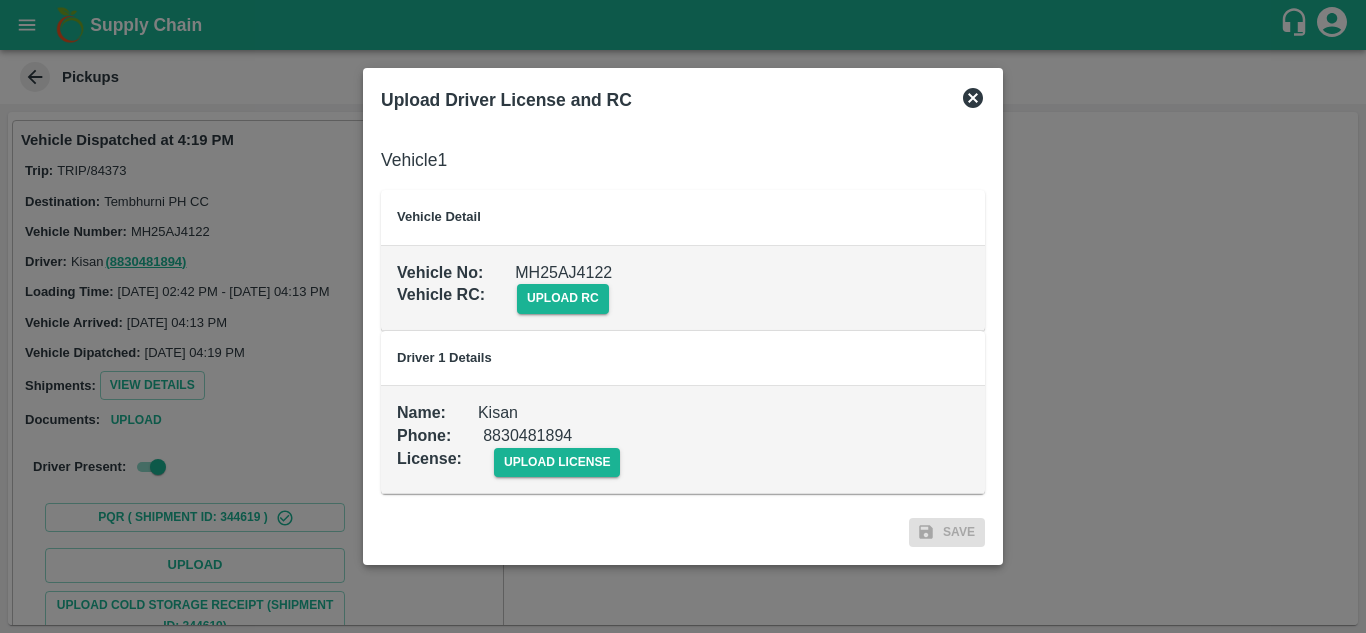scroll, scrollTop: 0, scrollLeft: 0, axis: both 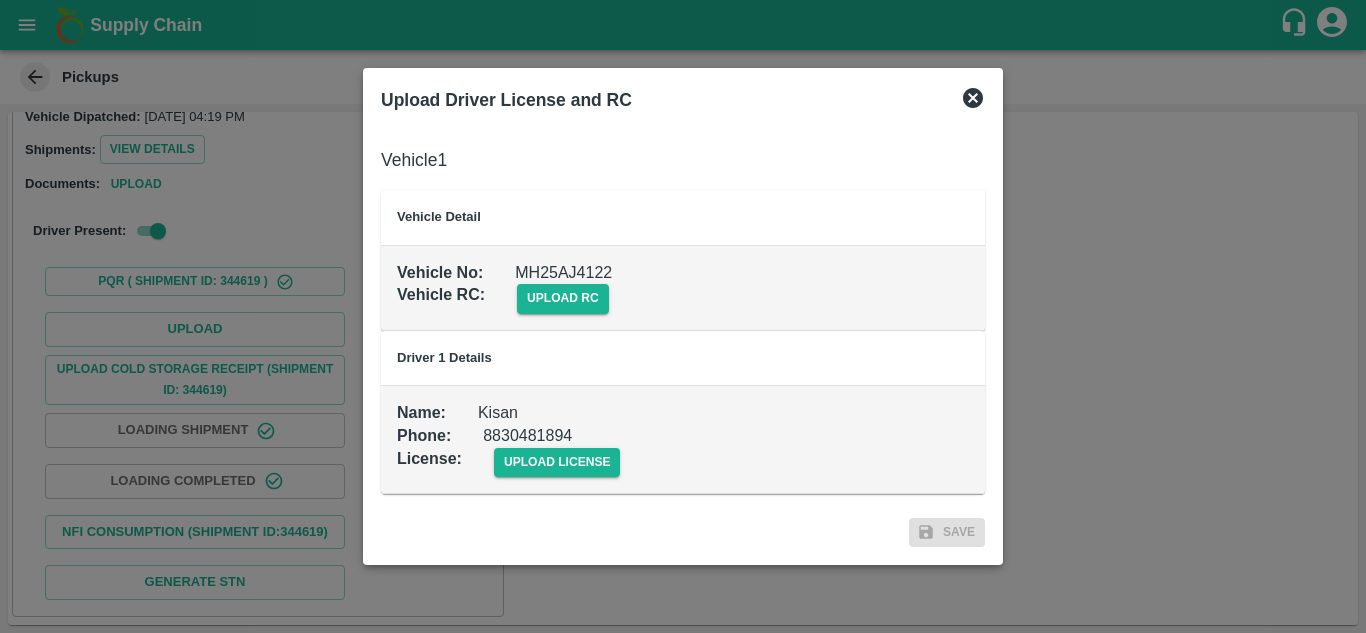 drag, startPoint x: 712, startPoint y: 192, endPoint x: 902, endPoint y: 201, distance: 190.21304 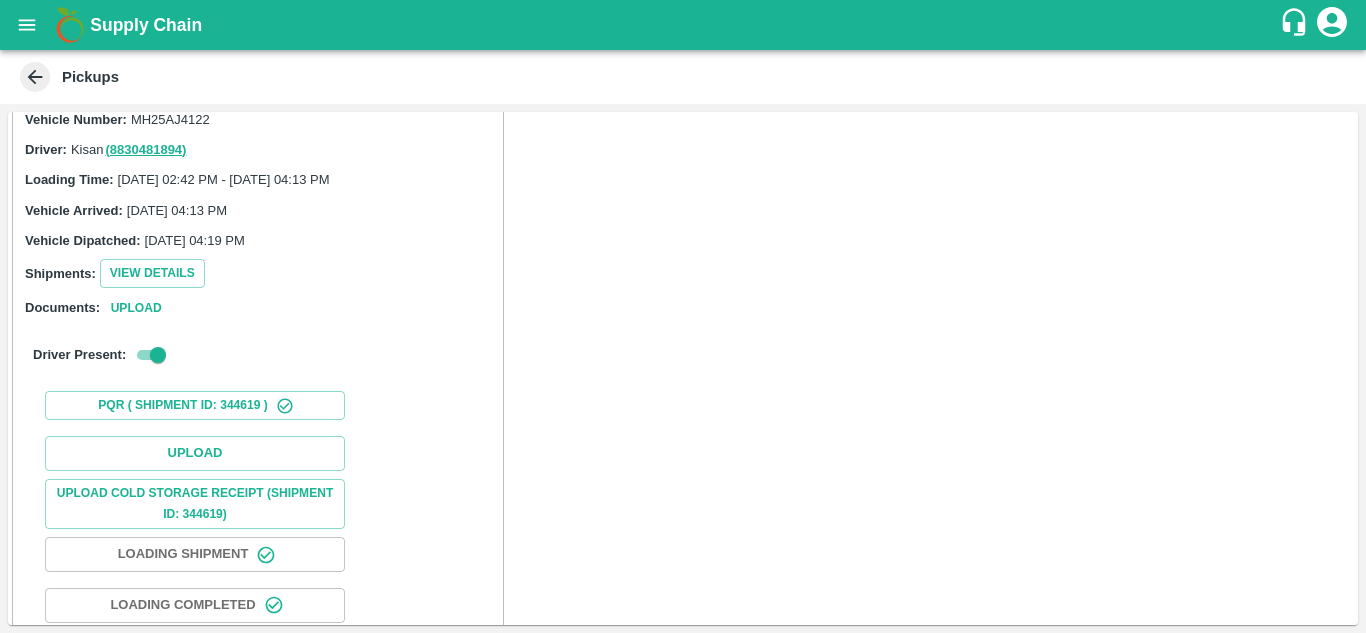 scroll, scrollTop: 0, scrollLeft: 0, axis: both 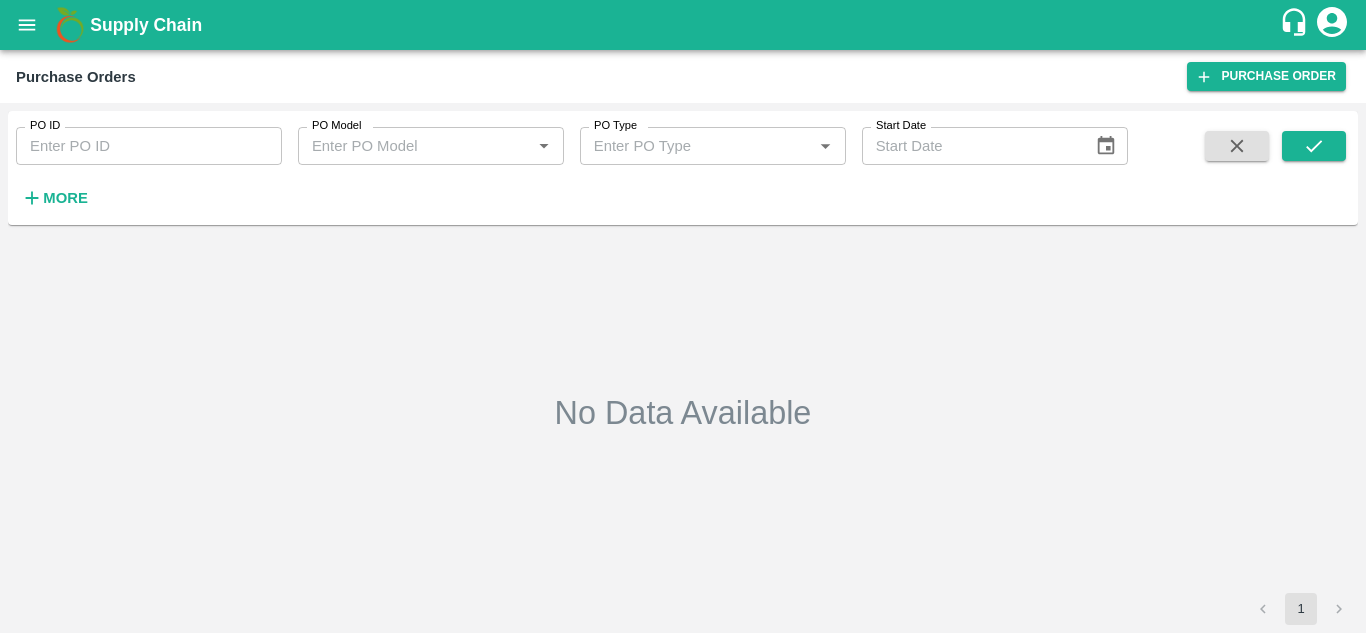 type on "162803" 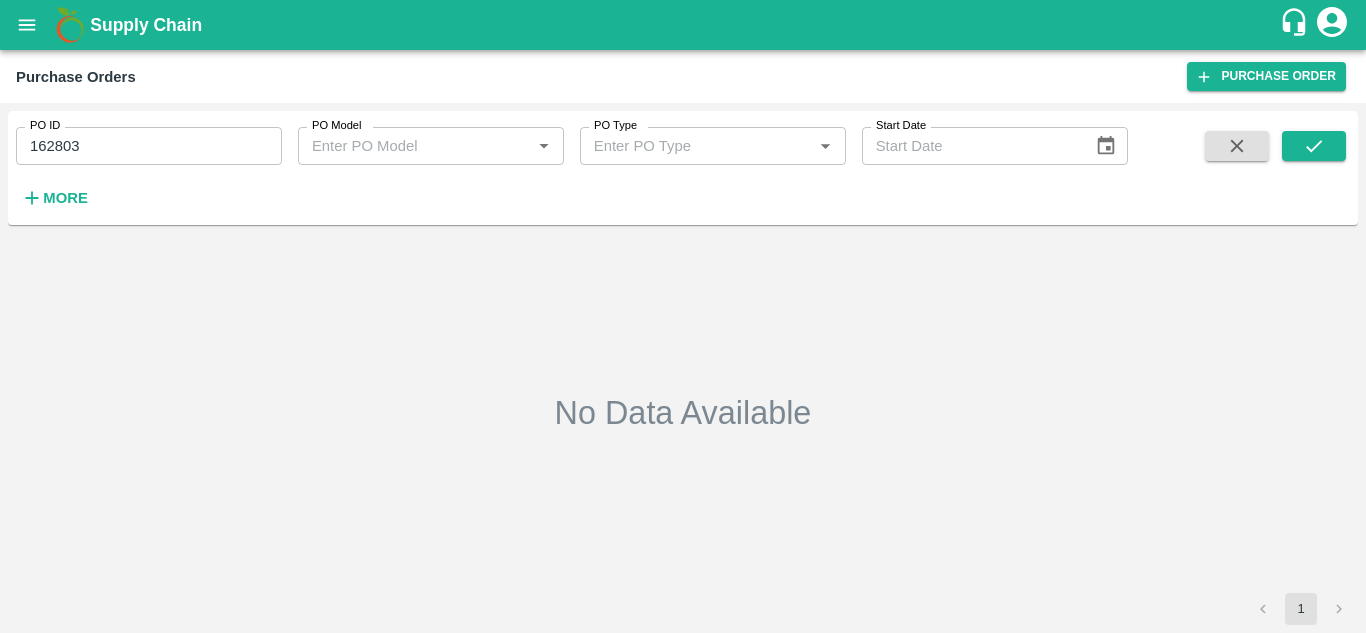 scroll, scrollTop: 0, scrollLeft: 0, axis: both 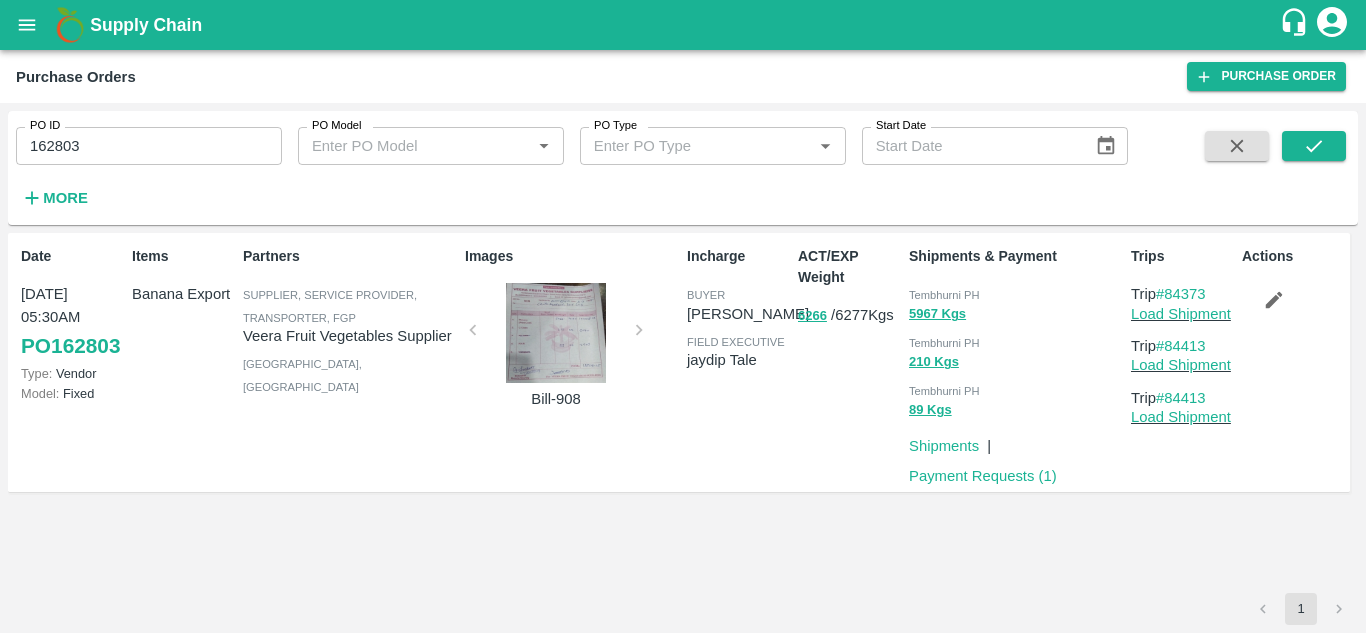 click at bounding box center (556, 333) 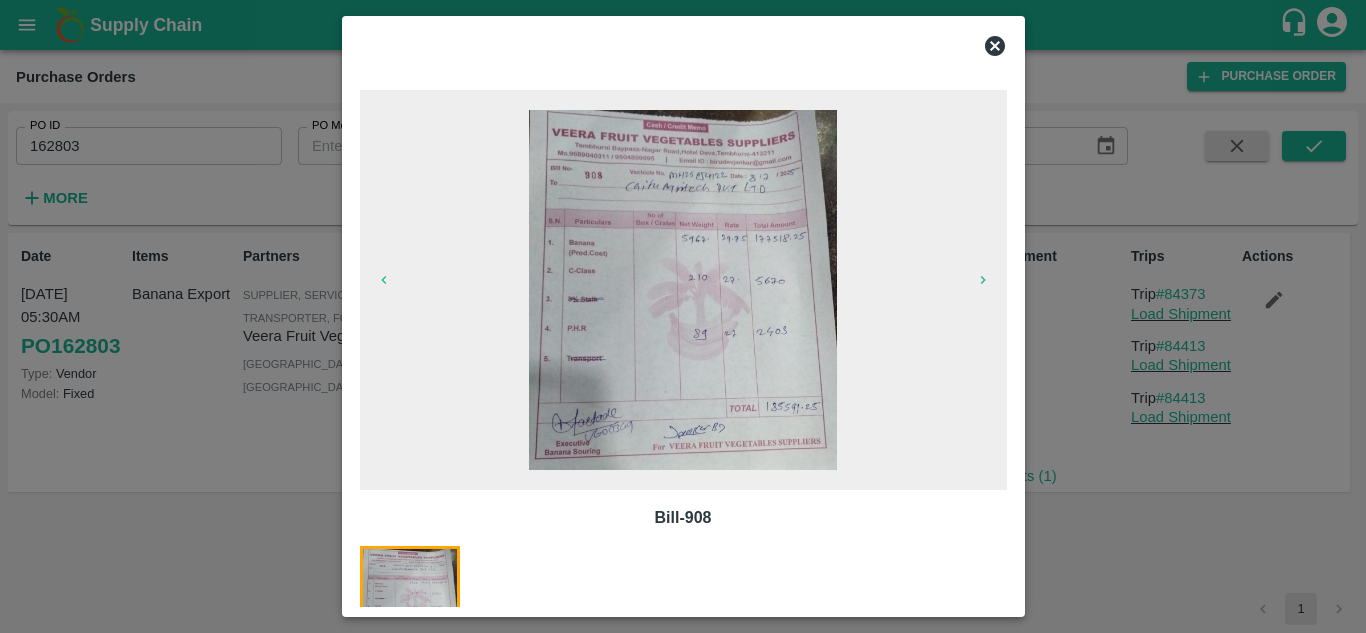 click at bounding box center (683, 290) 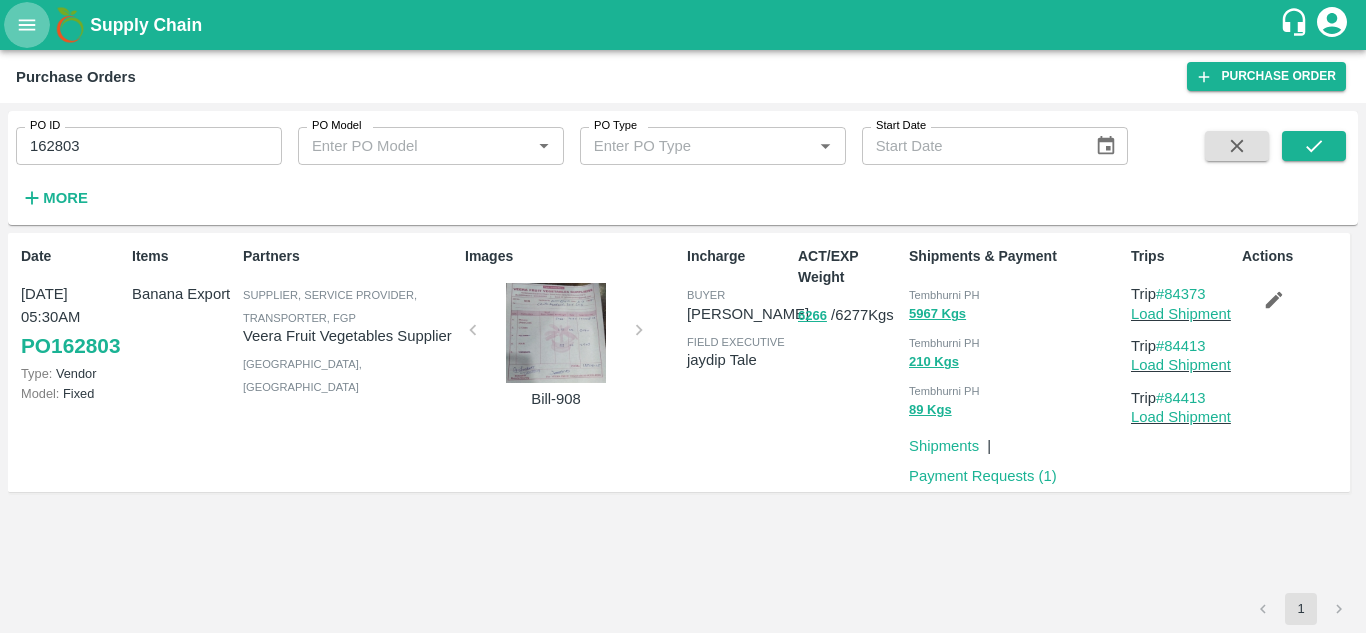 click 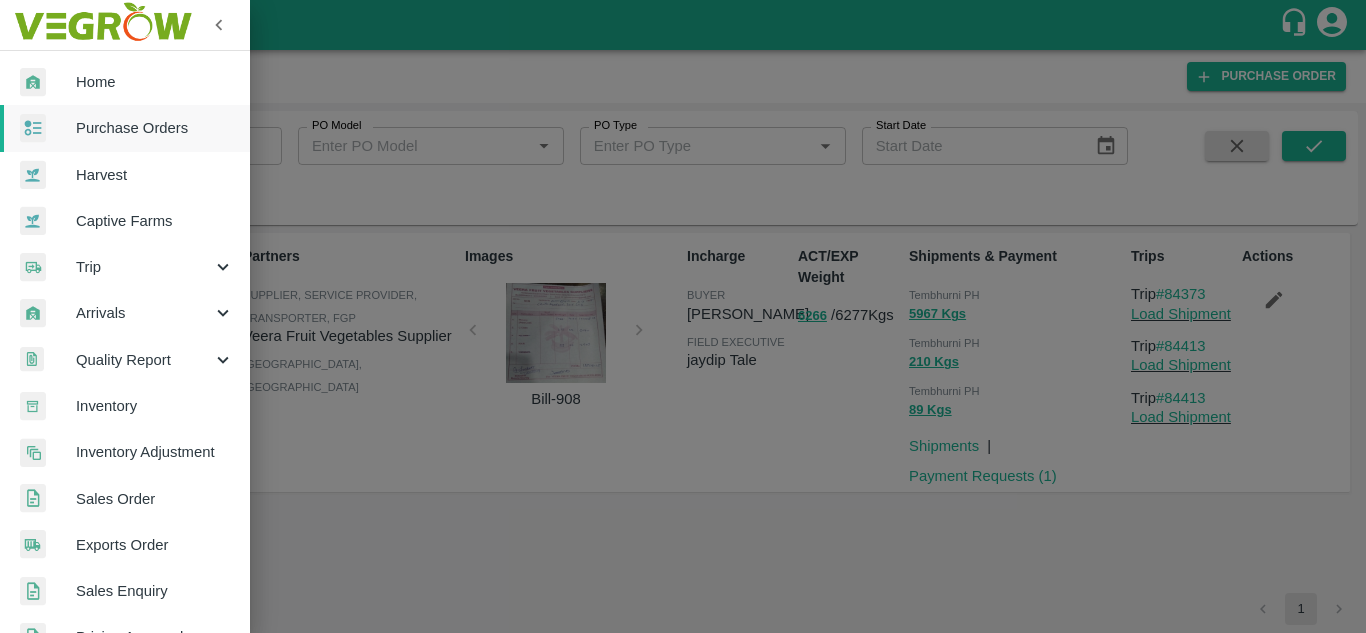 click at bounding box center (683, 316) 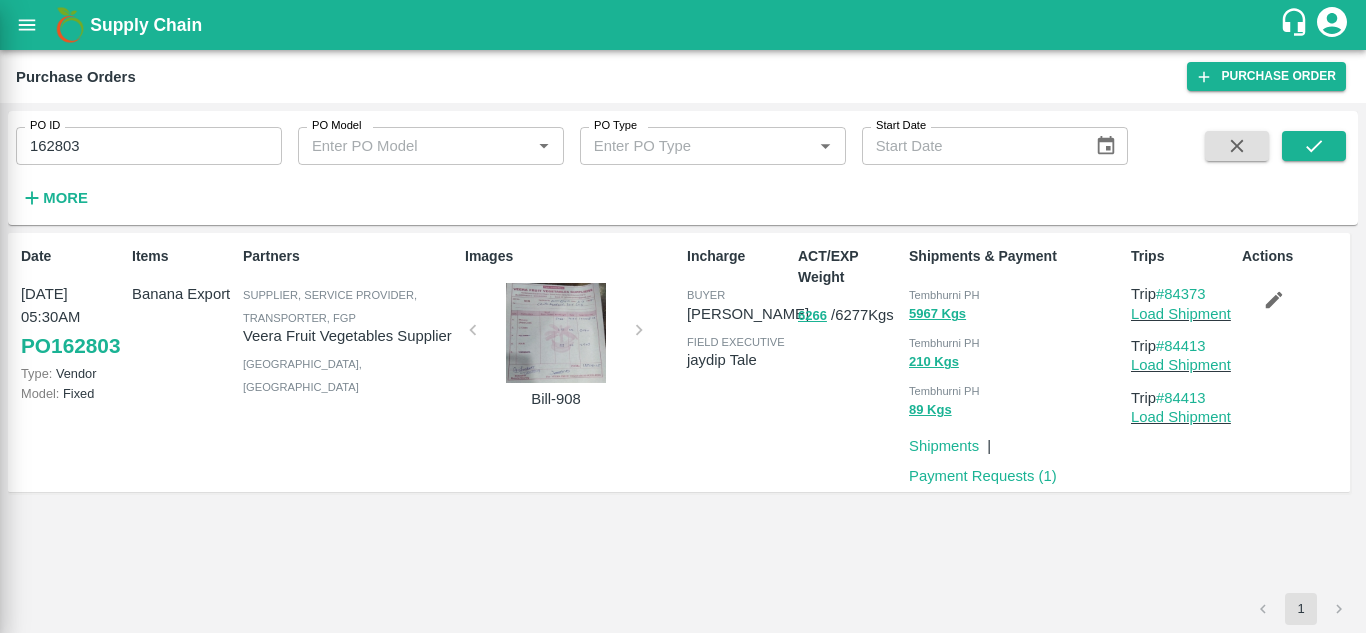 click at bounding box center (683, 316) 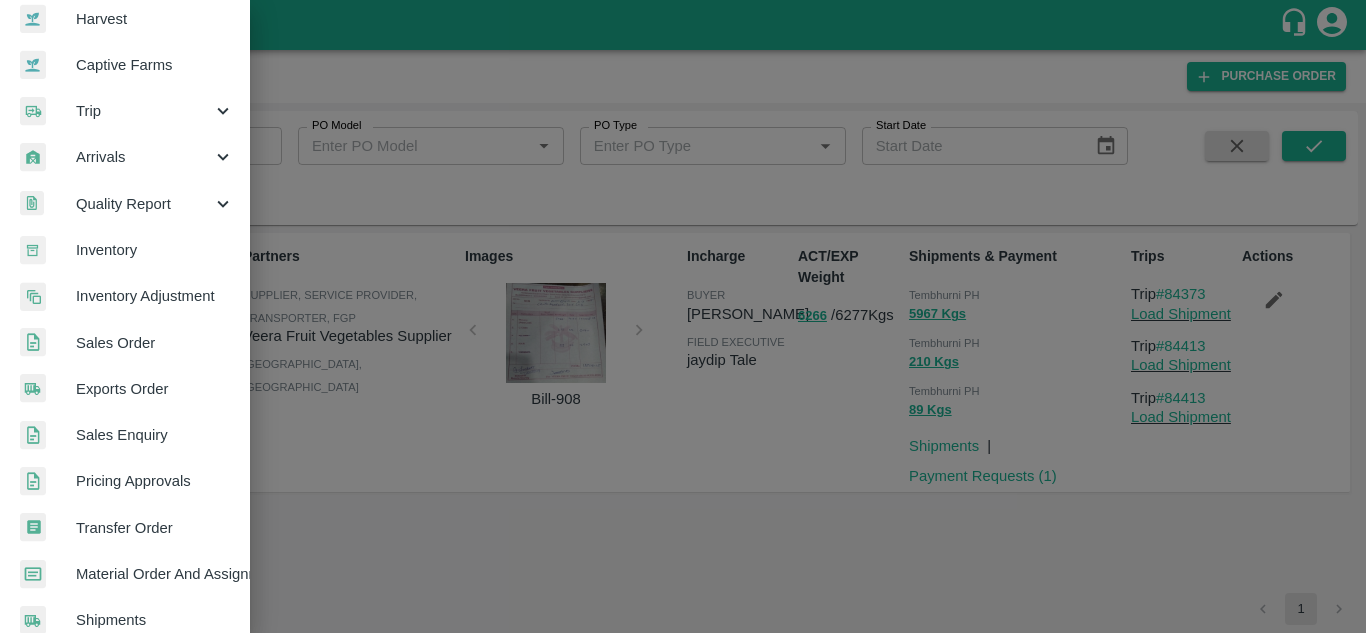 scroll, scrollTop: 0, scrollLeft: 0, axis: both 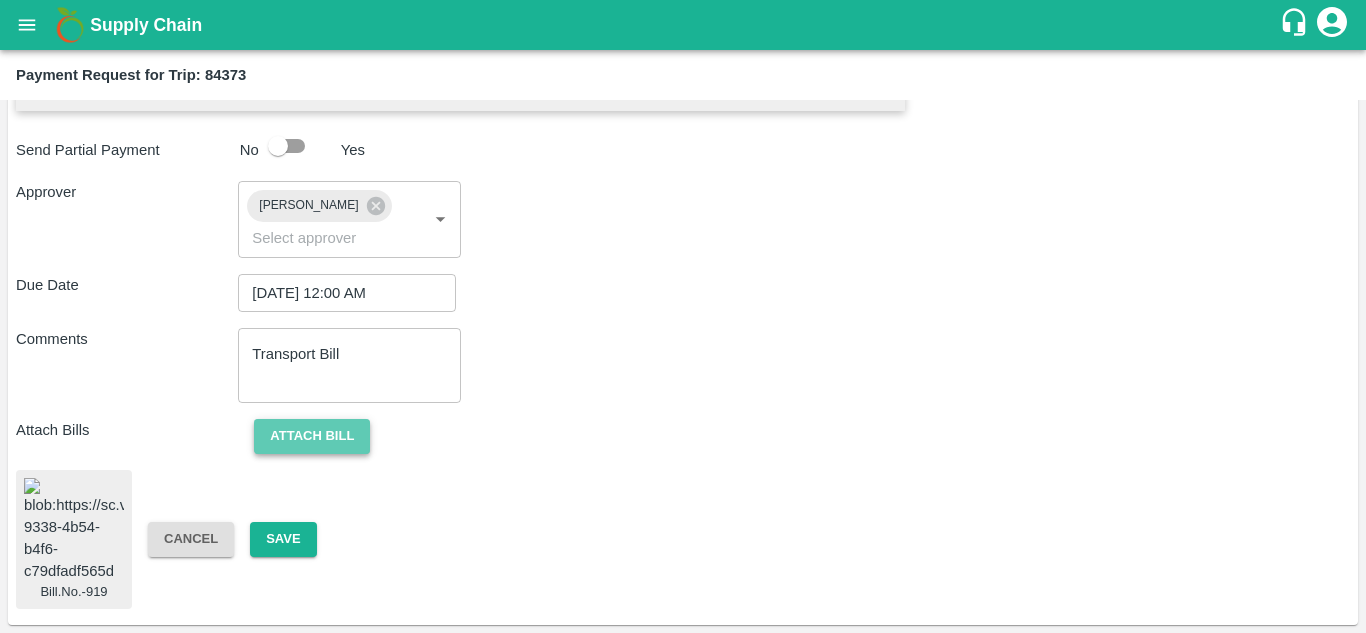 click on "Attach bill" at bounding box center [312, 436] 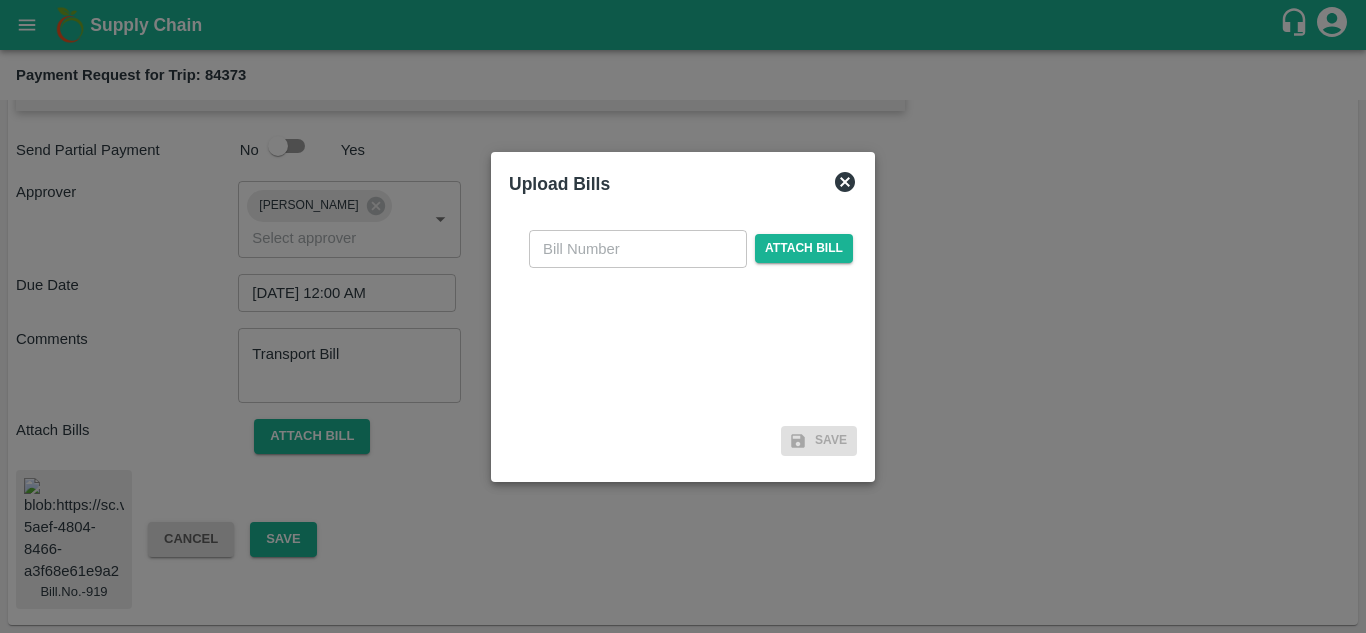 click at bounding box center [638, 249] 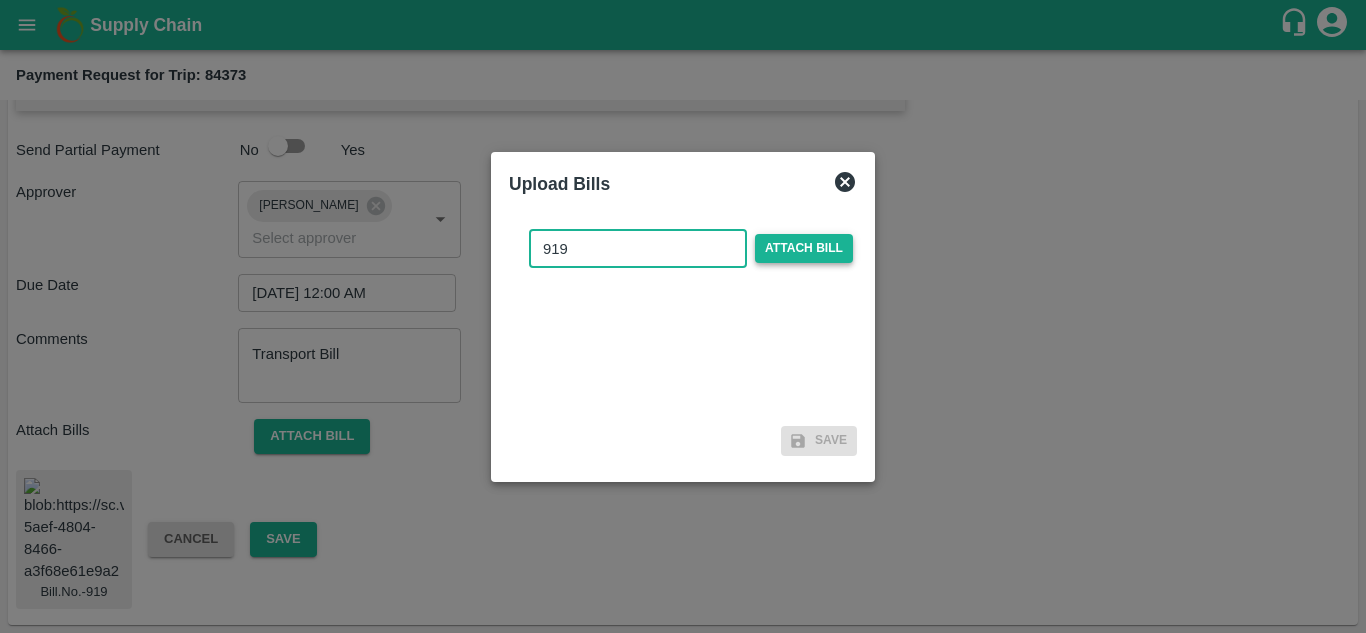 type on "919" 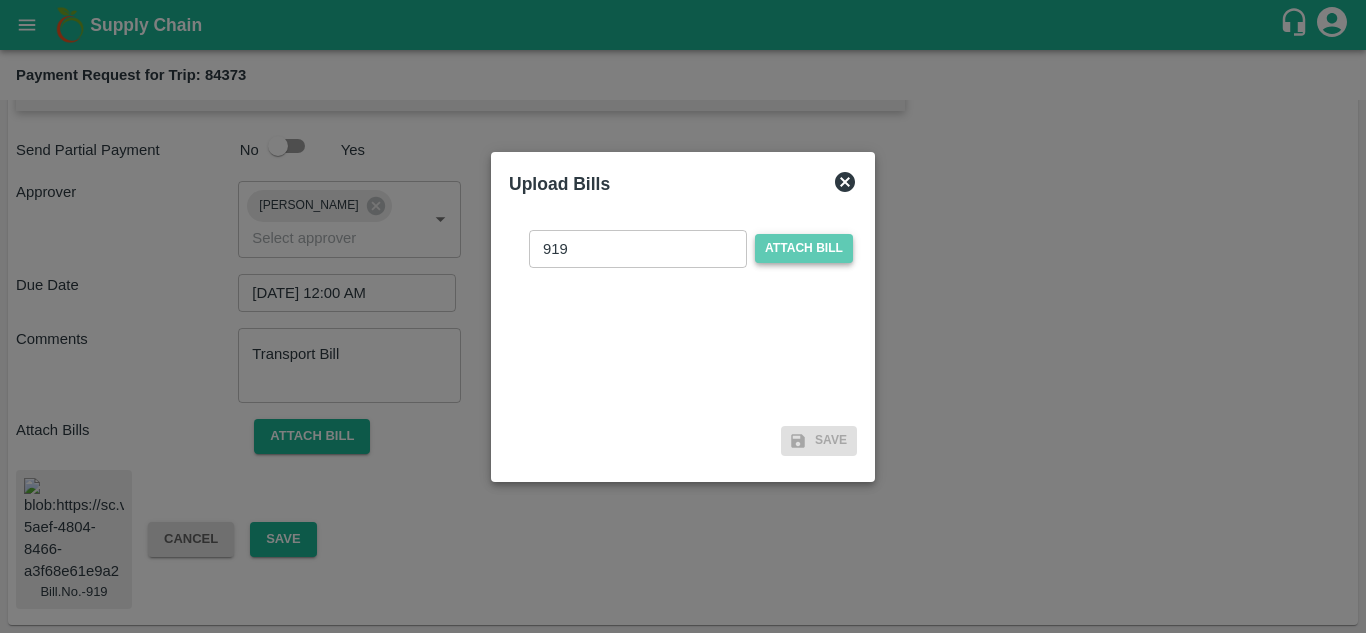 click on "Attach bill" at bounding box center (804, 248) 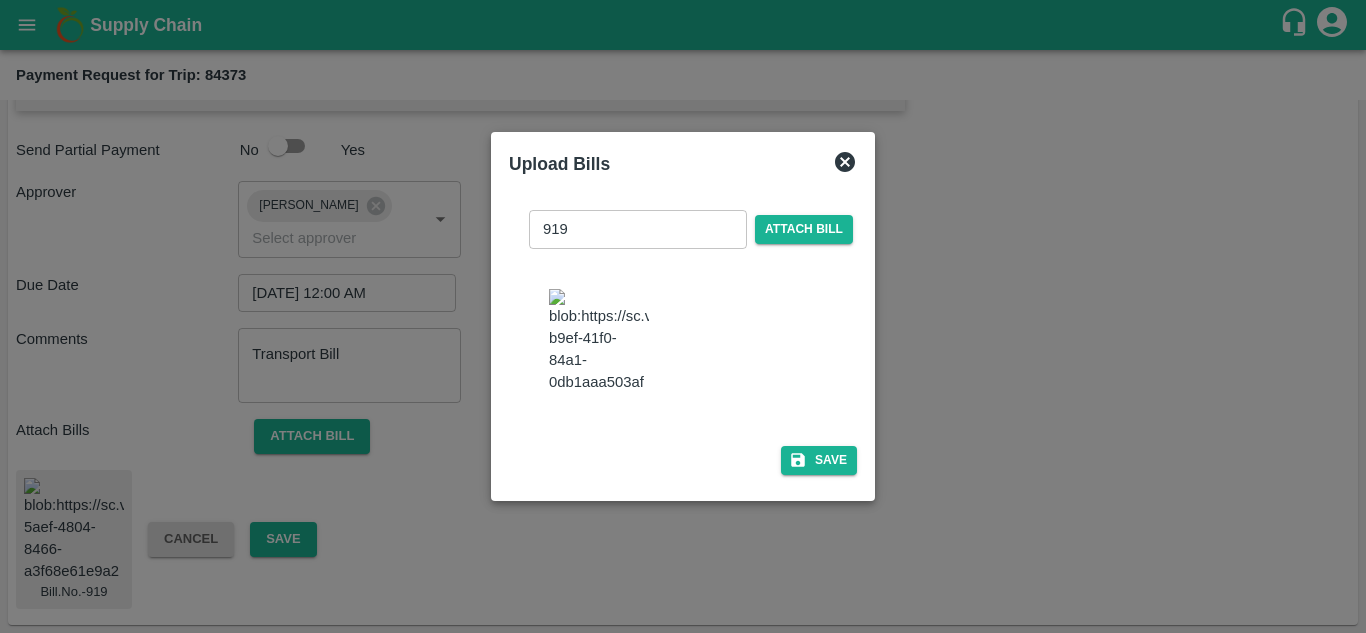 click at bounding box center (599, 341) 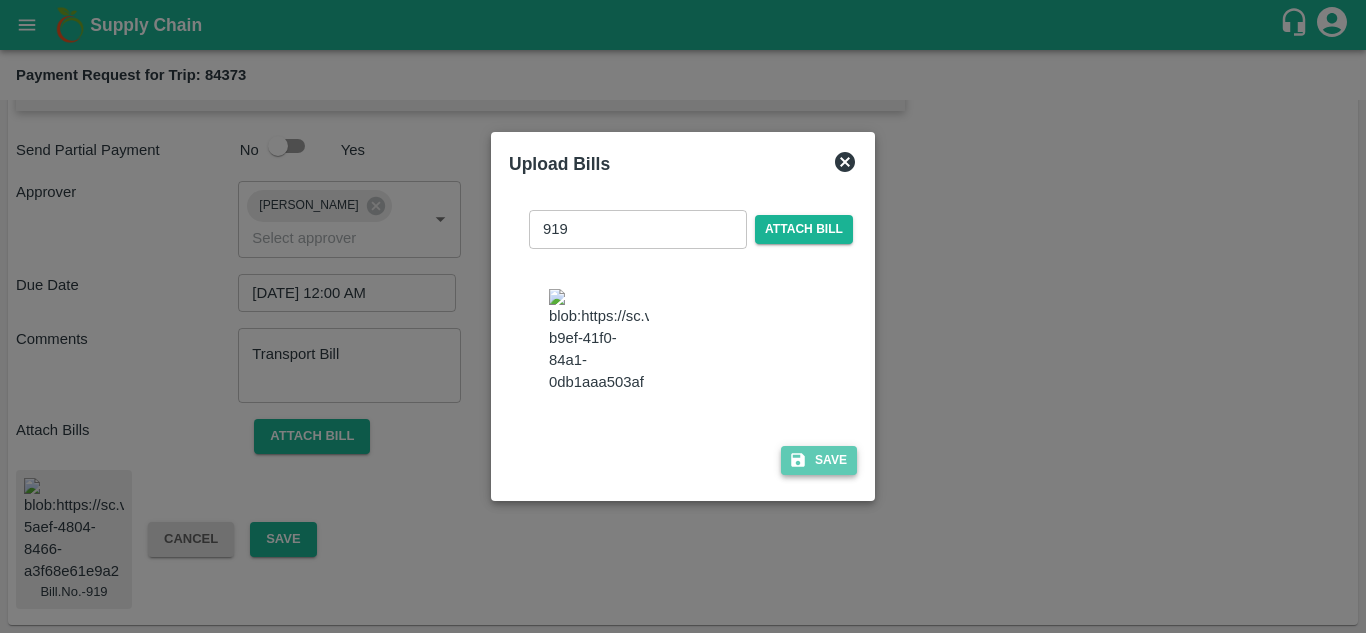 click on "Save" at bounding box center [819, 460] 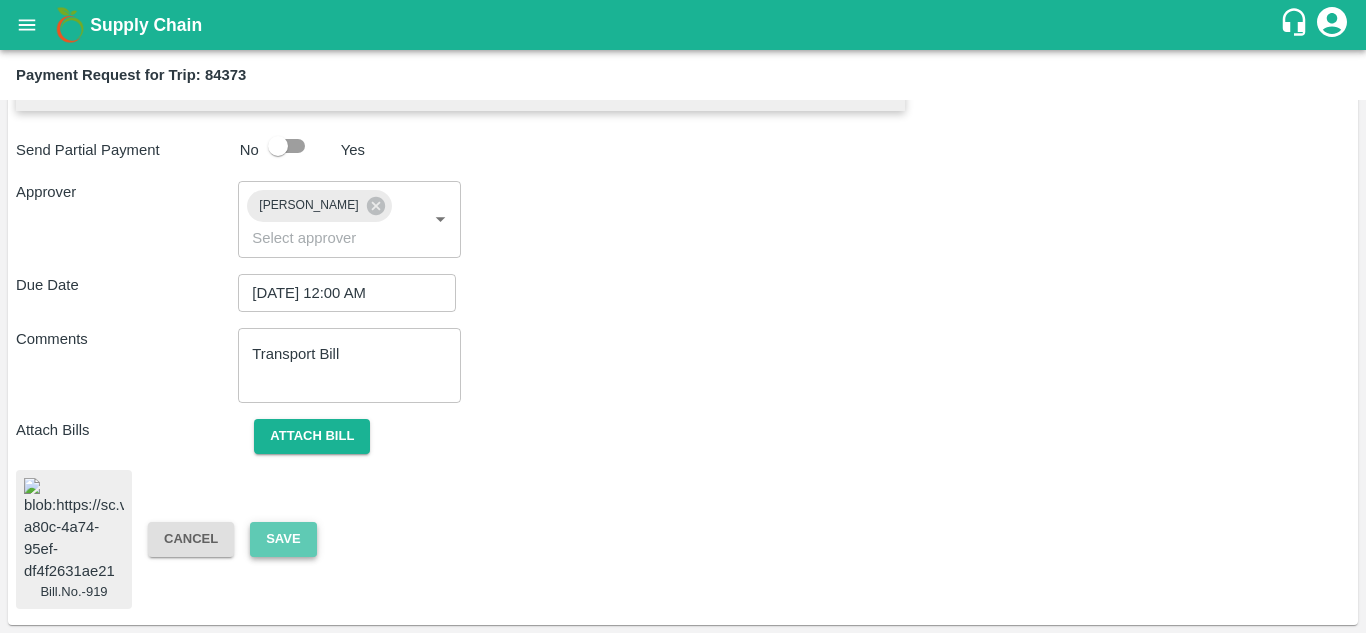 click on "Save" at bounding box center (283, 539) 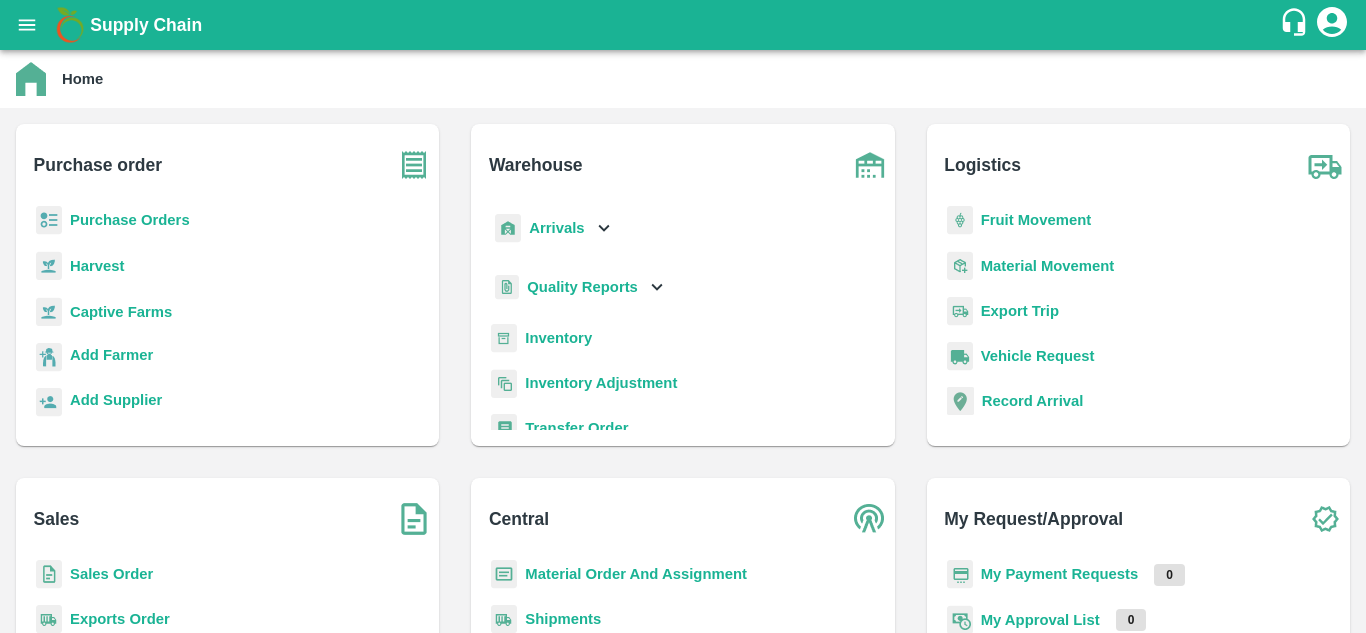 scroll, scrollTop: 0, scrollLeft: 0, axis: both 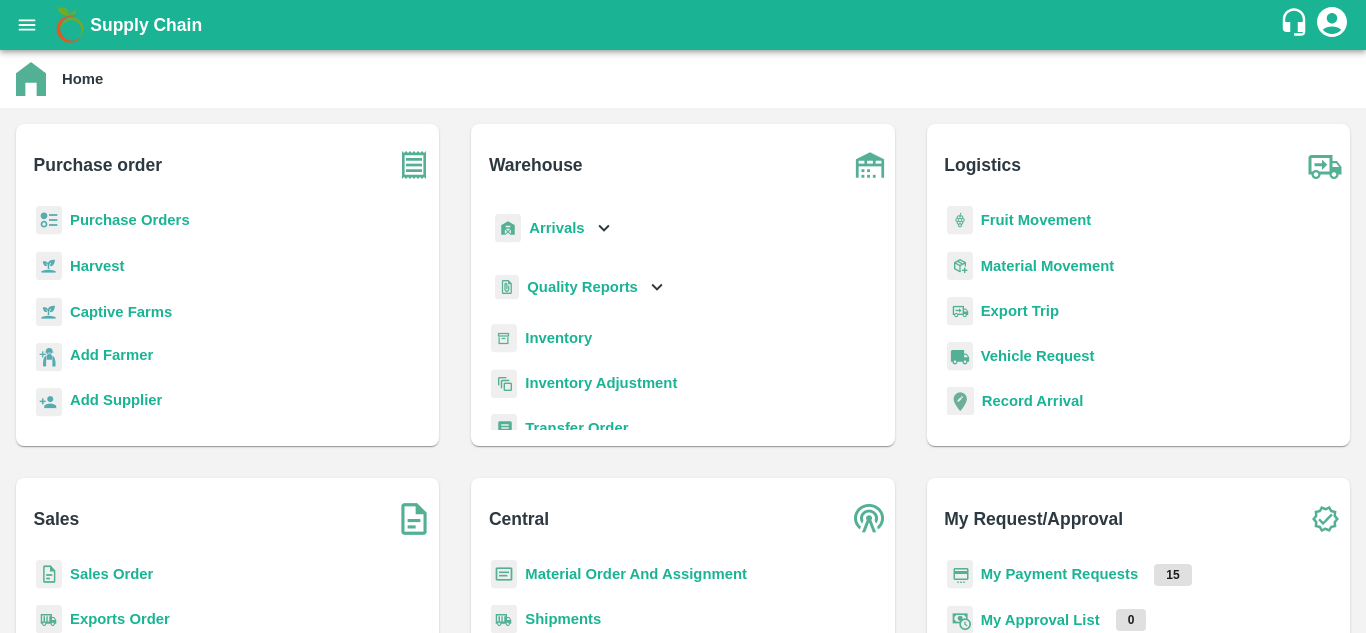 click on "Purchase Orders" at bounding box center [130, 220] 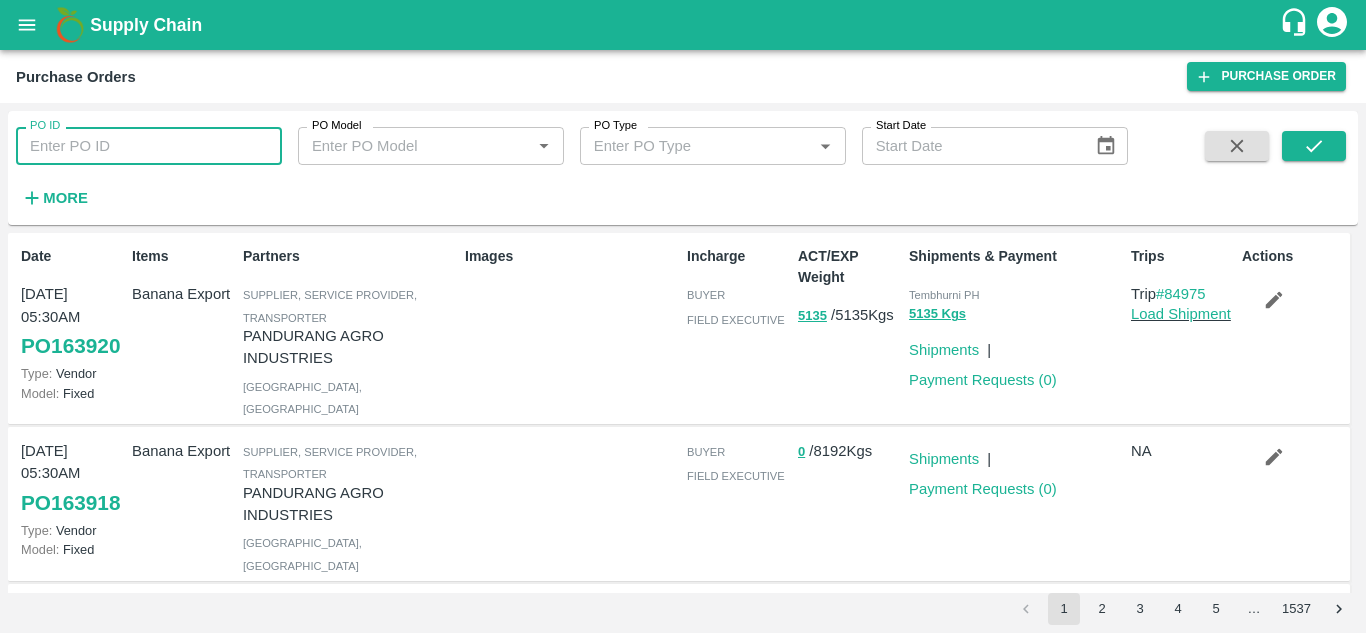 click on "PO ID" at bounding box center (149, 146) 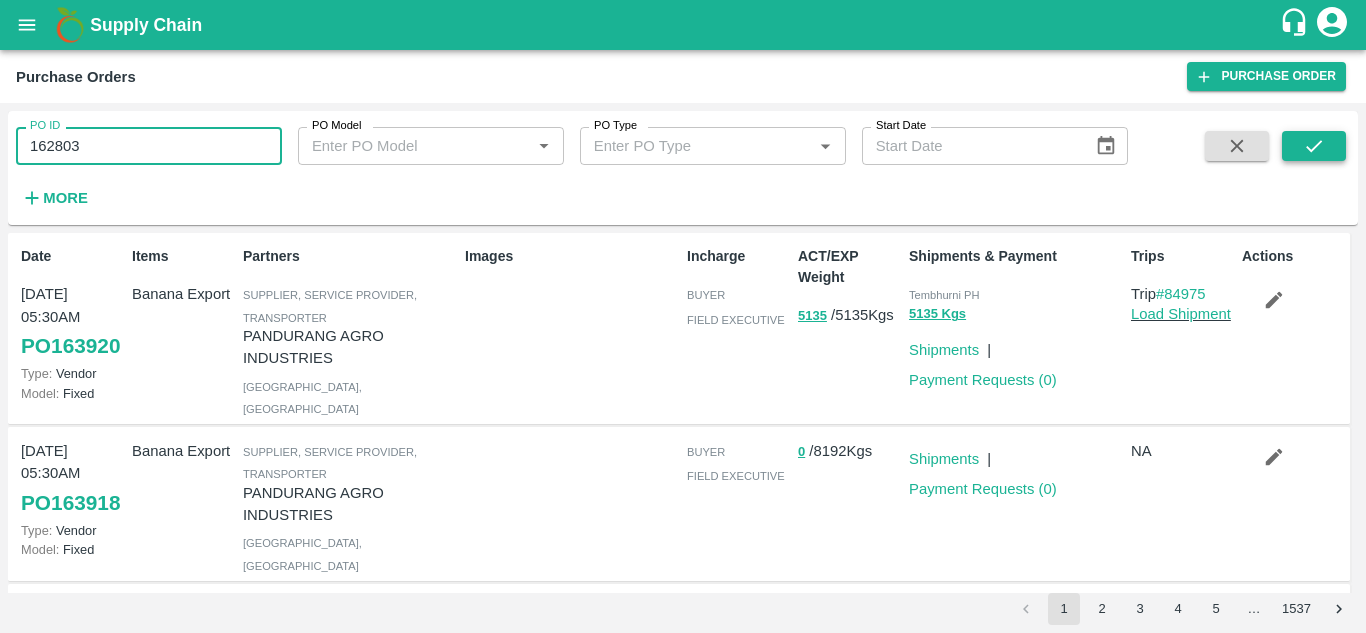 type on "162803" 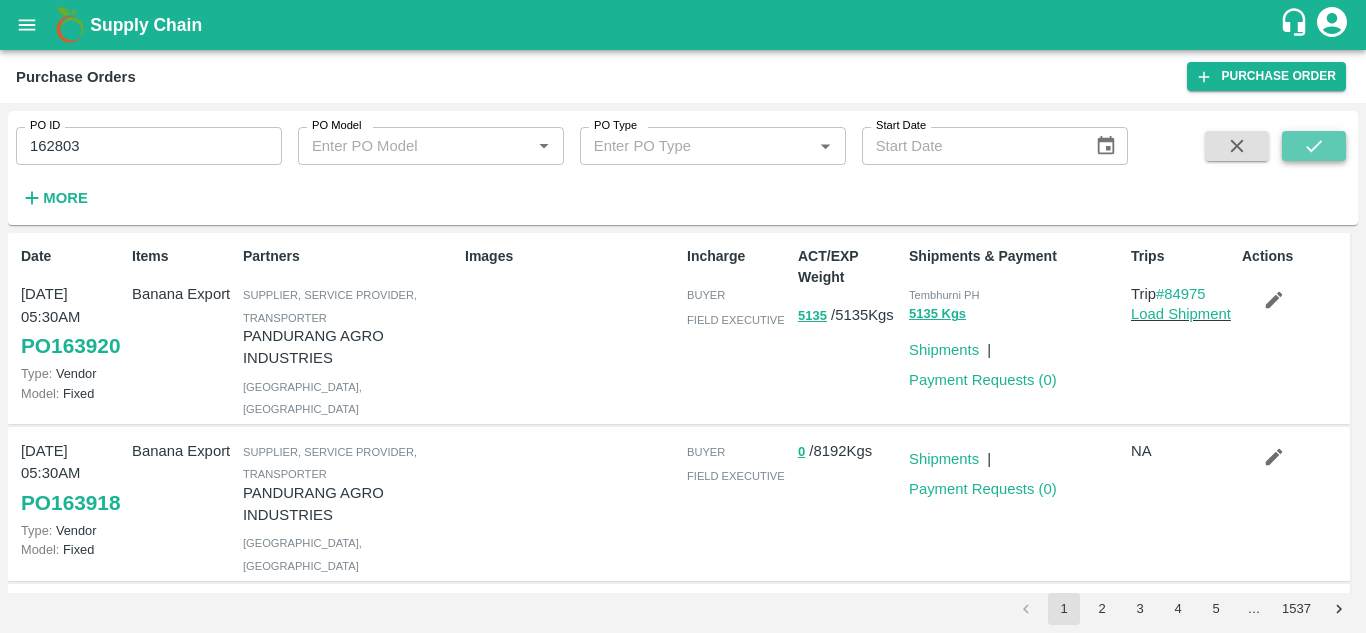 click 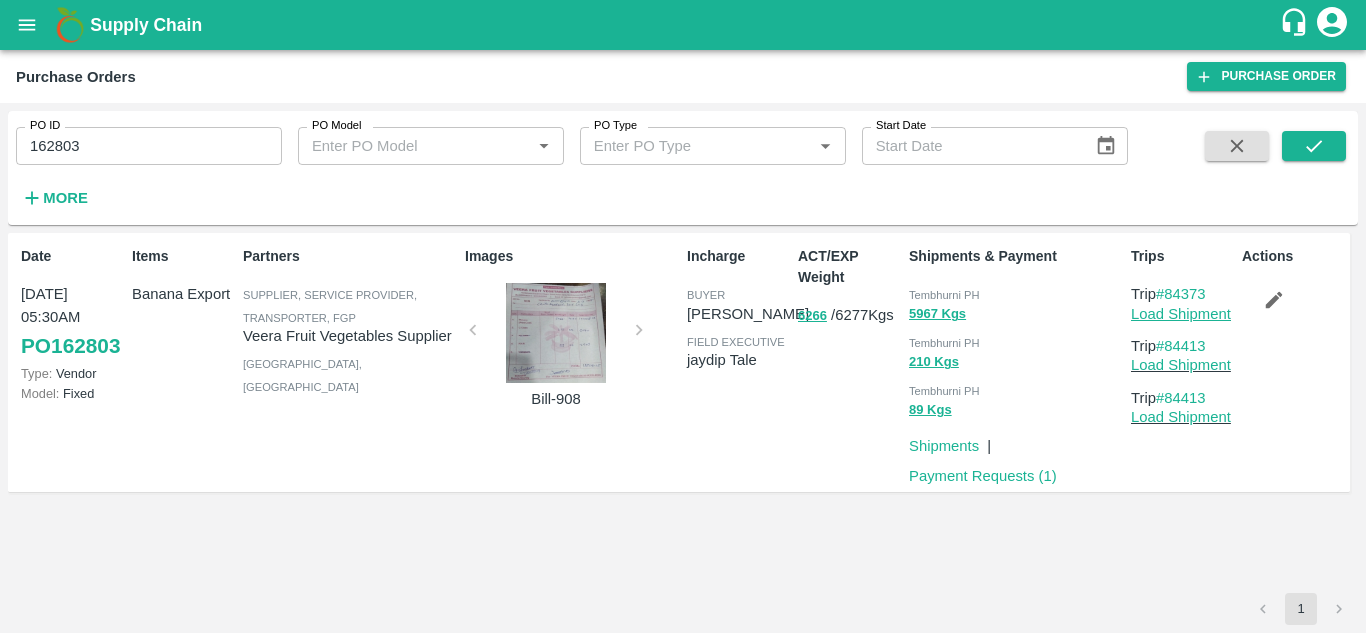 click on "Load Shipment" at bounding box center [1181, 314] 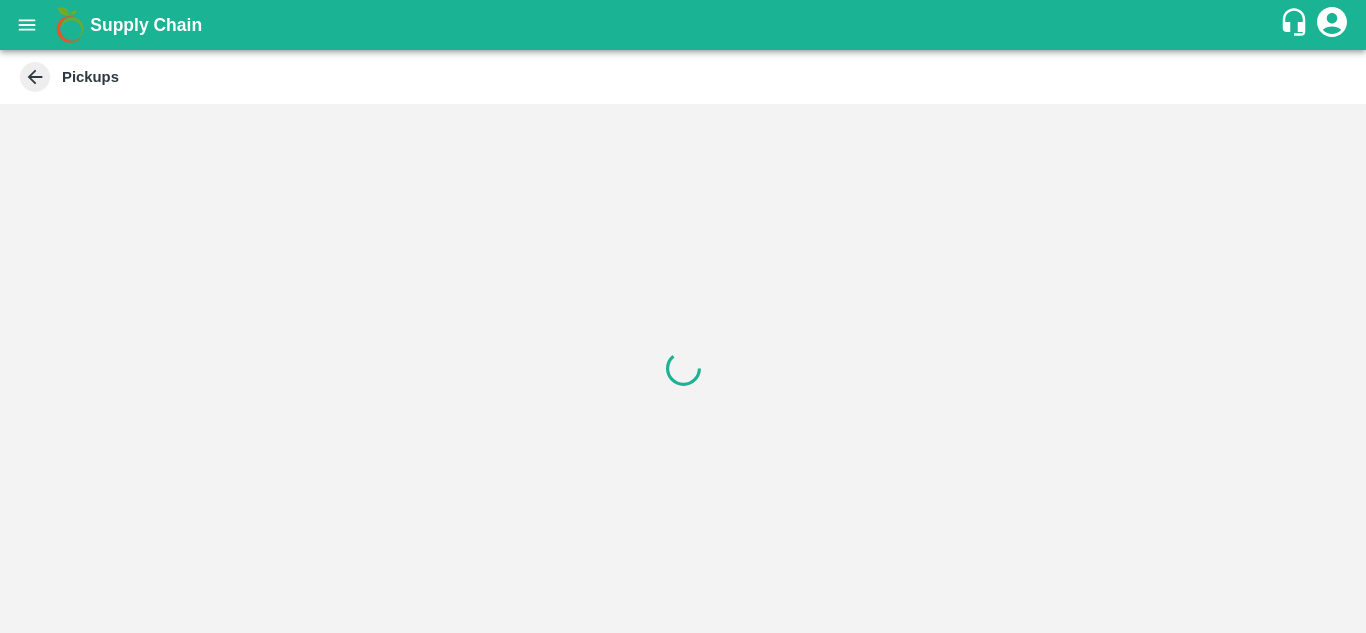 scroll, scrollTop: 0, scrollLeft: 0, axis: both 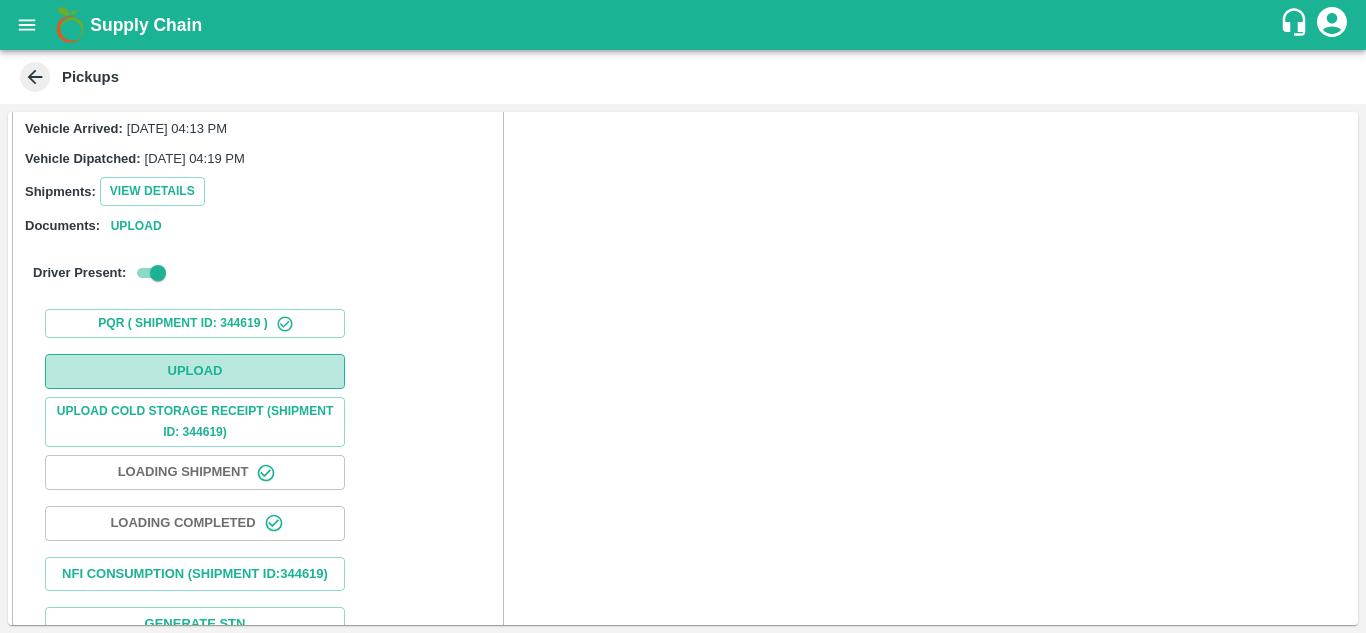 click on "Upload" at bounding box center [195, 371] 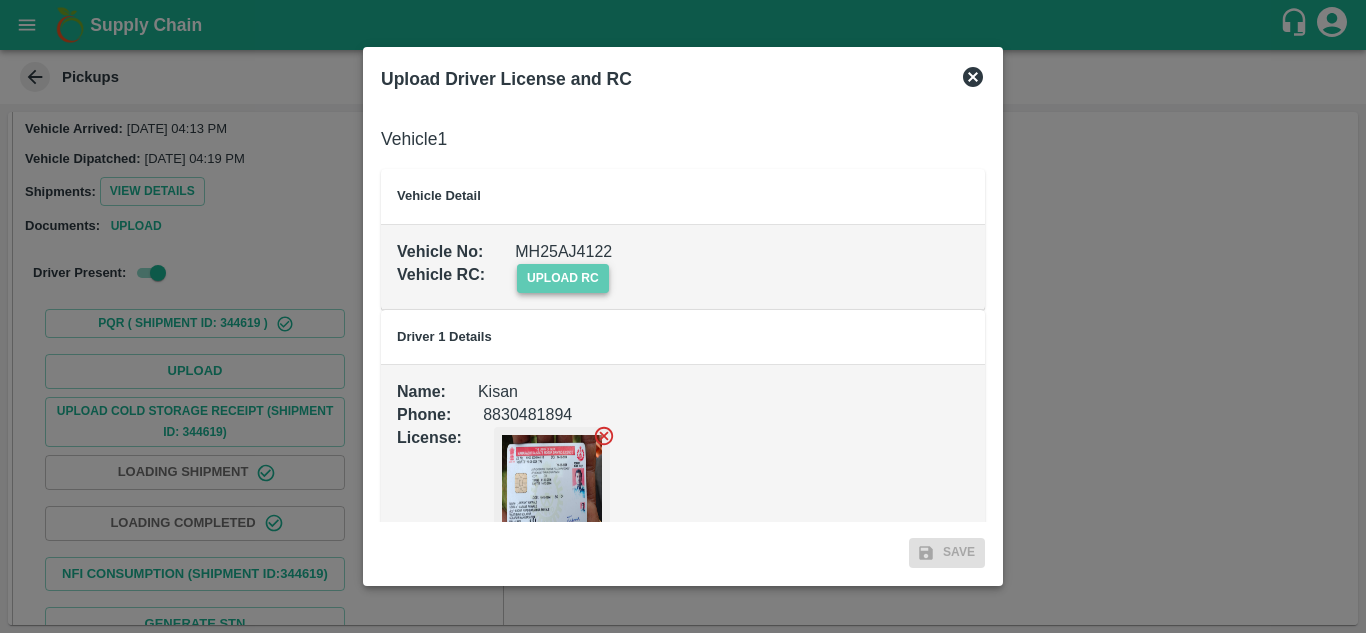 click on "upload rc" at bounding box center (563, 278) 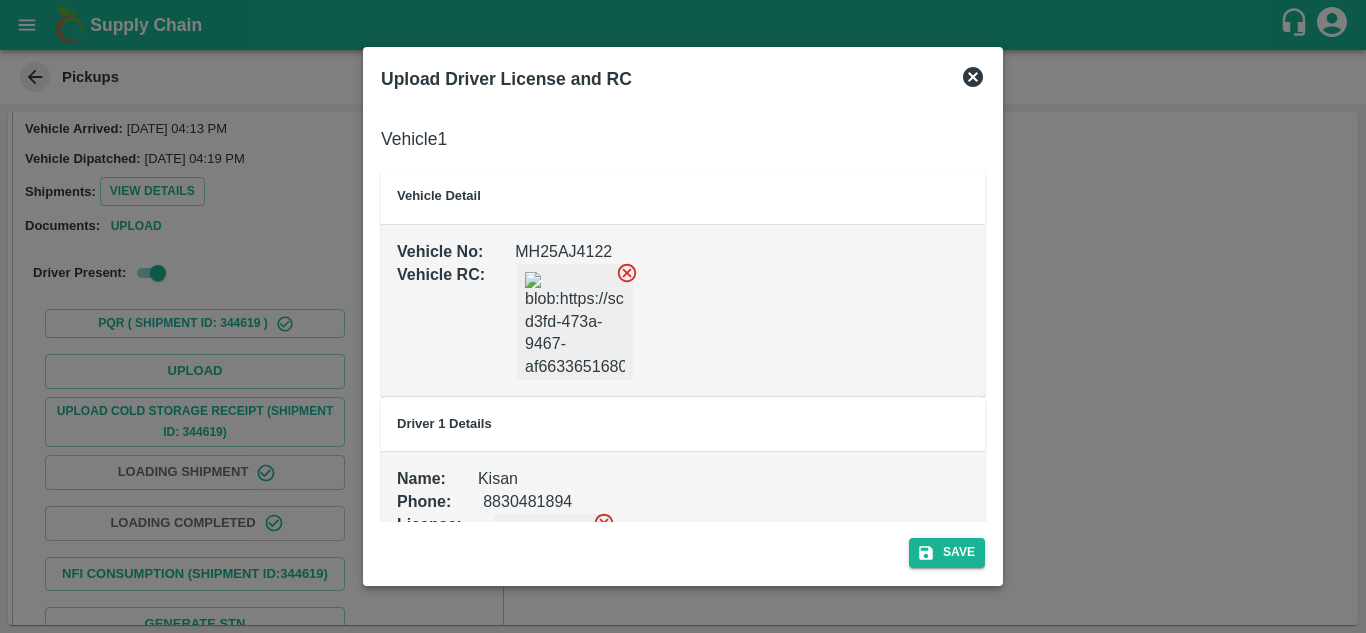 scroll, scrollTop: 132, scrollLeft: 0, axis: vertical 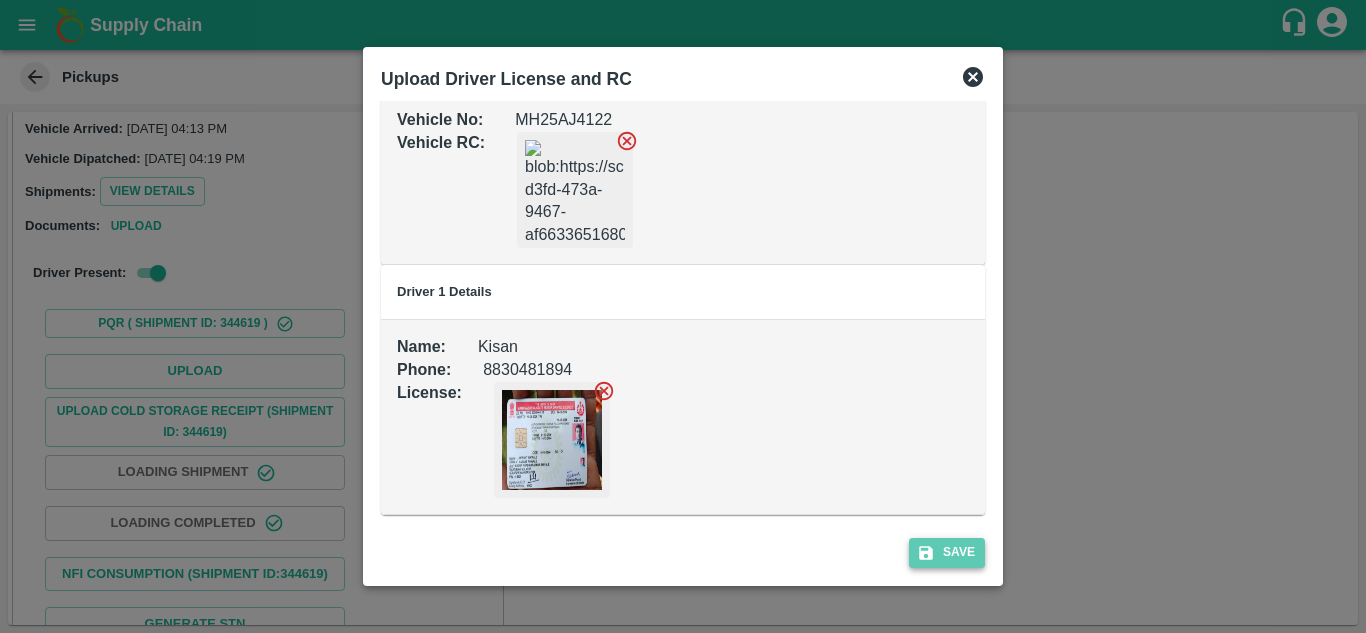 click on "Save" at bounding box center [947, 552] 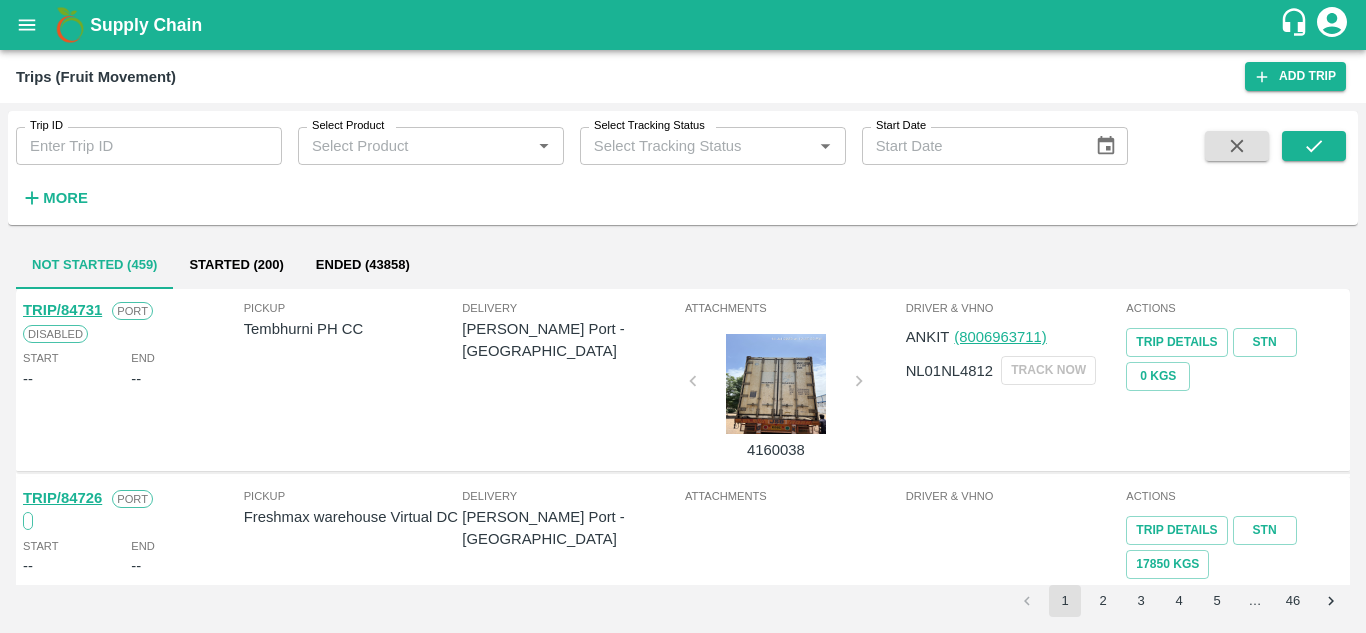 scroll, scrollTop: 0, scrollLeft: 0, axis: both 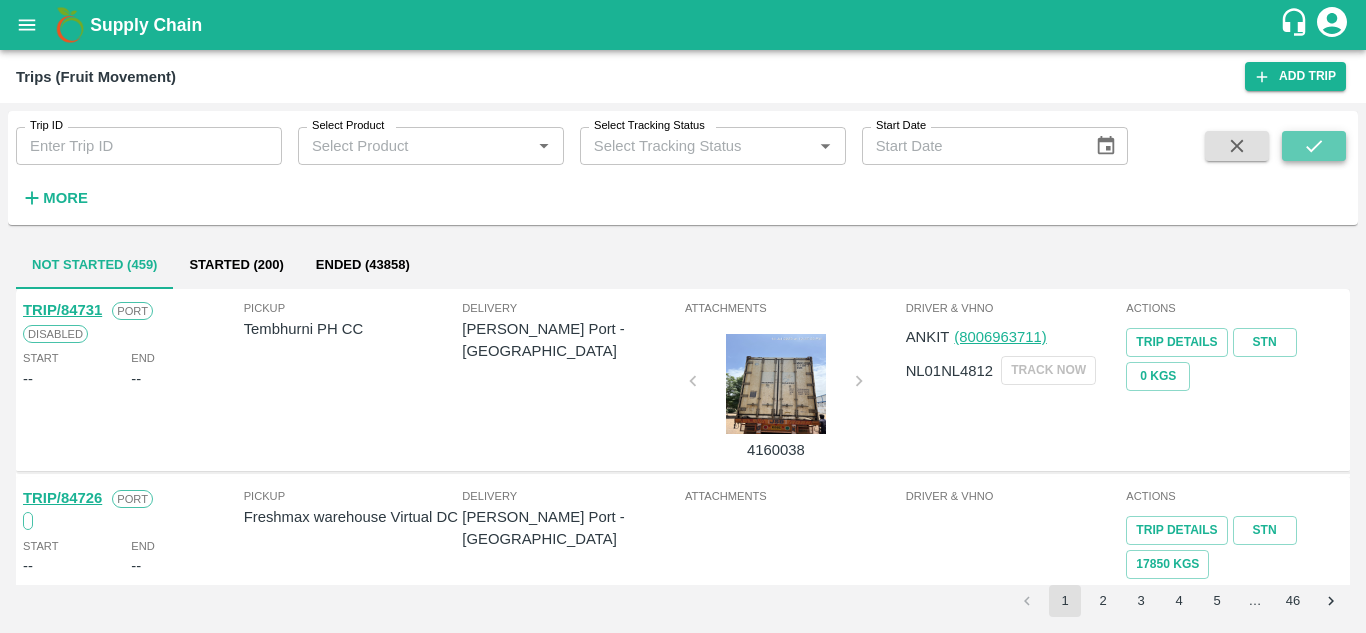 click 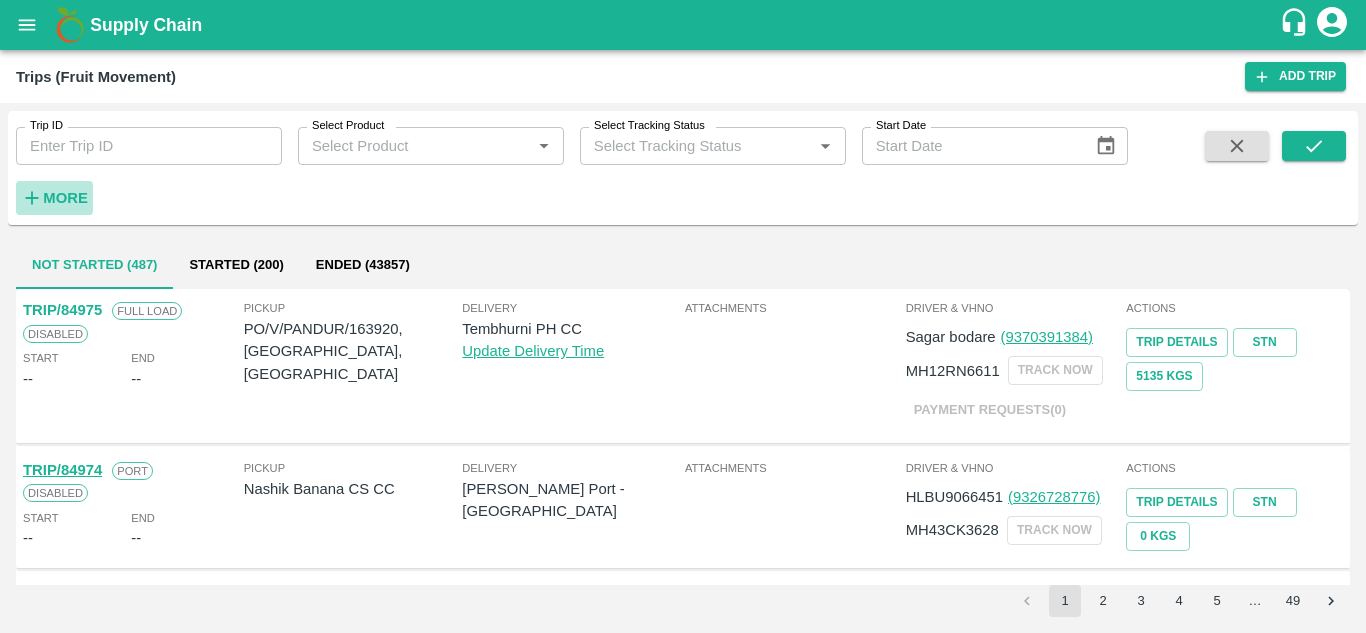 click on "More" at bounding box center [65, 198] 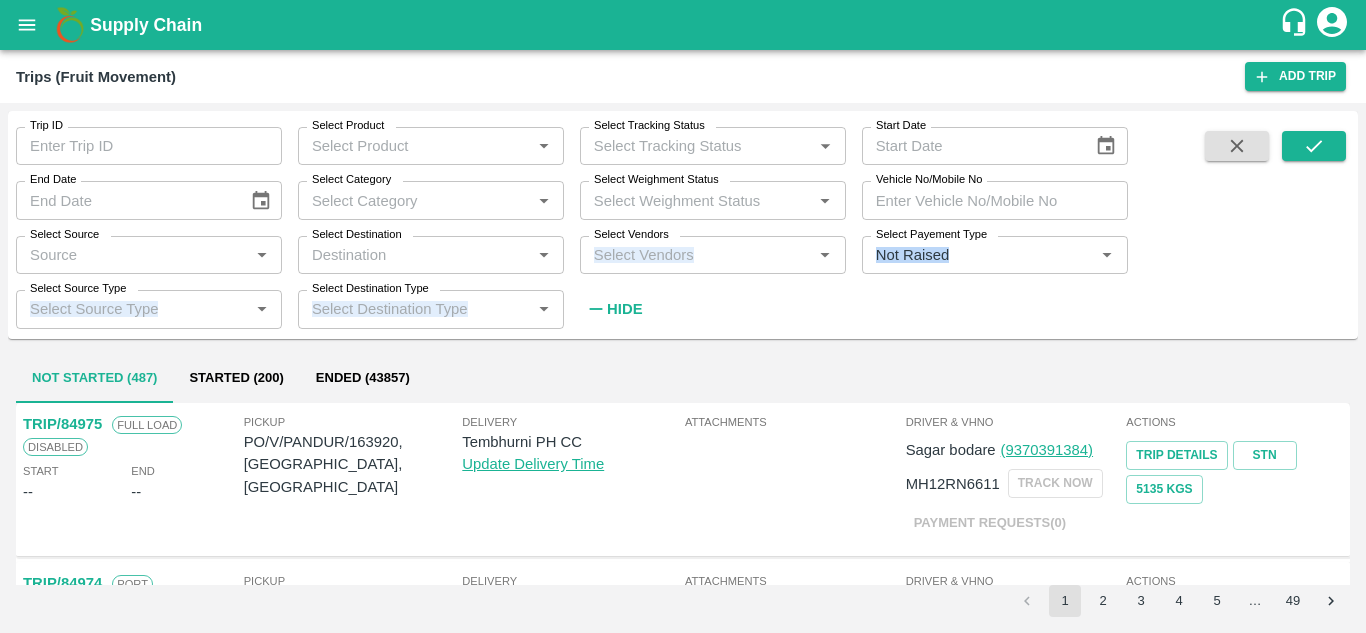 drag, startPoint x: 648, startPoint y: 276, endPoint x: 648, endPoint y: 253, distance: 23 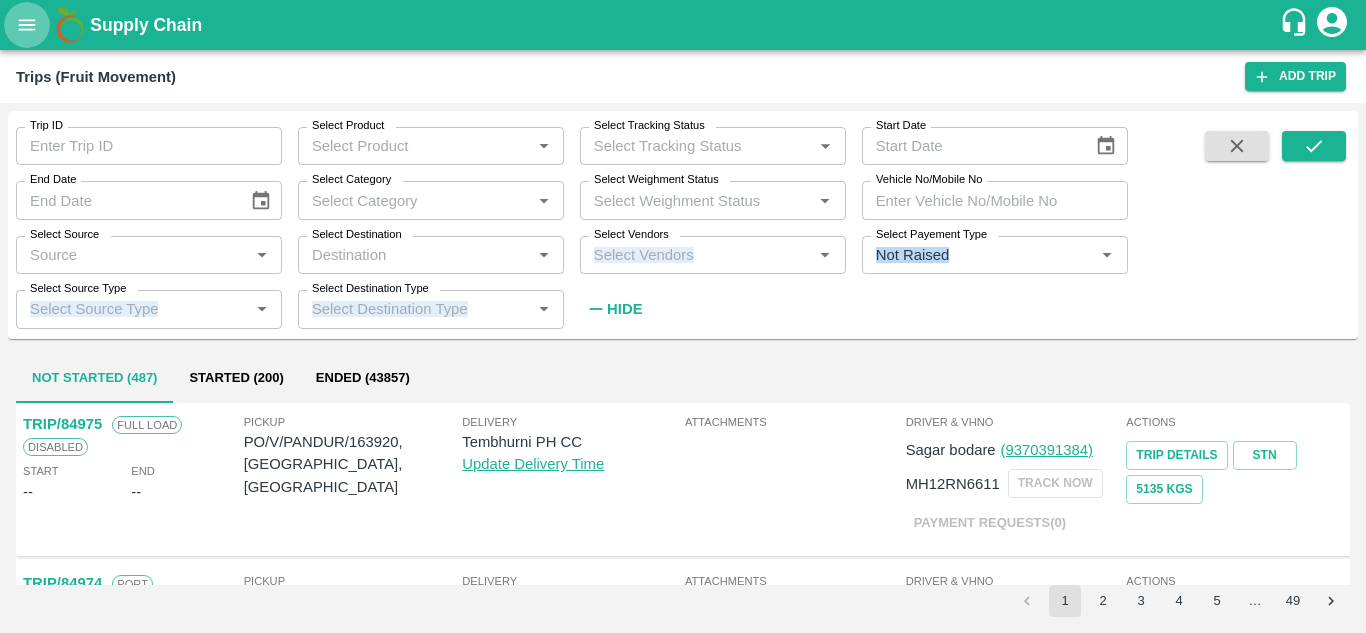 click 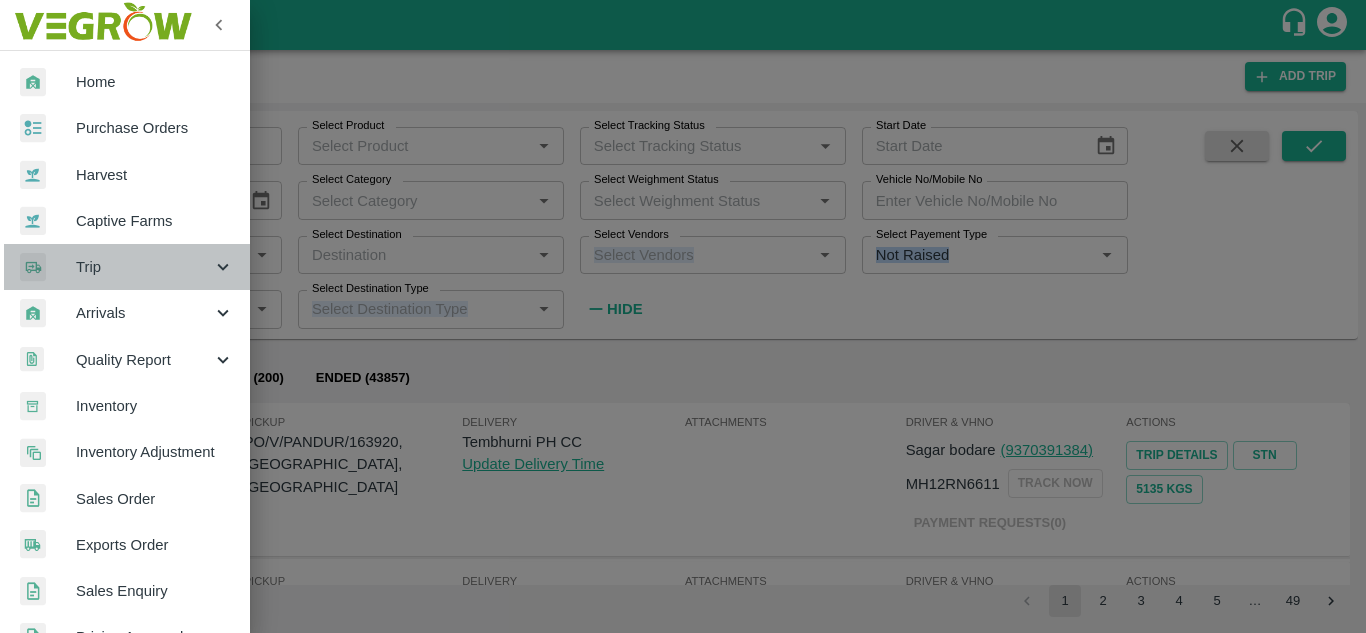 click on "Trip" at bounding box center (144, 267) 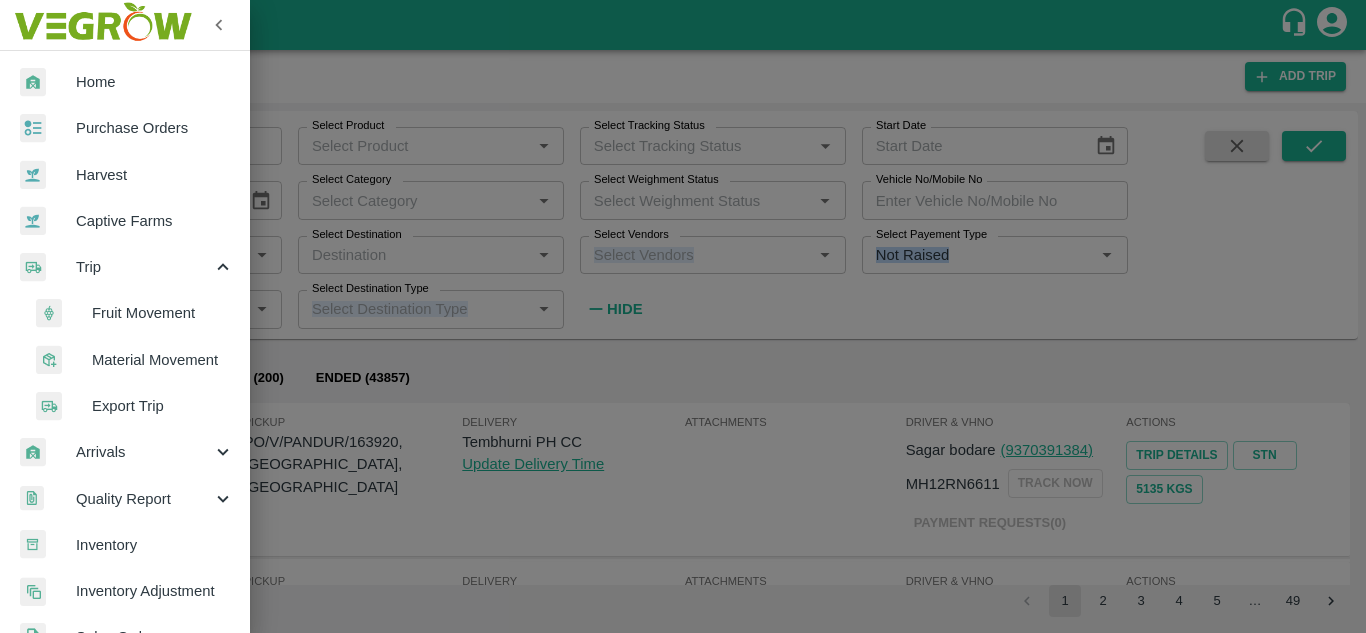 click on "Fruit Movement" at bounding box center (133, 313) 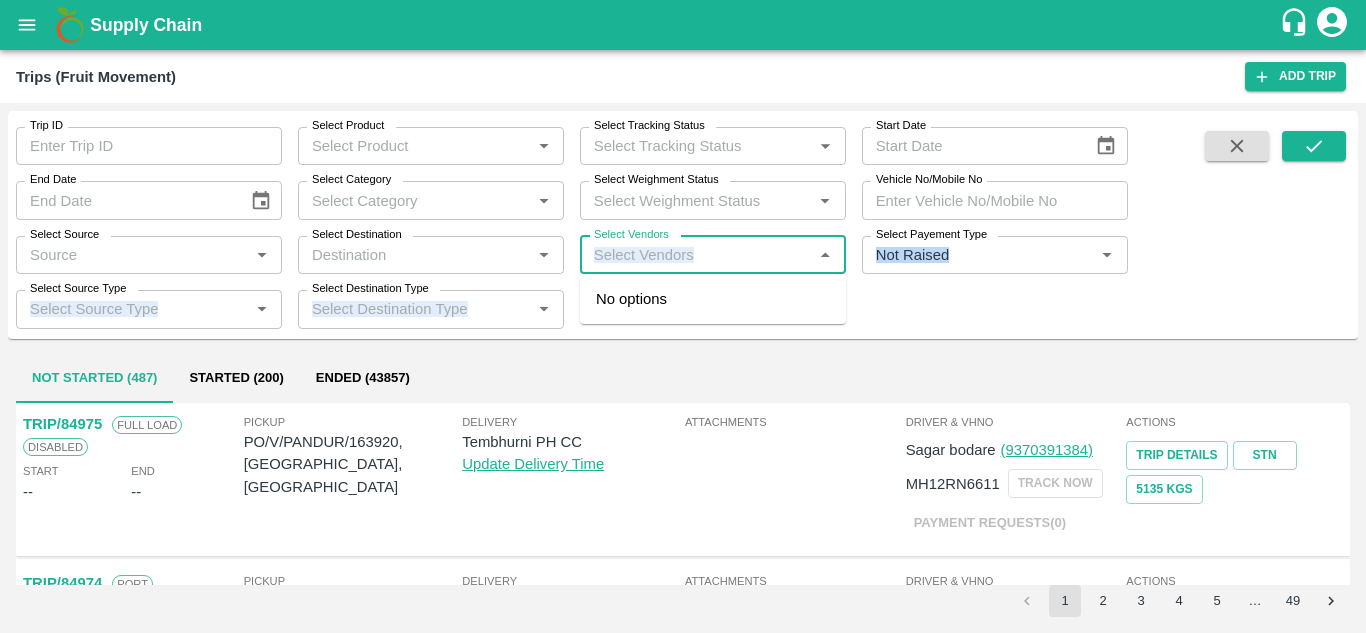 click on "Select Vendors" at bounding box center (696, 255) 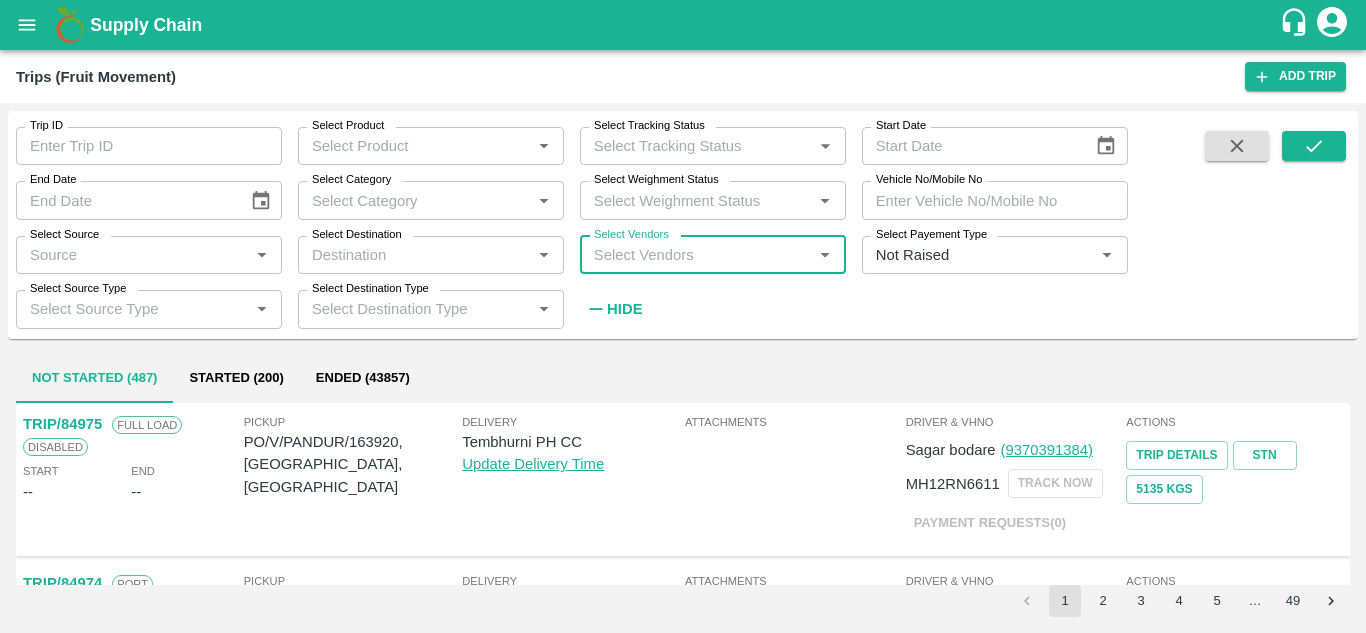 click on "Select Vendors" at bounding box center (696, 255) 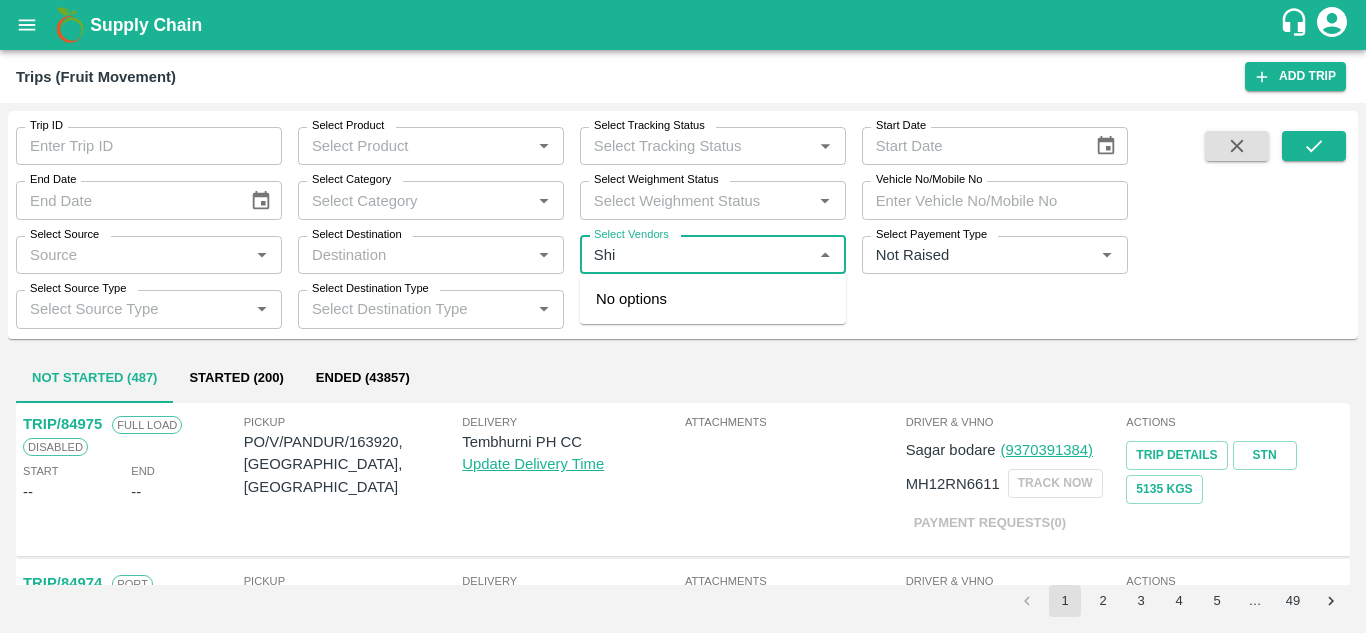 type on "Shiv" 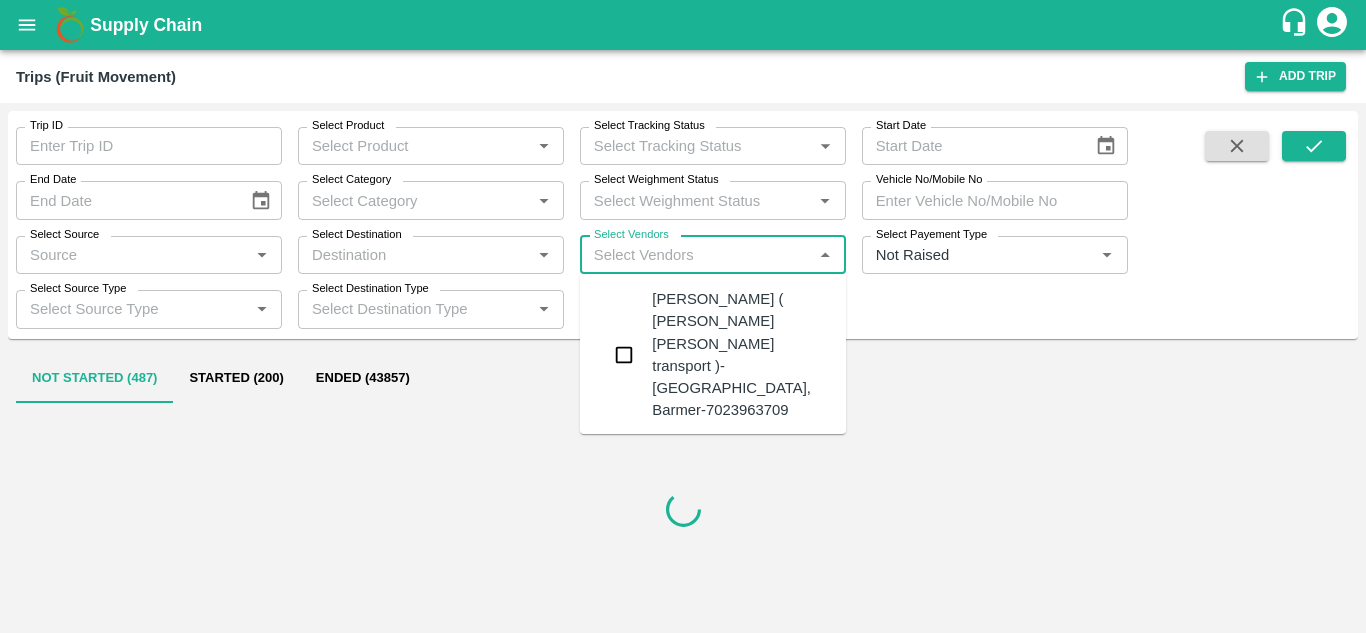 type on "n" 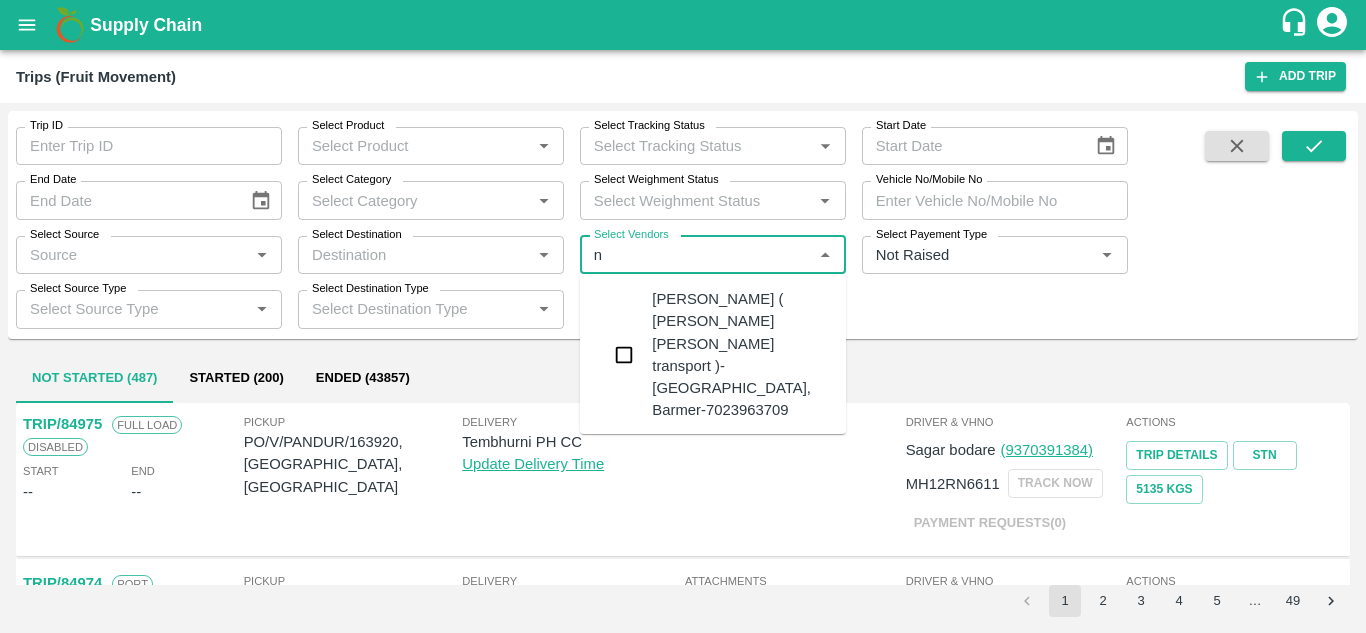 type 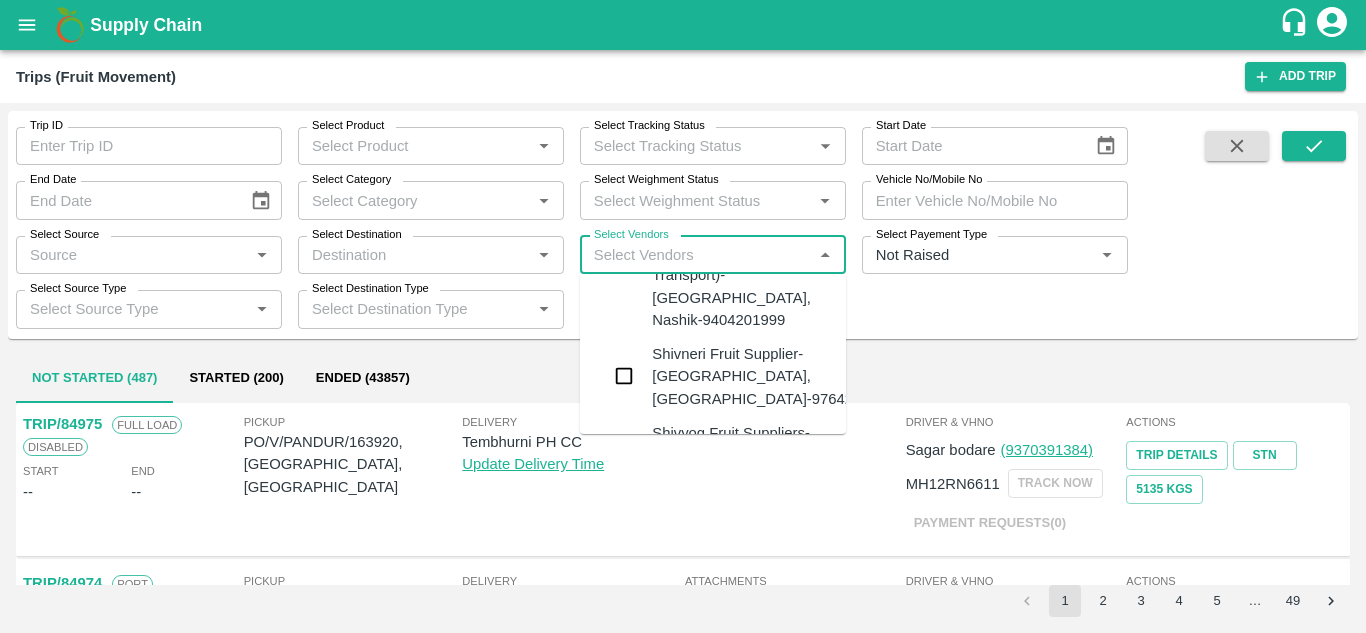scroll, scrollTop: 664, scrollLeft: 0, axis: vertical 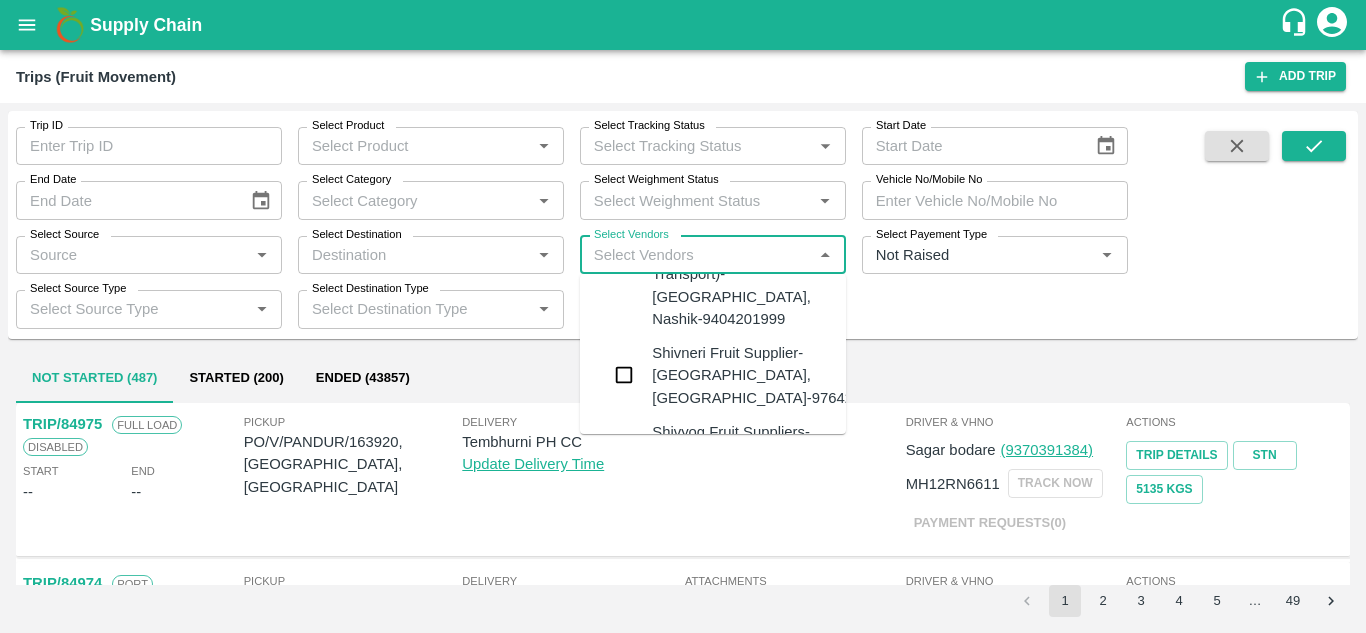 click on "Shivneri Fruit Supplier-Surli, Solapur-9764240949" at bounding box center (773, 375) 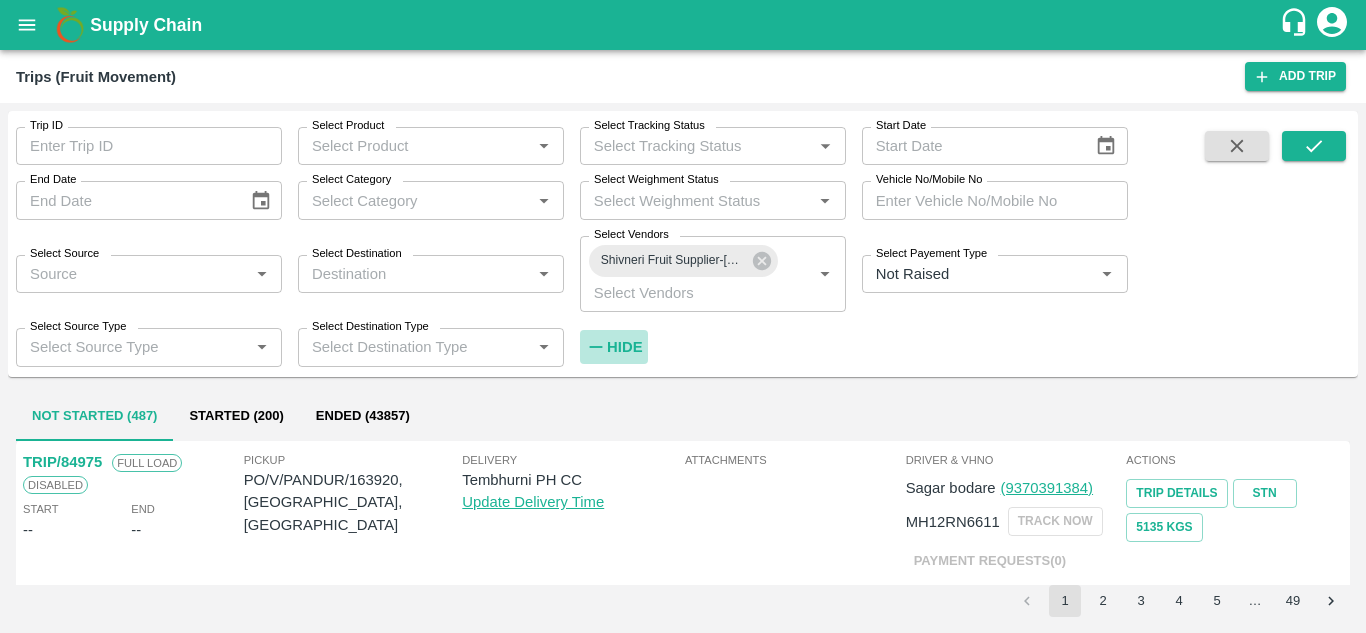 click on "Hide" at bounding box center [624, 347] 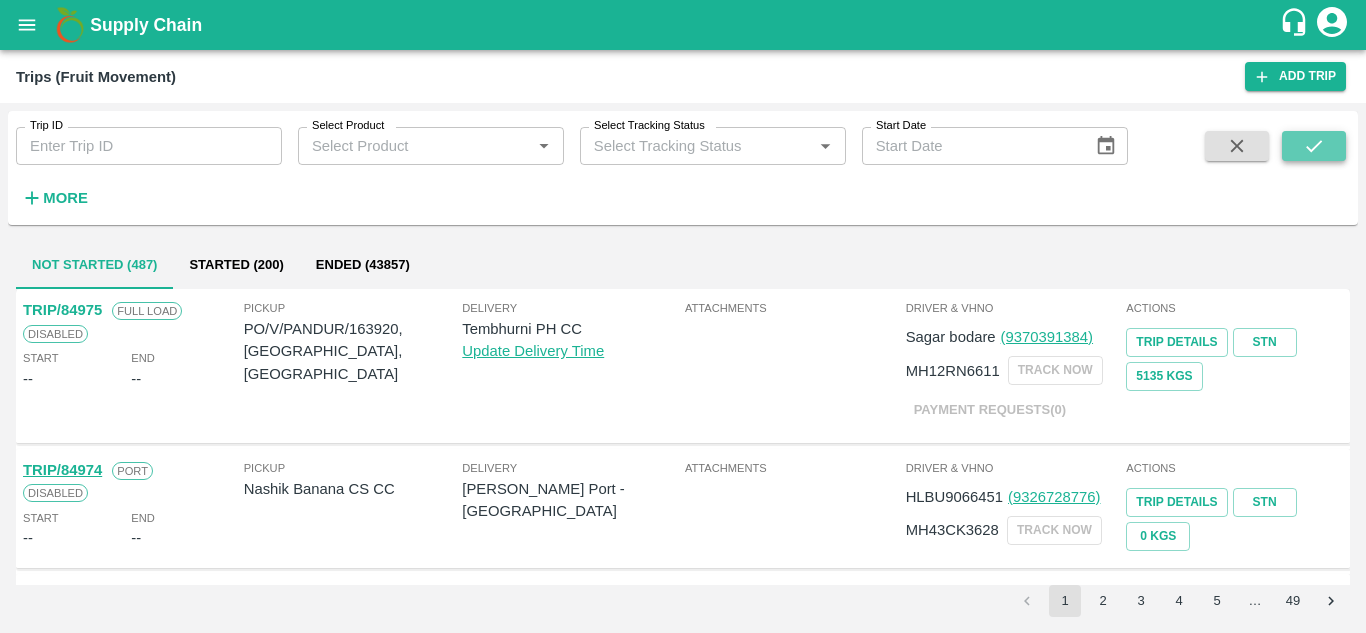 click 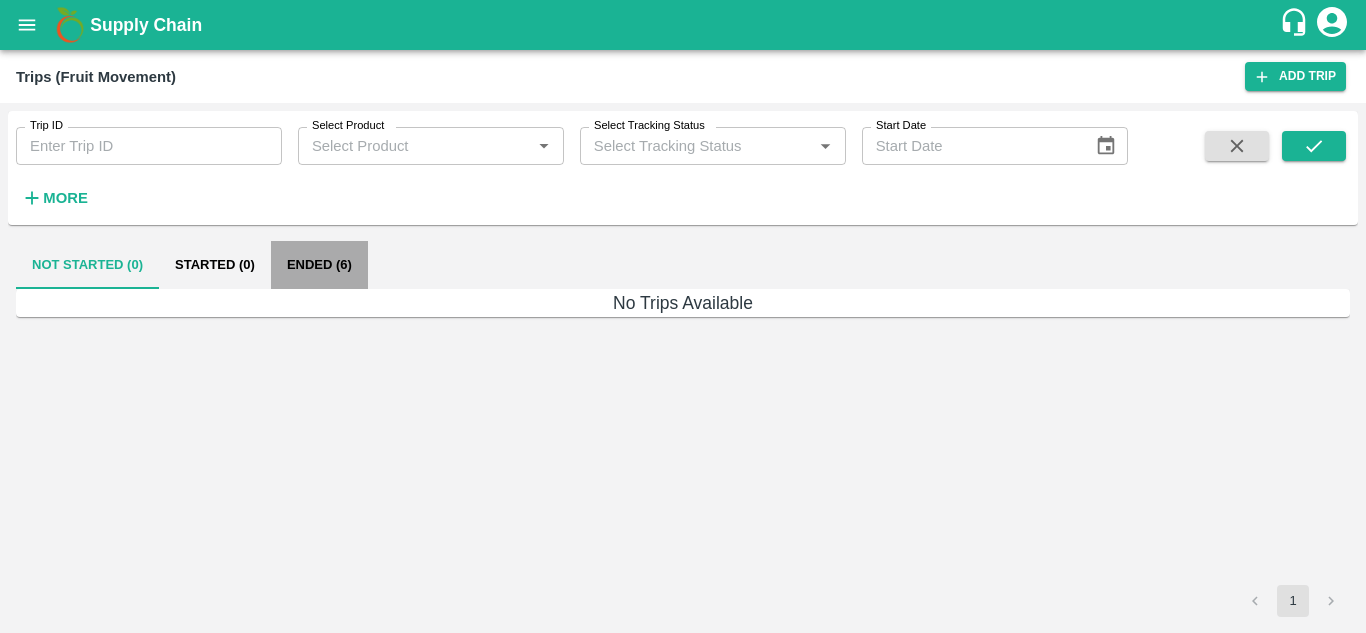 click on "Ended (6)" at bounding box center [319, 265] 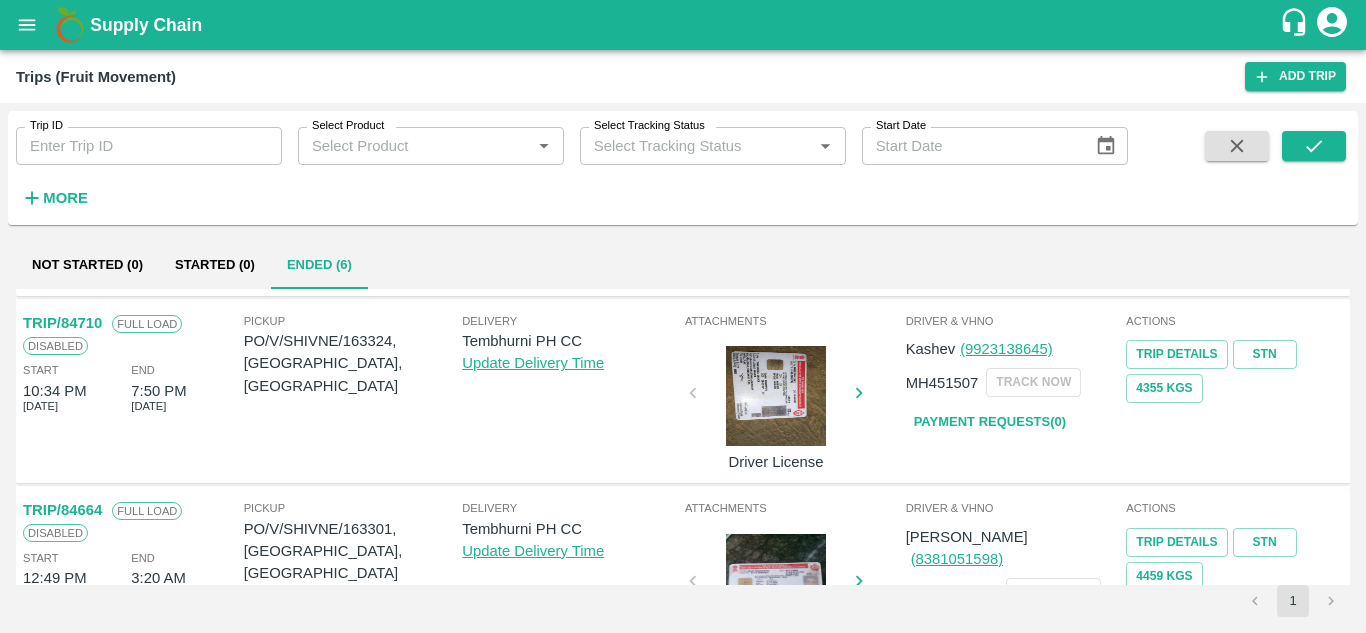 scroll, scrollTop: 361, scrollLeft: 0, axis: vertical 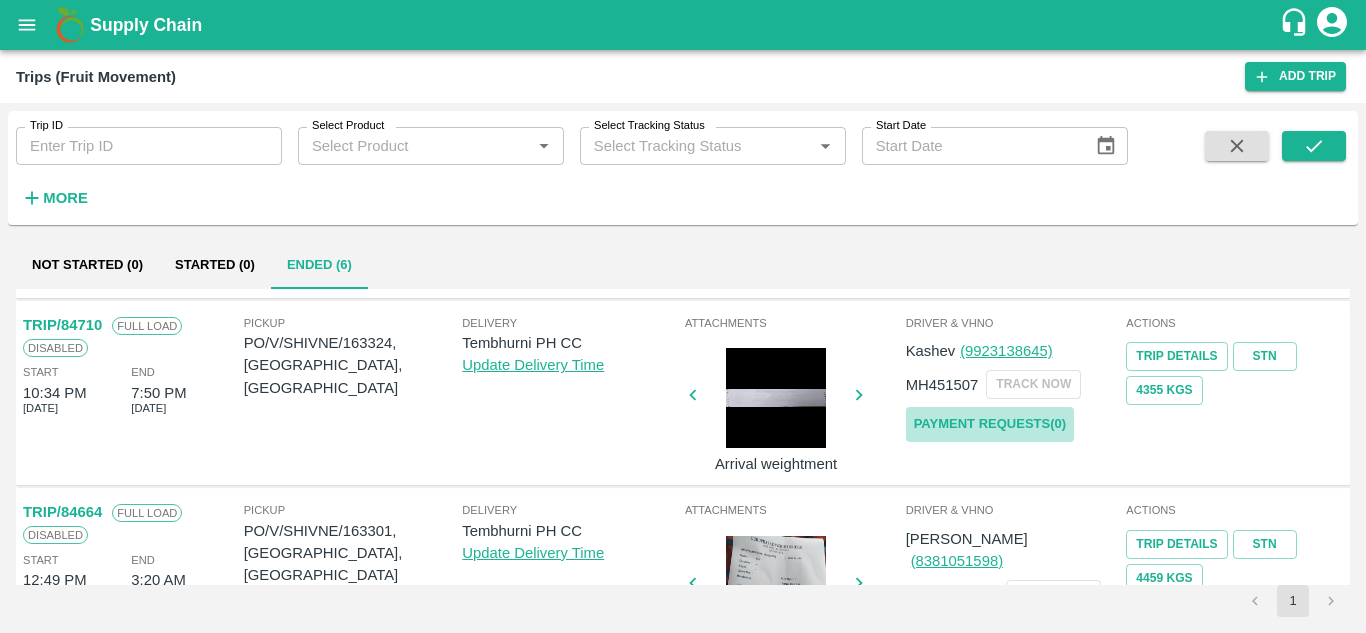 click on "Payment Requests( 0 )" at bounding box center [990, 424] 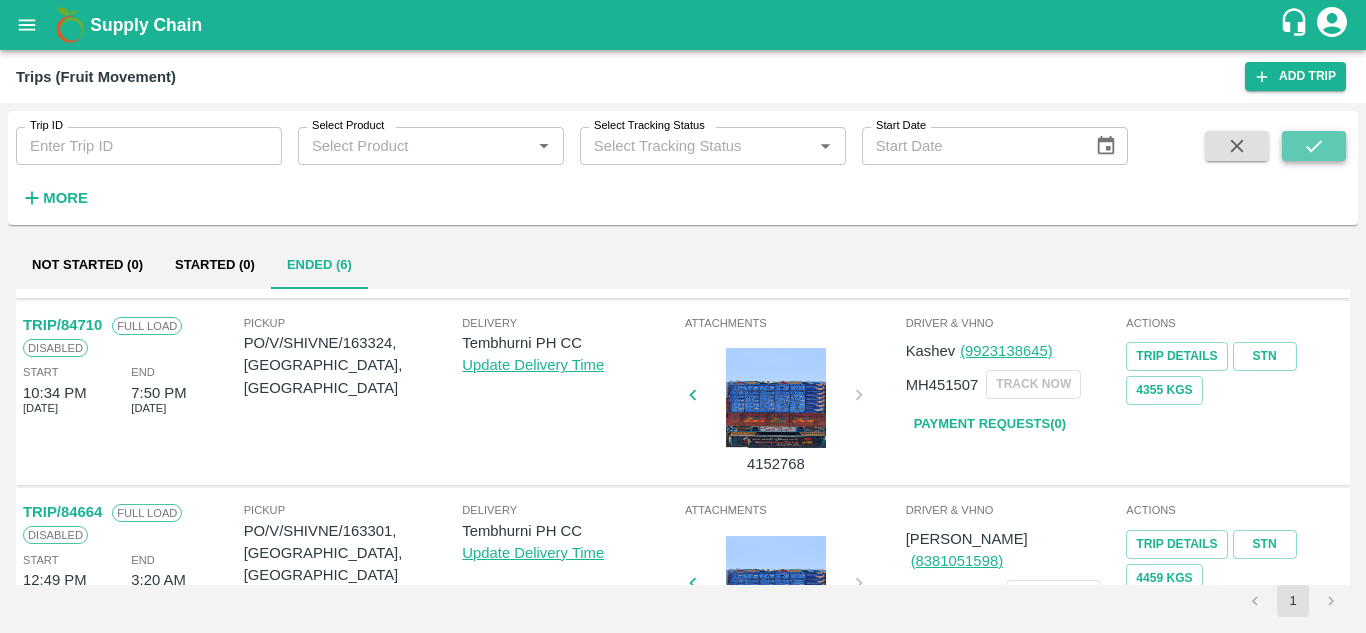 click 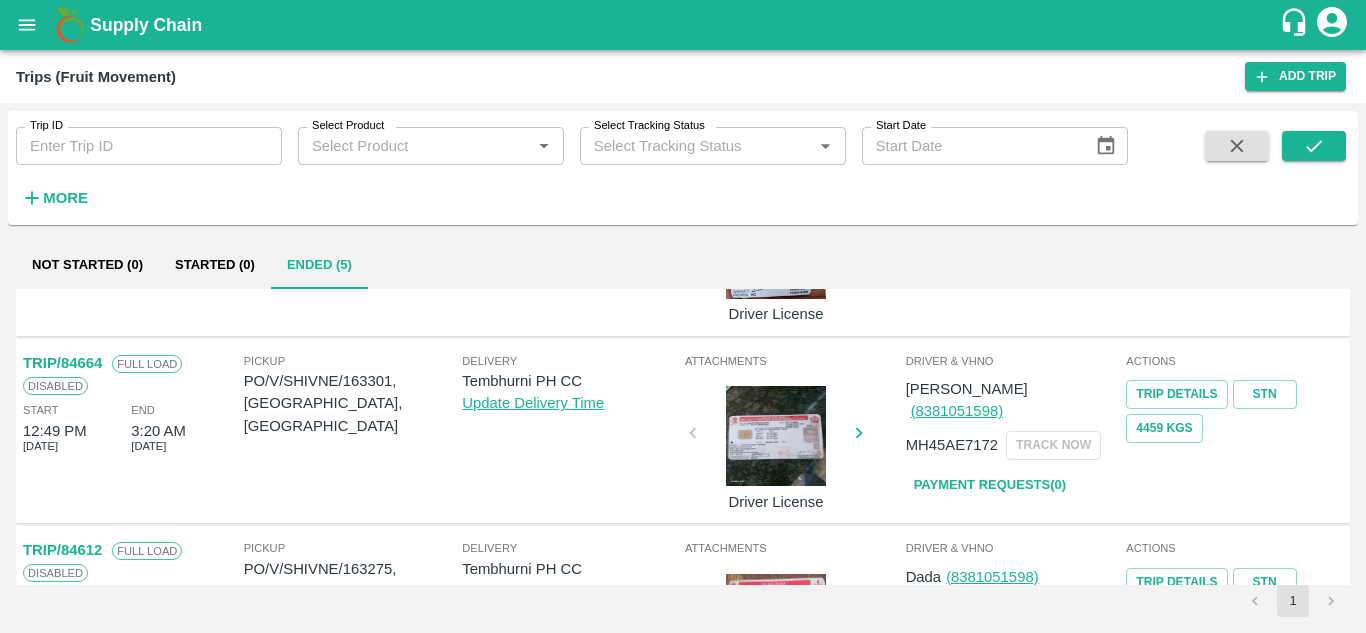 scroll, scrollTop: 324, scrollLeft: 0, axis: vertical 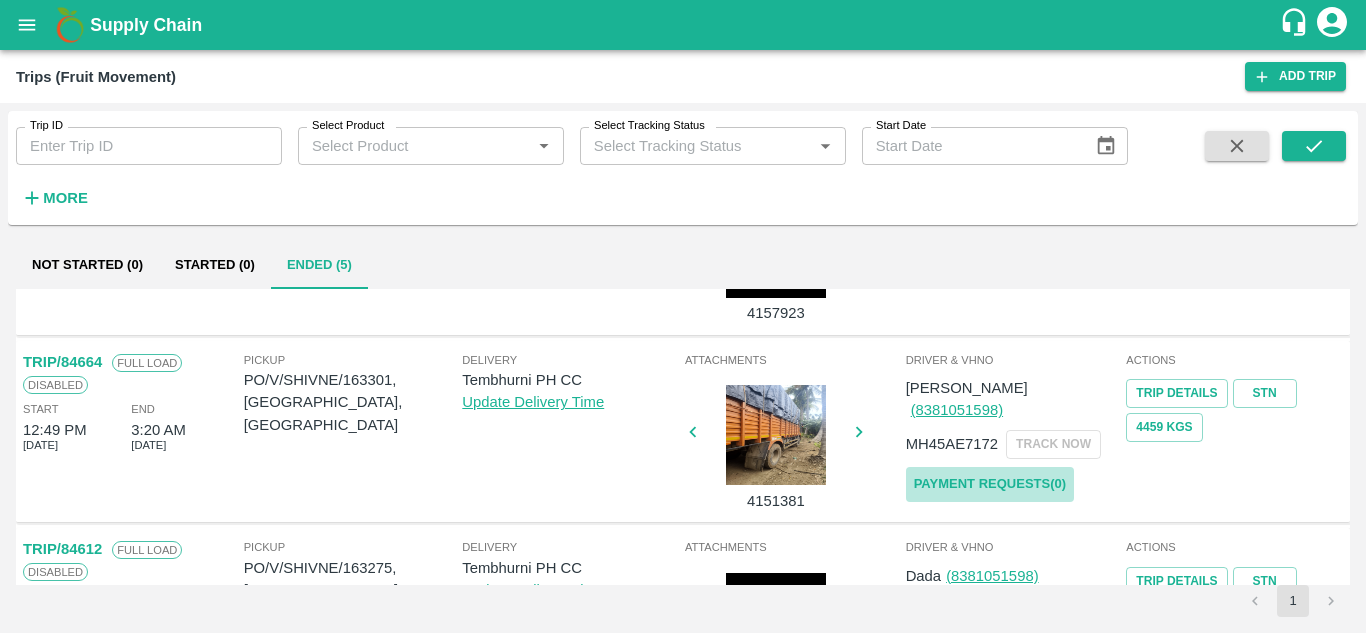 click on "Payment Requests( 0 )" at bounding box center [990, 484] 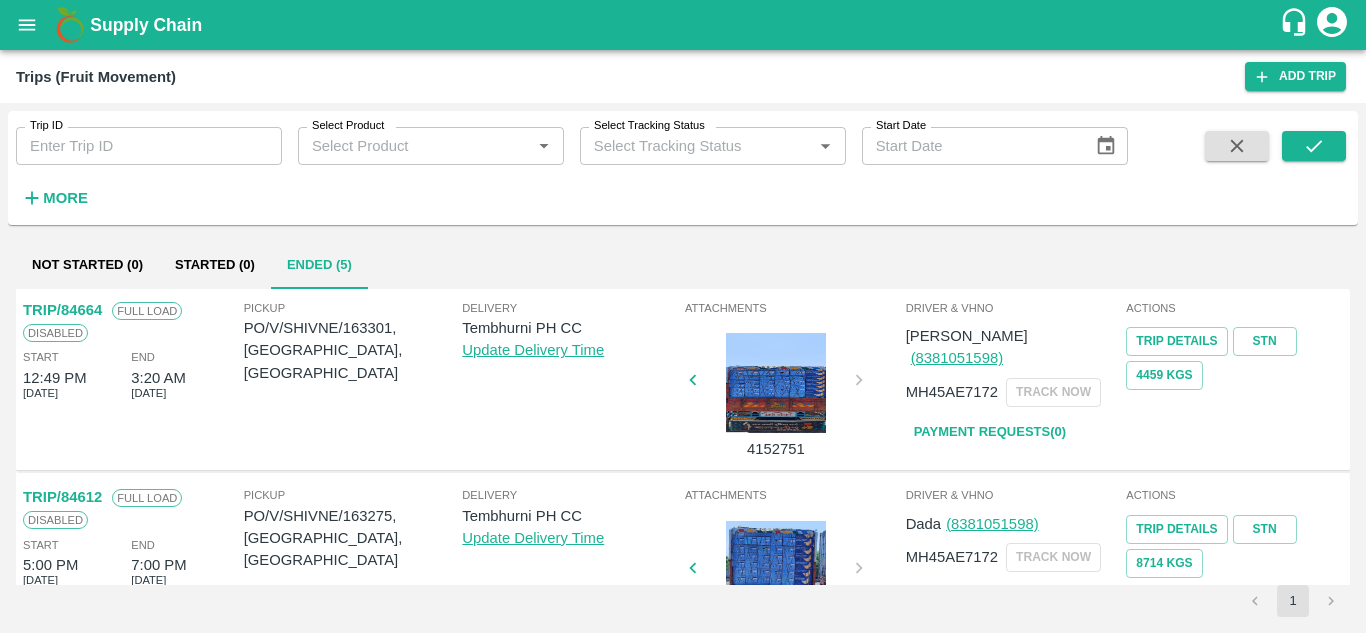 scroll, scrollTop: 380, scrollLeft: 0, axis: vertical 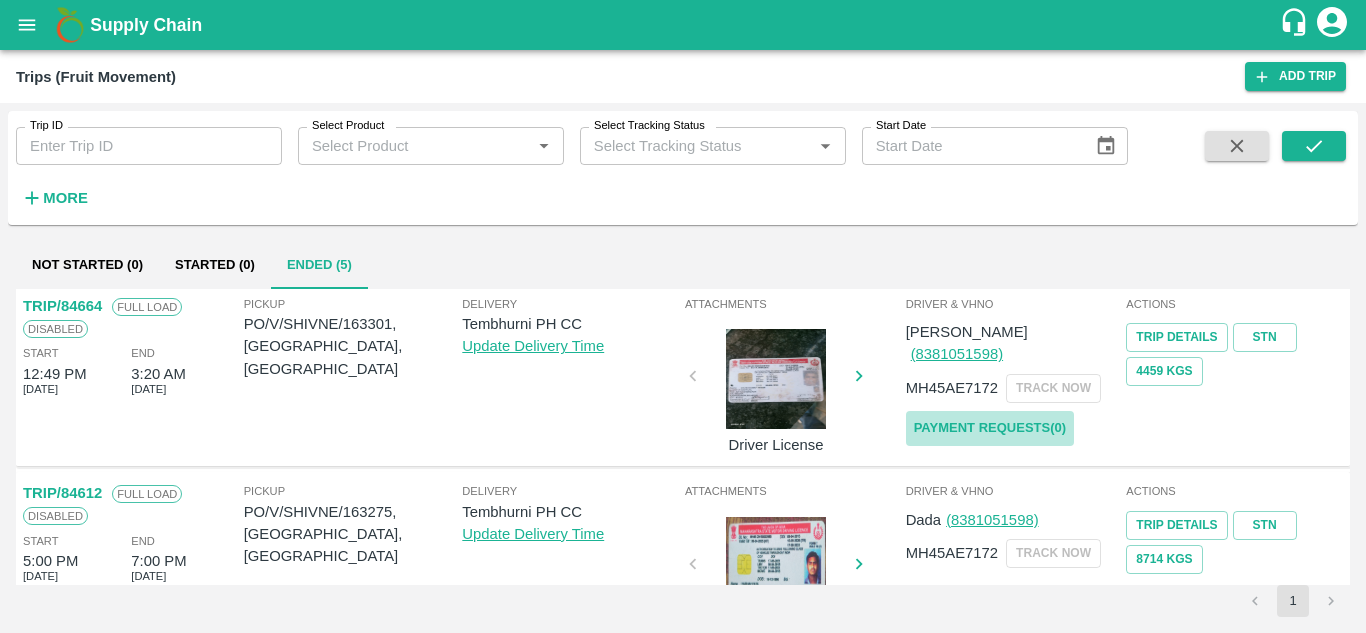 click on "Payment Requests( 0 )" at bounding box center [990, 428] 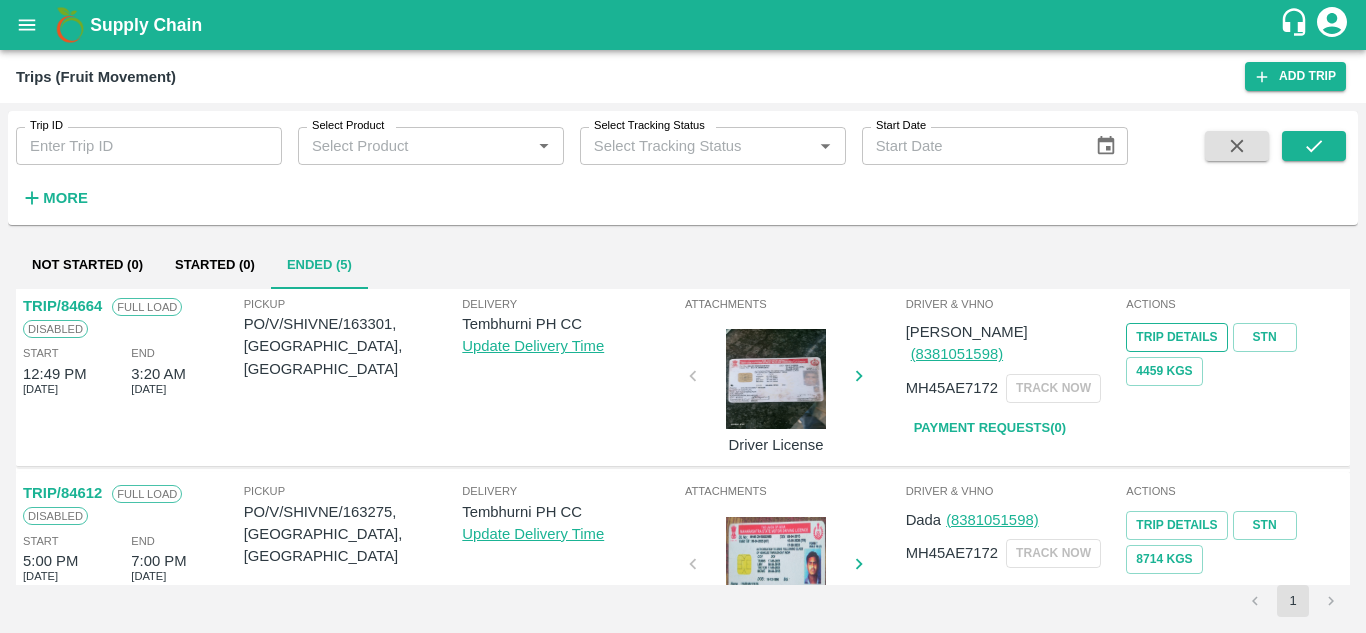click on "Trip Details" at bounding box center [1176, 337] 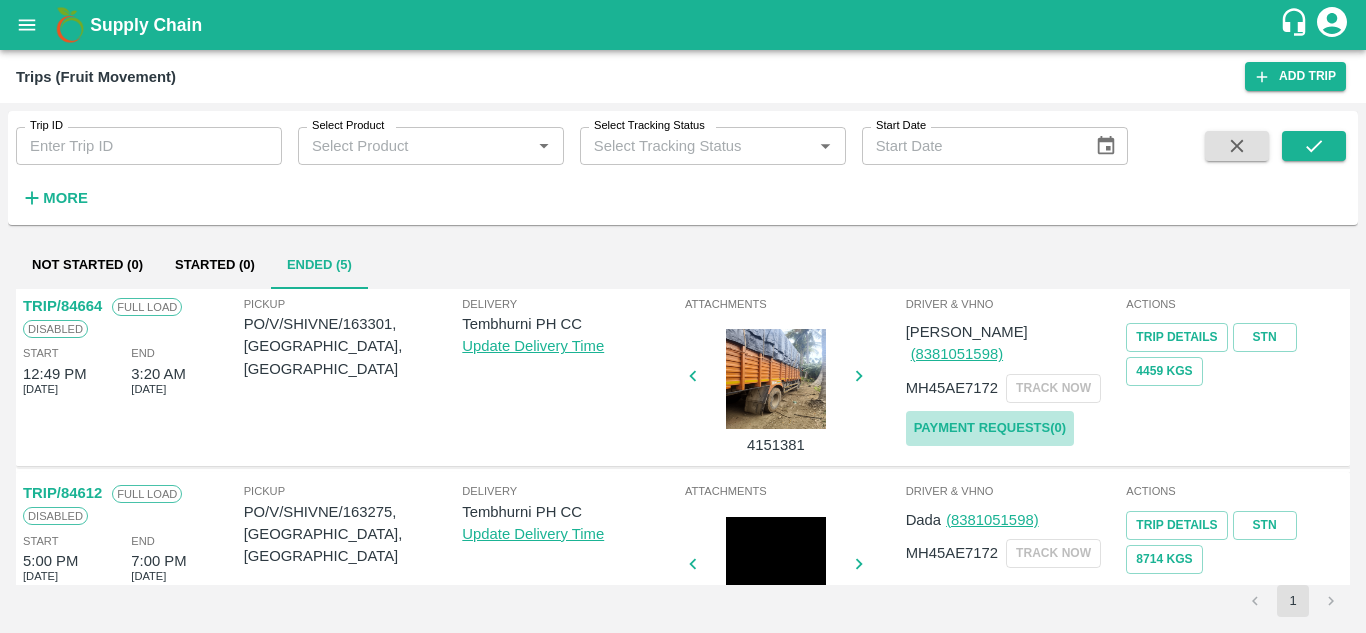 click on "Payment Requests( 0 )" at bounding box center [990, 428] 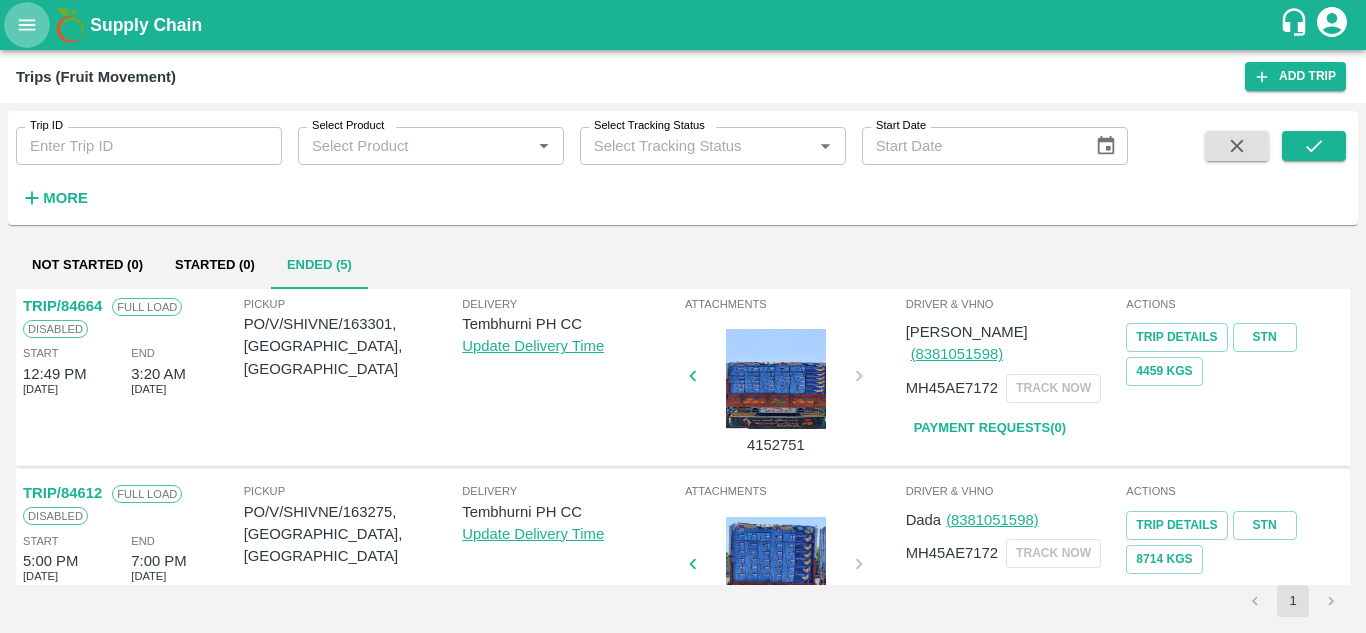 click at bounding box center [27, 25] 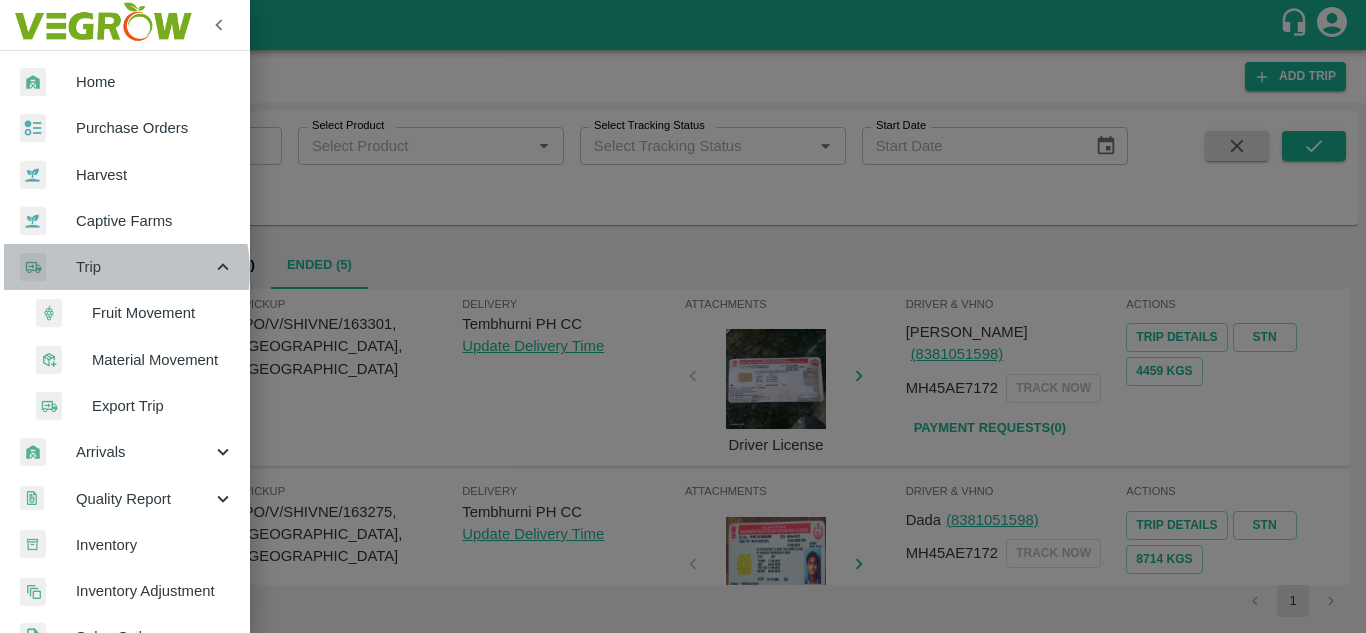 click on "Trip" at bounding box center [144, 267] 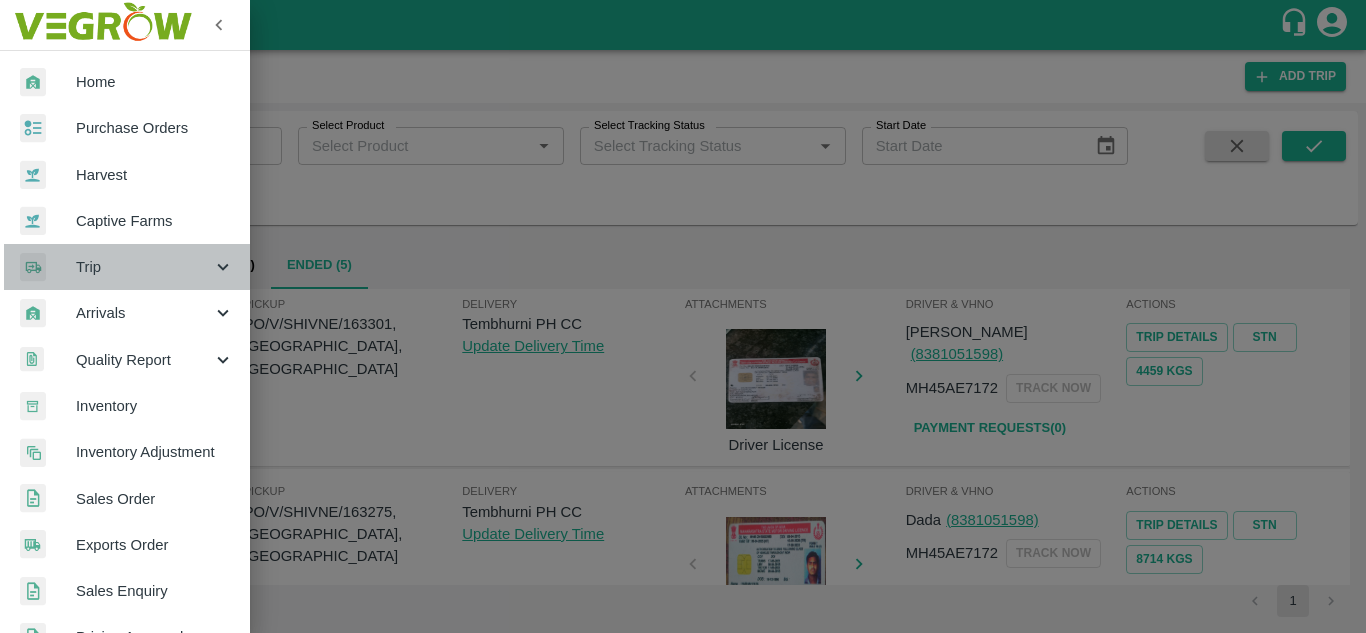 click on "Trip" at bounding box center (144, 267) 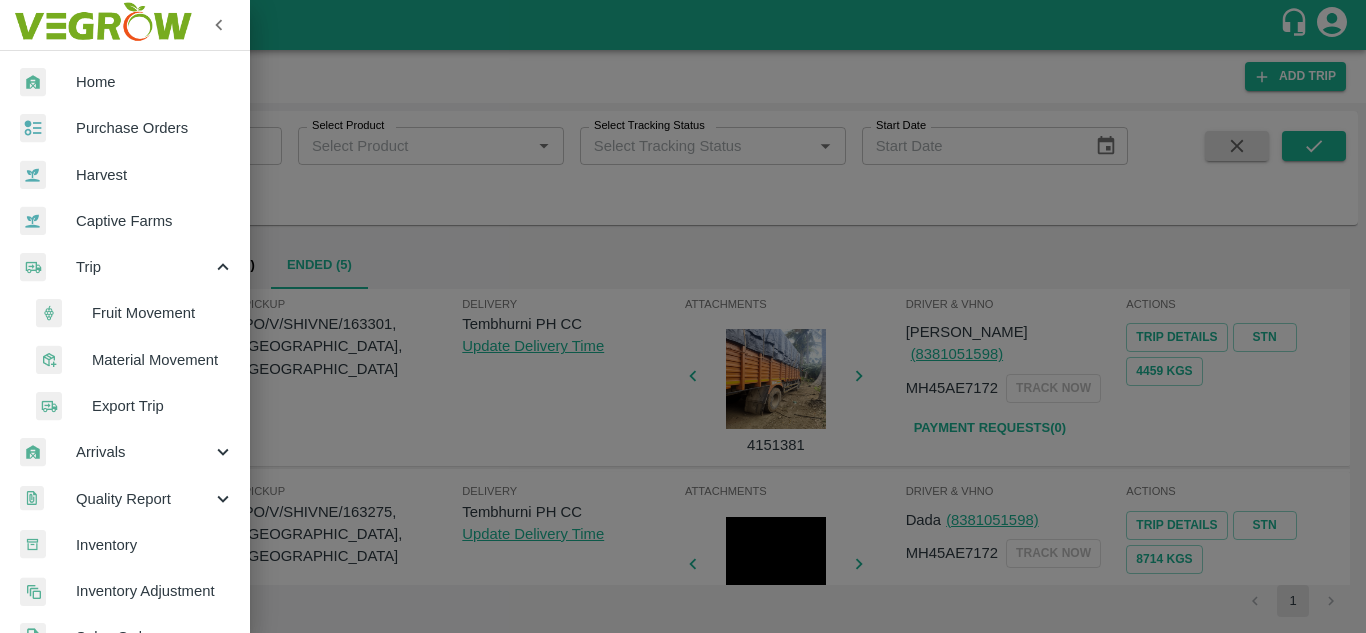 click on "Fruit Movement" at bounding box center (163, 313) 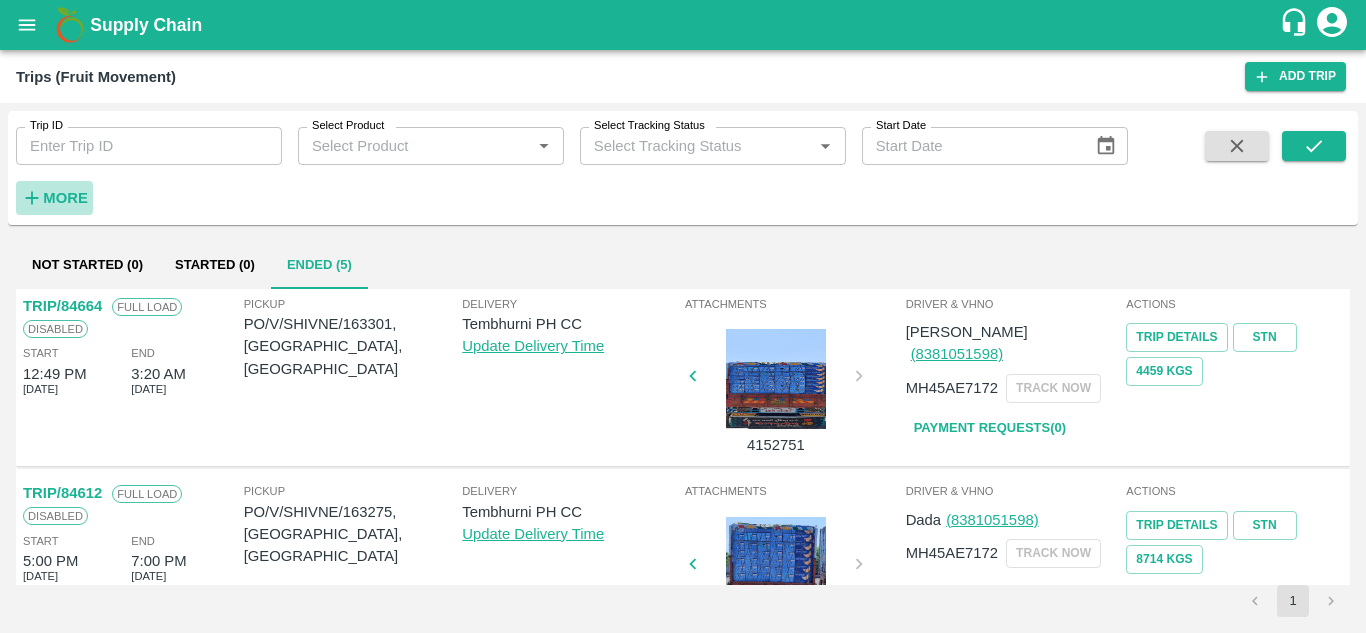 click on "More" at bounding box center (65, 198) 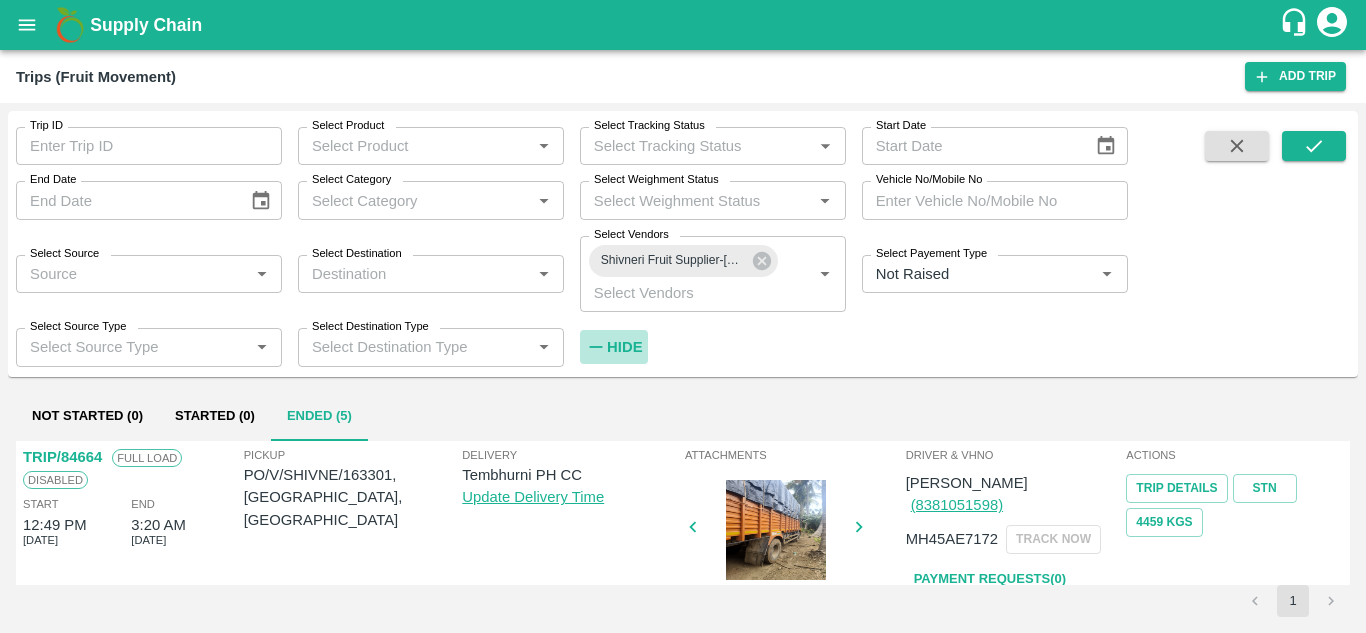 click on "Hide" at bounding box center [624, 347] 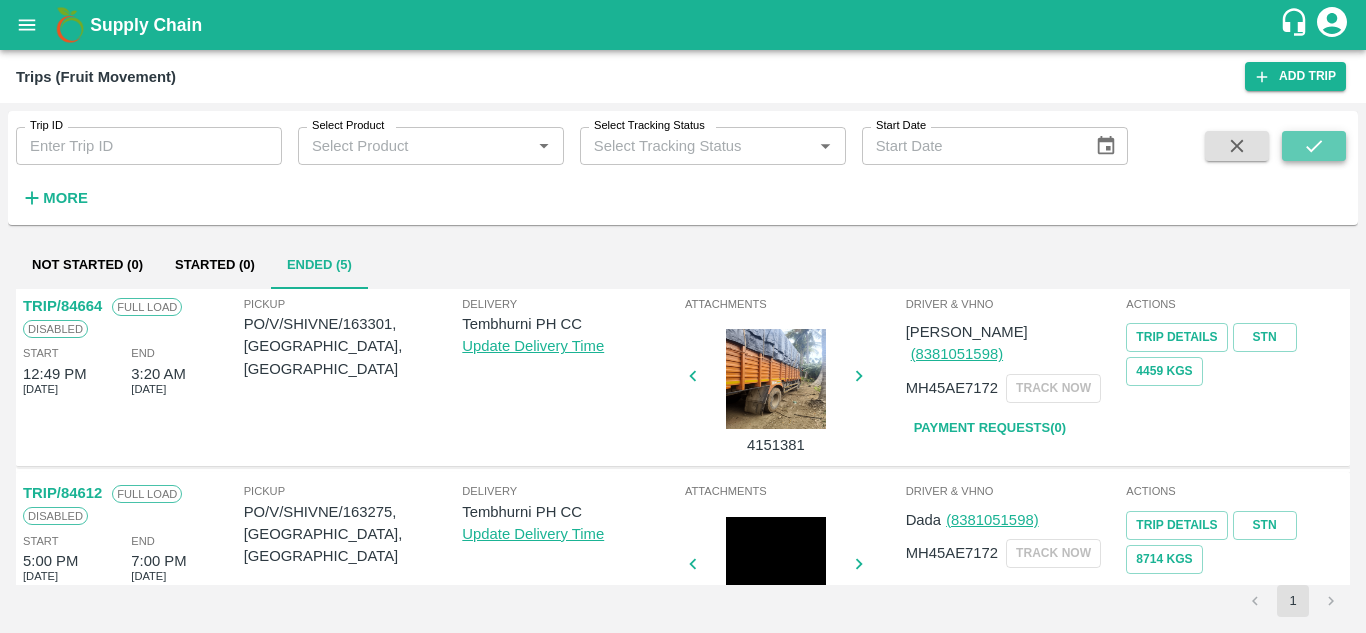 click at bounding box center [1314, 146] 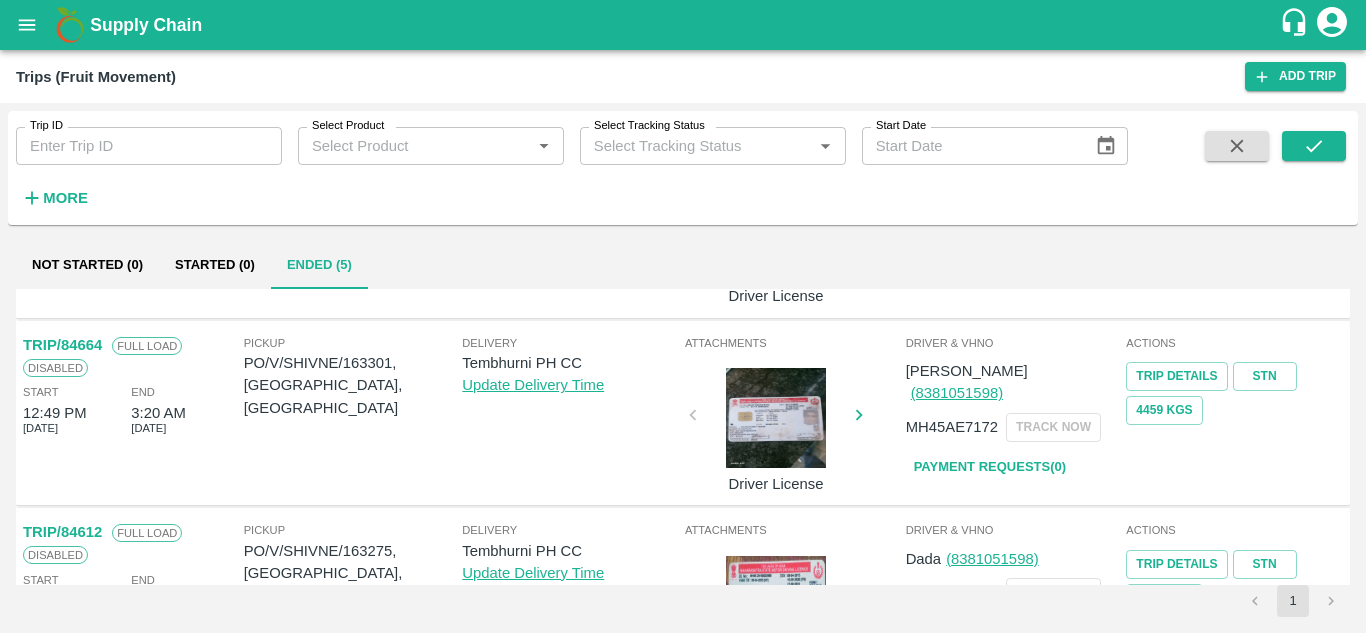scroll, scrollTop: 342, scrollLeft: 0, axis: vertical 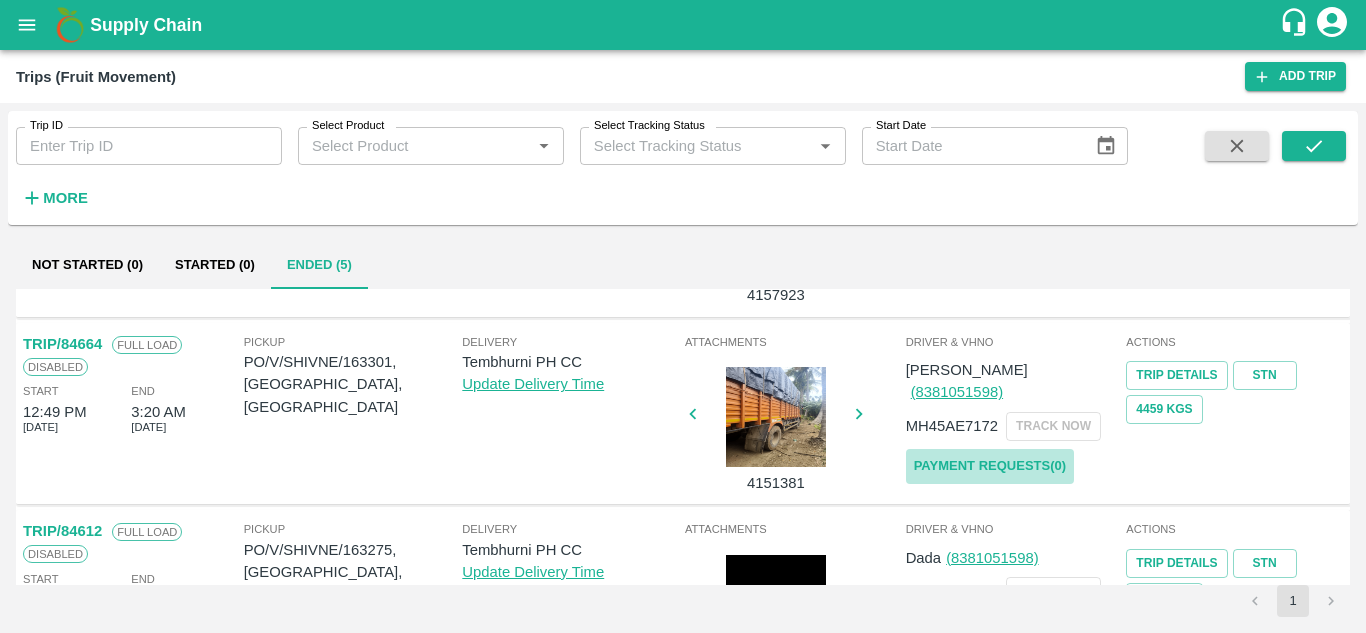 click on "Payment Requests( 0 )" at bounding box center [990, 466] 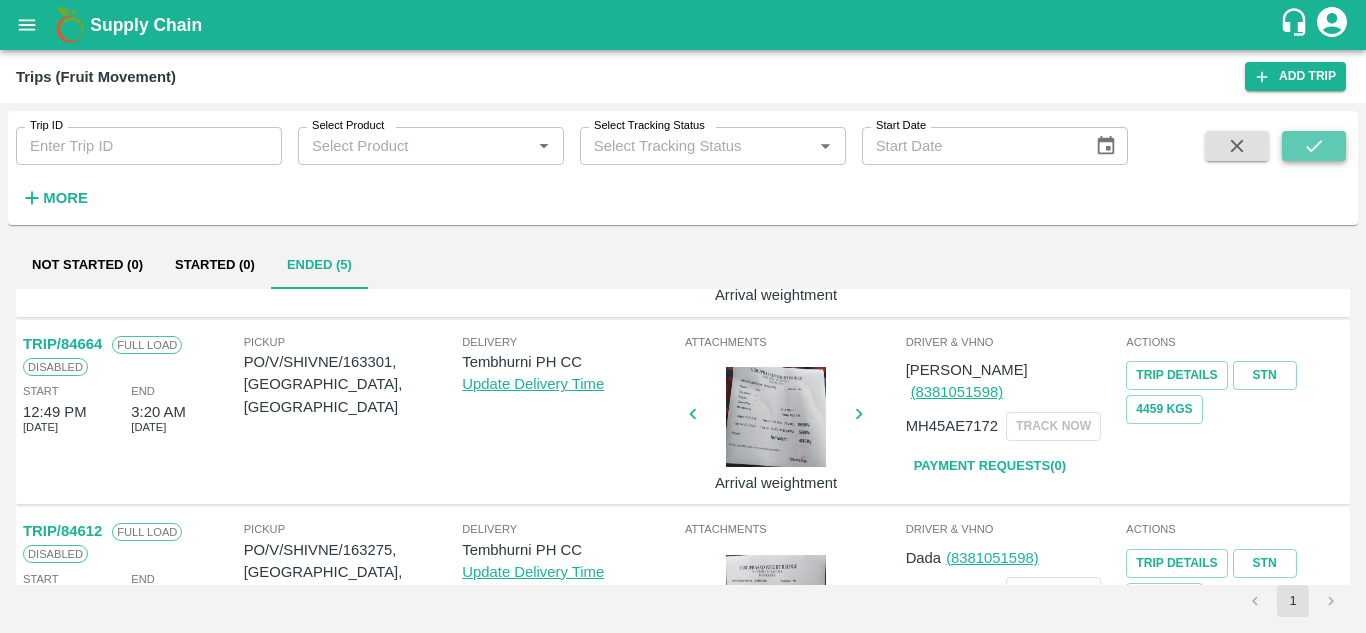 click 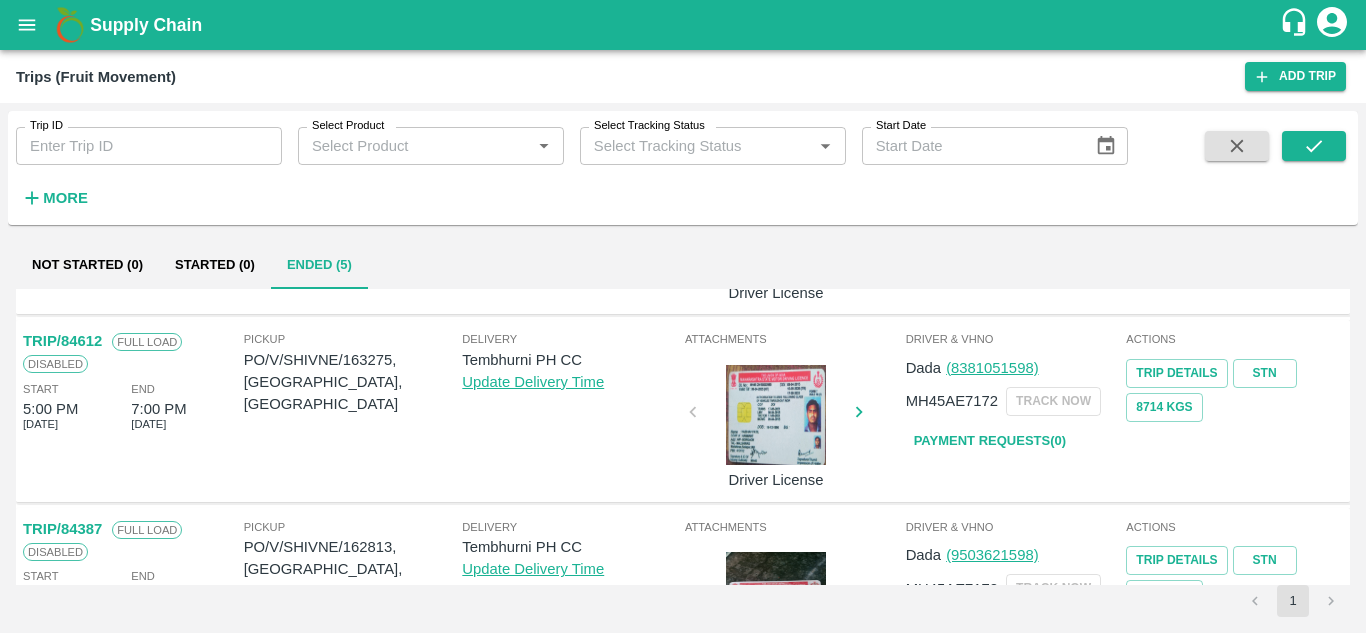 scroll, scrollTop: 531, scrollLeft: 0, axis: vertical 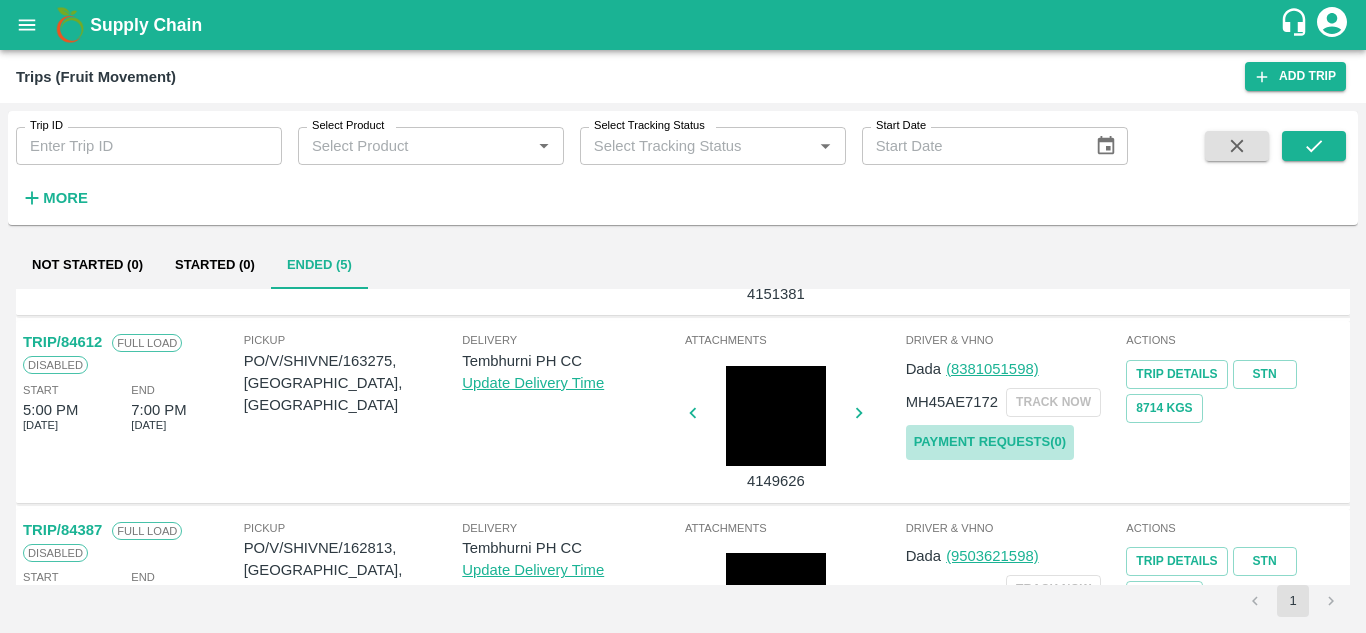 click on "Payment Requests( 0 )" at bounding box center (990, 442) 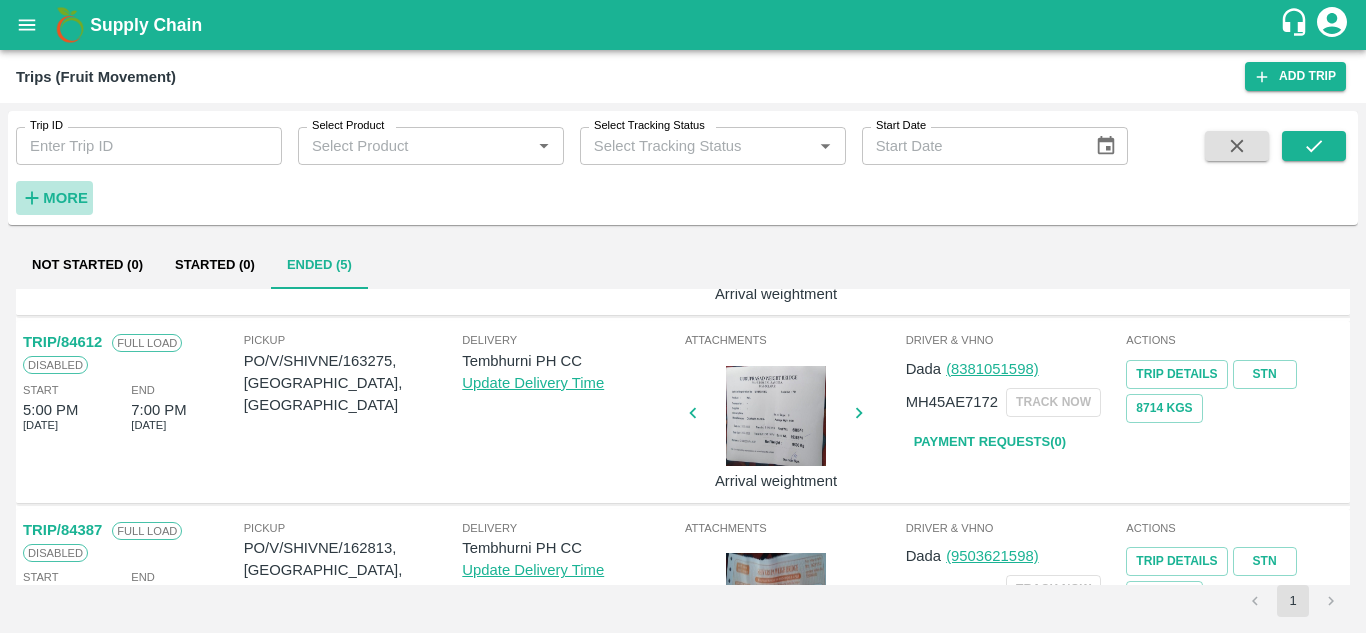 click on "More" at bounding box center (65, 198) 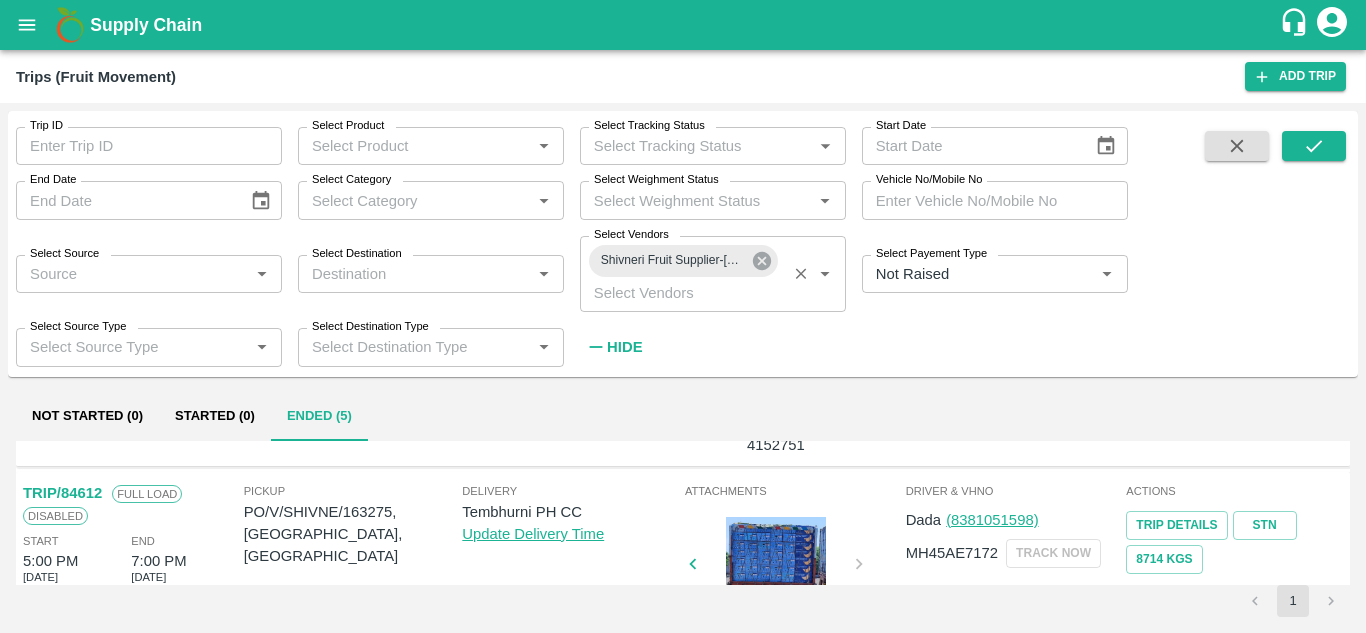 click 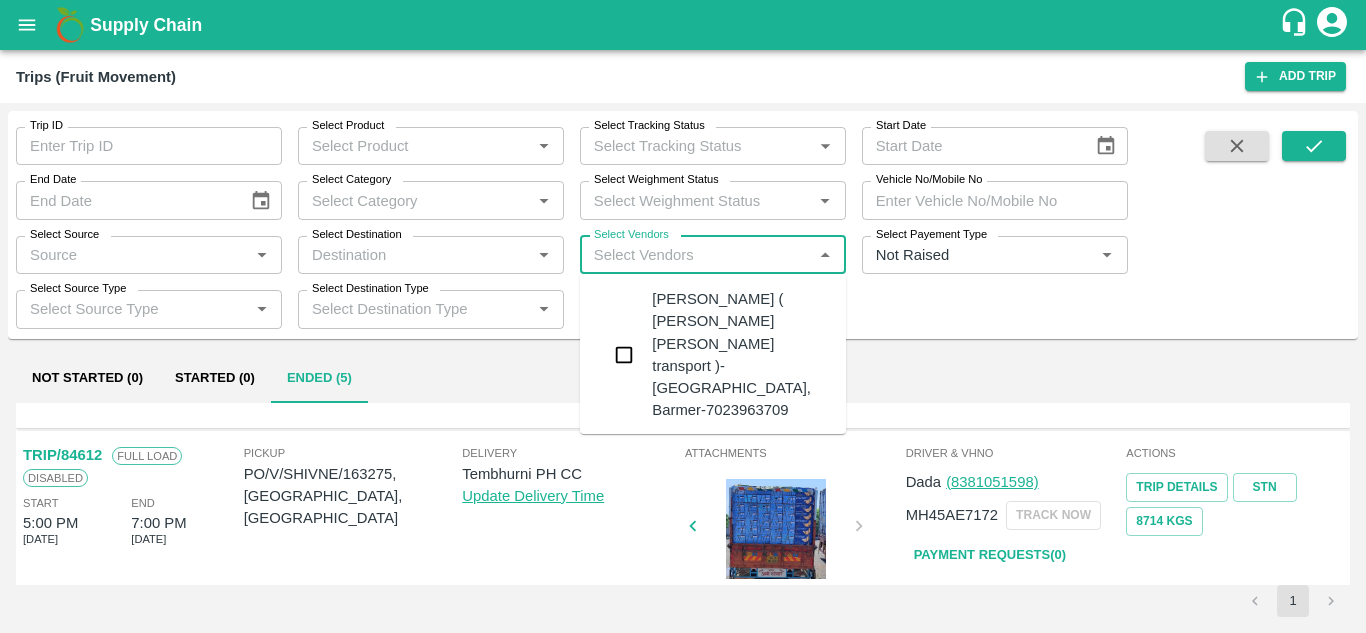 click on "Select Vendors" at bounding box center (696, 255) 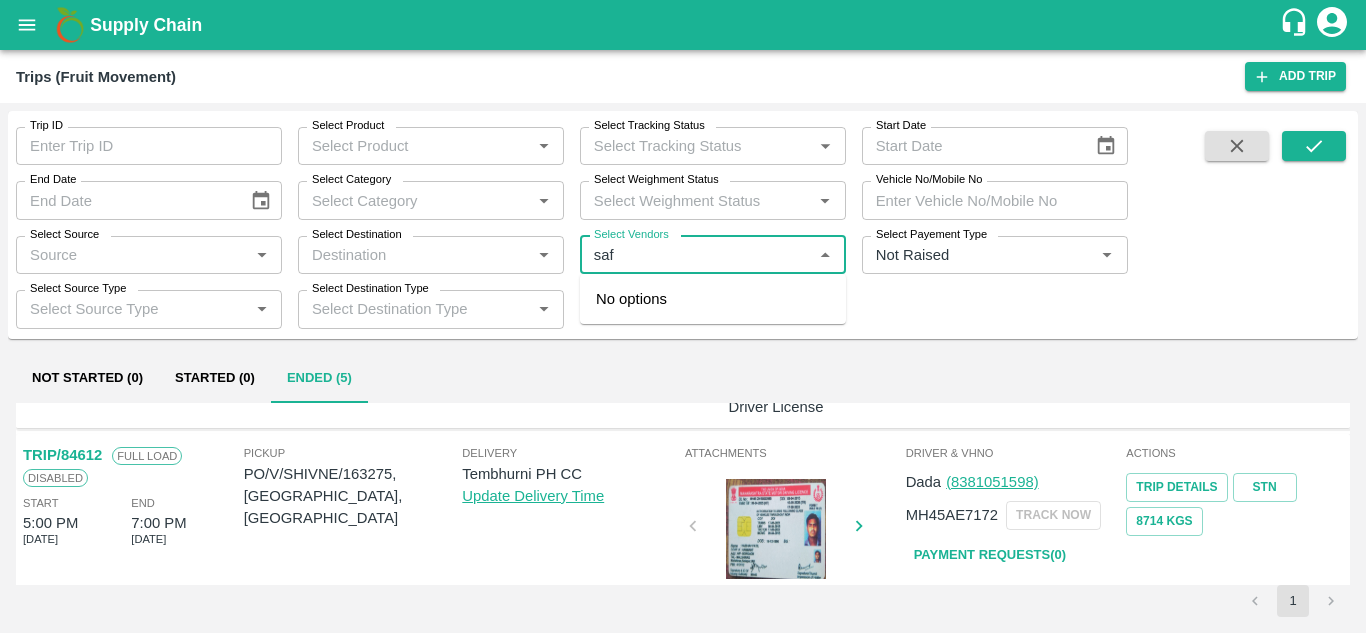 type on "safa" 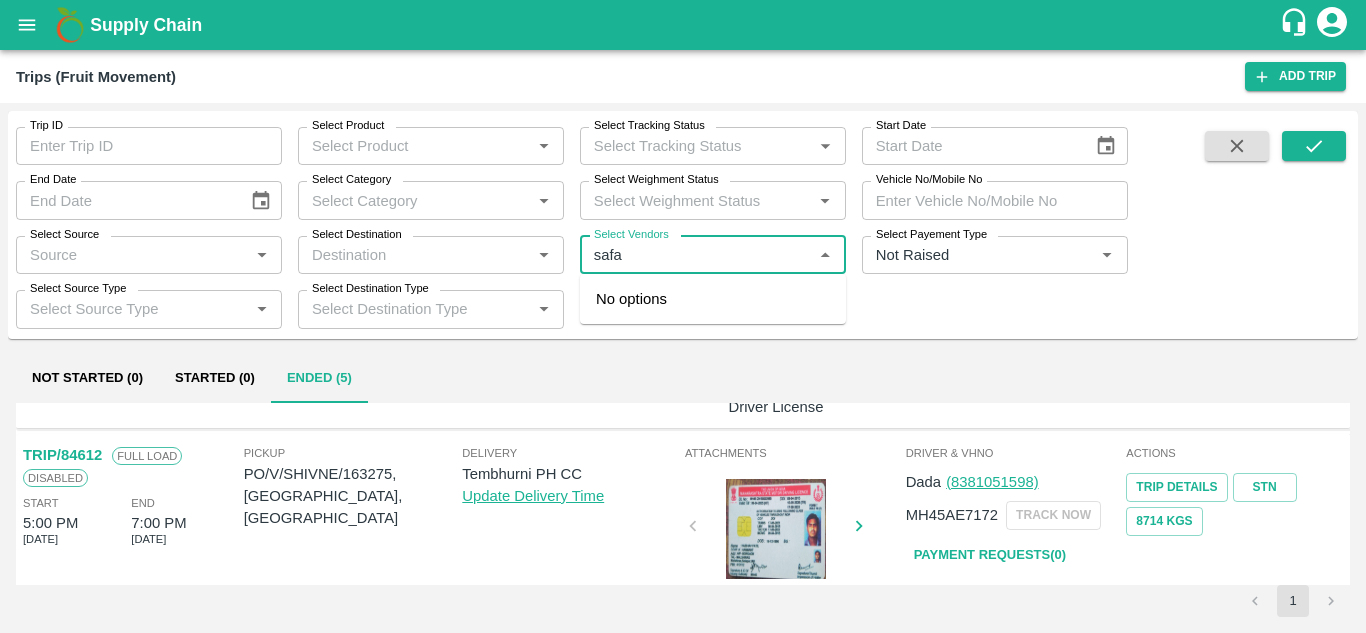 type 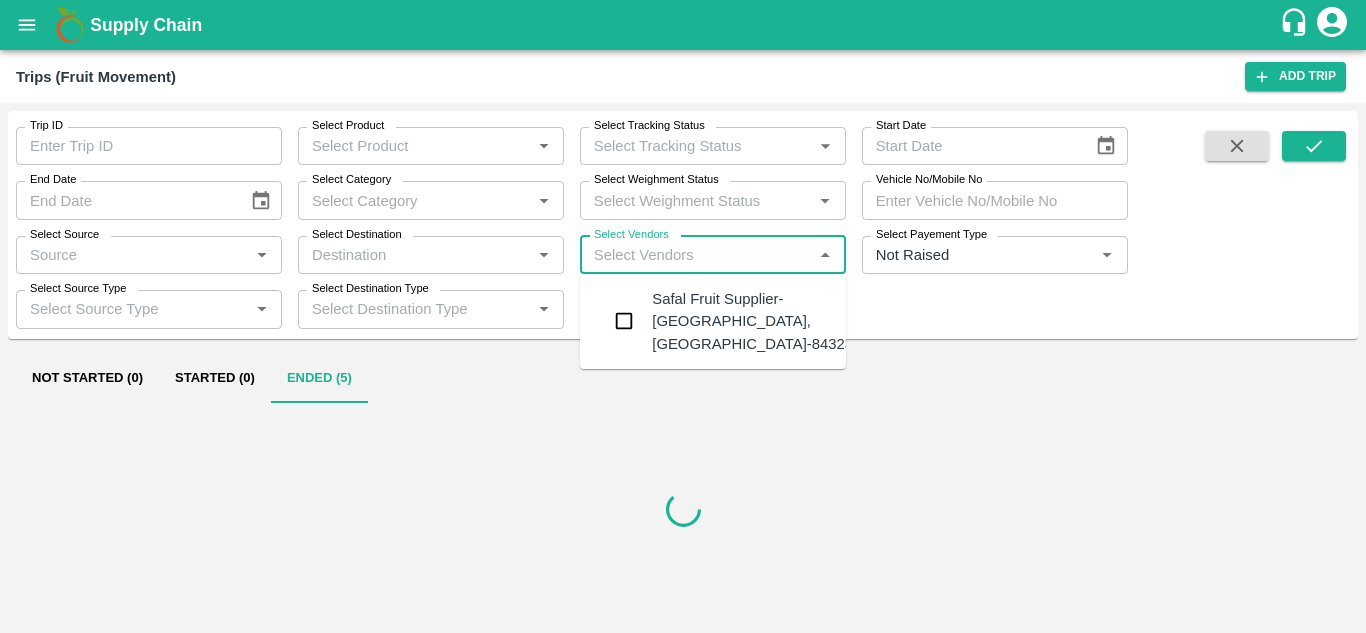 click on "Safal Fruit Supplier-Surli, Solapur-8432377401" at bounding box center [773, 321] 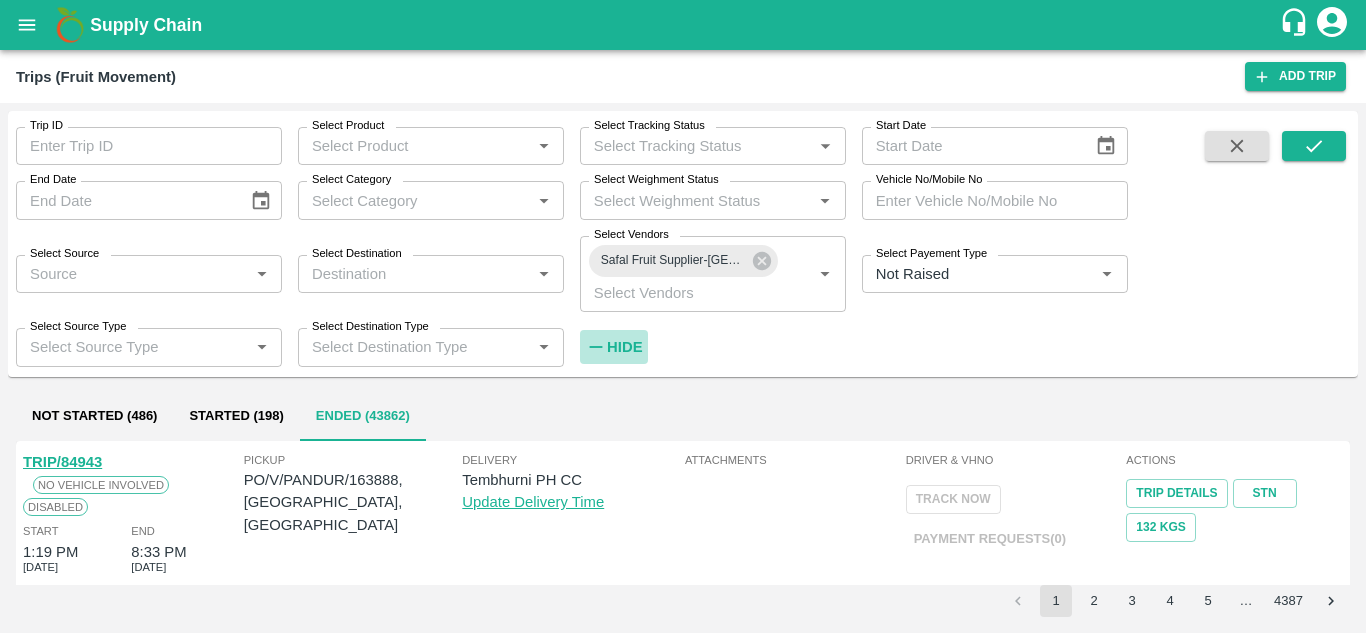 click on "Hide" at bounding box center [624, 347] 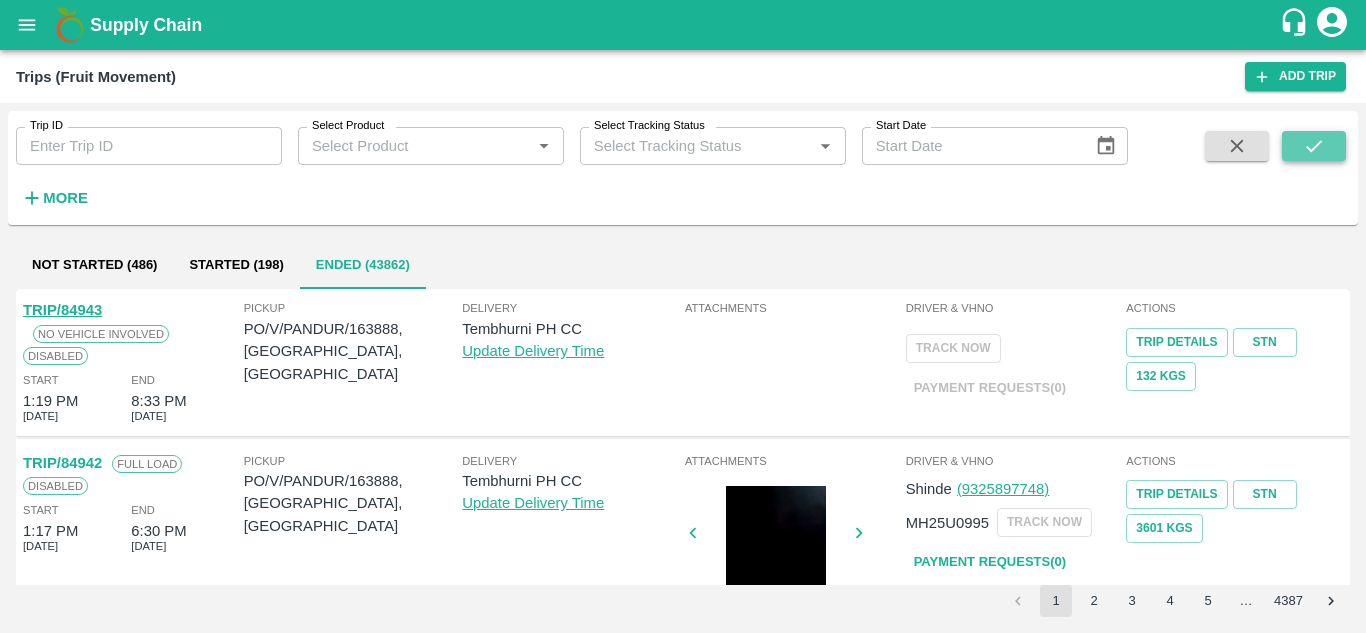 click 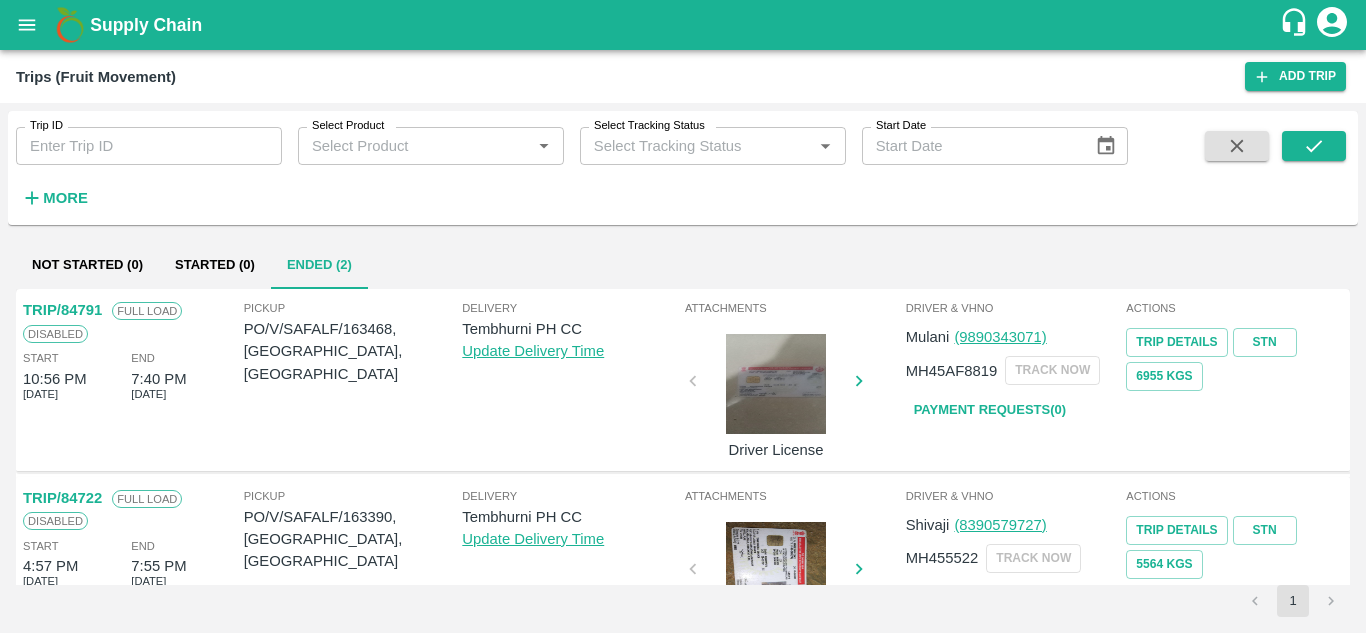 scroll, scrollTop: 79, scrollLeft: 0, axis: vertical 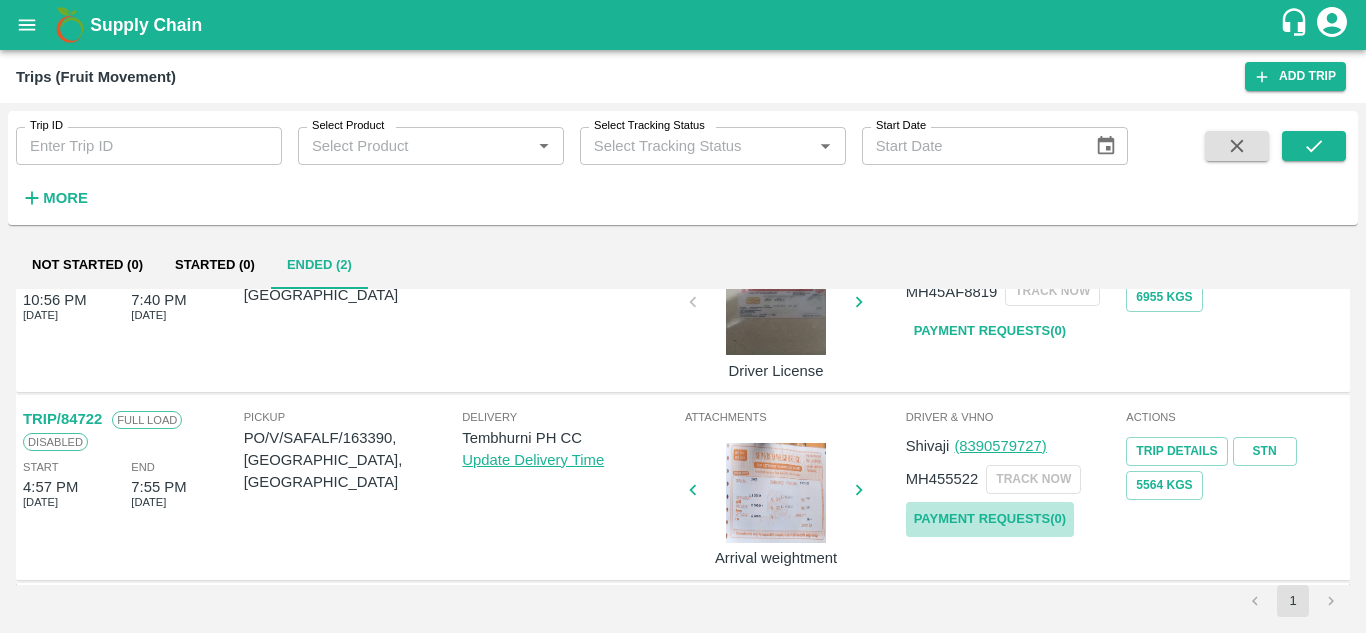click on "Payment Requests( 0 )" at bounding box center (990, 519) 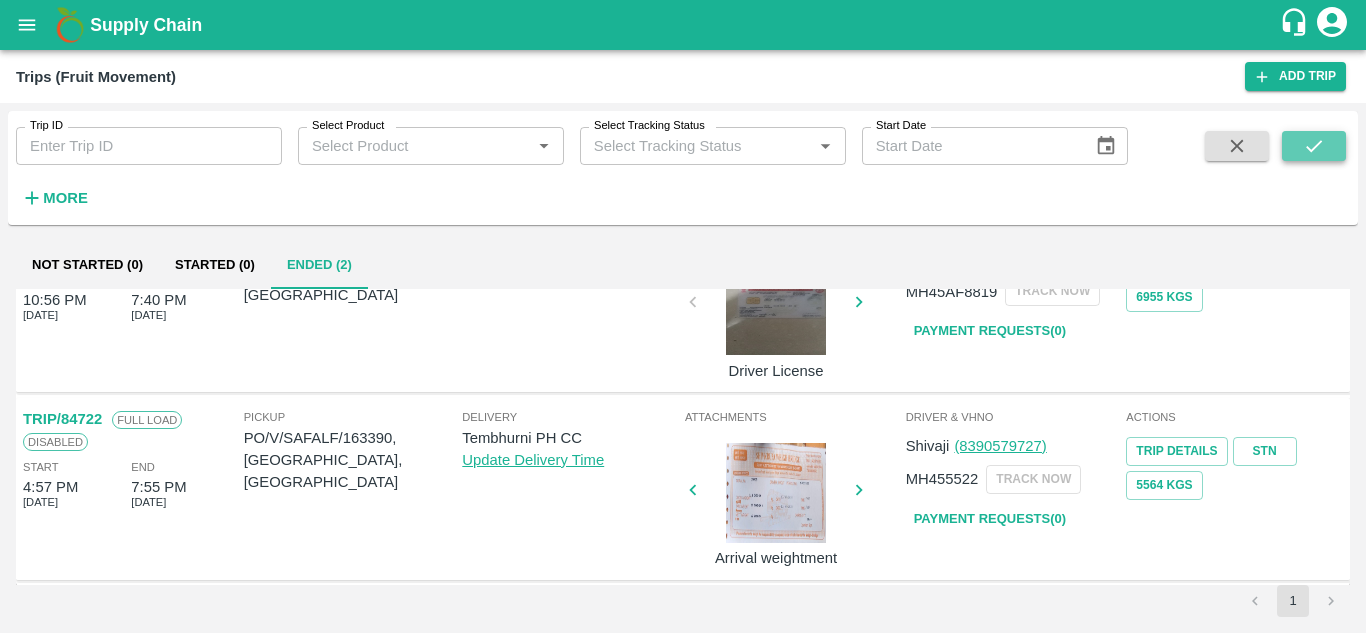 click 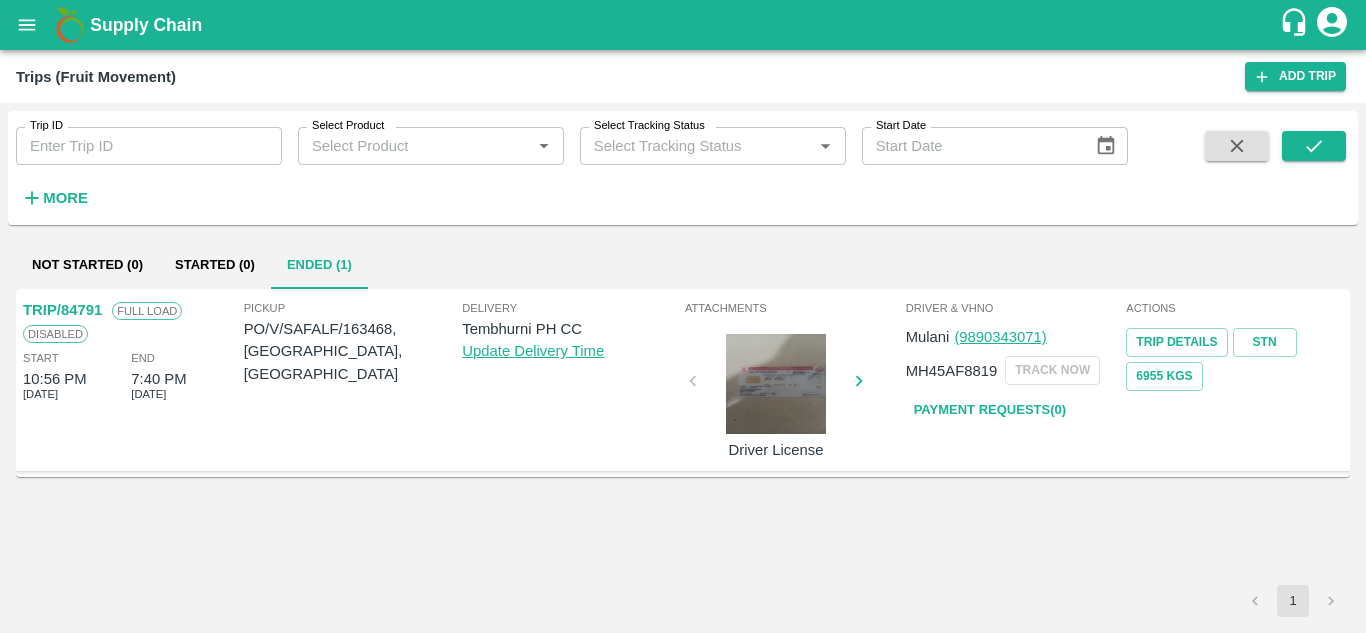 click on "More" at bounding box center [65, 198] 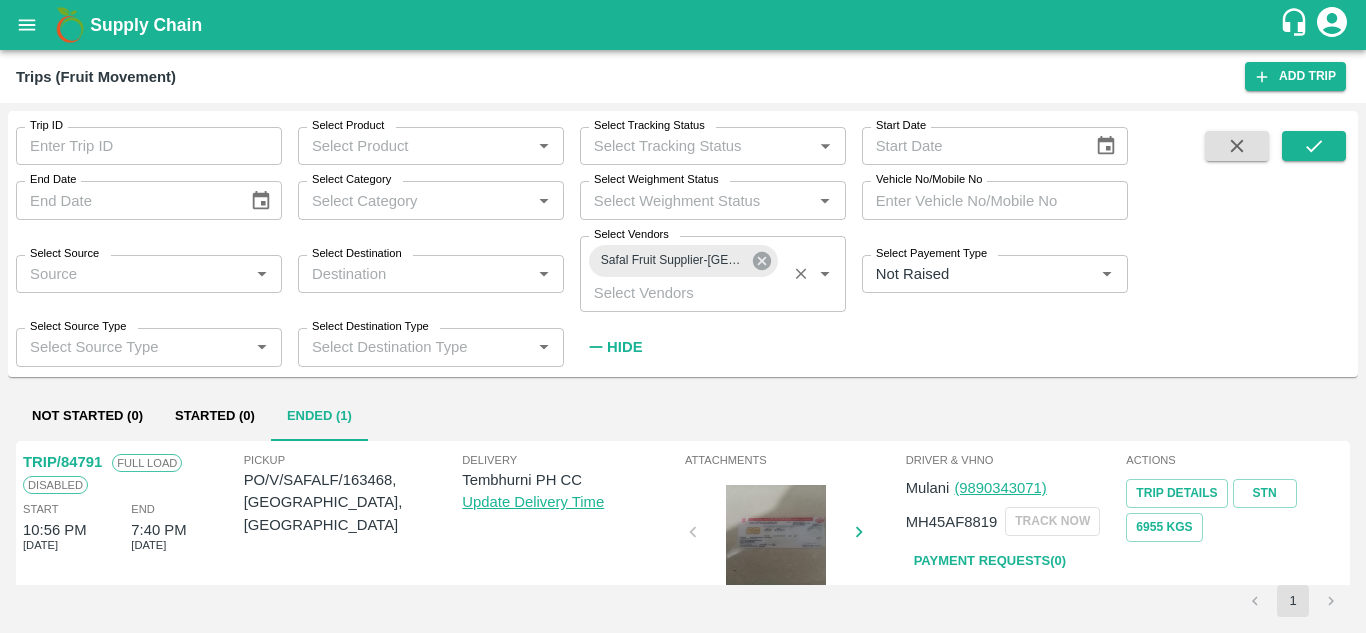 click 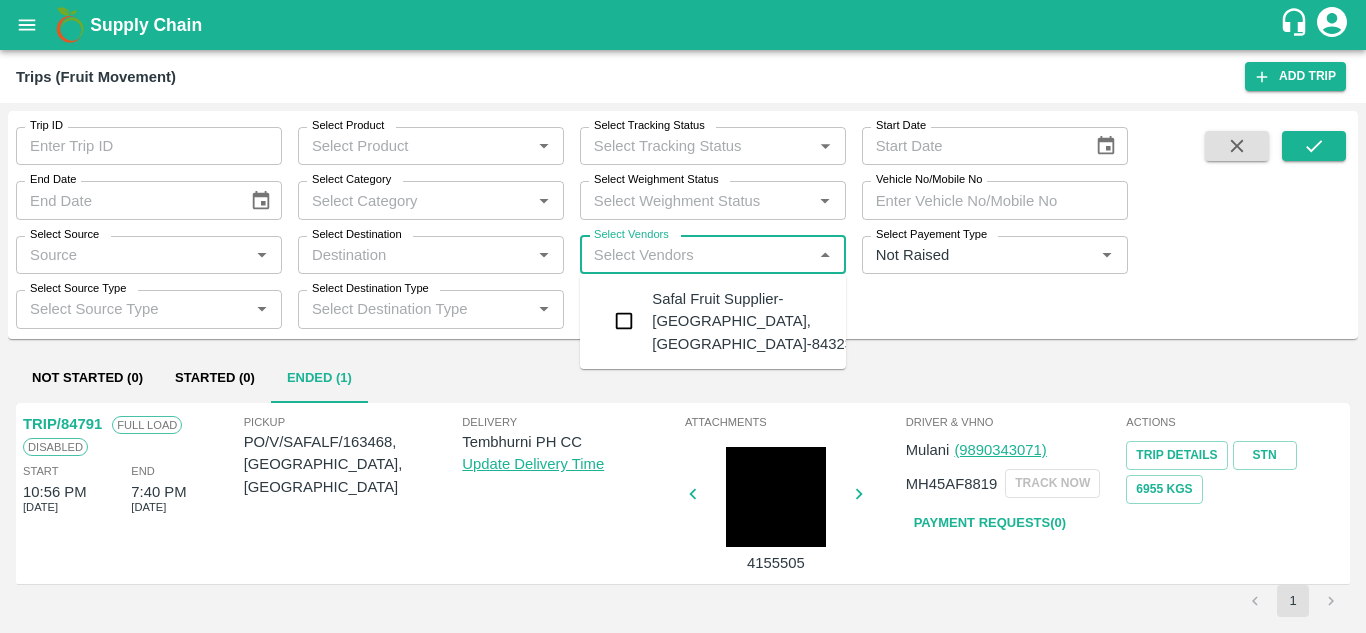 click on "Select Vendors" at bounding box center [696, 255] 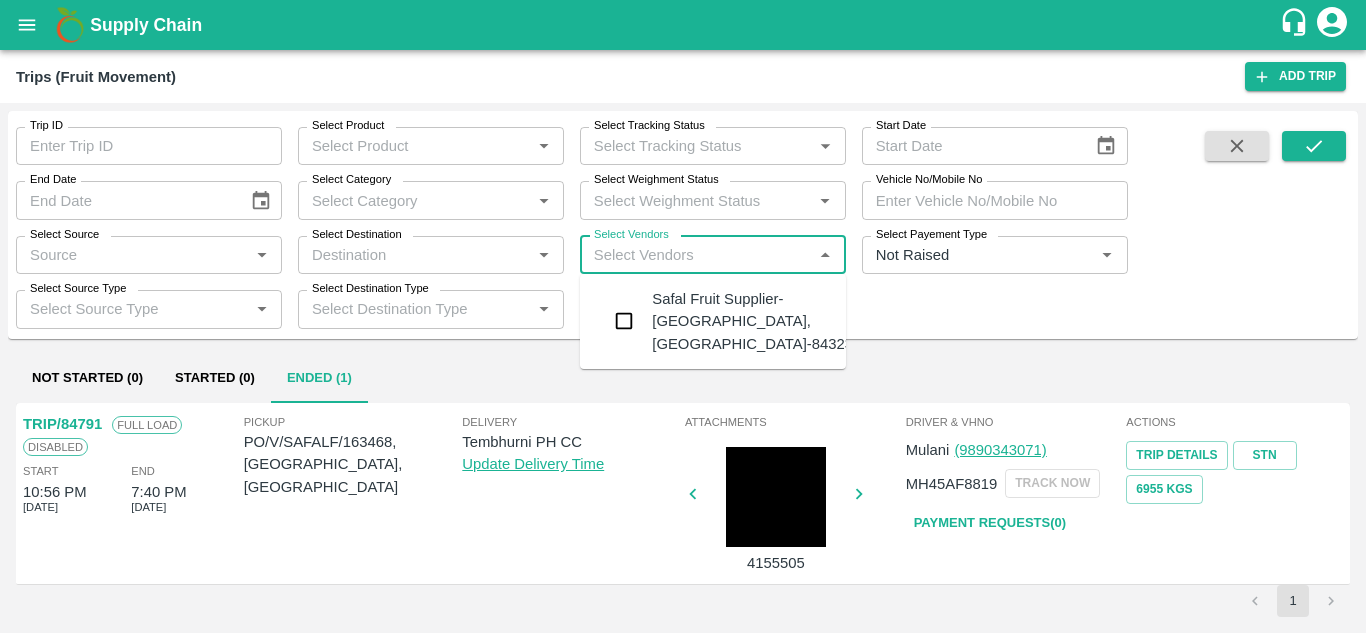 type on "h" 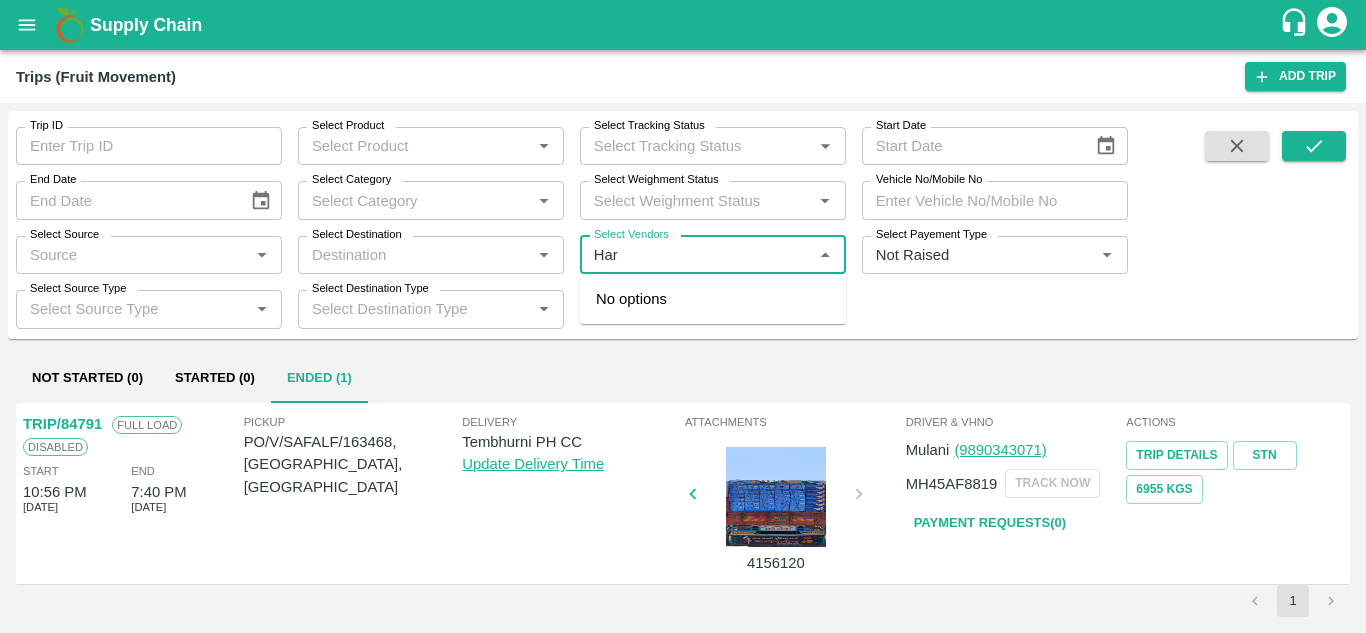 type on "Hars" 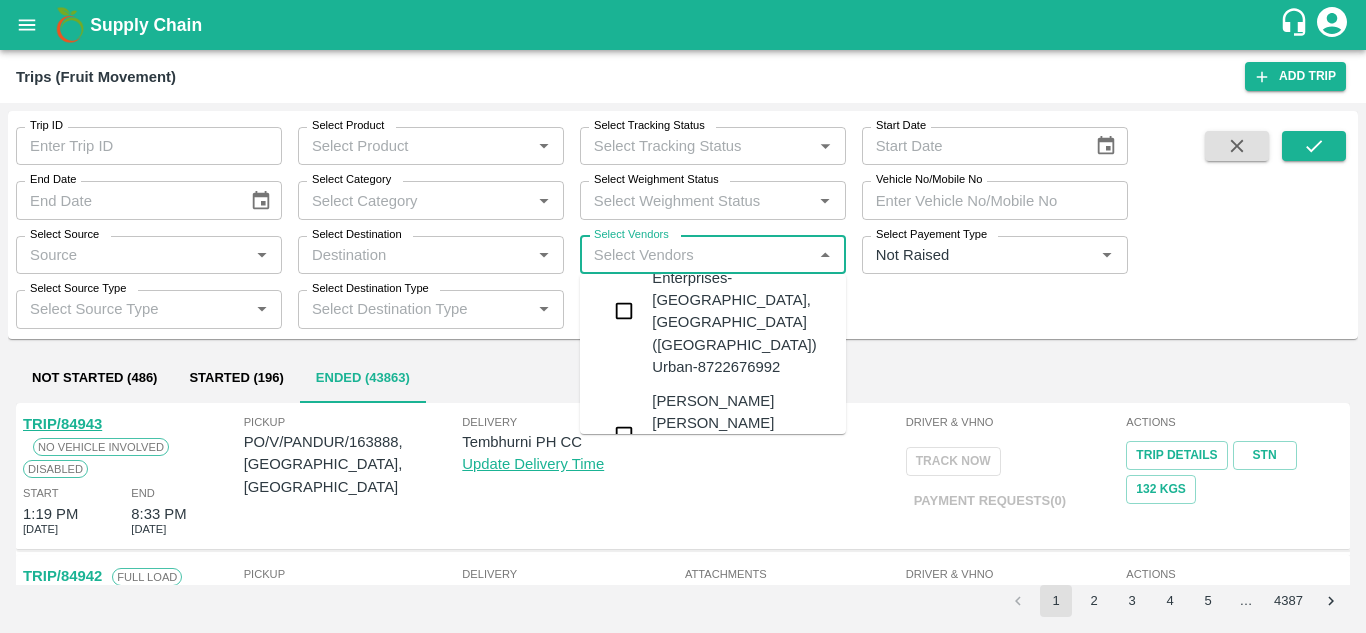 scroll, scrollTop: 537, scrollLeft: 0, axis: vertical 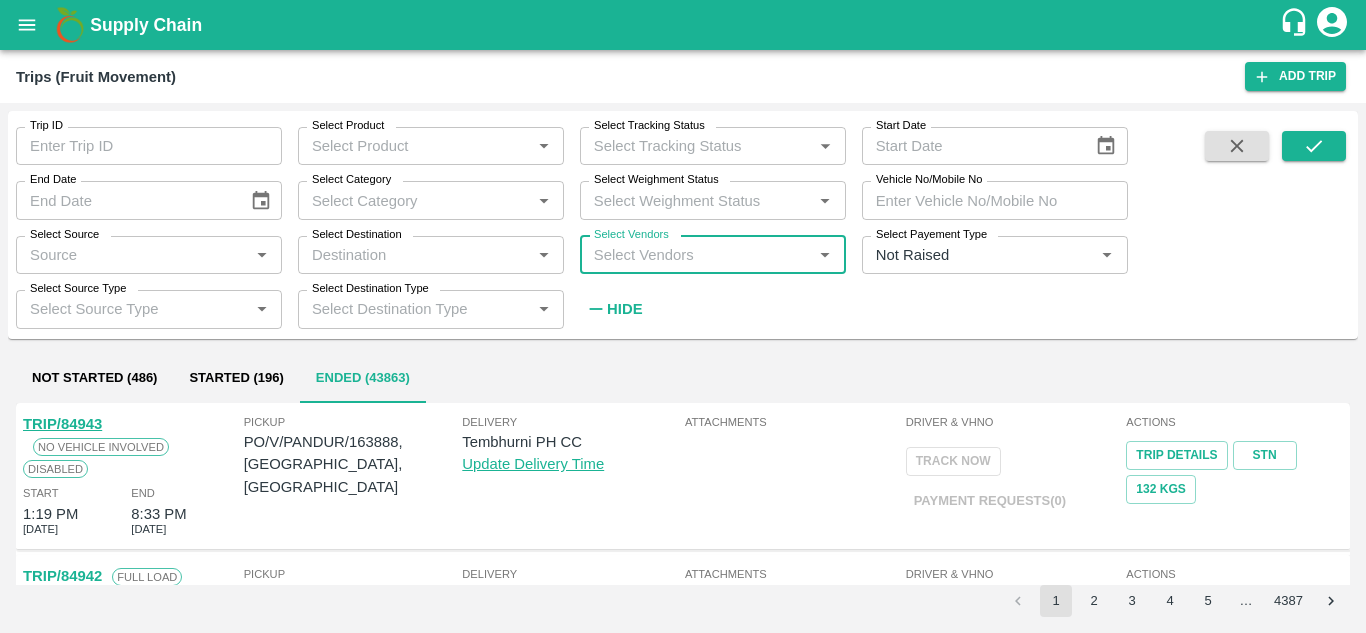 click on "Select Vendors" at bounding box center [696, 255] 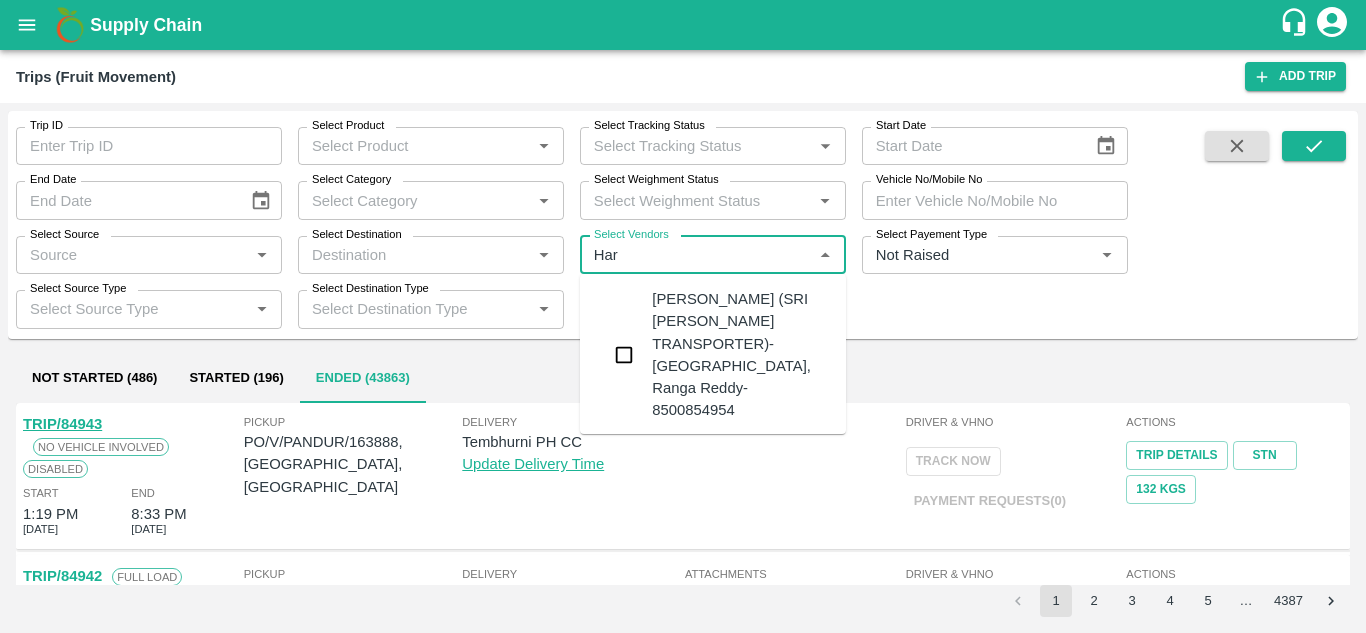 type on "Hars" 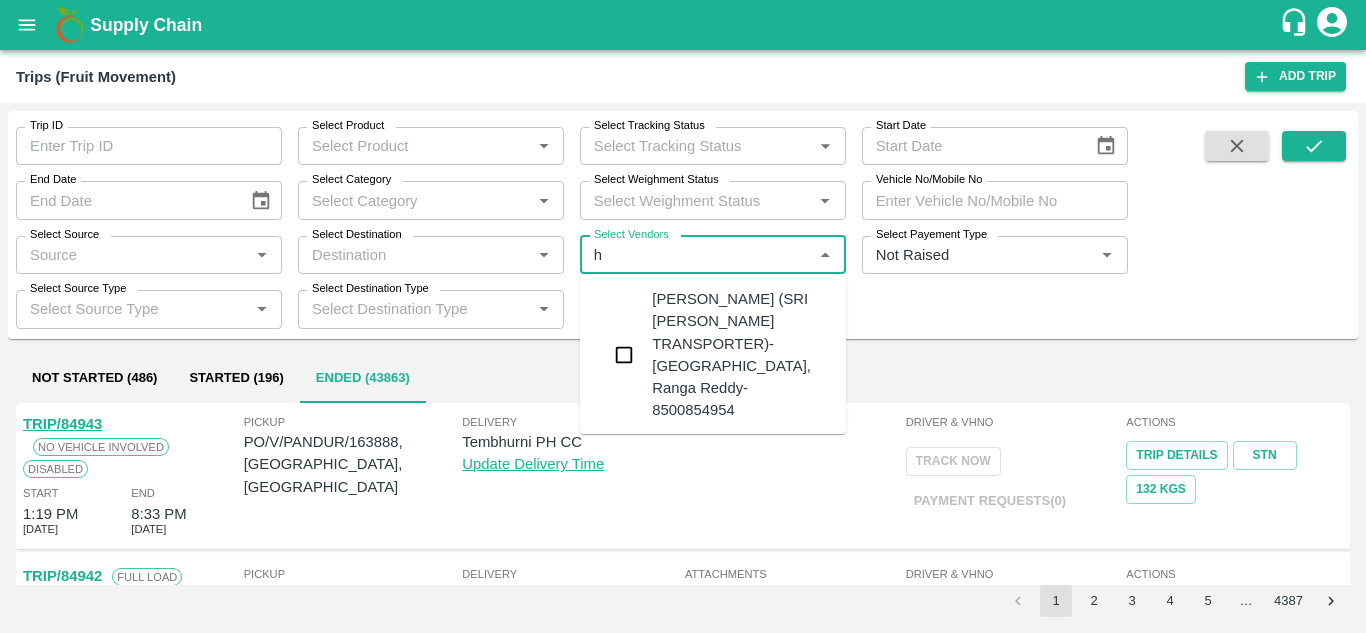 type on "hy" 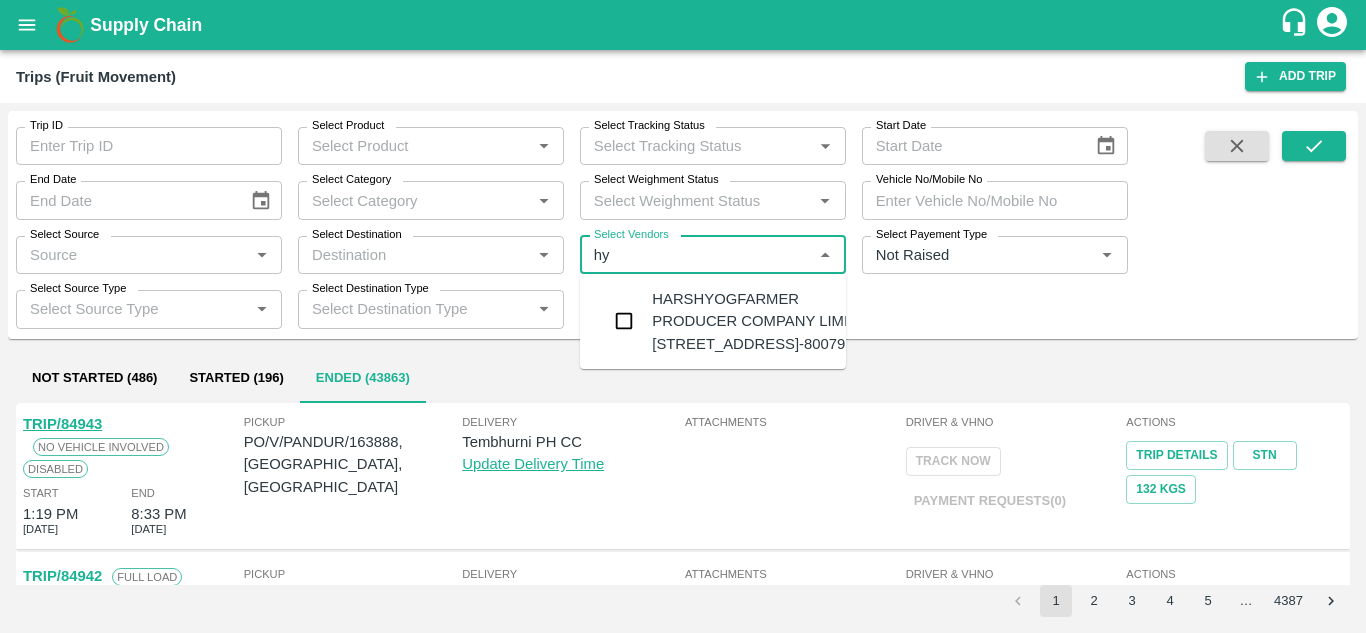 click on "HARSHYOGFARMER PRODUCER COMPANY LIMITED-G NO 37, Sangavi , Solapur-8007955595" at bounding box center (769, 321) 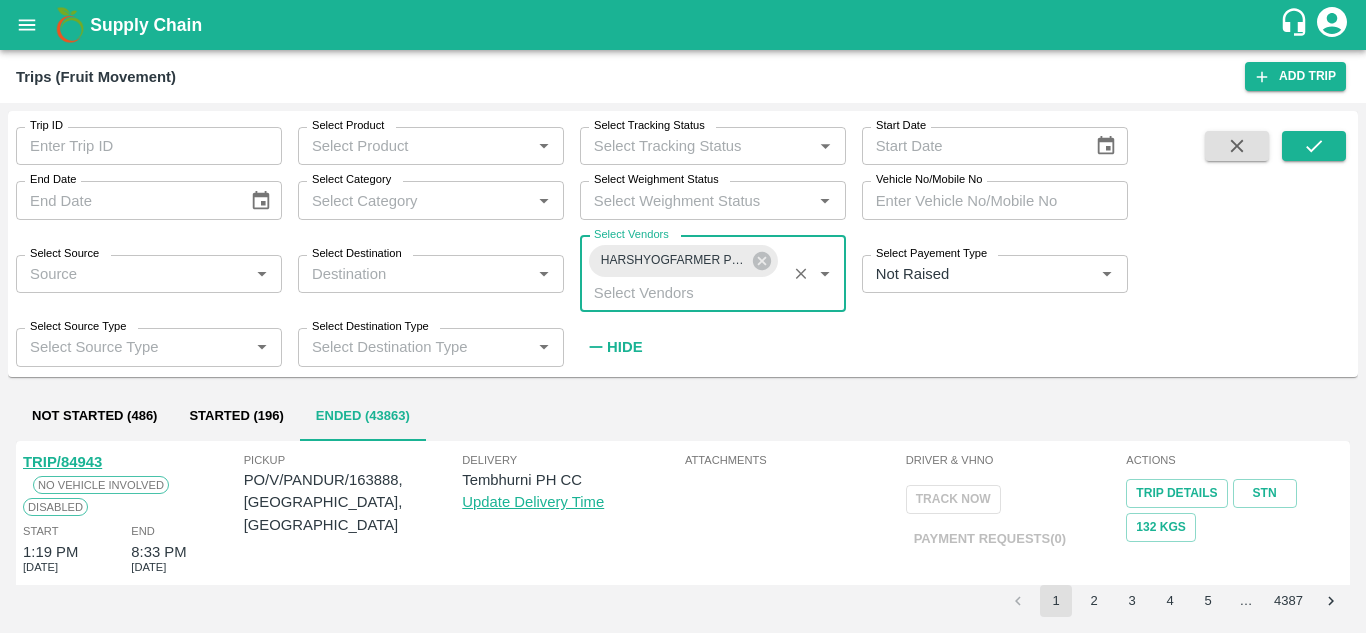 click on "HARSHYOGFARMER PRODUCER COMPANY LIMITED-G NO 37, Sangavi , Solapur-8007955595" at bounding box center [673, 260] 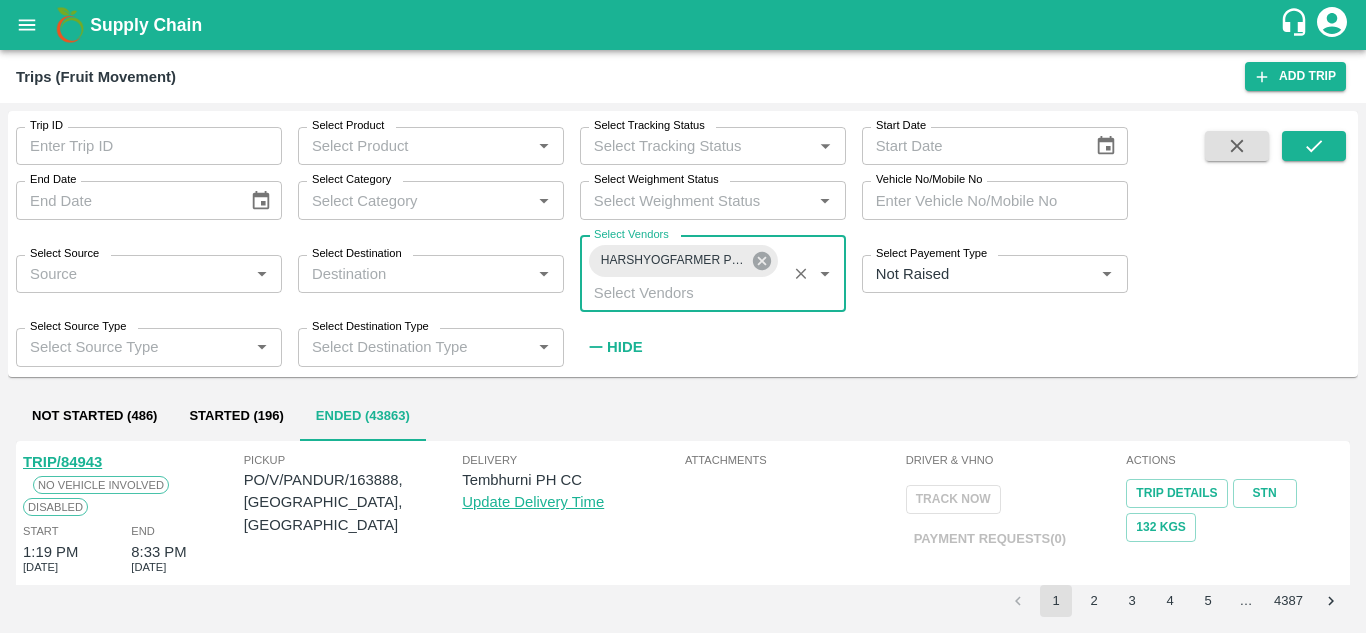 drag, startPoint x: 721, startPoint y: 262, endPoint x: 767, endPoint y: 259, distance: 46.09772 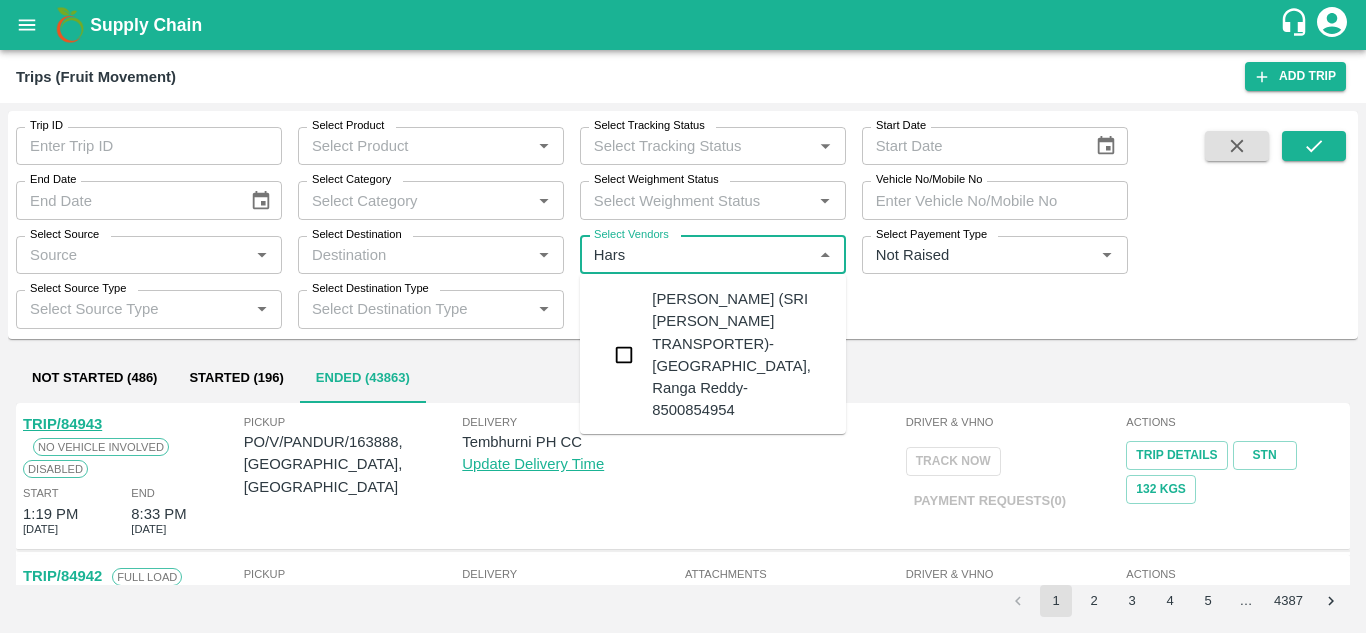 type on "Harsh" 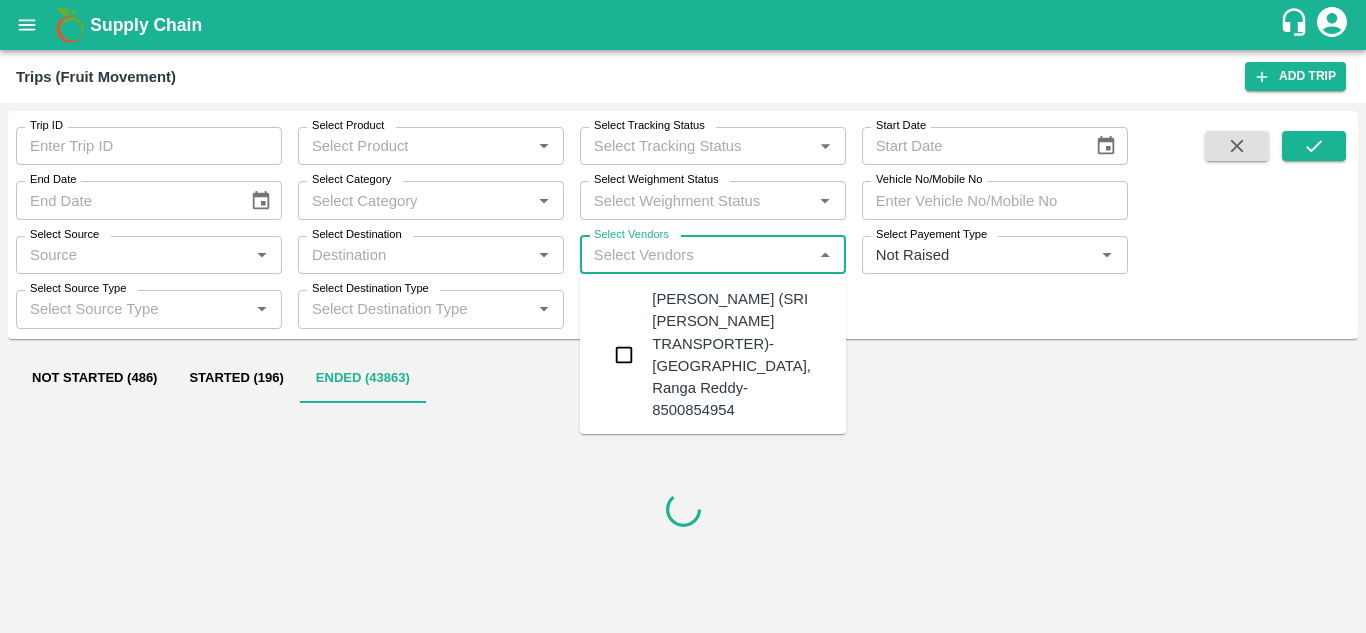 type on "y" 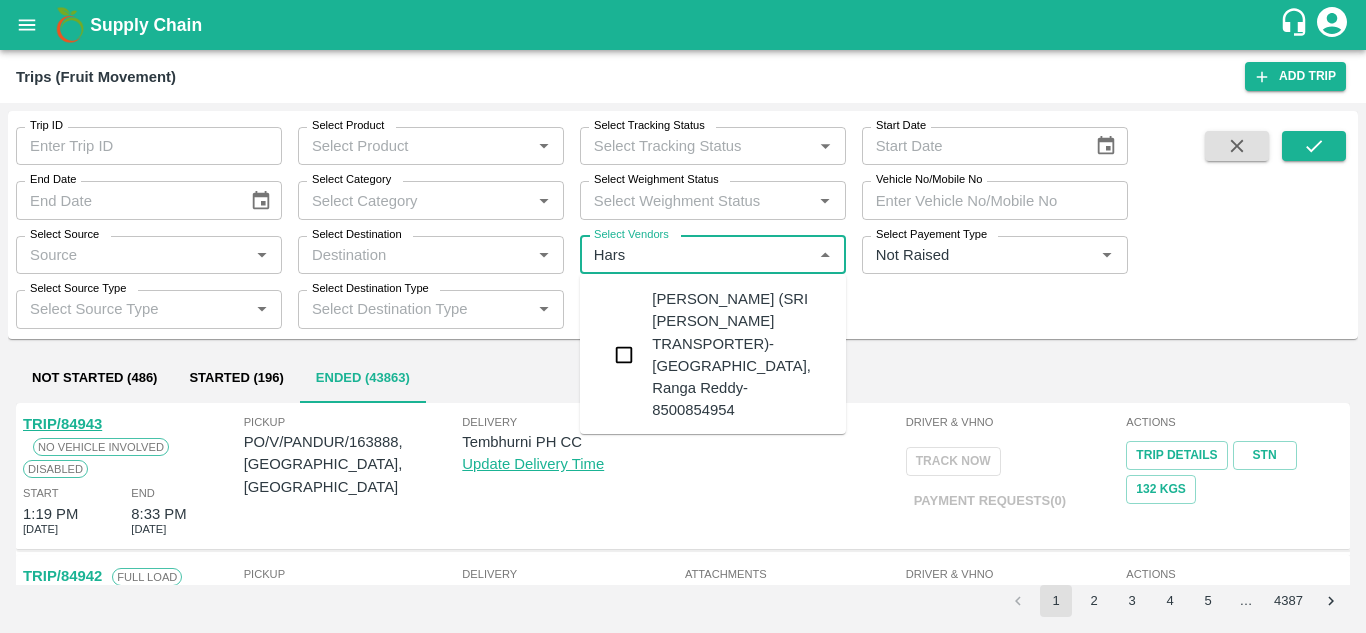 type on "Harsh" 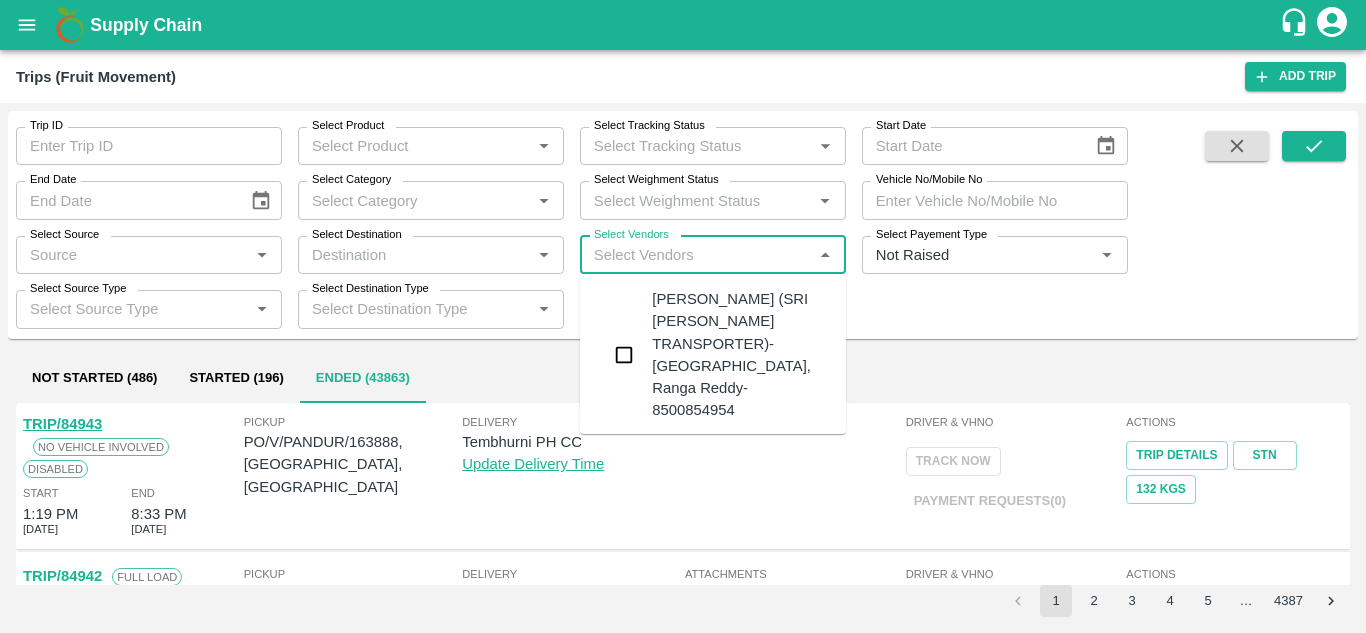 type on "H" 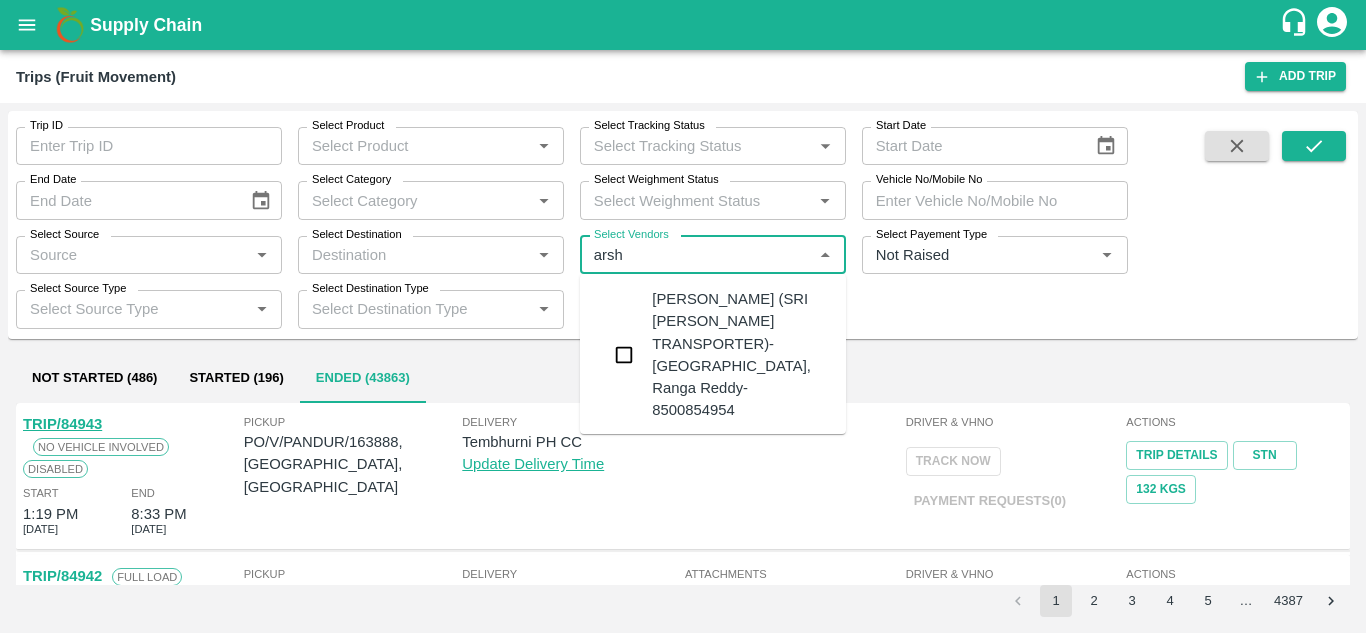 type on "arshy" 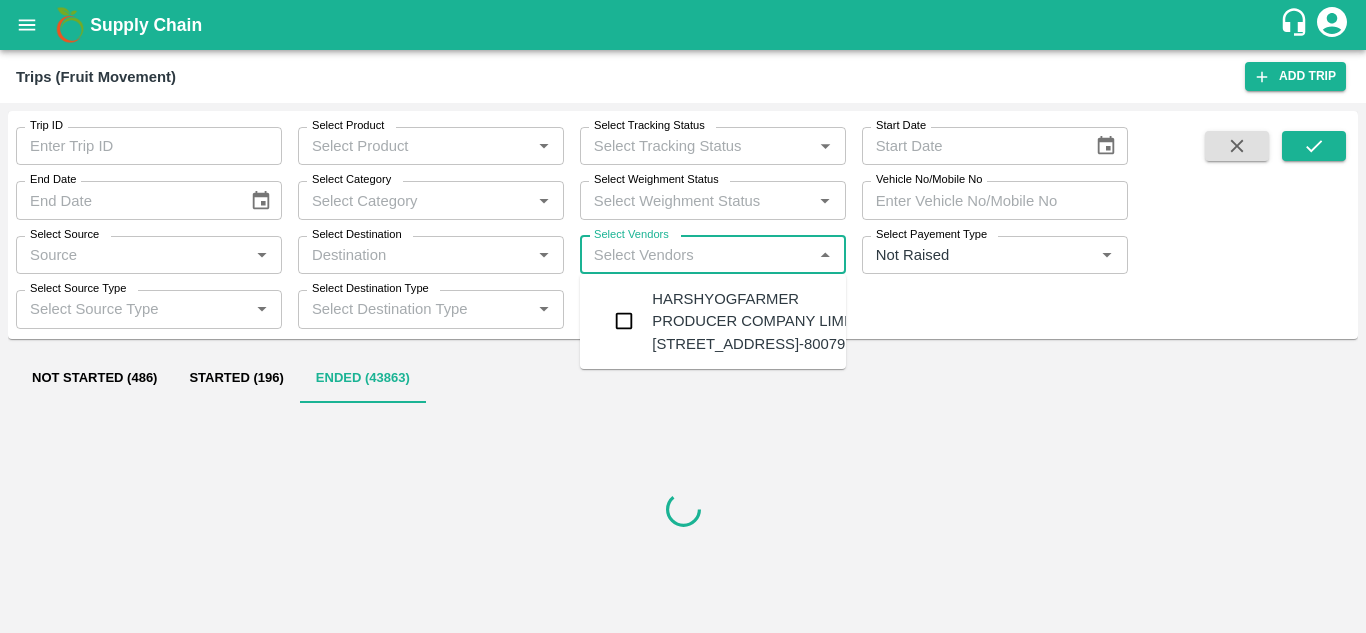 type on "o" 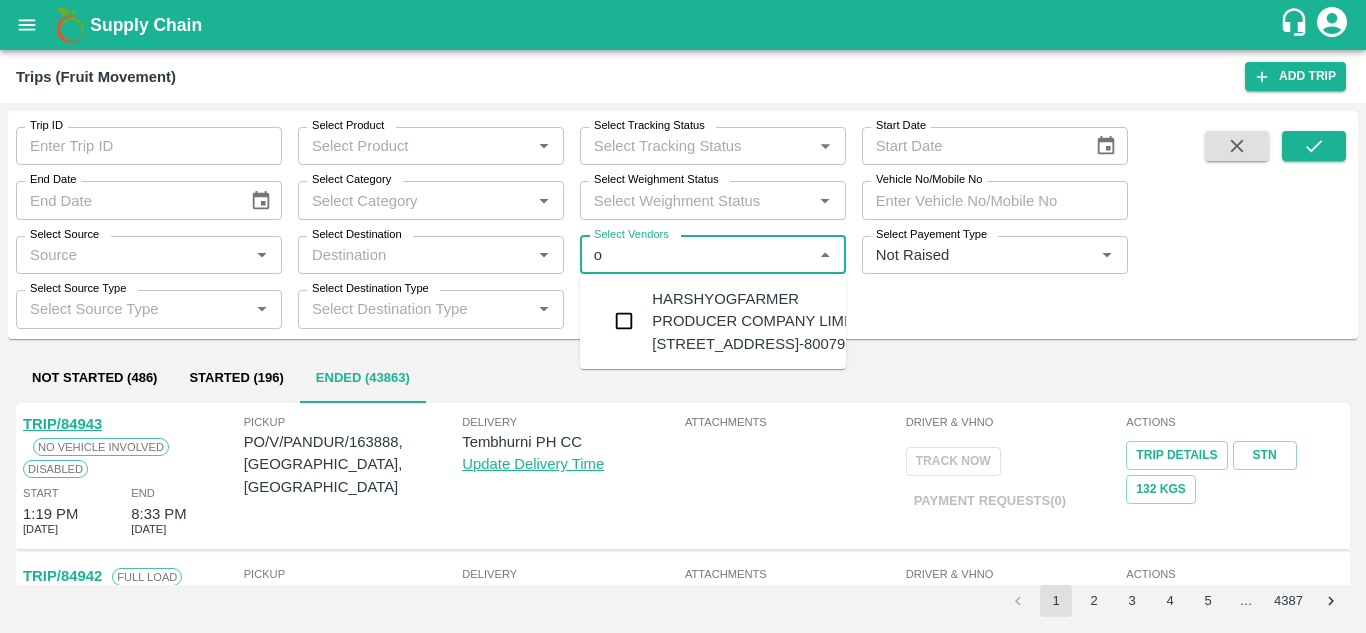 type 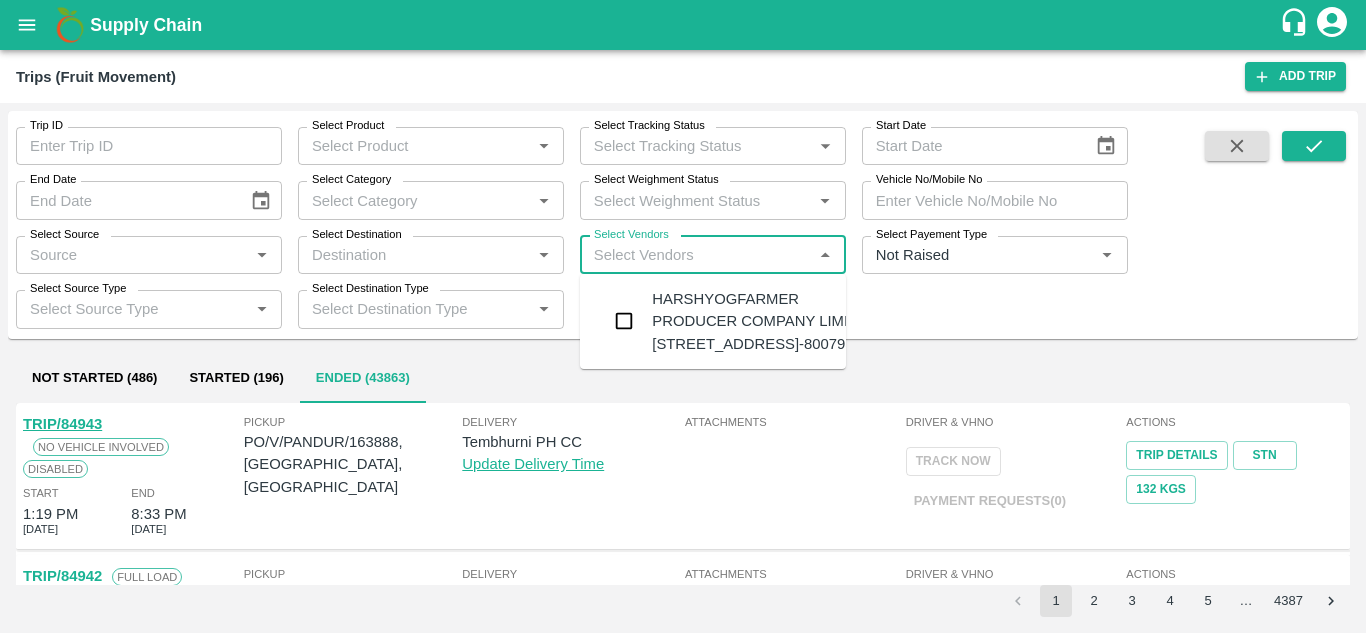 click on "HARSHYOGFARMER PRODUCER COMPANY LIMITED-G NO 37, Sangavi , Solapur-8007955595" at bounding box center [769, 321] 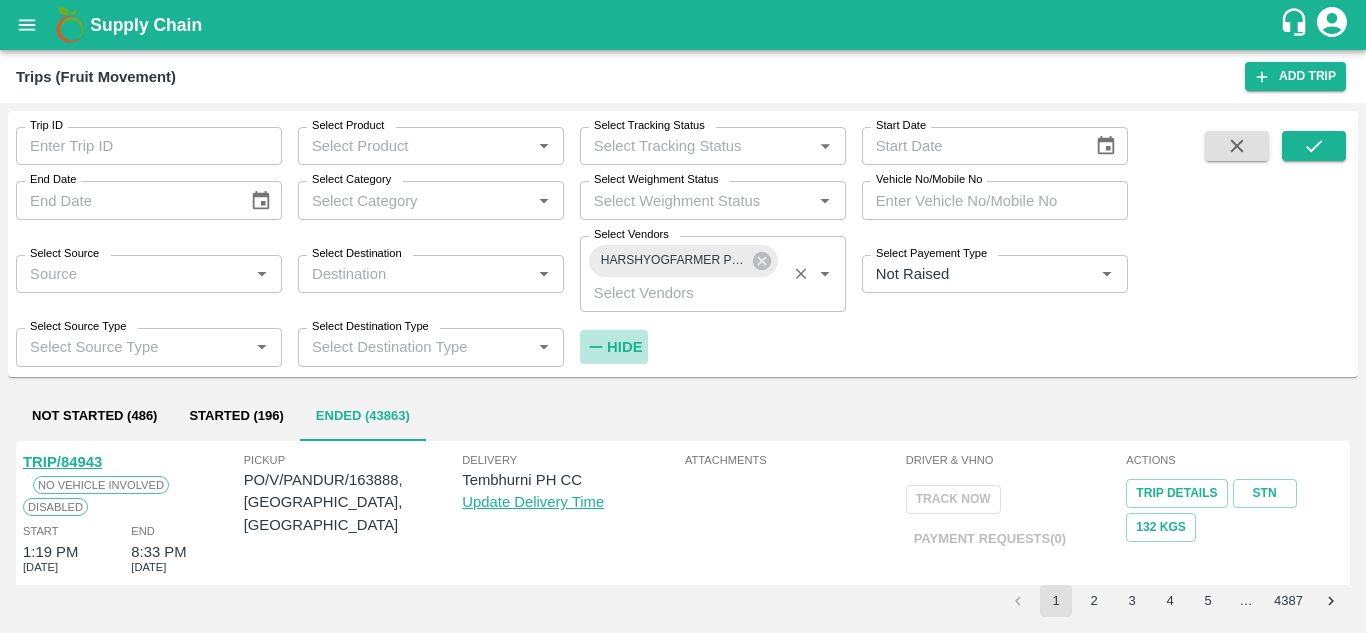 click on "Hide" at bounding box center [624, 347] 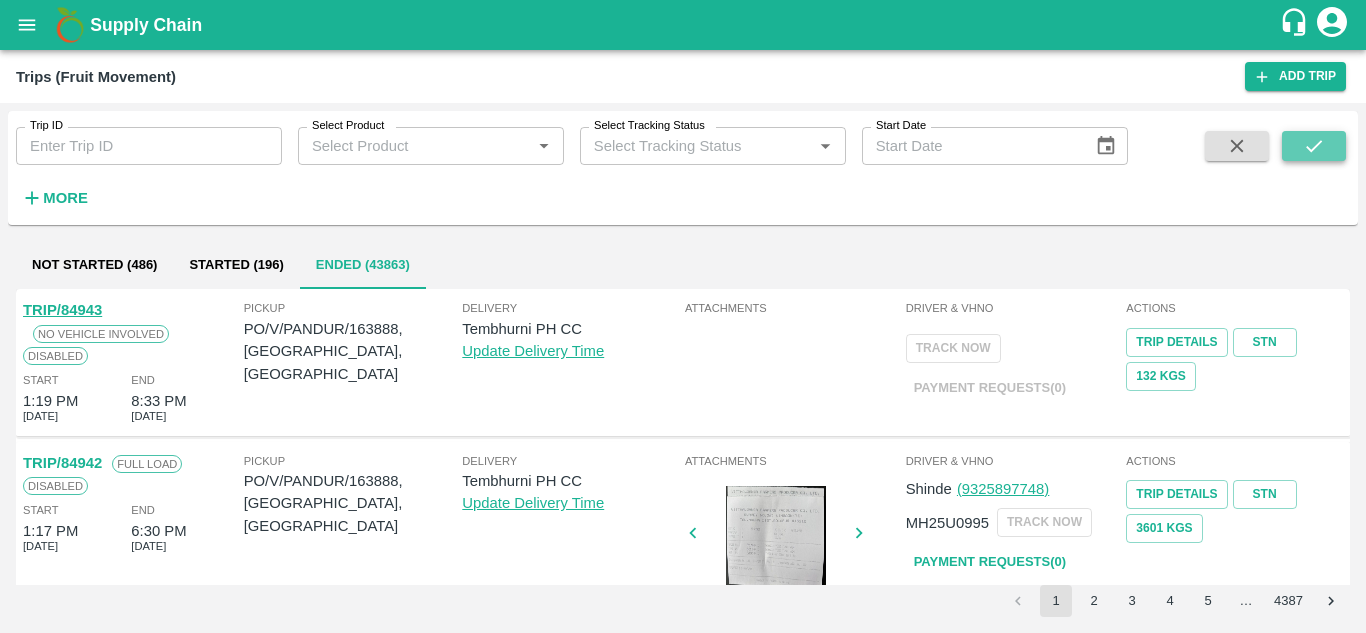 click 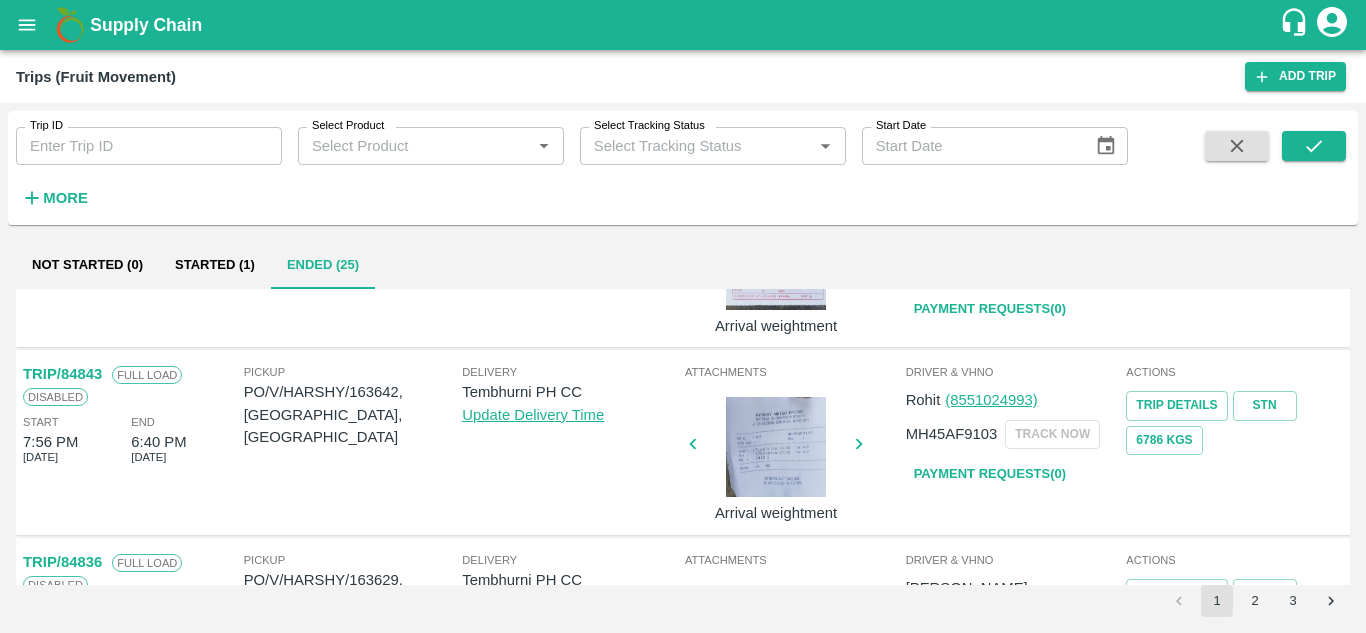 scroll, scrollTop: 1580, scrollLeft: 0, axis: vertical 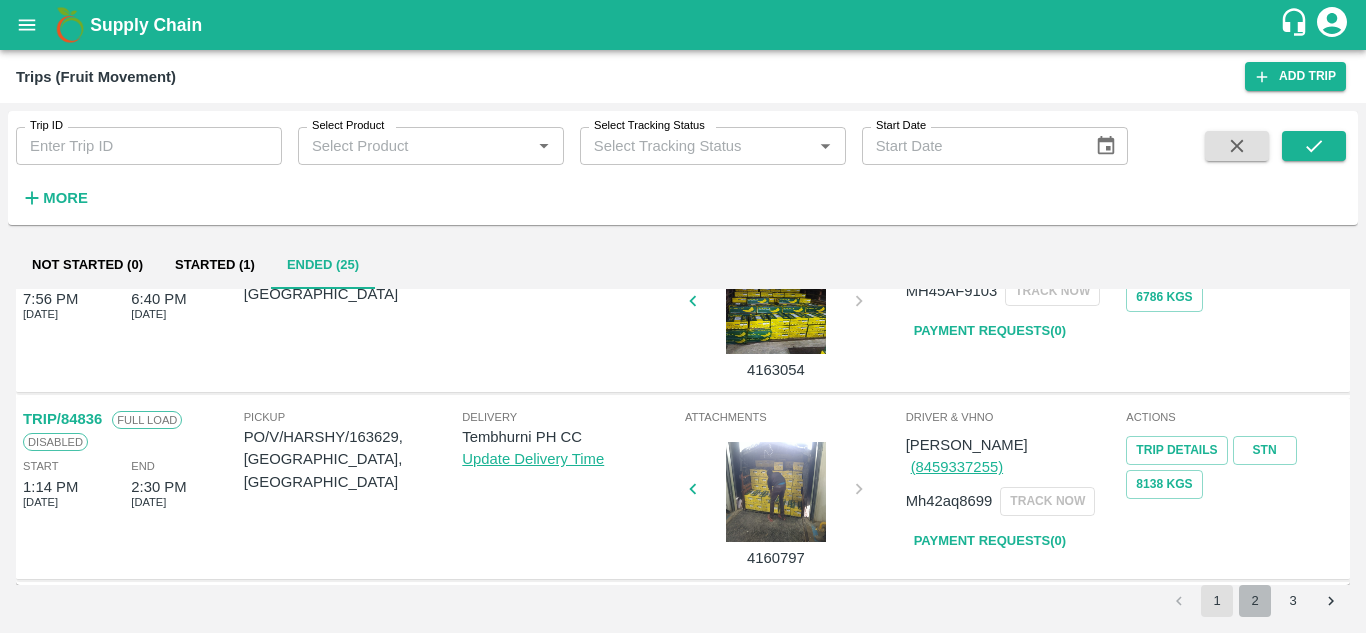 click on "2" at bounding box center [1255, 601] 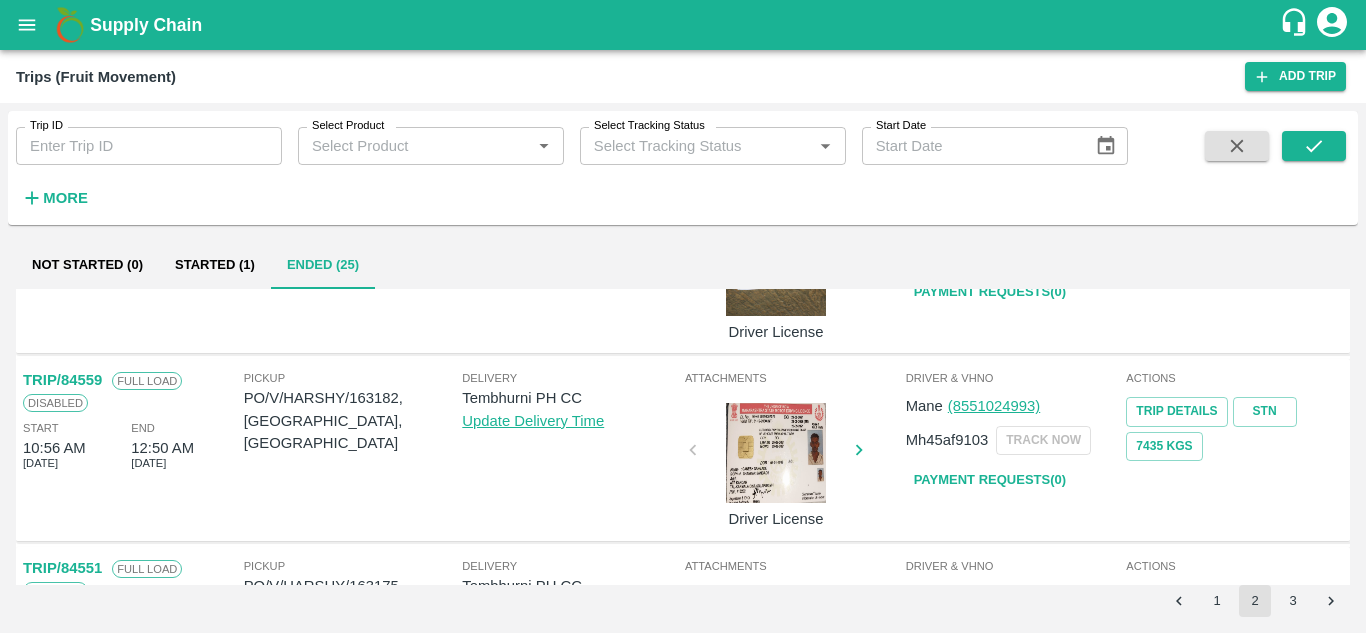 scroll, scrollTop: 1580, scrollLeft: 0, axis: vertical 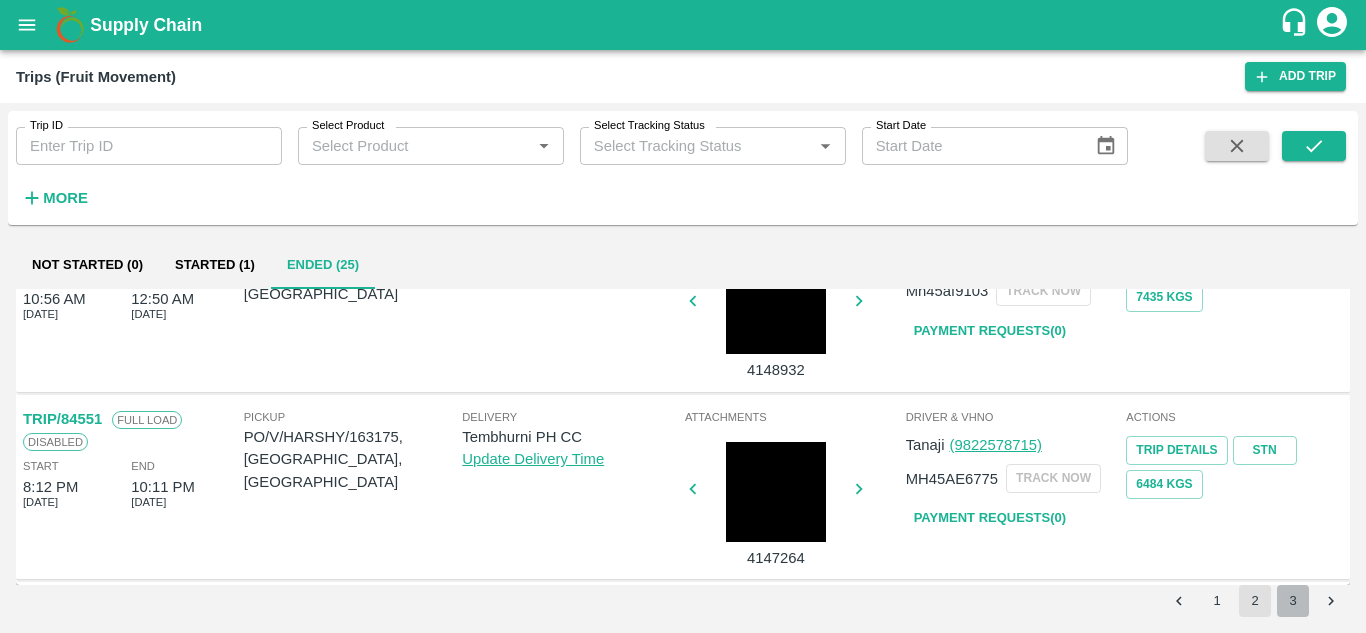 click on "3" at bounding box center [1293, 601] 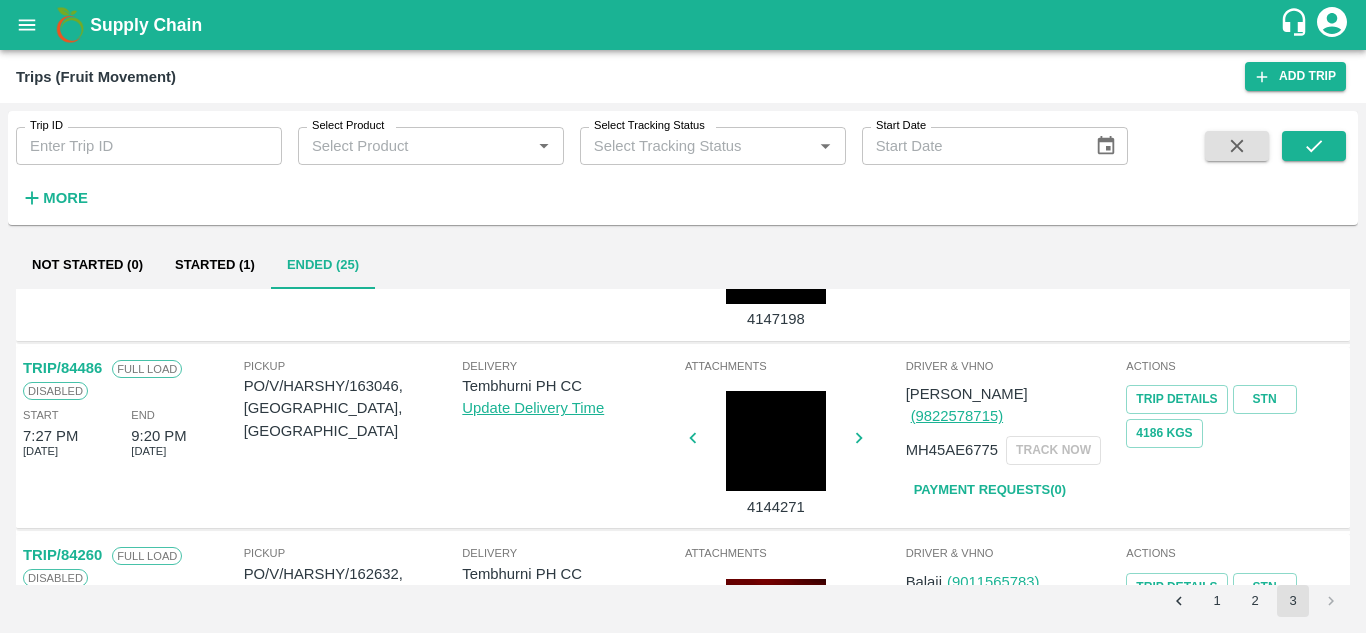 scroll, scrollTop: 320, scrollLeft: 0, axis: vertical 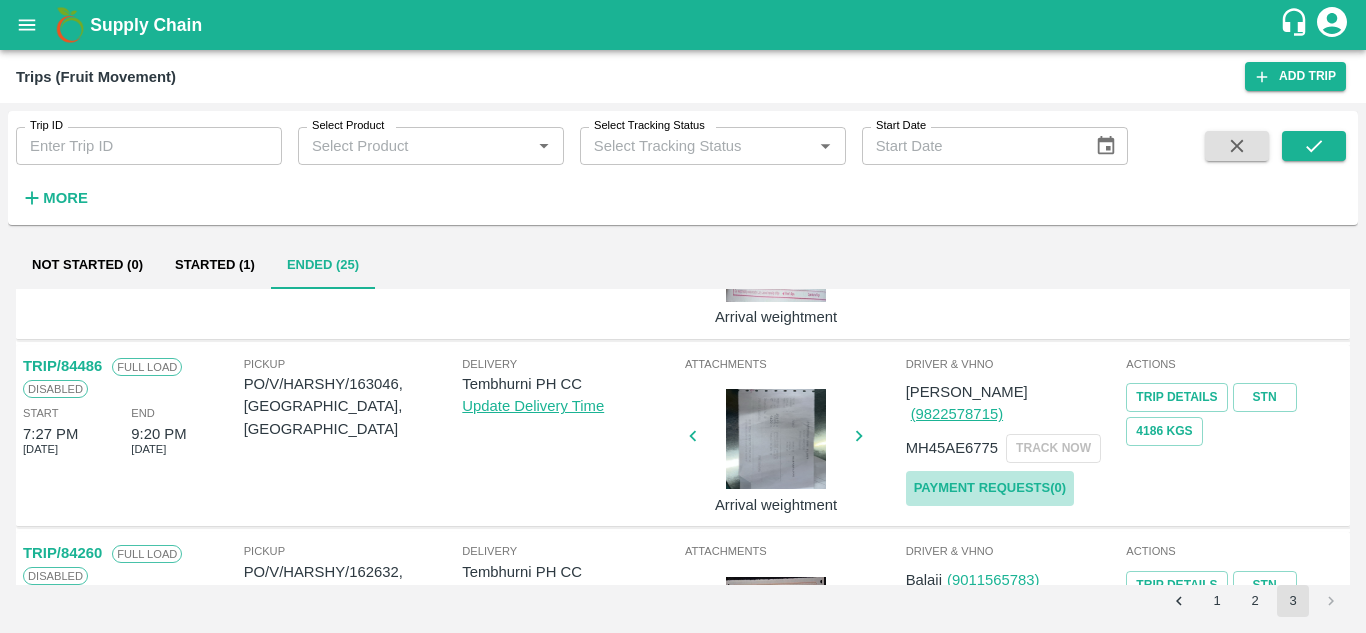 click on "Payment Requests( 0 )" at bounding box center (990, 488) 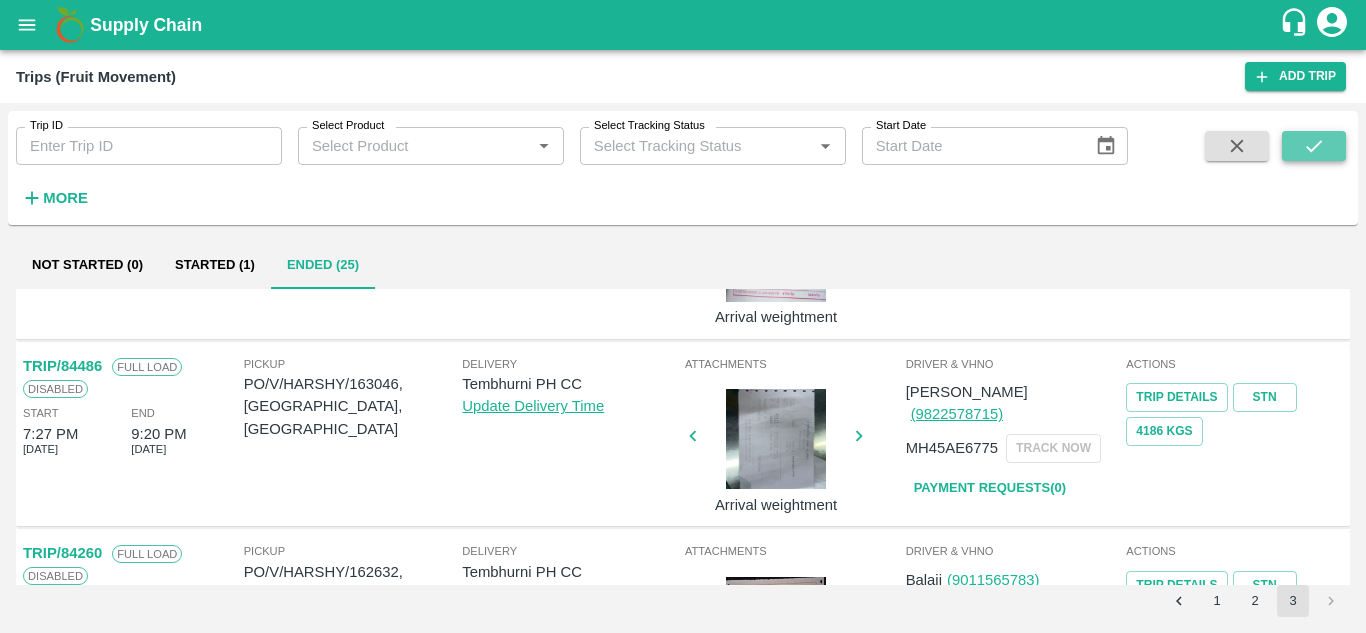 click 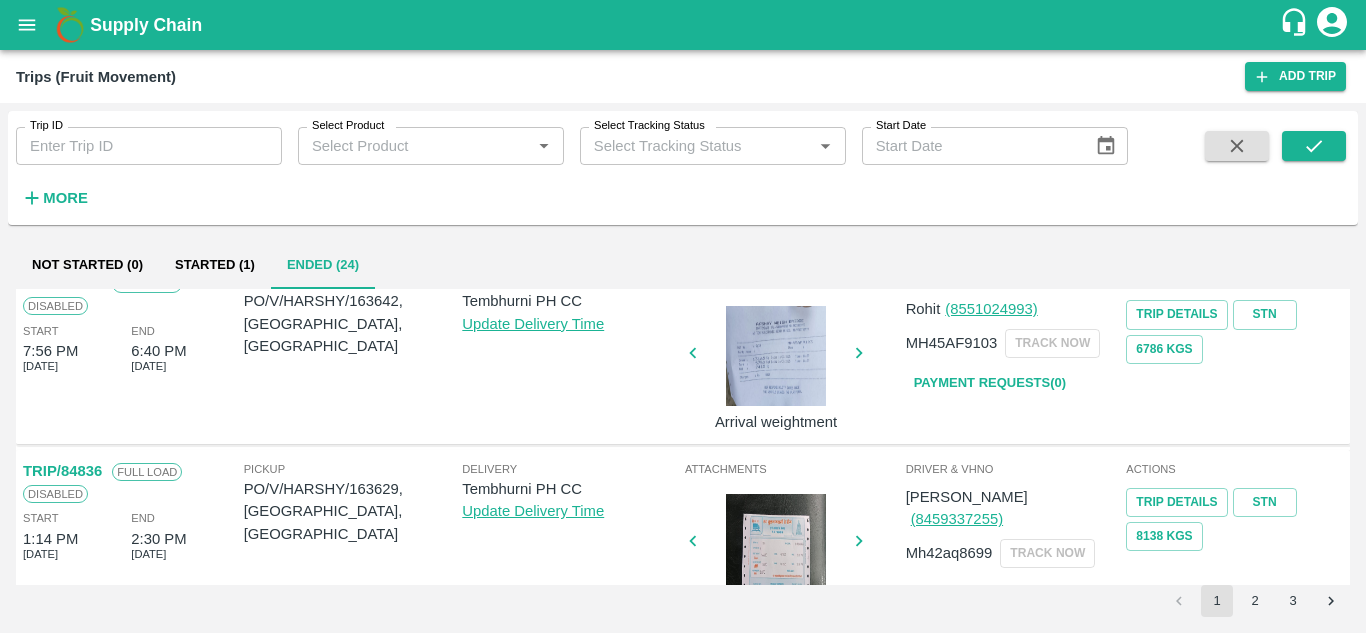 scroll, scrollTop: 1580, scrollLeft: 0, axis: vertical 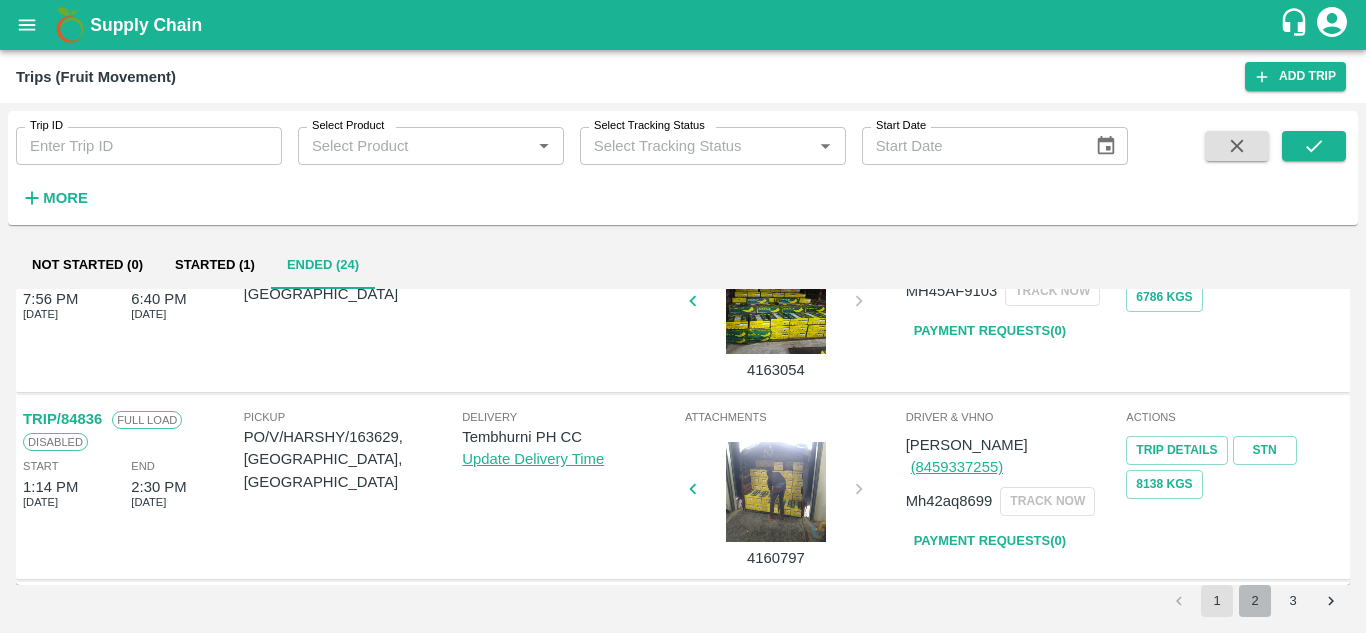 click on "2" at bounding box center (1255, 601) 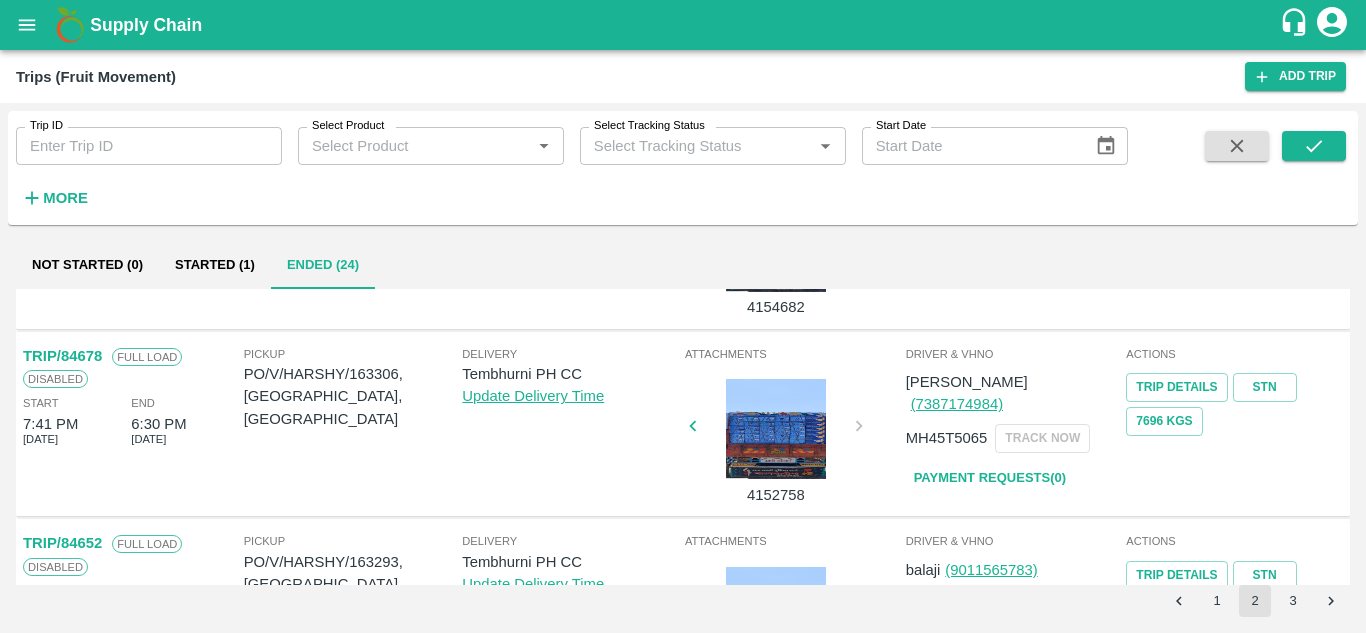 scroll, scrollTop: 706, scrollLeft: 0, axis: vertical 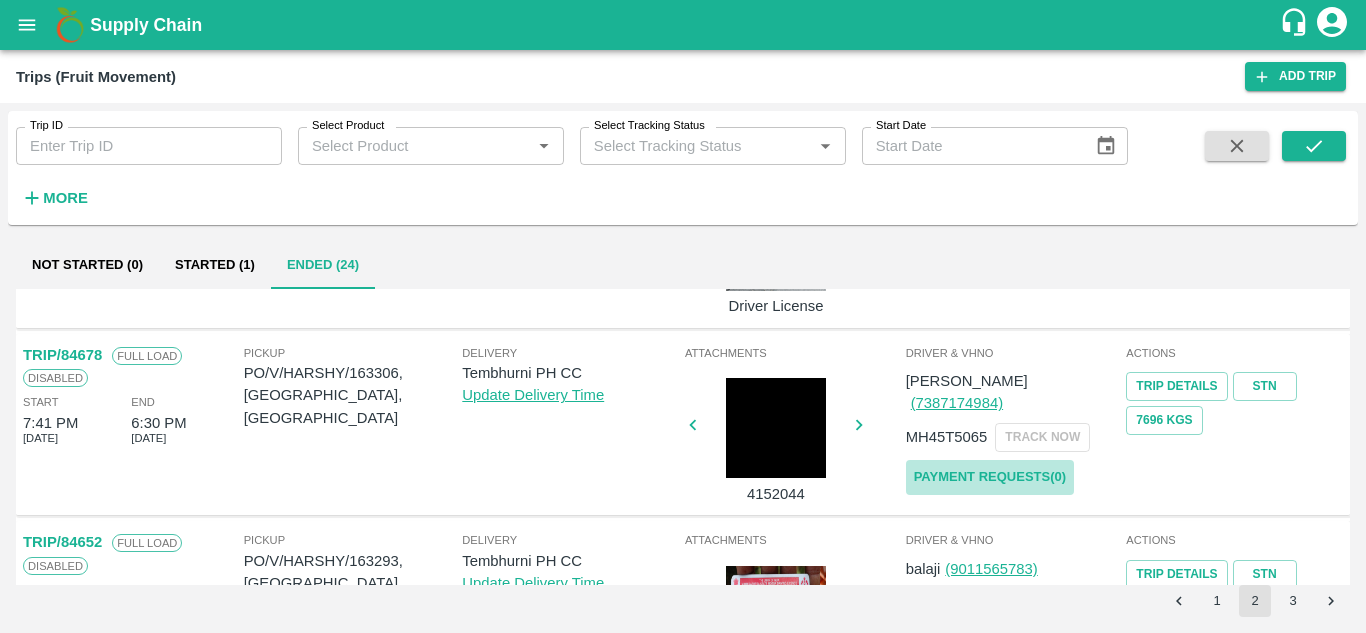 click on "Payment Requests( 0 )" at bounding box center [990, 477] 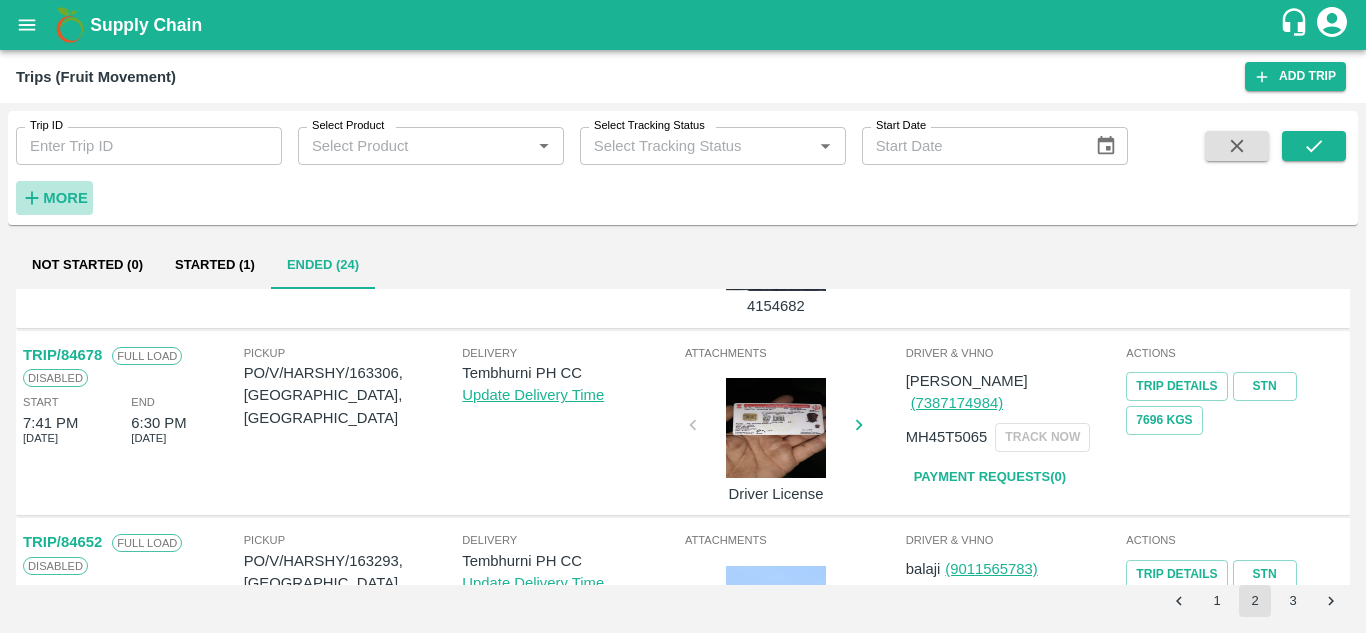 click on "More" at bounding box center (65, 198) 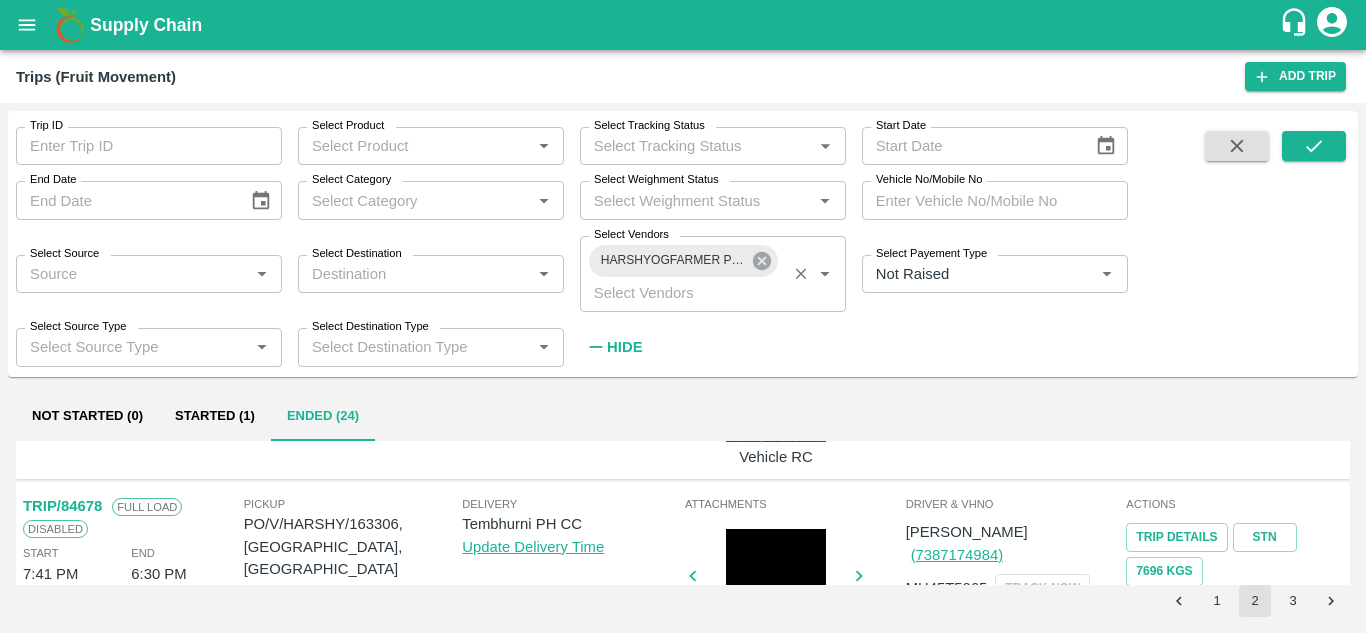 click 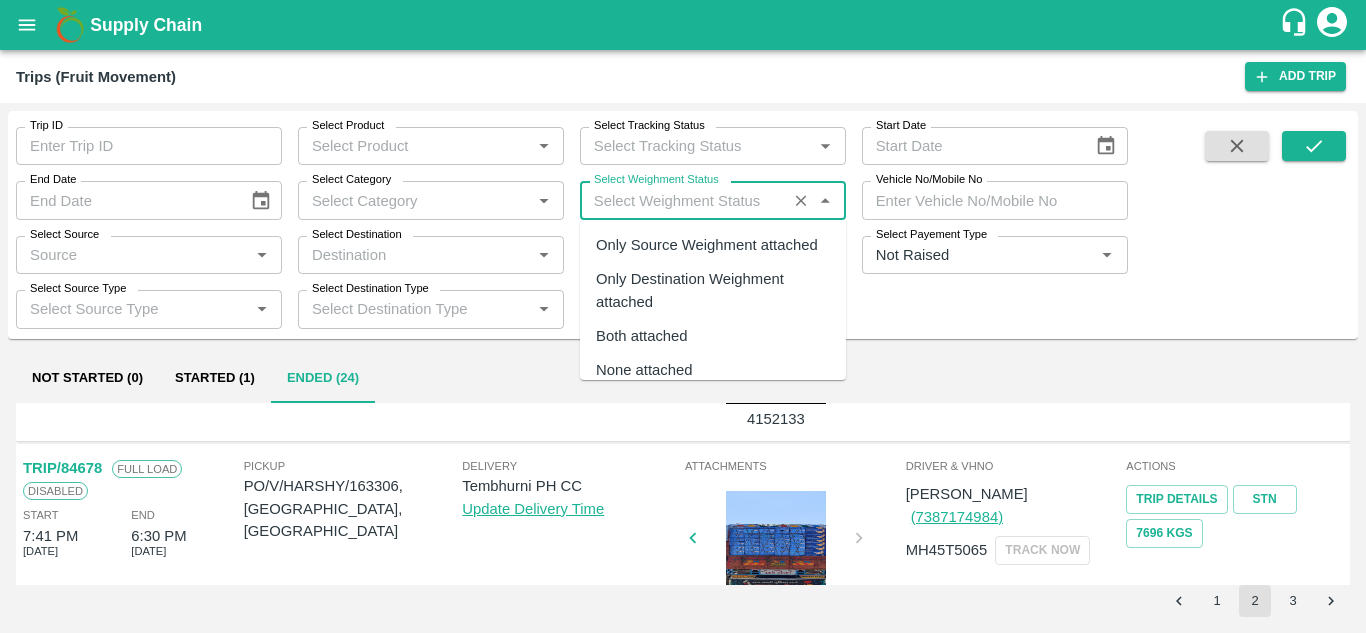 click on "Select Weighment Status" at bounding box center [683, 200] 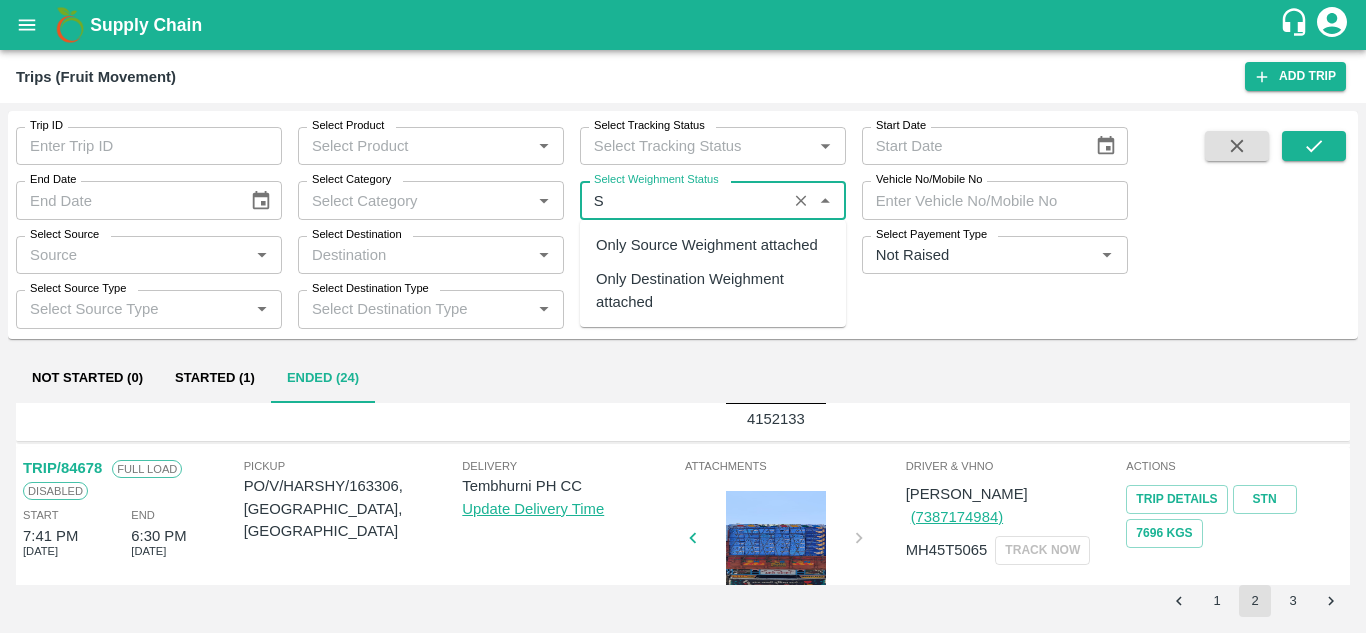 click on "Select Weighment Status" at bounding box center (683, 200) 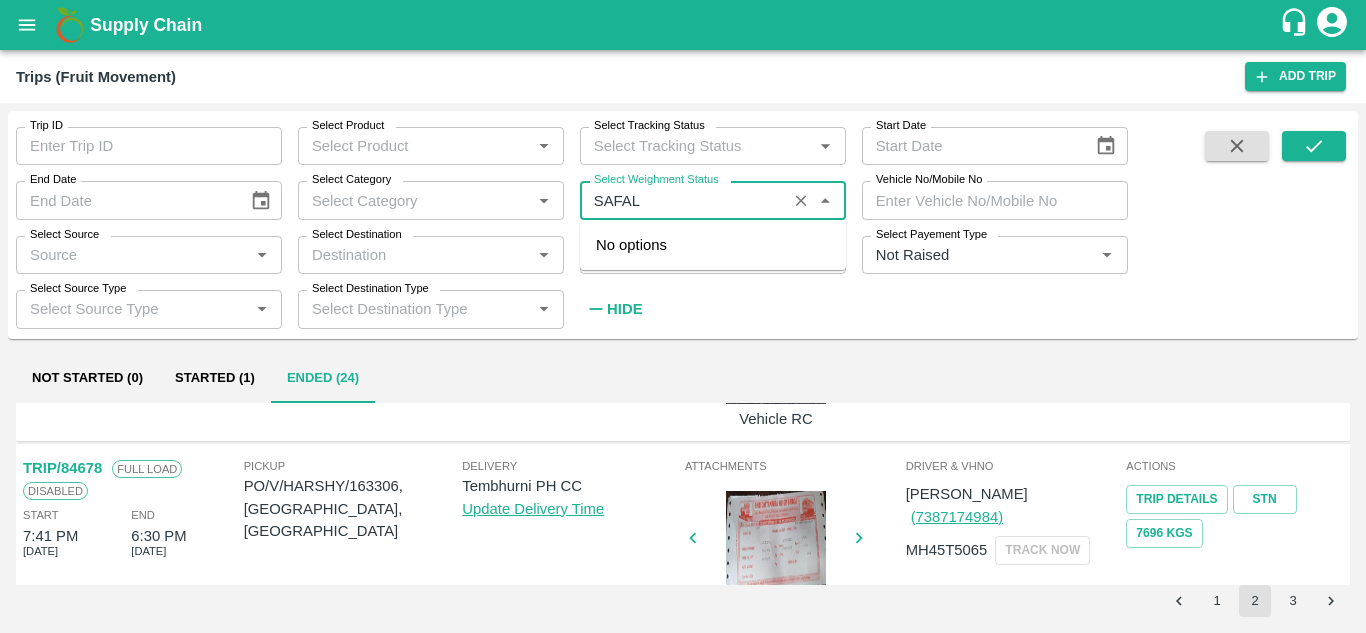 type on "SAFAL" 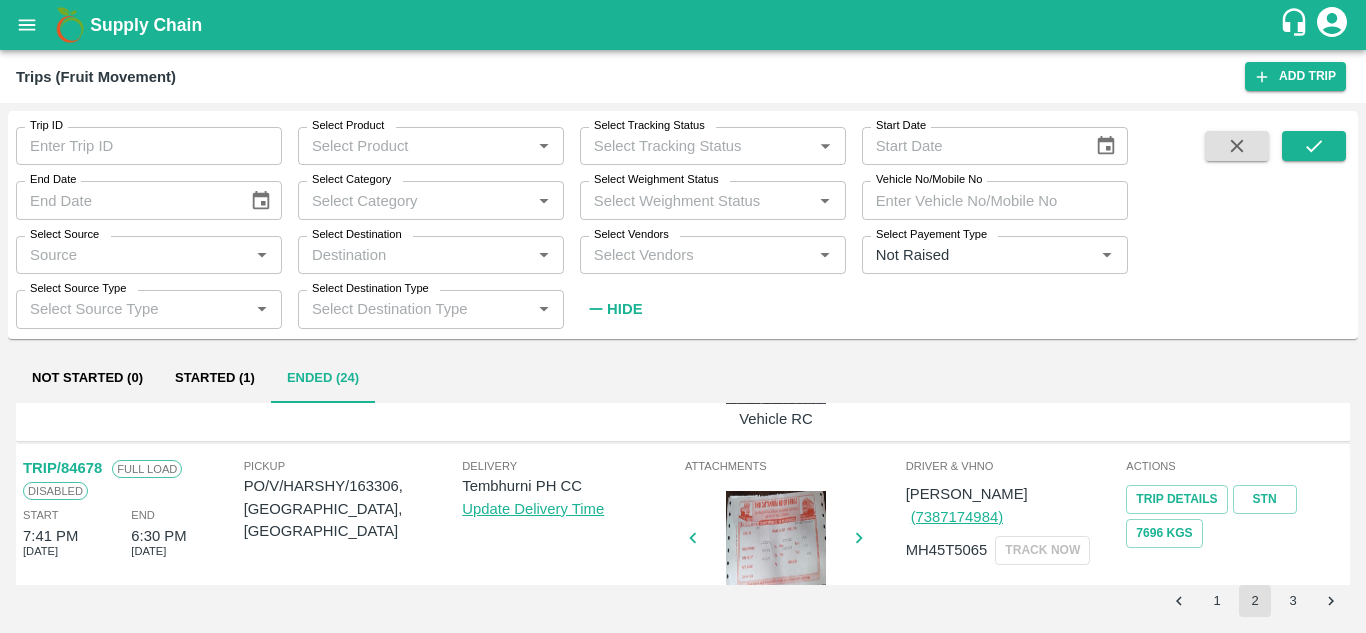 click on "Trip ID Trip ID Select Product Select Product   * Select Tracking Status Select Tracking Status   * Start Date Start Date End Date End Date Select Category Select Category   * Select Weighment Status Select Weighment Status   * Vehicle No/Mobile No Vehicle No/Mobile No Select Source Select Source   * Select Destination Select Destination   * Select Vendors Select Vendors   * Select Payement Type Select Payement Type   * Select Source Type Select Source Type   * Select Destination Type Select Destination Type   * Hide" at bounding box center (564, 219) 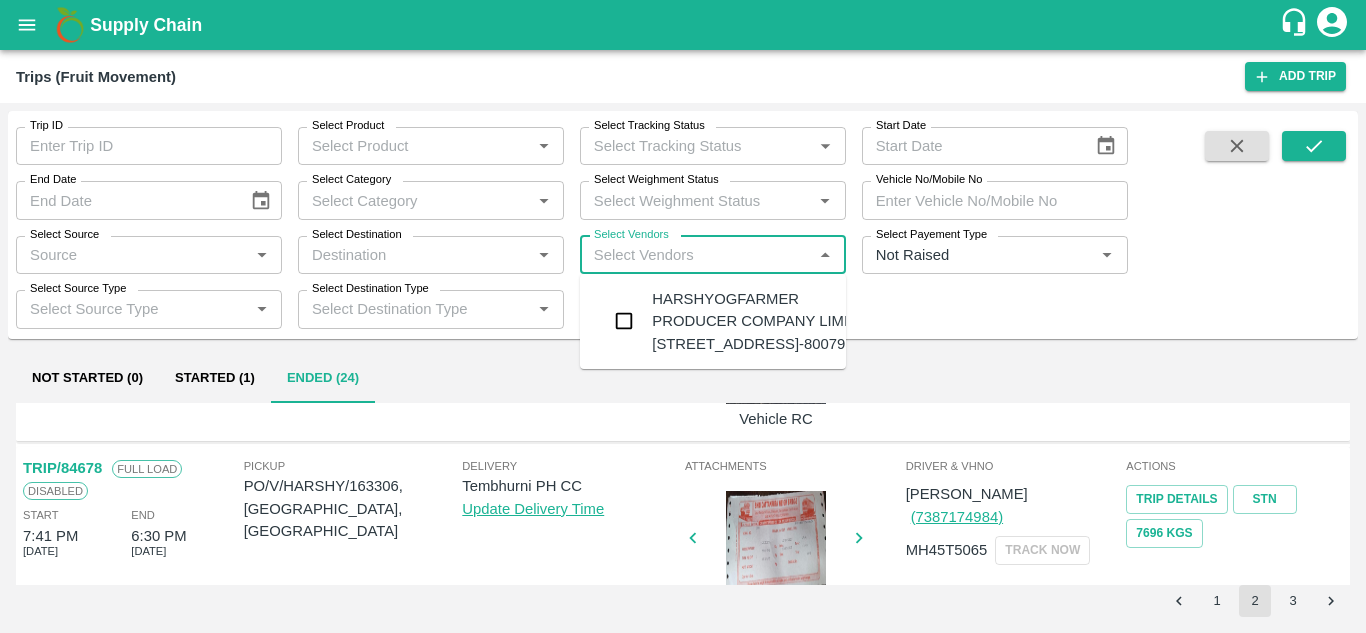 click on "Select Vendors" at bounding box center (696, 255) 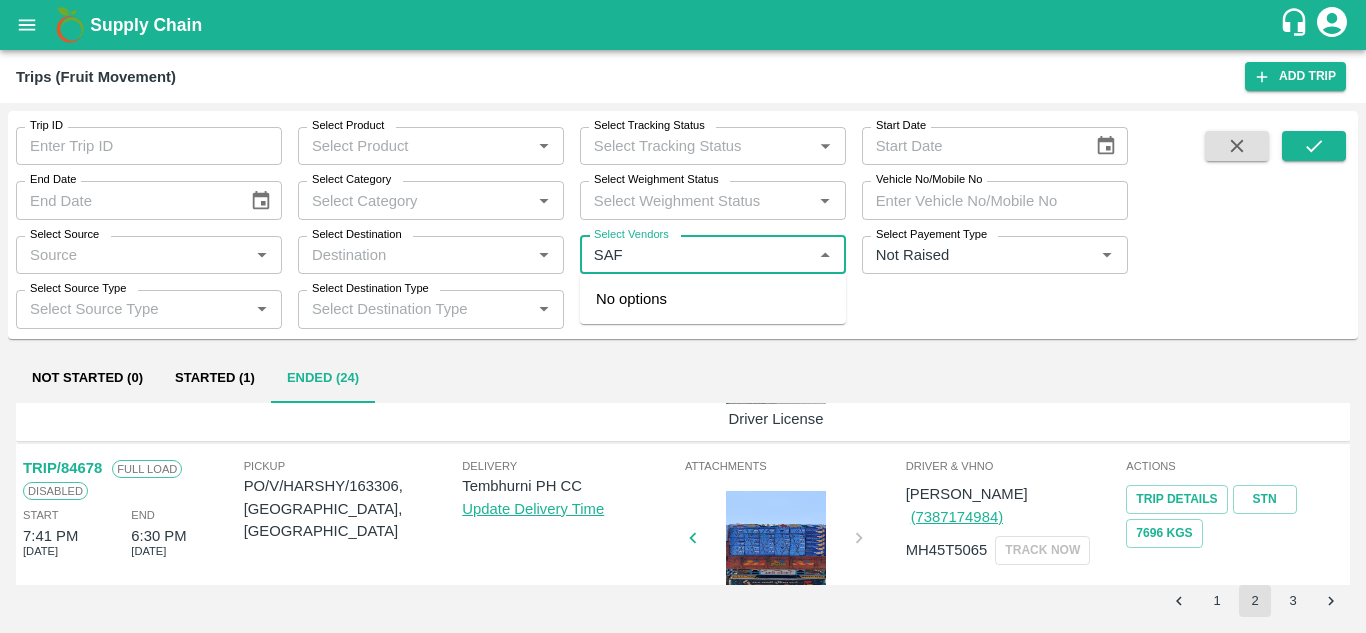 type on "SAFA" 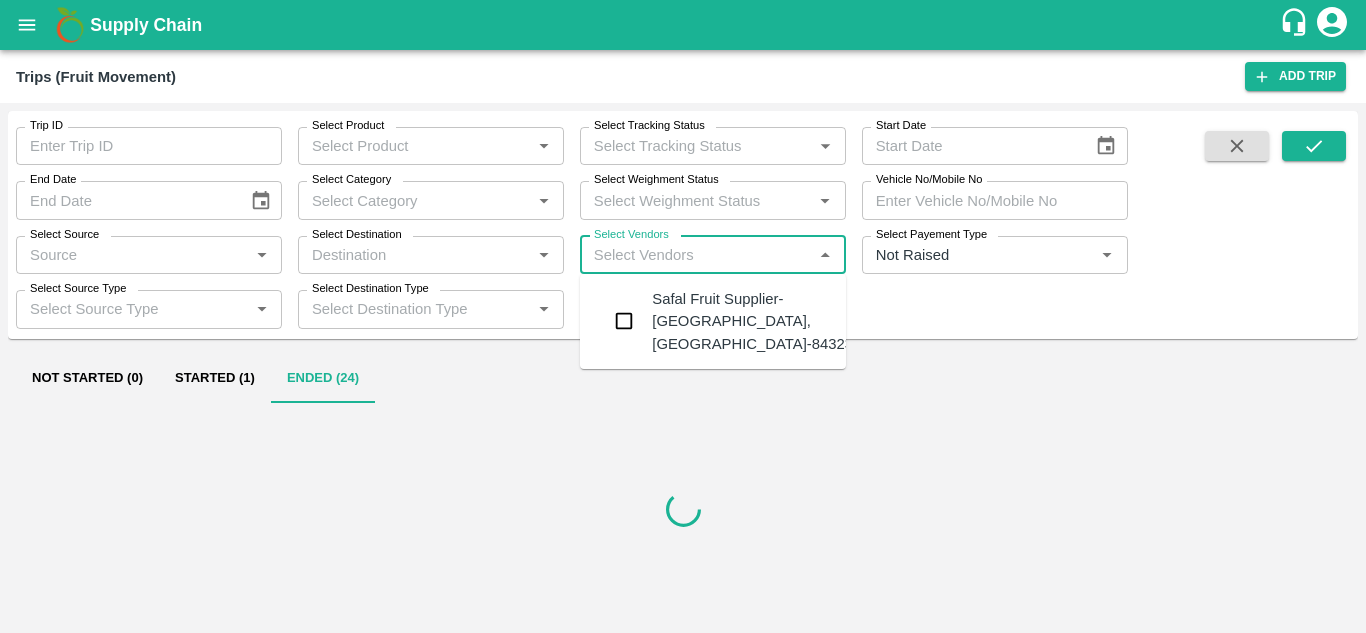 type on "L" 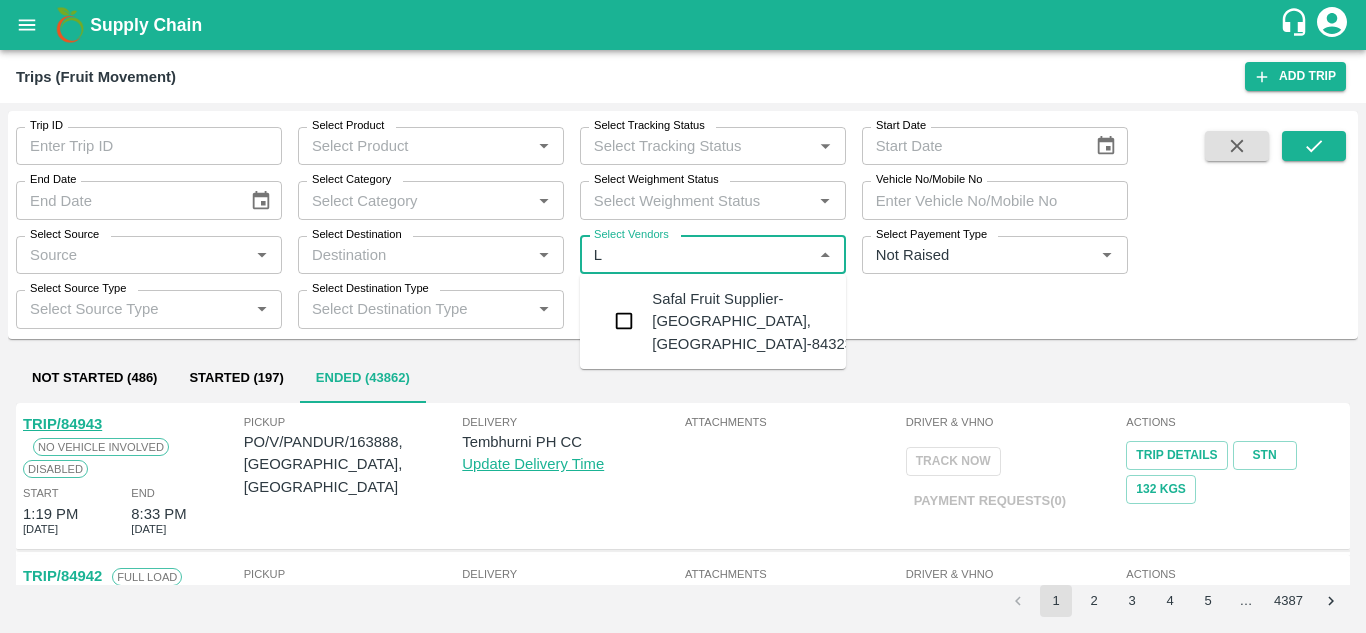 type 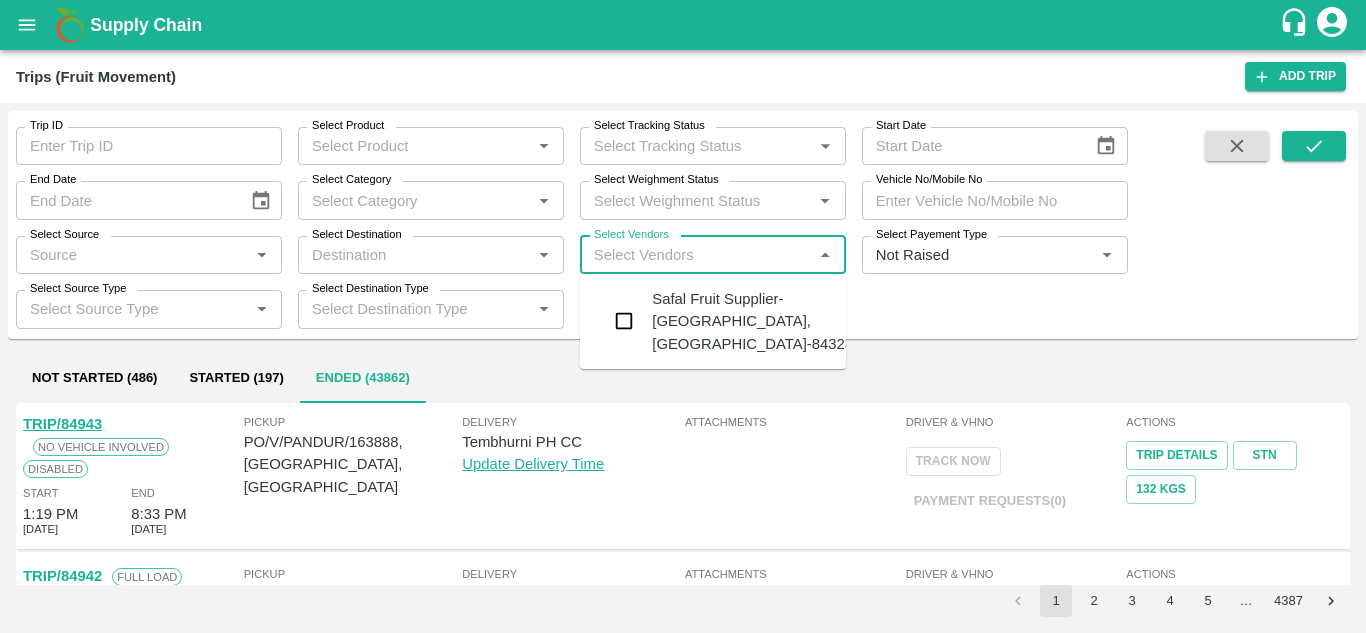 click on "Safal Fruit Supplier-Surli, Solapur-8432377401" at bounding box center [773, 321] 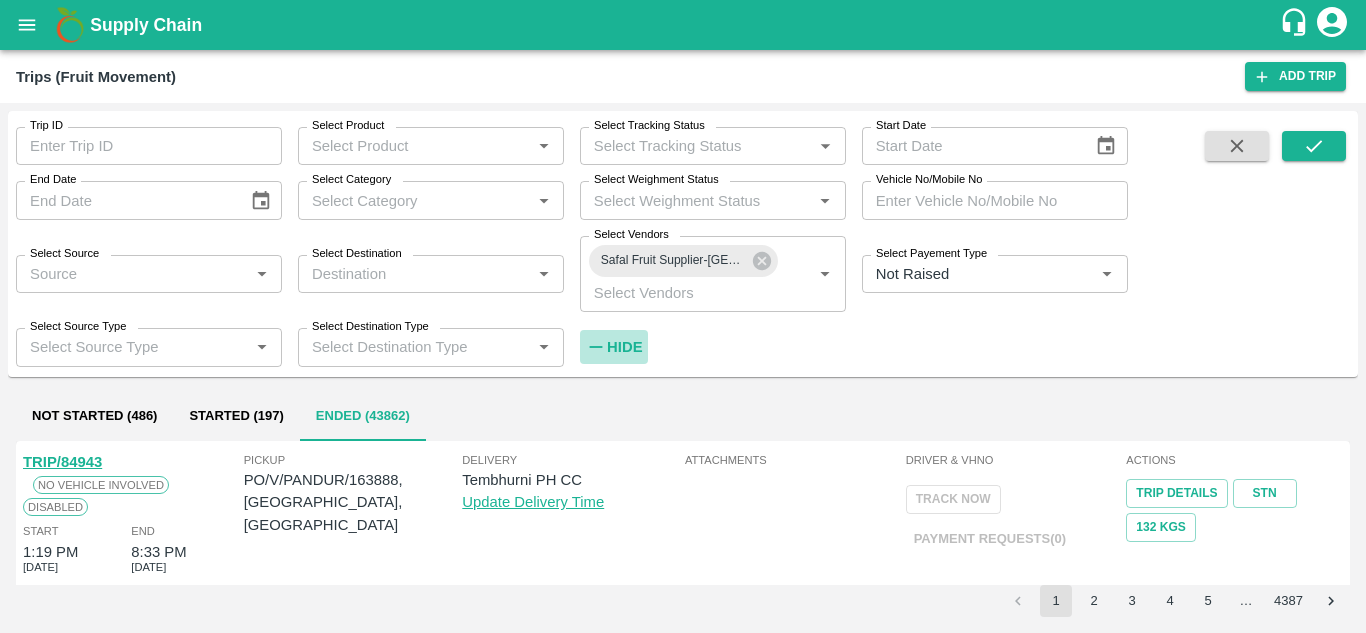 click on "Hide" at bounding box center [624, 347] 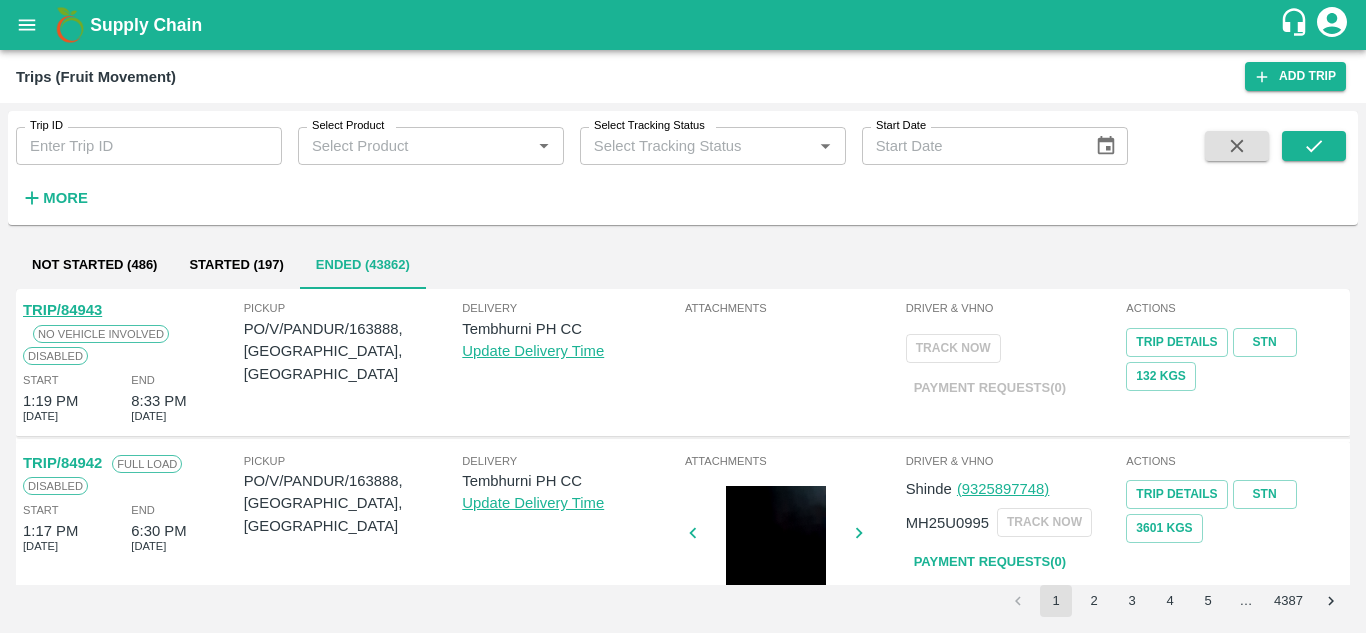 click on "Trip ID Trip ID Select Product Select Product   * Select Tracking Status Select Tracking Status   * Start Date Start Date More" at bounding box center (683, 168) 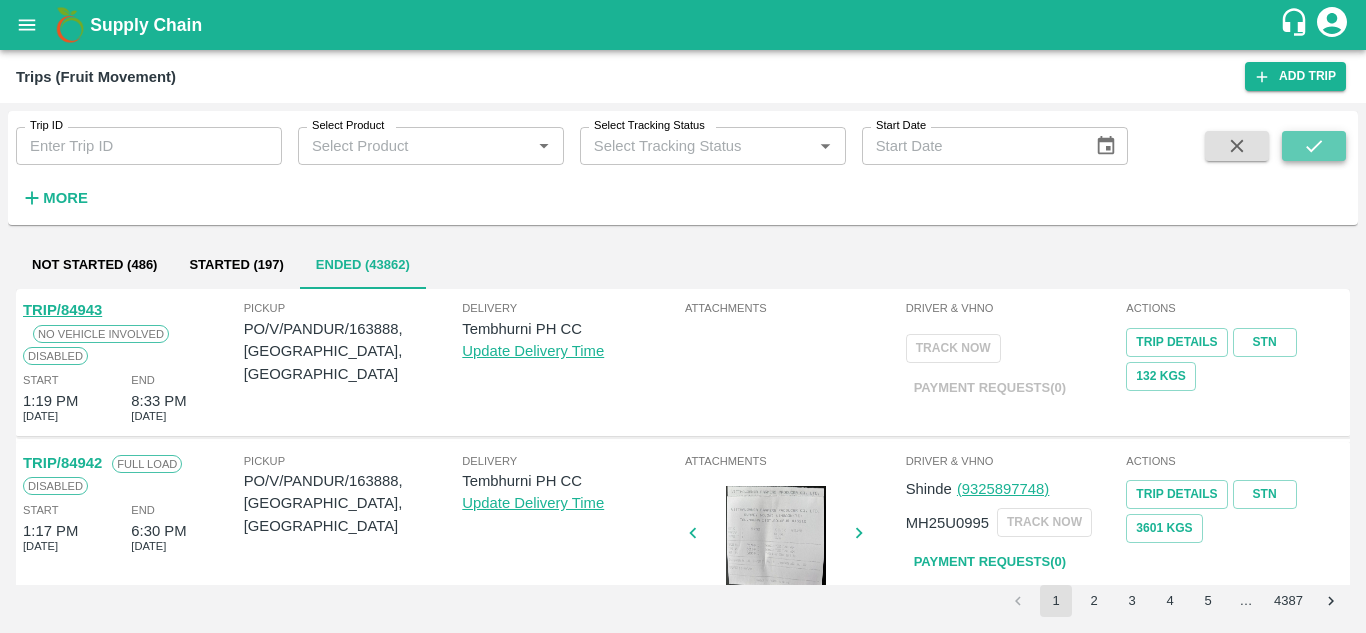 click 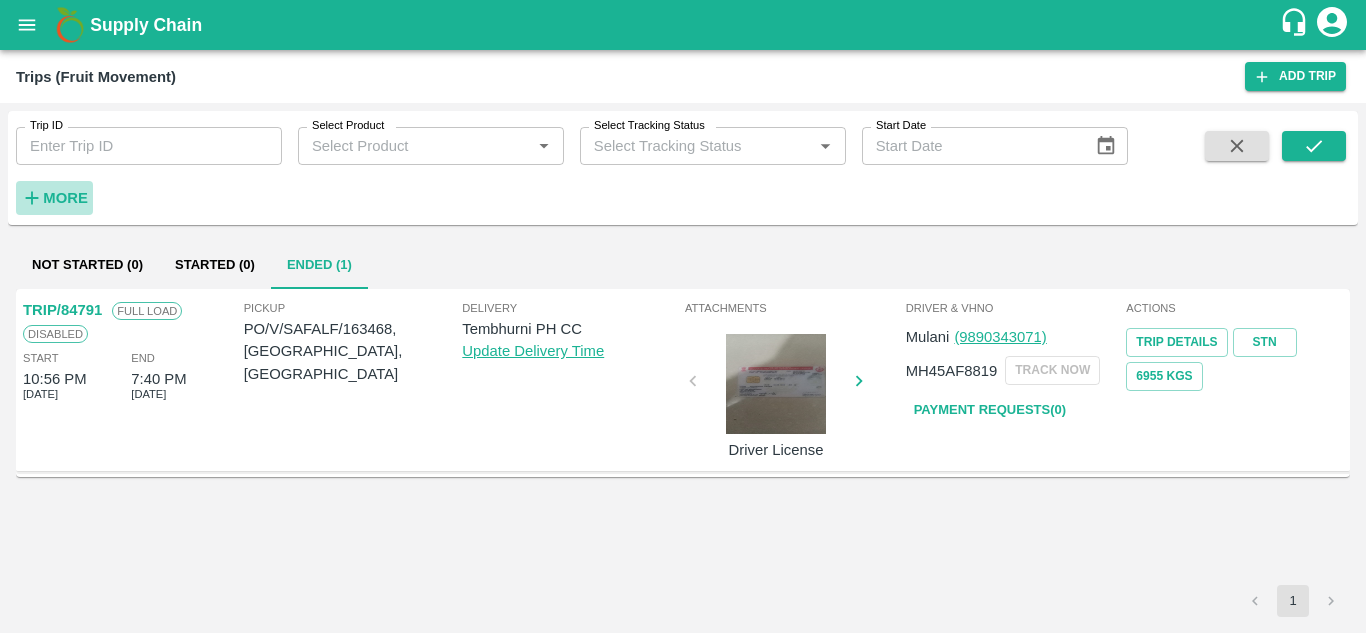 click on "More" at bounding box center [65, 198] 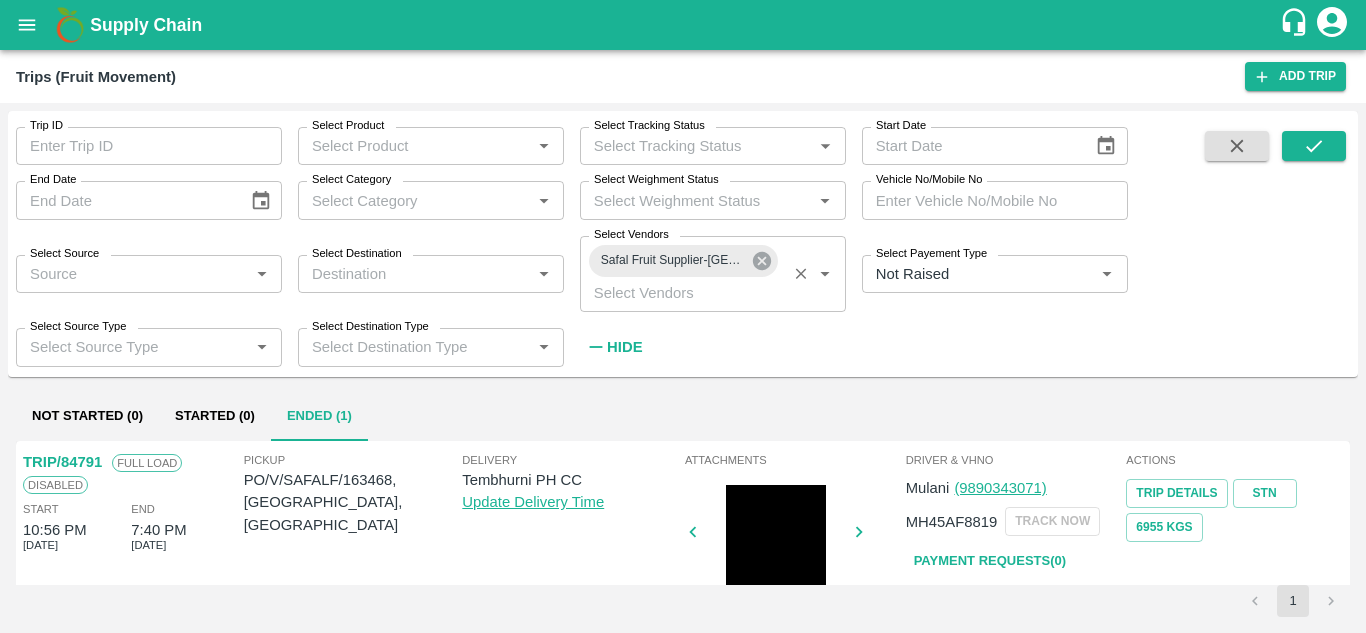 click 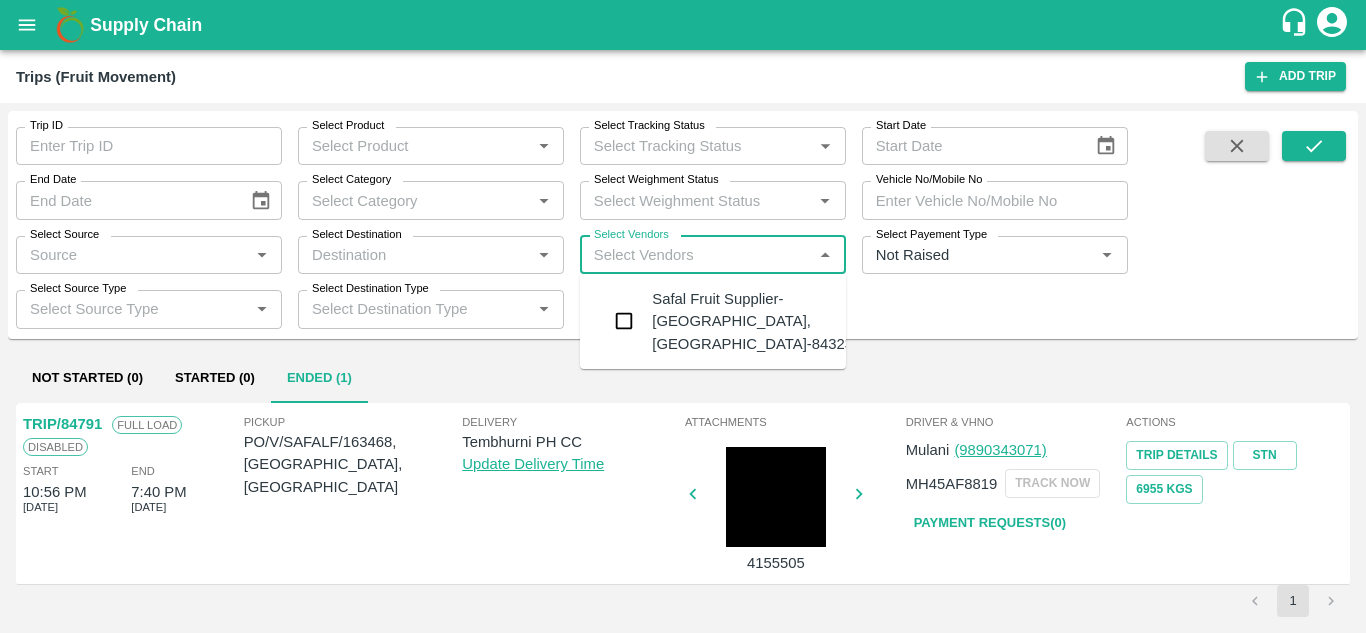 click on "Select Vendors" at bounding box center [696, 255] 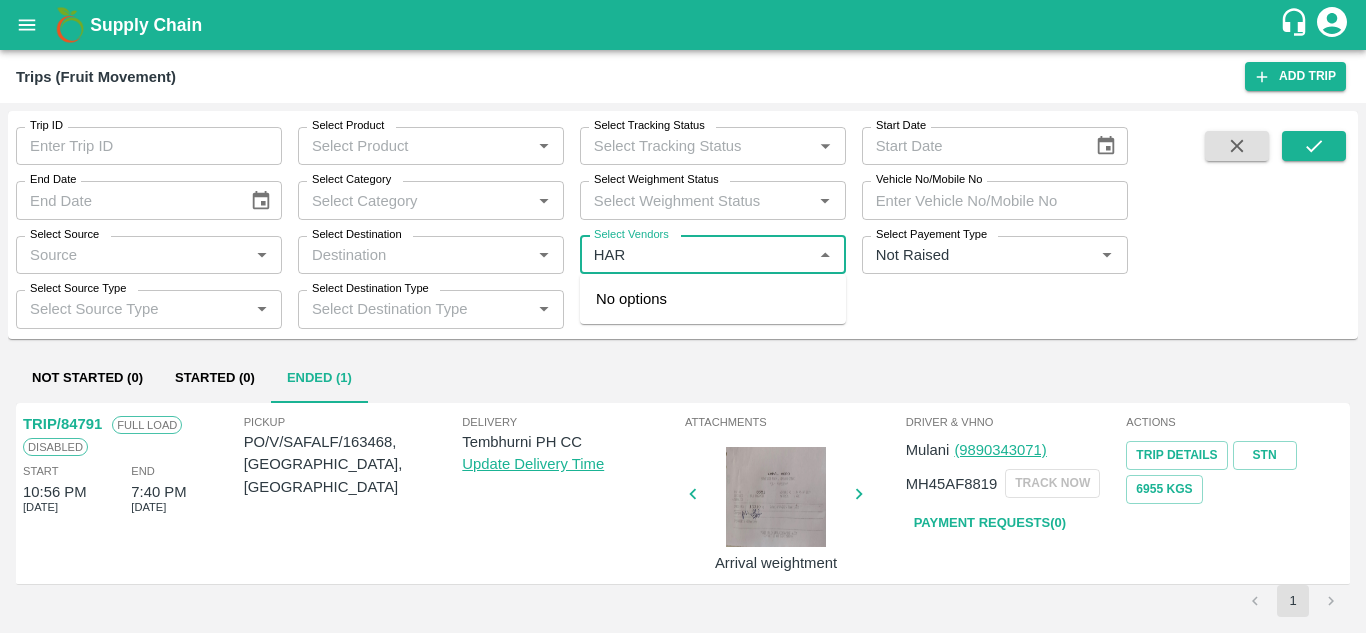 type on "HARS" 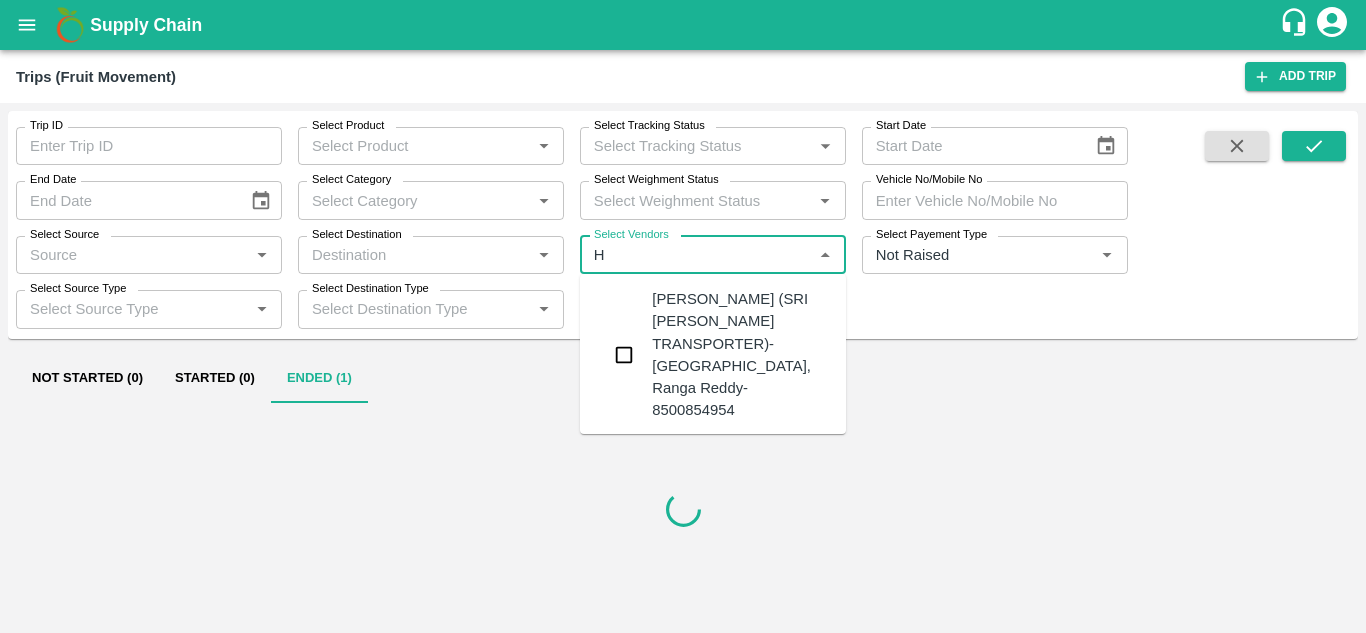 type on "HY" 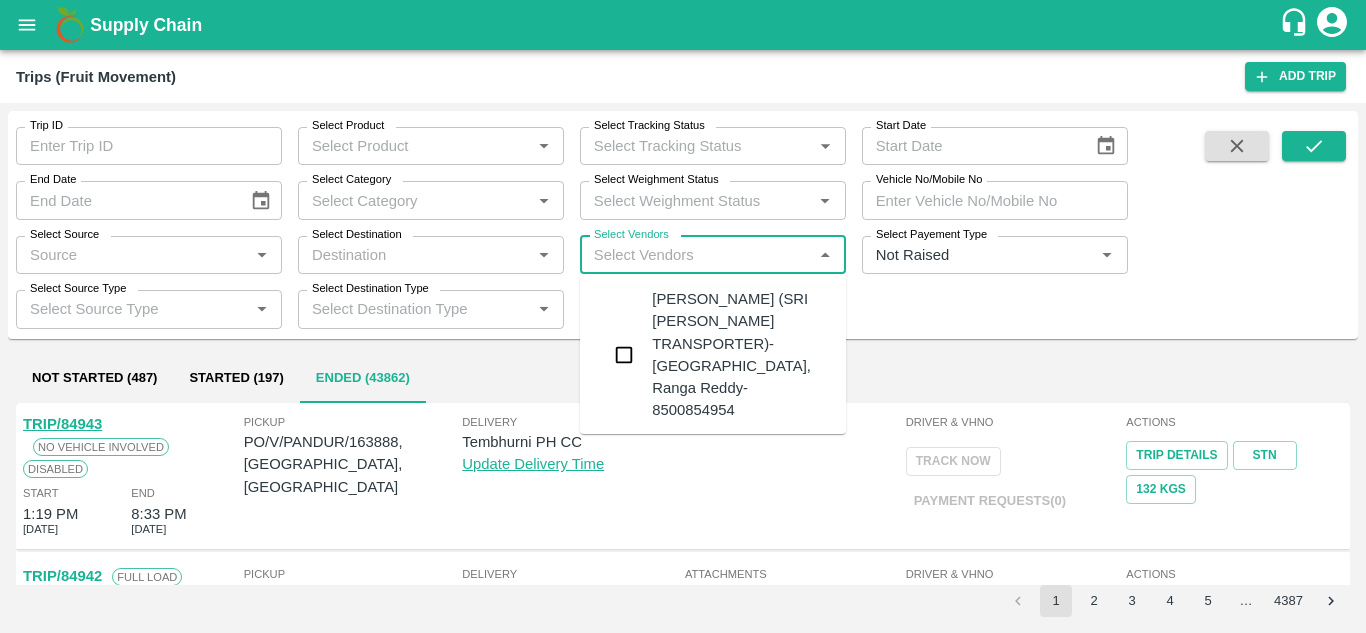 type on "O" 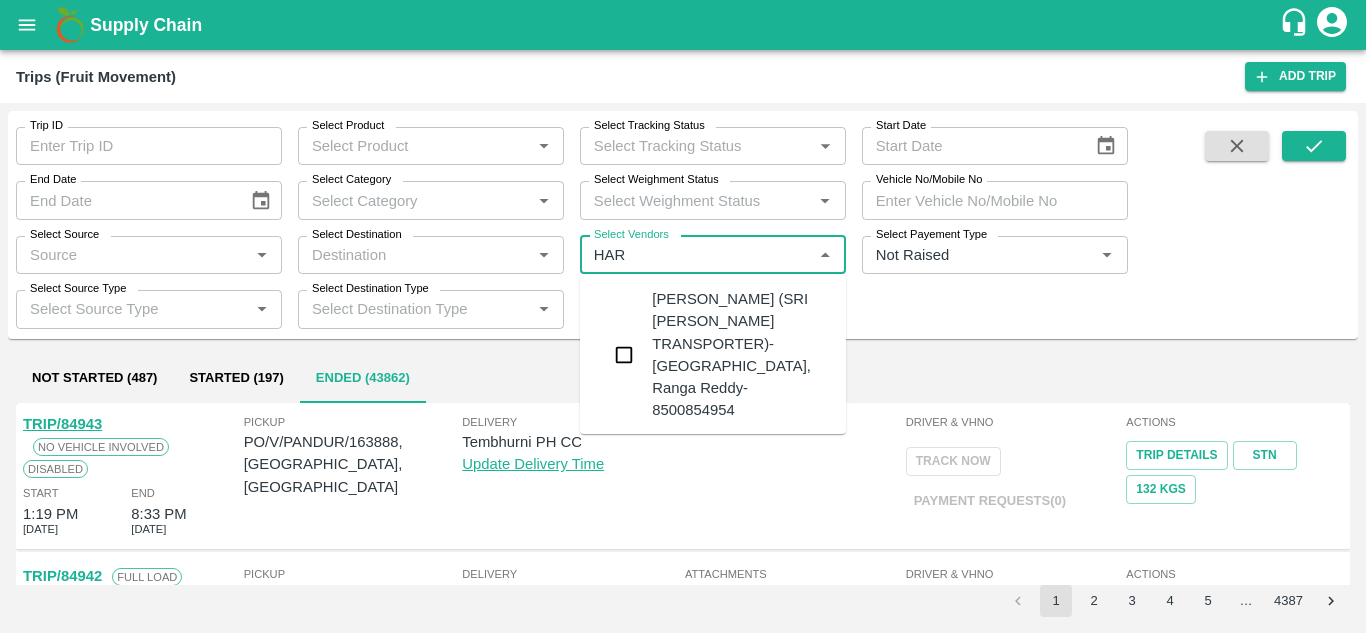 type on "HARS" 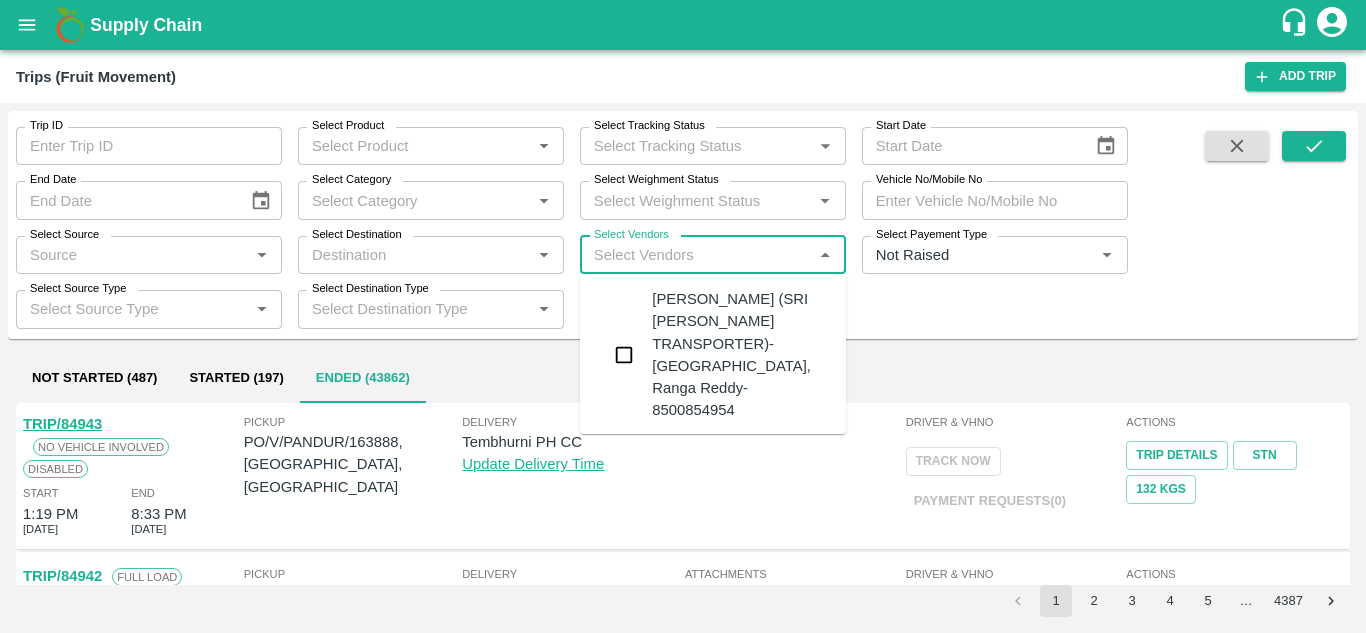 type on "H" 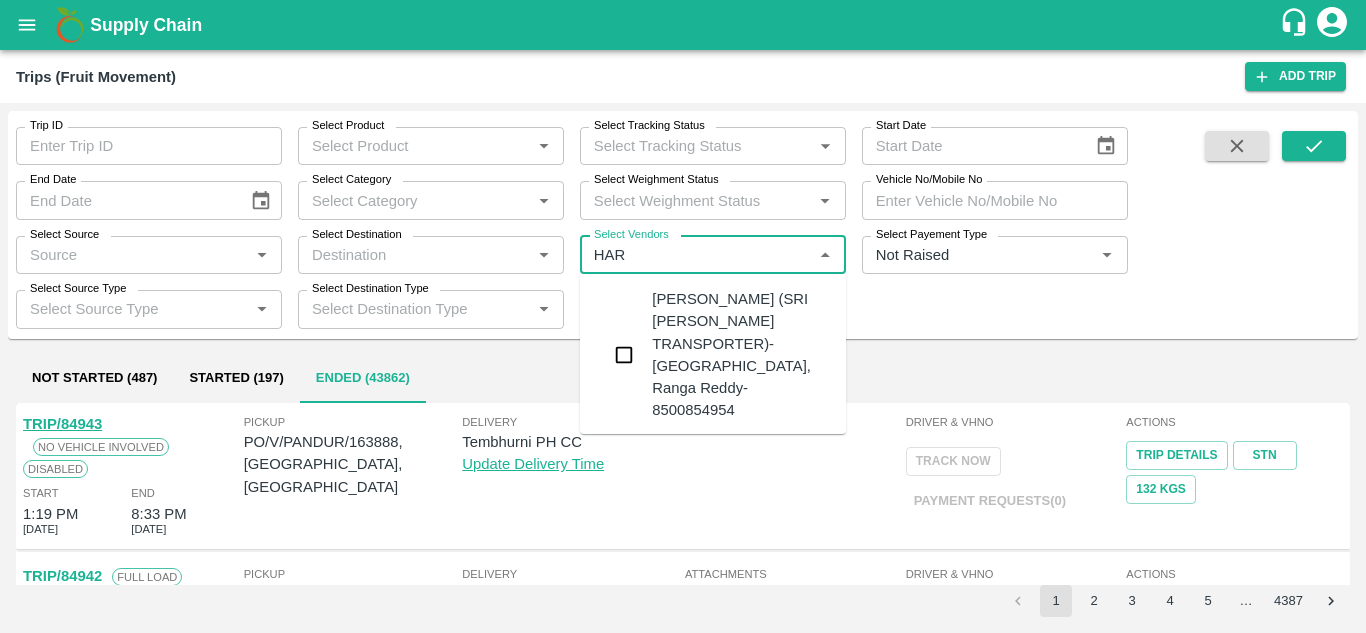 type on "HARS" 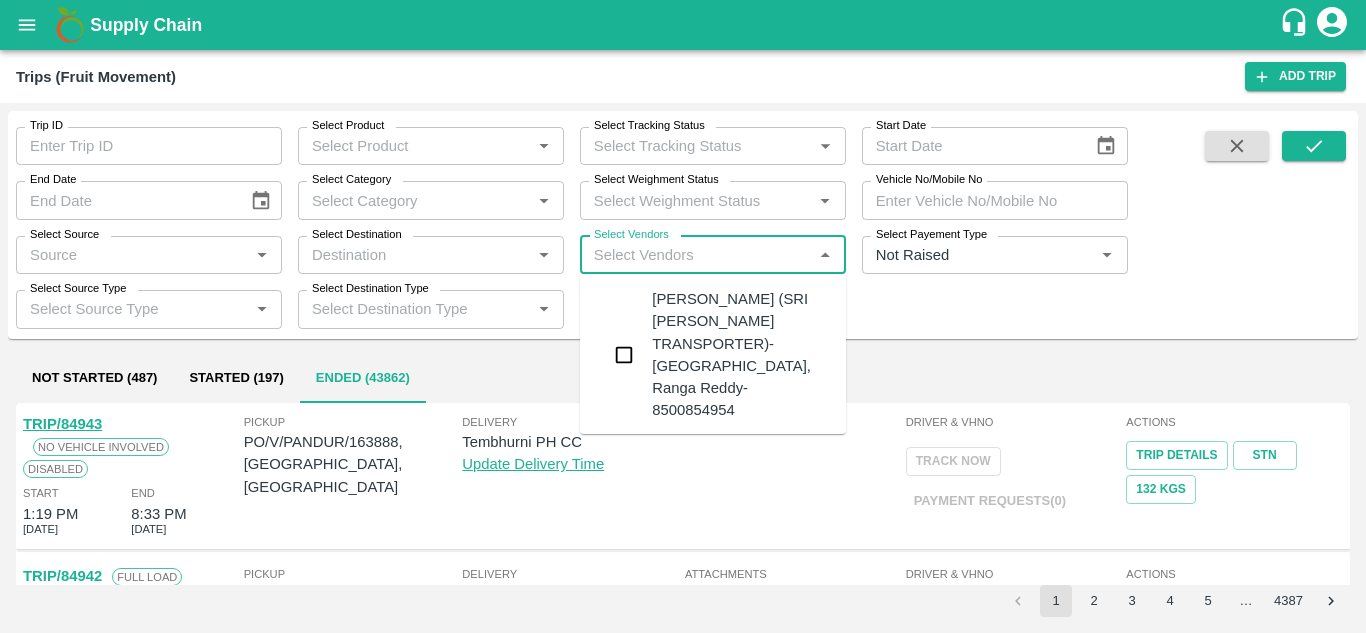 type on "H" 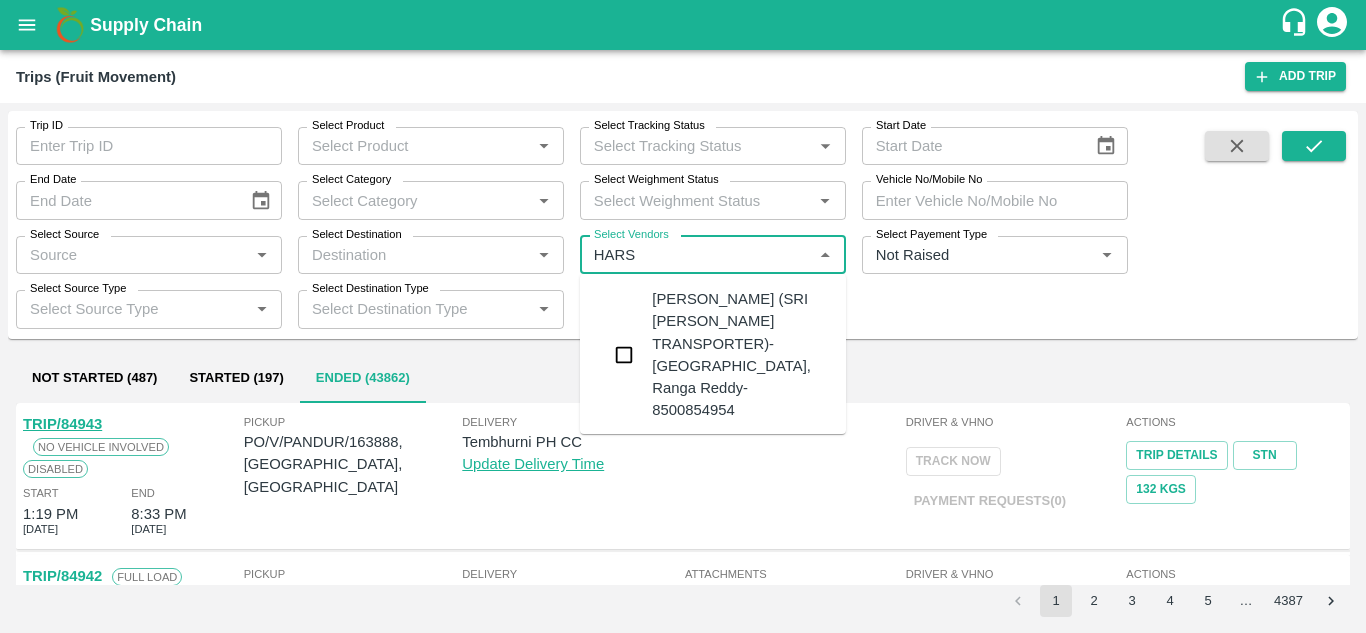 type on "HARSH" 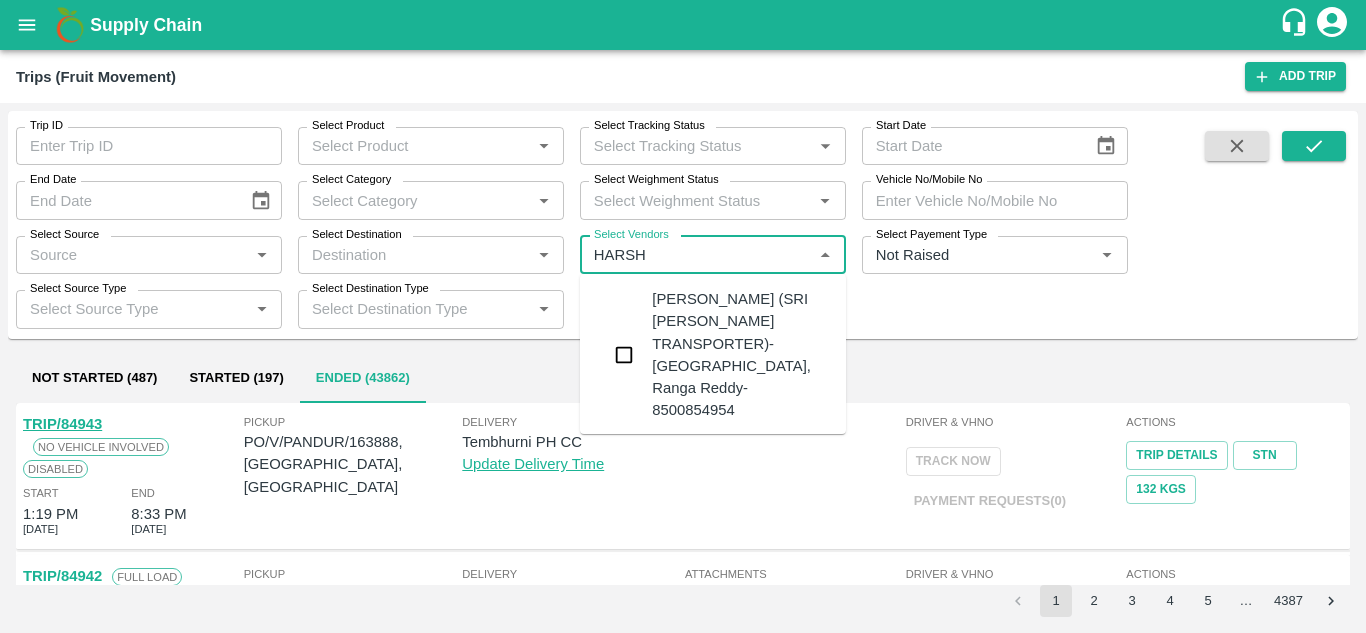 type 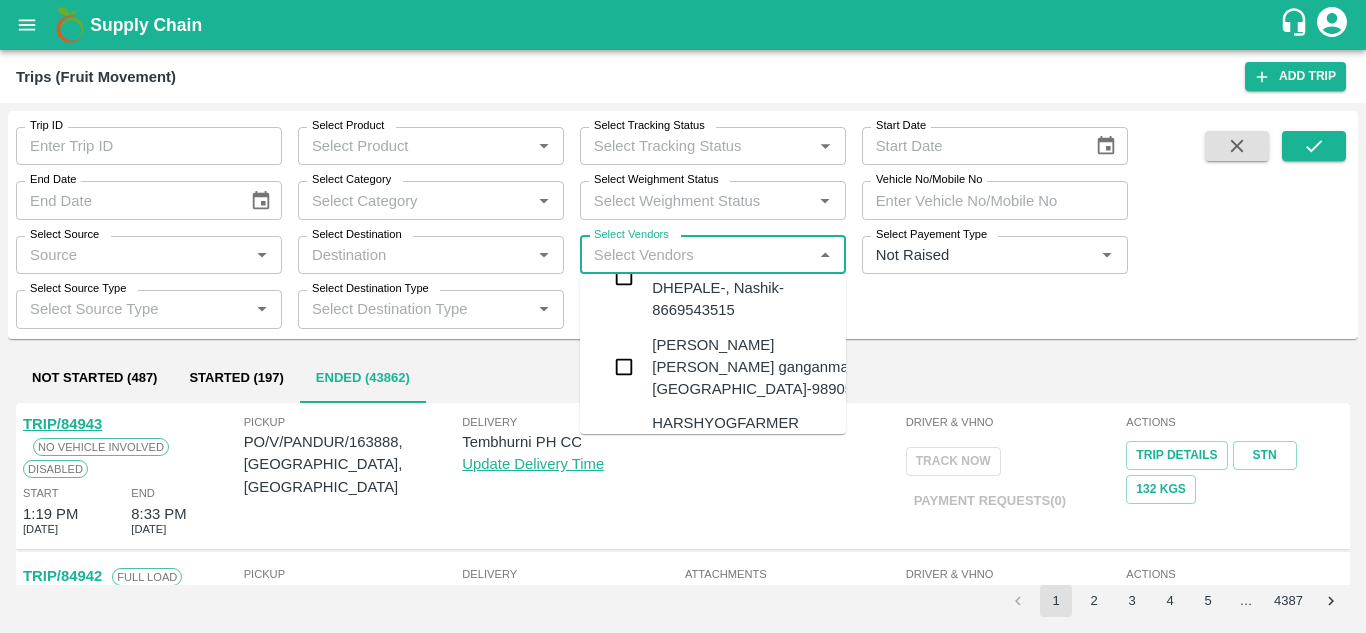scroll, scrollTop: 677, scrollLeft: 0, axis: vertical 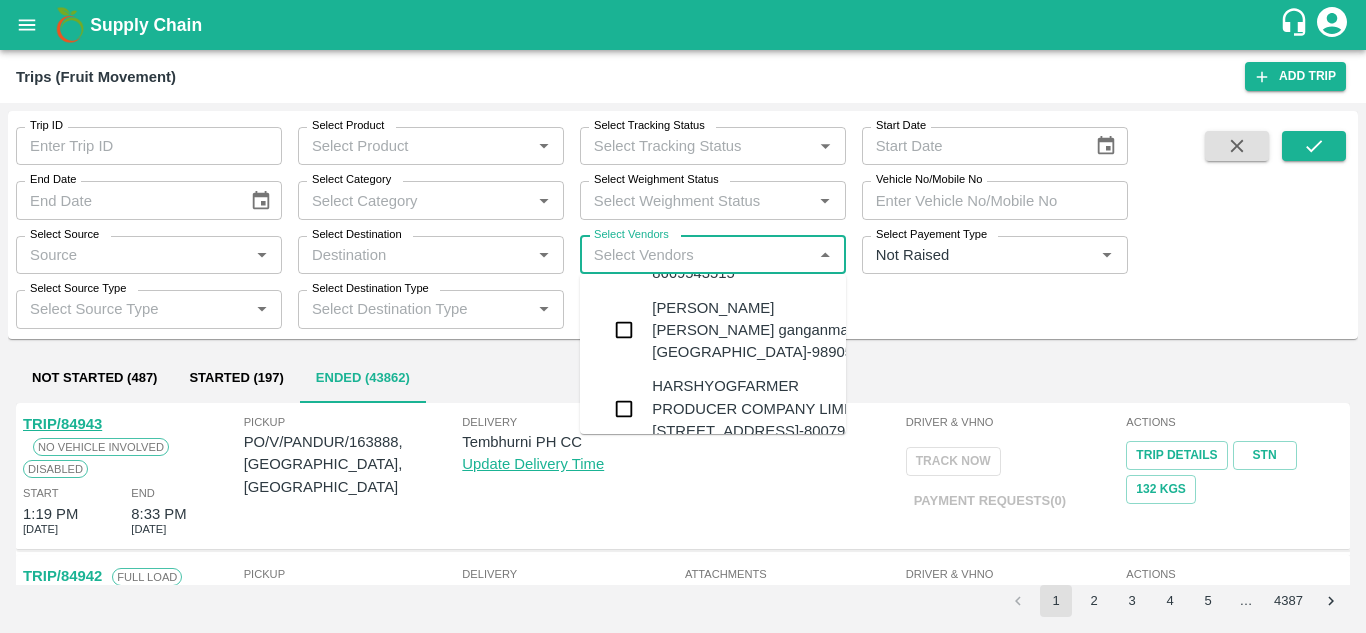 click on "HARSHYOGFARMER PRODUCER COMPANY LIMITED-G NO 37, Sangavi , Solapur-8007955595" at bounding box center (769, 408) 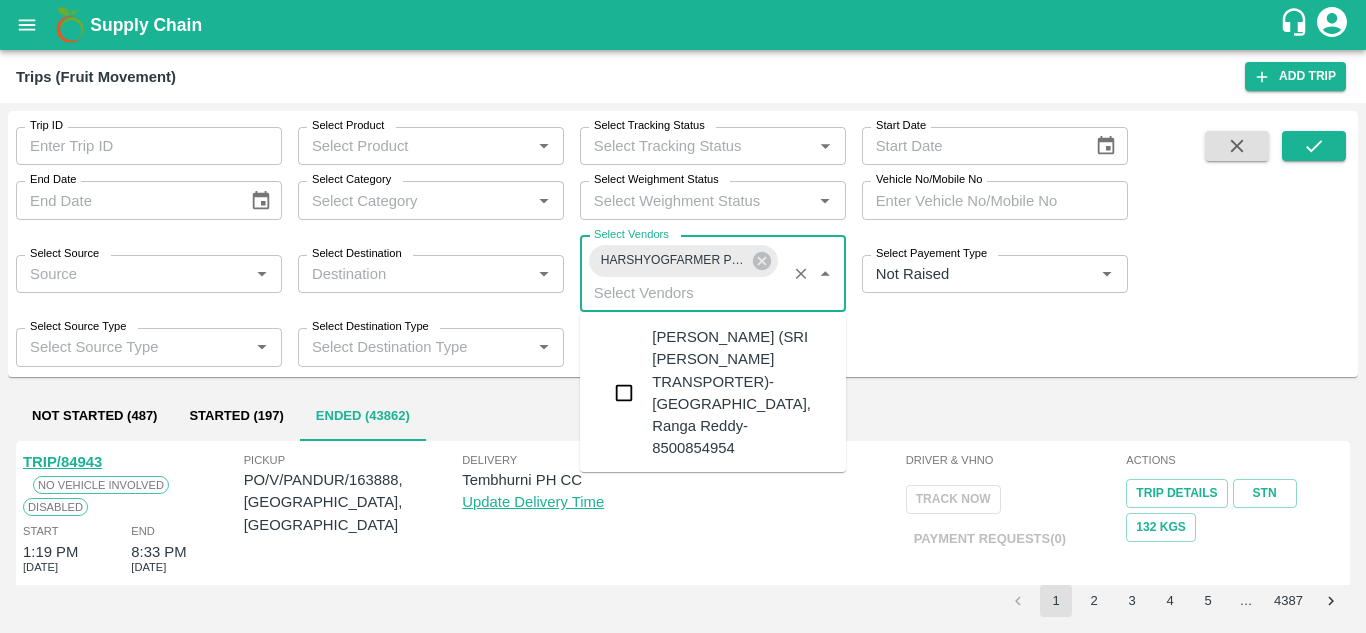 click on "Select Vendors" at bounding box center (683, 293) 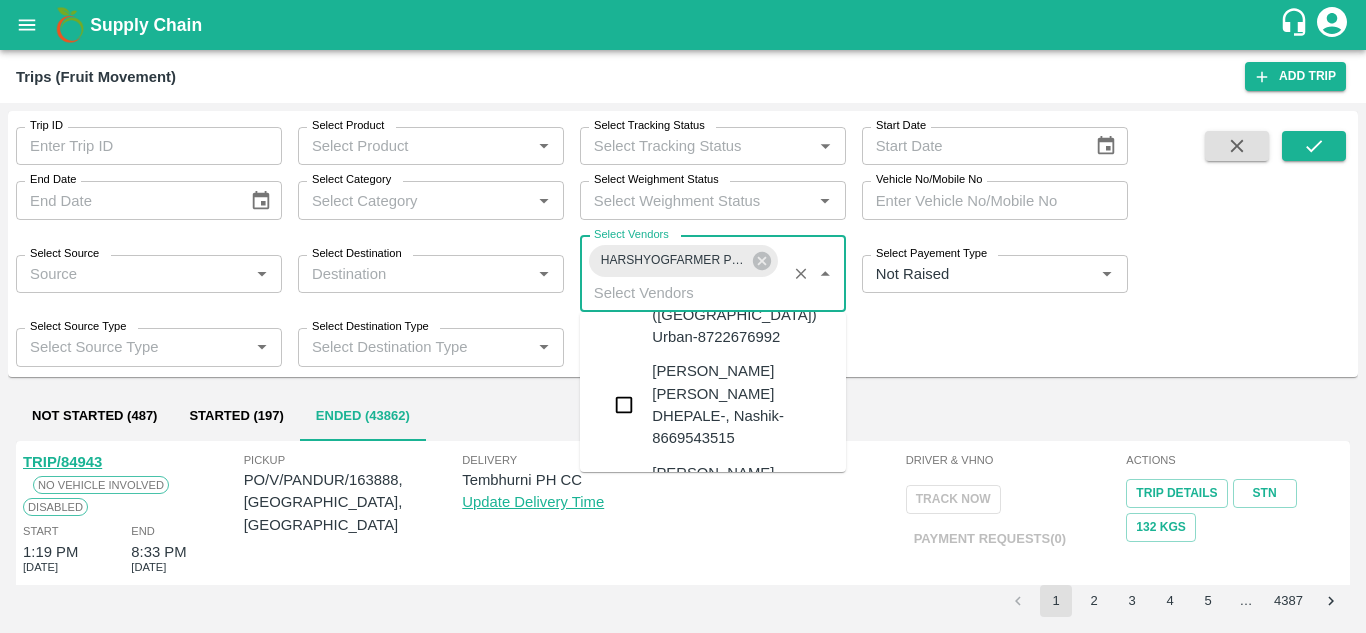 scroll, scrollTop: 677, scrollLeft: 0, axis: vertical 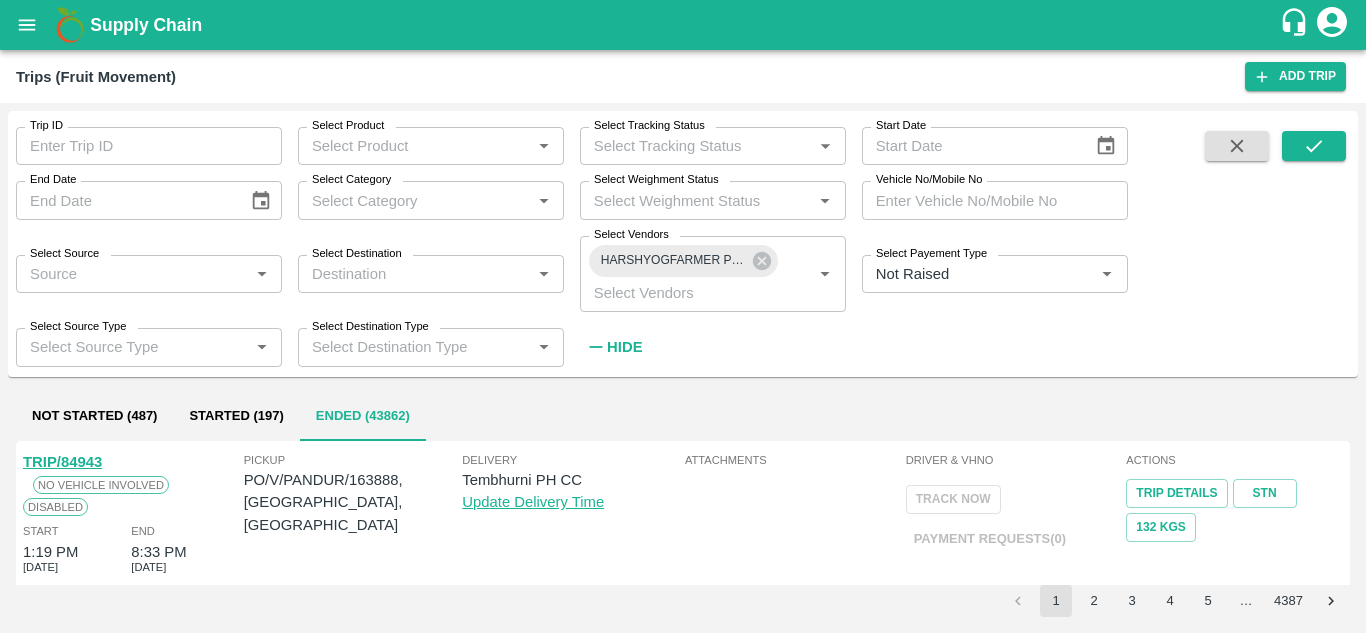 click on "Trip ID Trip ID Select Product Select Product   * Select Tracking Status Select Tracking Status   * Start Date Start Date End Date End Date Select Category Select Category   * Select Weighment Status Select Weighment Status   * Vehicle No/Mobile No Vehicle No/Mobile No Select Source Select Source   * Select Destination Select Destination   * Select Vendors HARSHYOGFARMER PRODUCER COMPANY LIMITED-G NO 37, Sangavi , Solapur-8007955595 Select Vendors   * Select Payement Type Select Payement Type   * Select Source Type Select Source Type   * Select Destination Type Select Destination Type   * Hide" at bounding box center (683, 243) 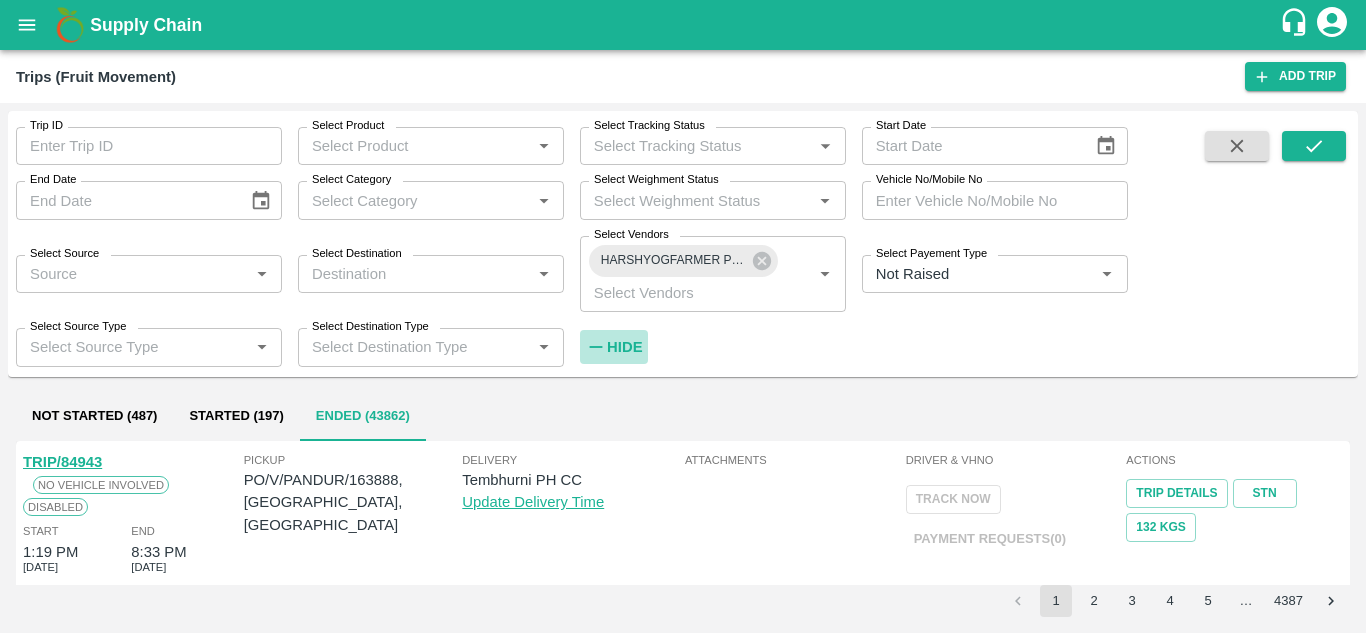 click on "Hide" at bounding box center (624, 347) 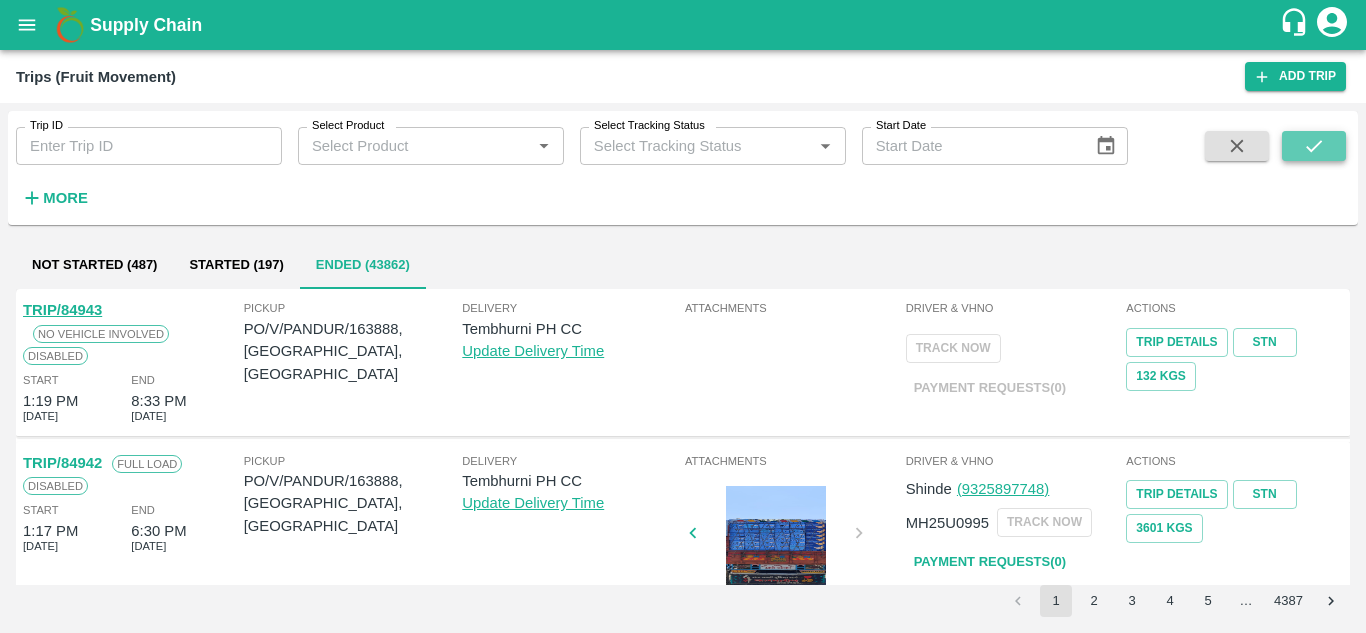 click 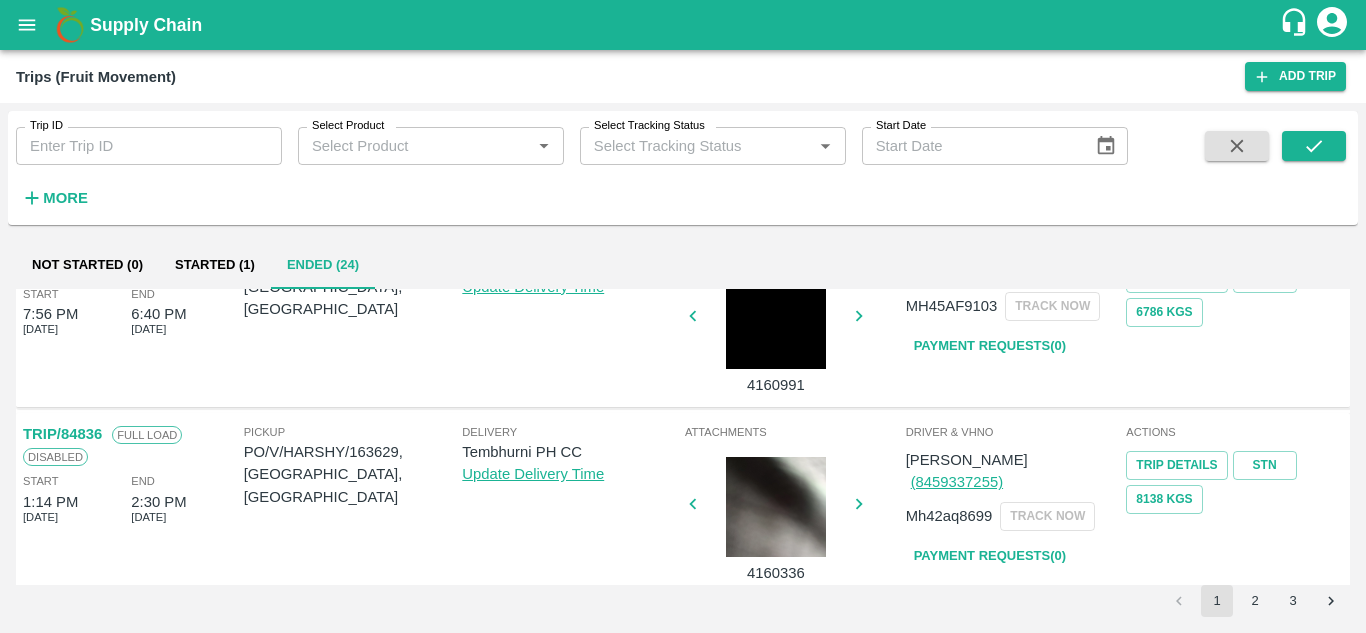 scroll, scrollTop: 1569, scrollLeft: 0, axis: vertical 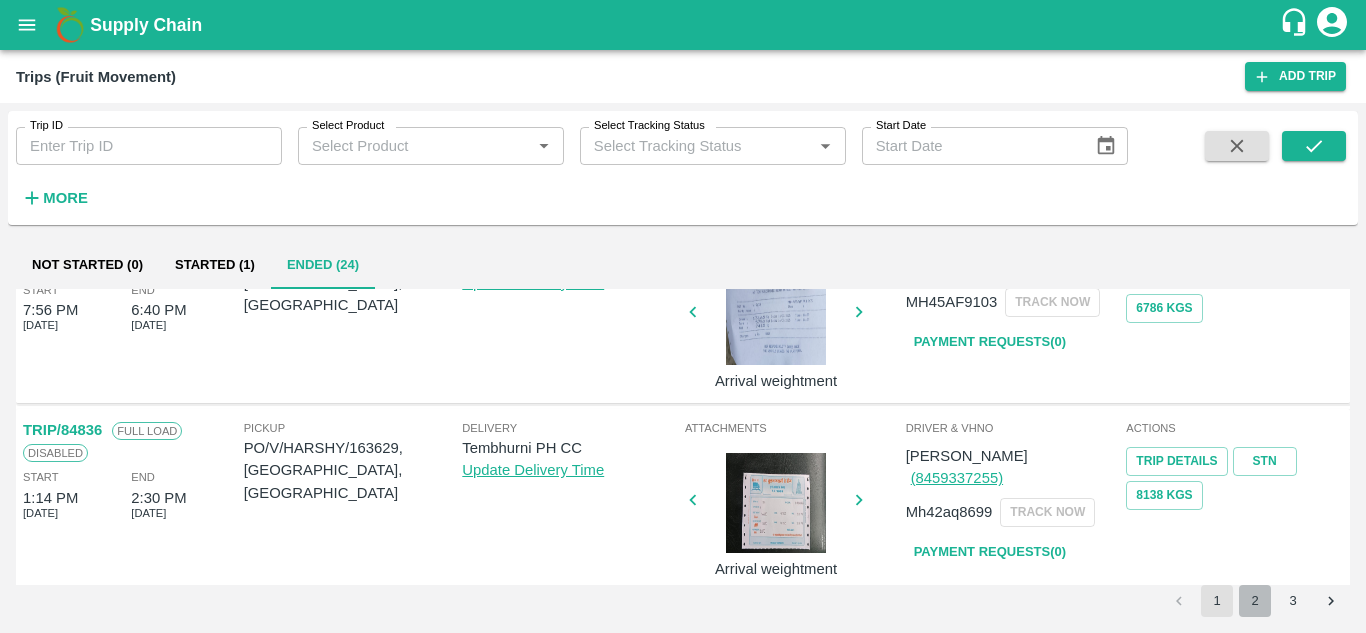 click on "2" at bounding box center (1255, 601) 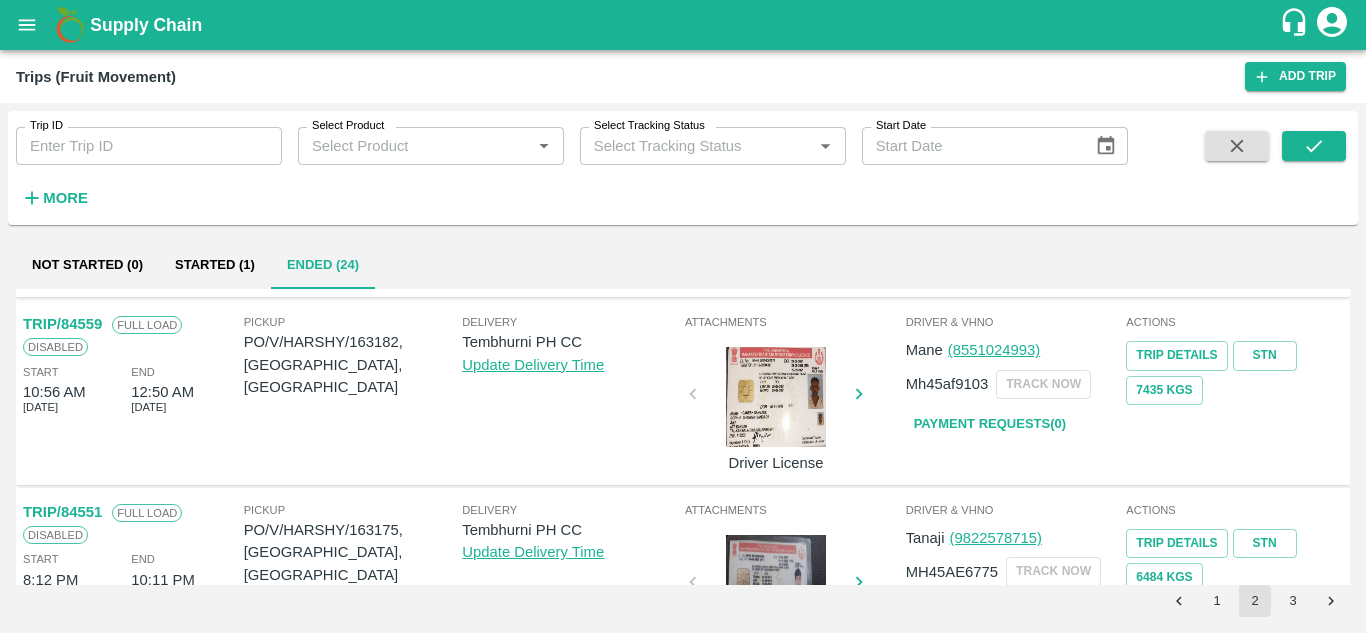 scroll, scrollTop: 1580, scrollLeft: 0, axis: vertical 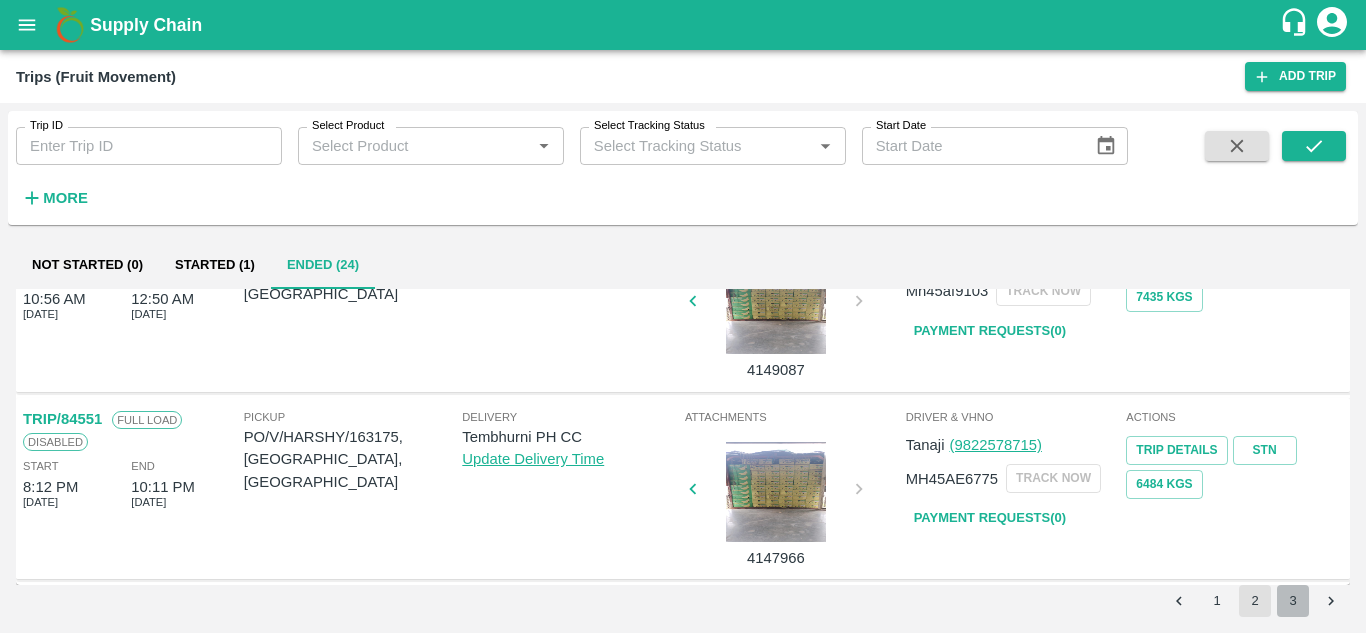 click on "3" at bounding box center (1293, 601) 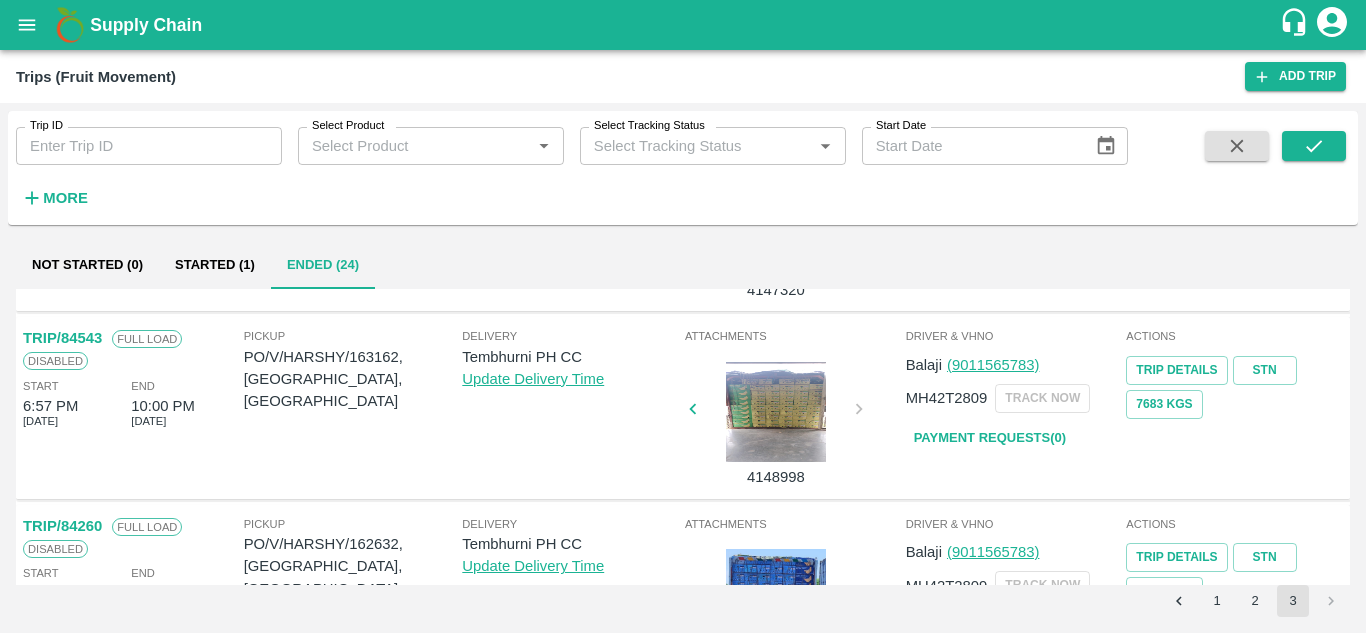 scroll, scrollTop: 161, scrollLeft: 0, axis: vertical 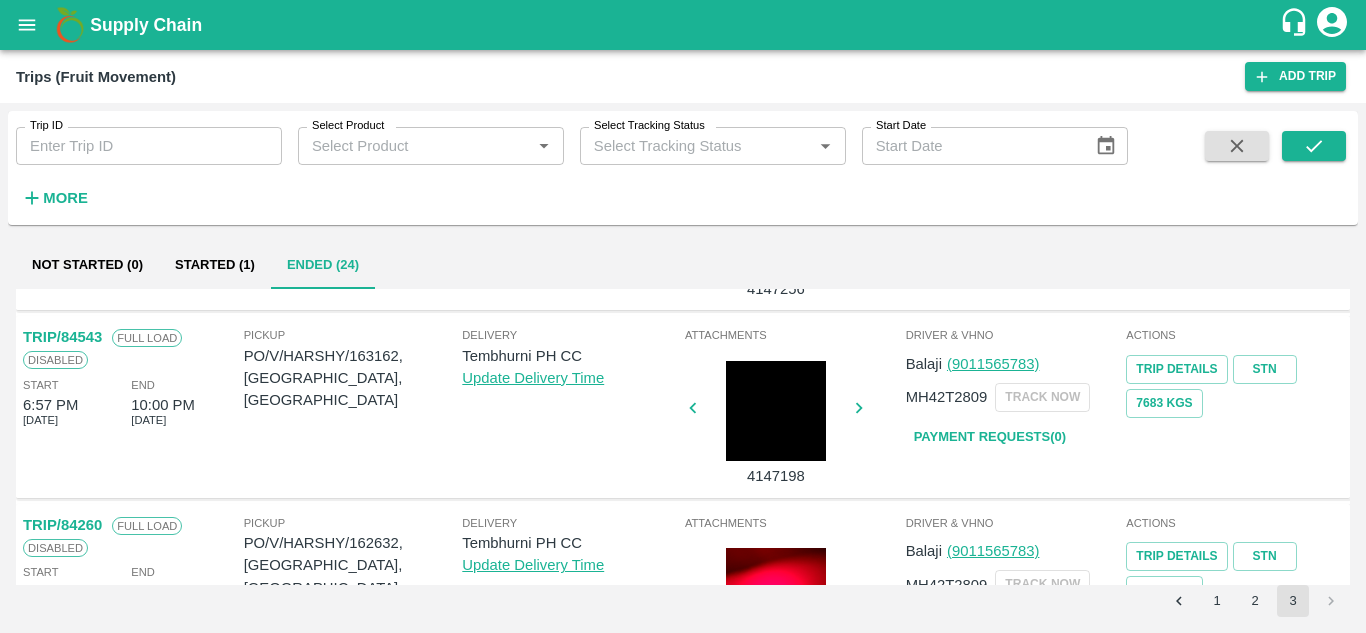 click on "Payment Requests( 0 )" at bounding box center (990, 437) 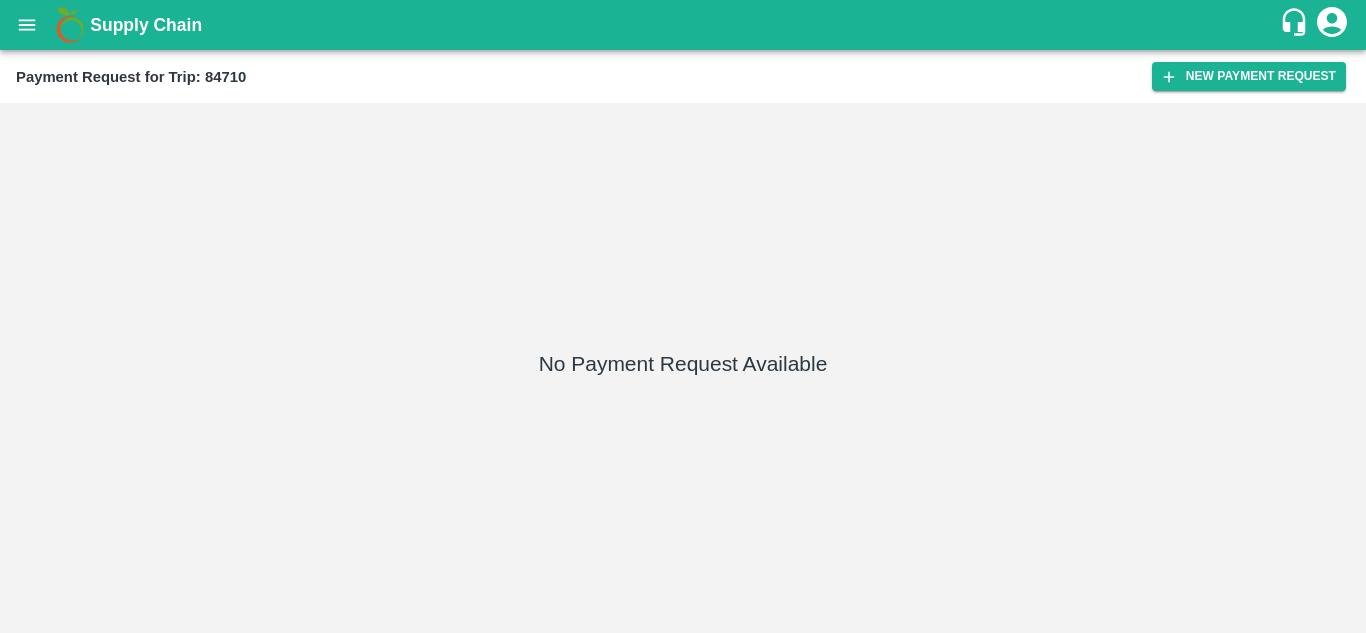 scroll, scrollTop: 0, scrollLeft: 0, axis: both 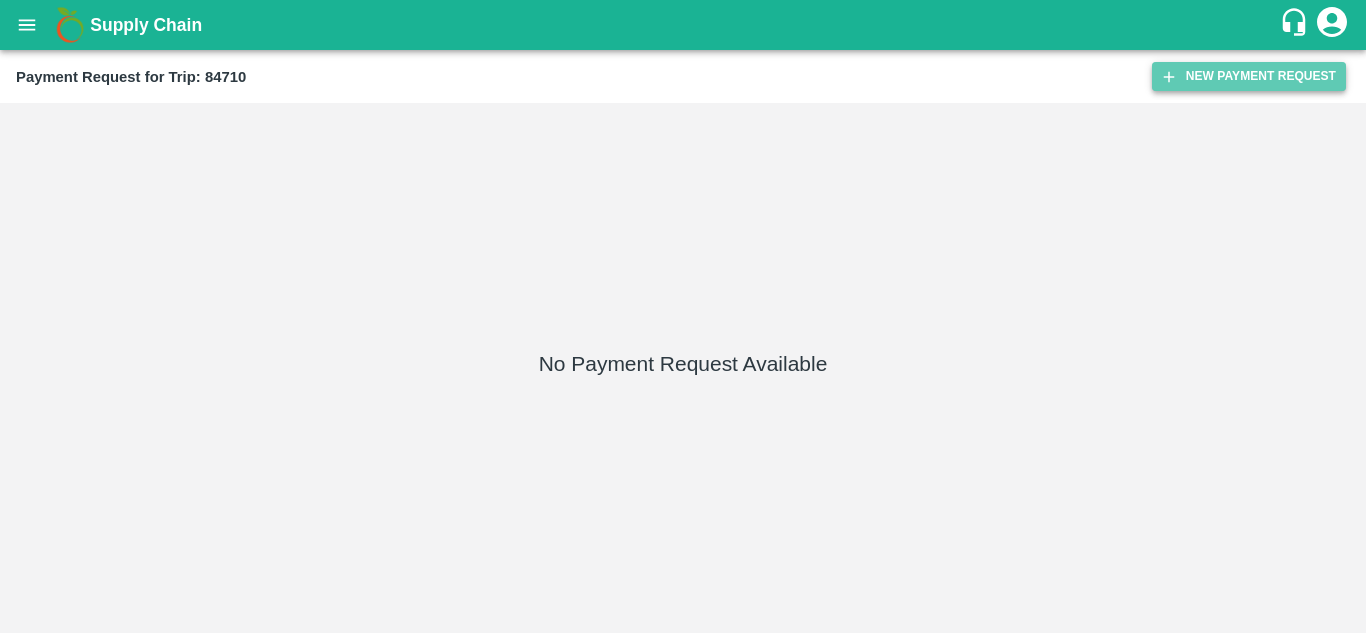 click on "New Payment Request" at bounding box center [1249, 76] 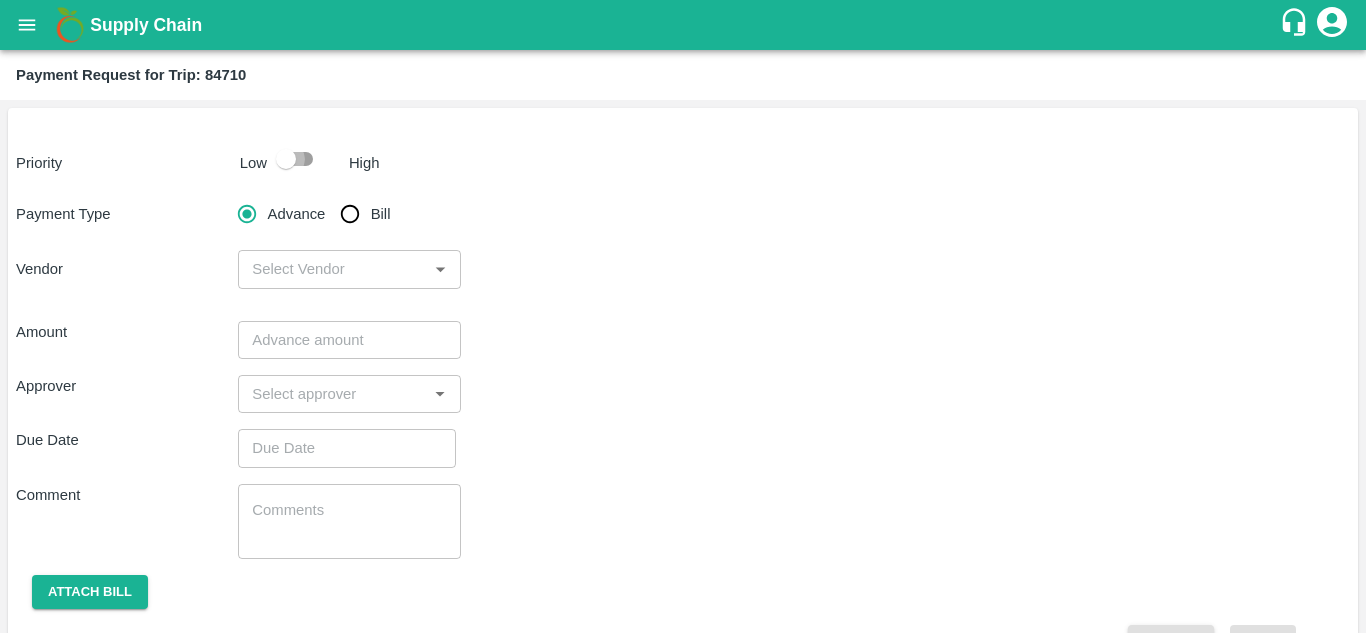 click at bounding box center (286, 159) 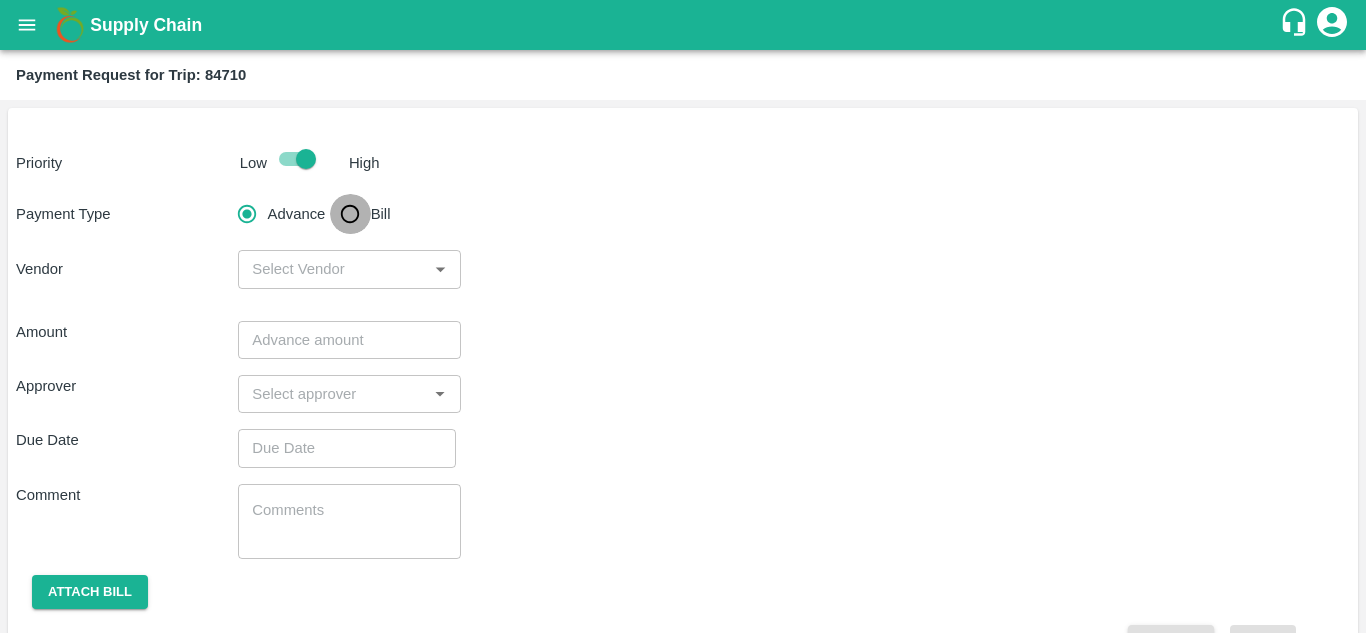 click on "Bill" at bounding box center [350, 214] 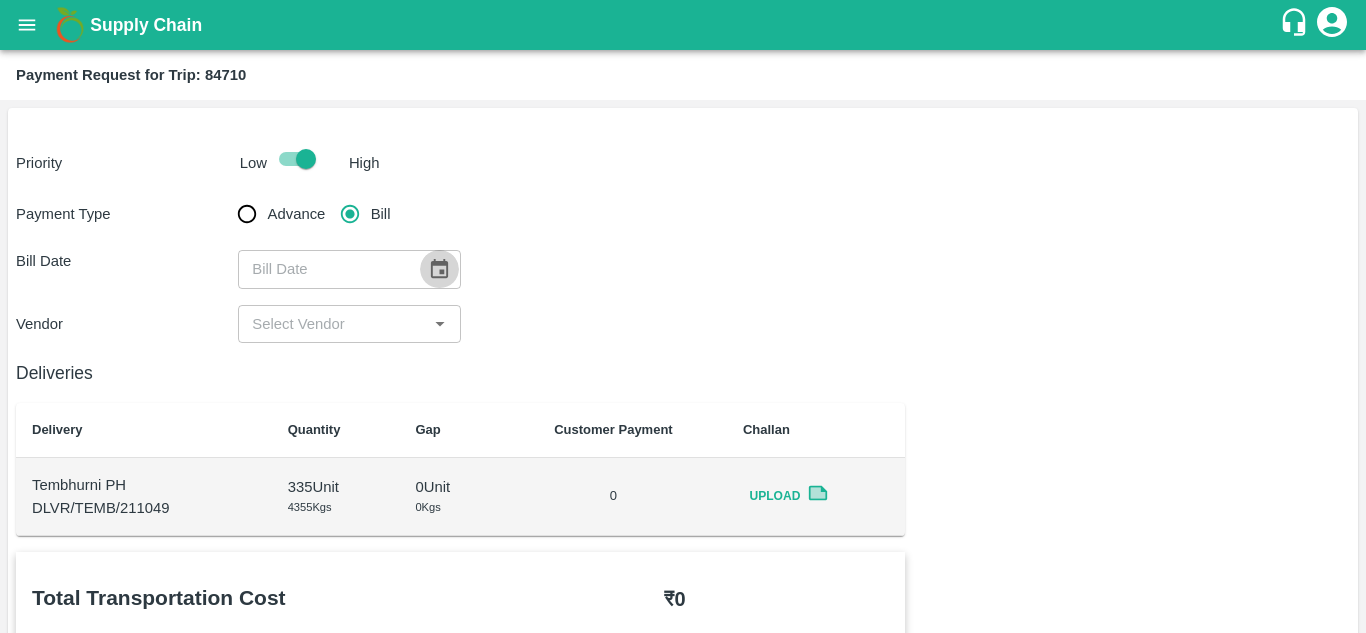click 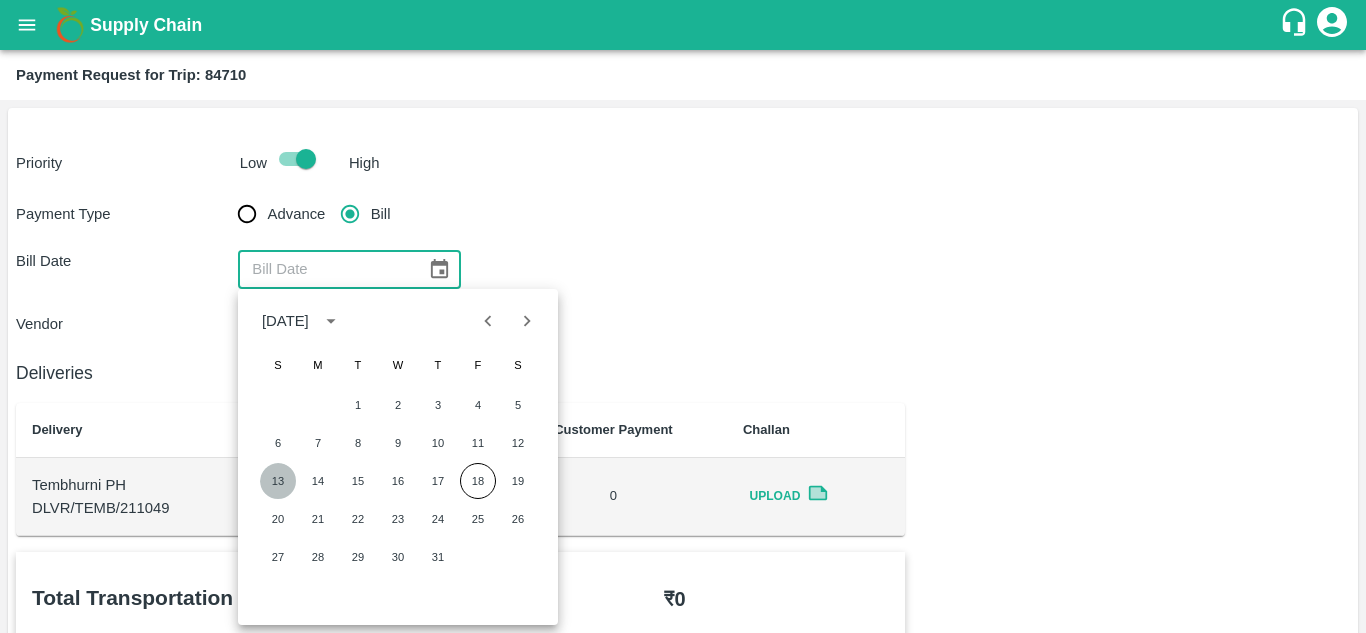 click on "13" at bounding box center [278, 481] 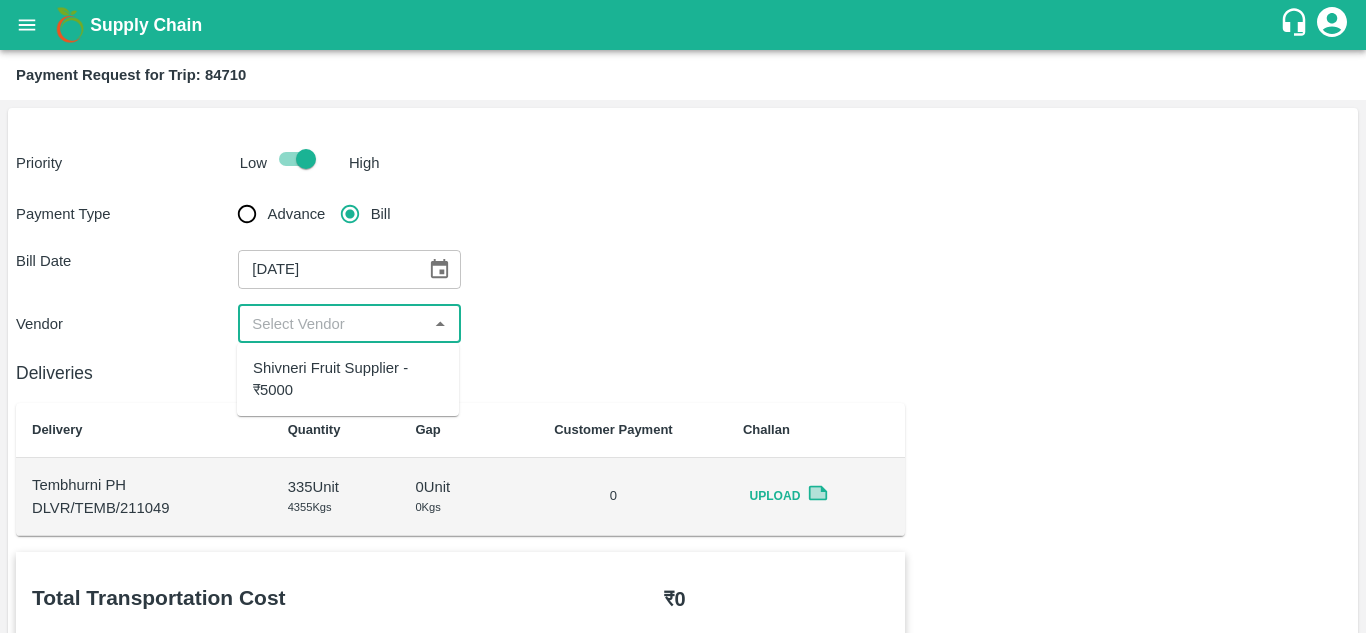 click at bounding box center [332, 324] 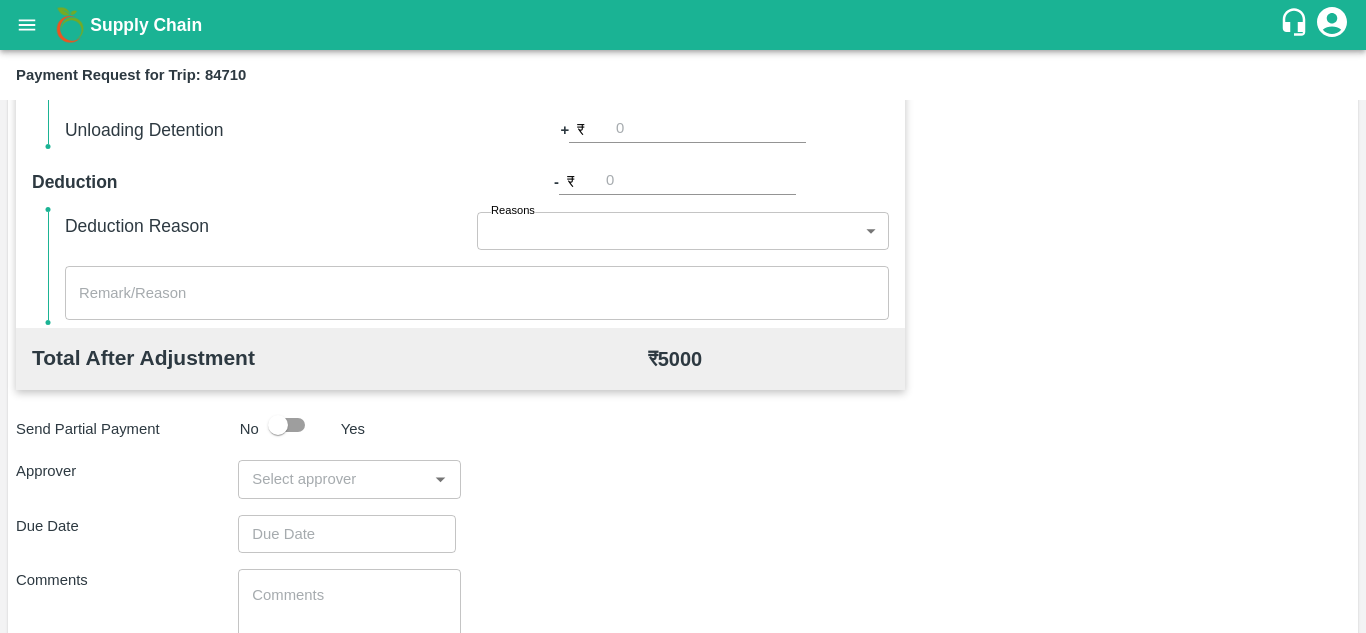 scroll, scrollTop: 812, scrollLeft: 0, axis: vertical 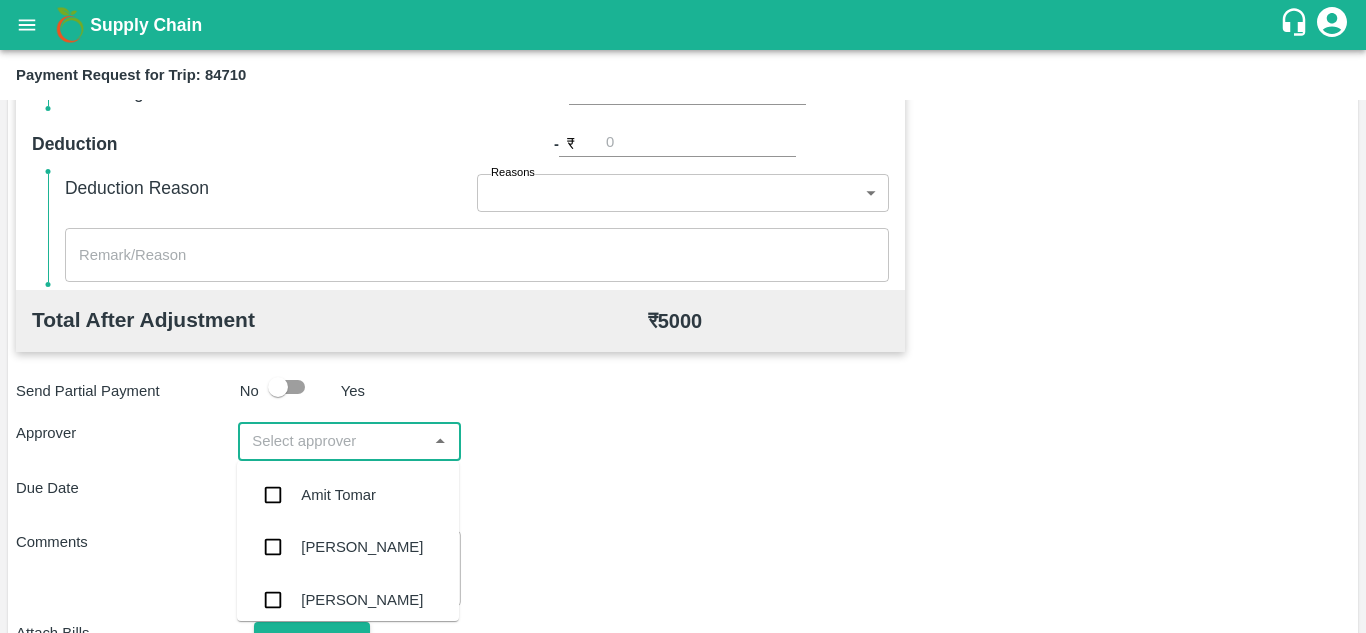 click at bounding box center (332, 441) 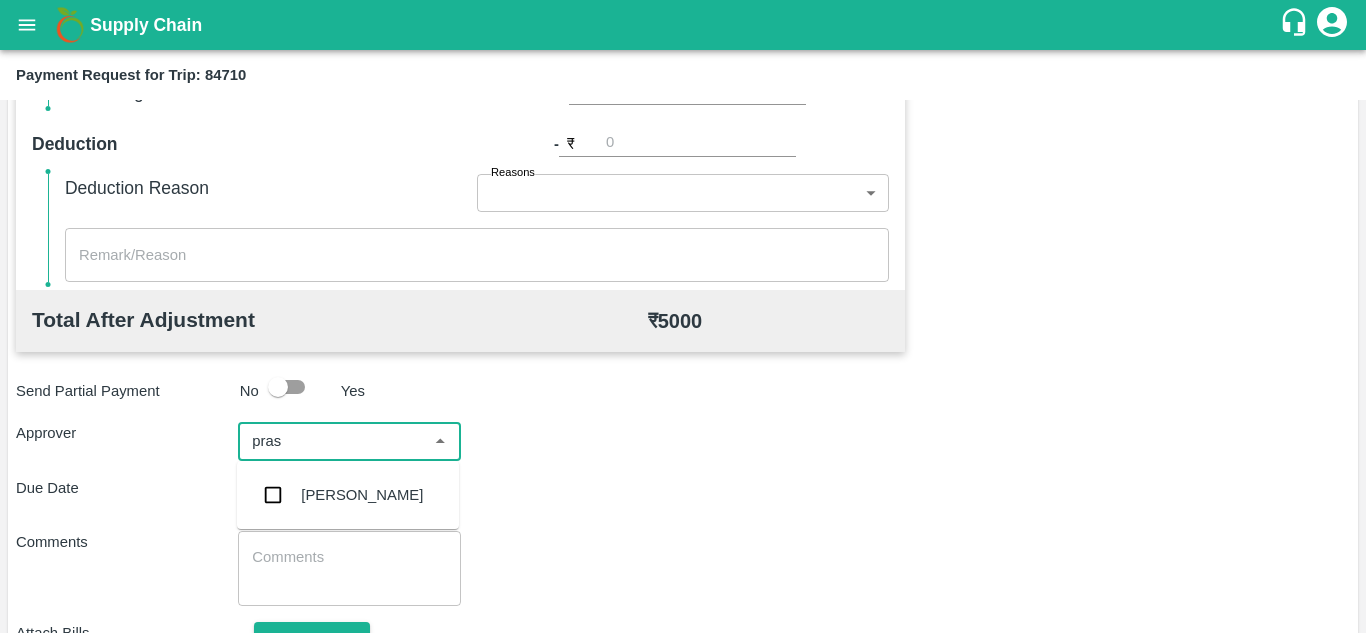 type on "prasa" 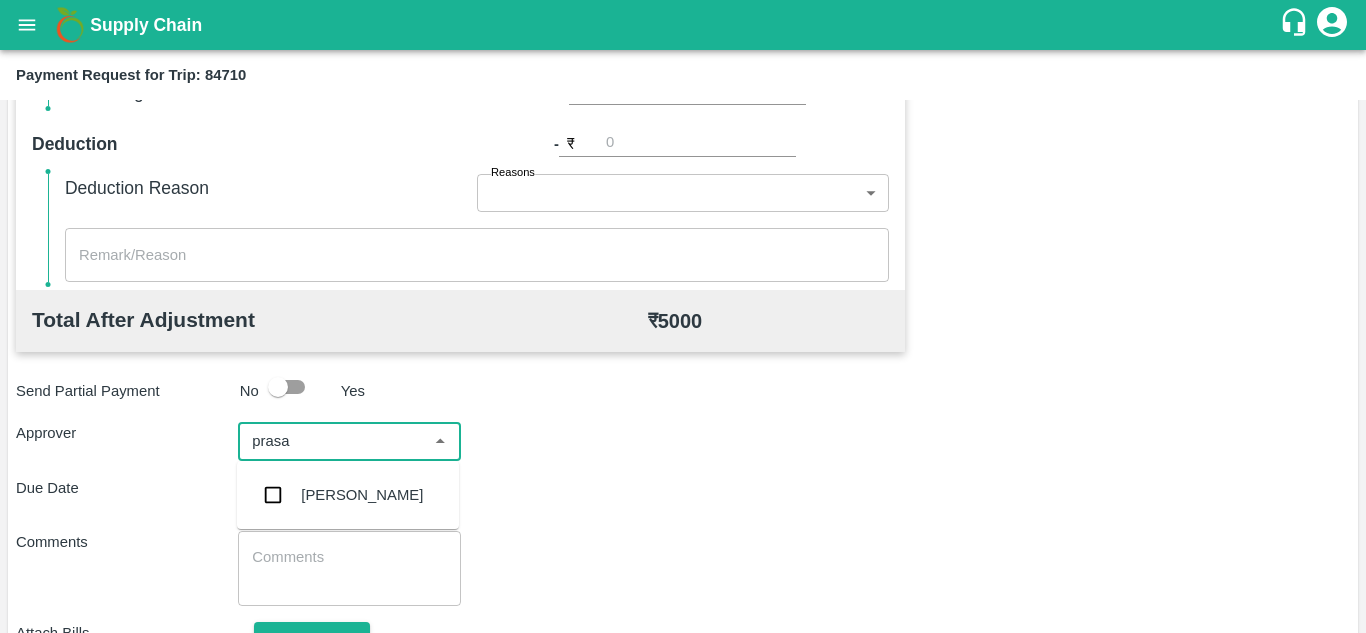 click on "[PERSON_NAME]" at bounding box center (362, 495) 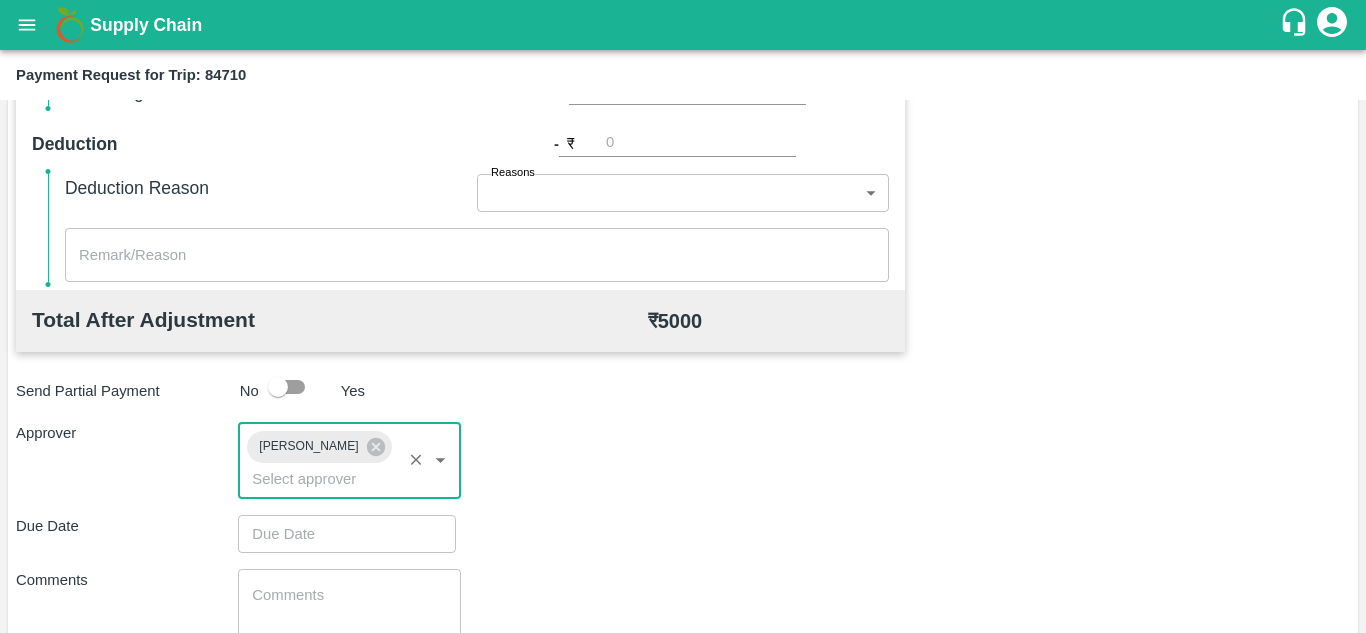 type on "DD/MM/YYYY hh:mm aa" 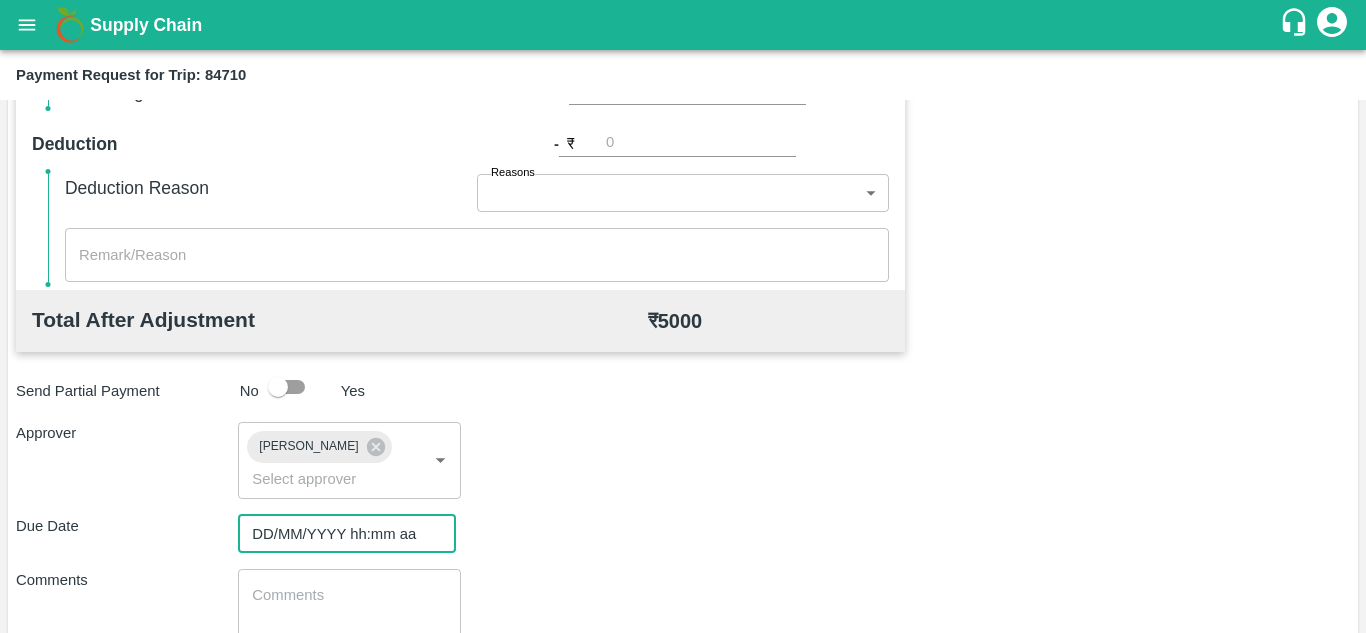 click on "DD/MM/YYYY hh:mm aa" at bounding box center (340, 534) 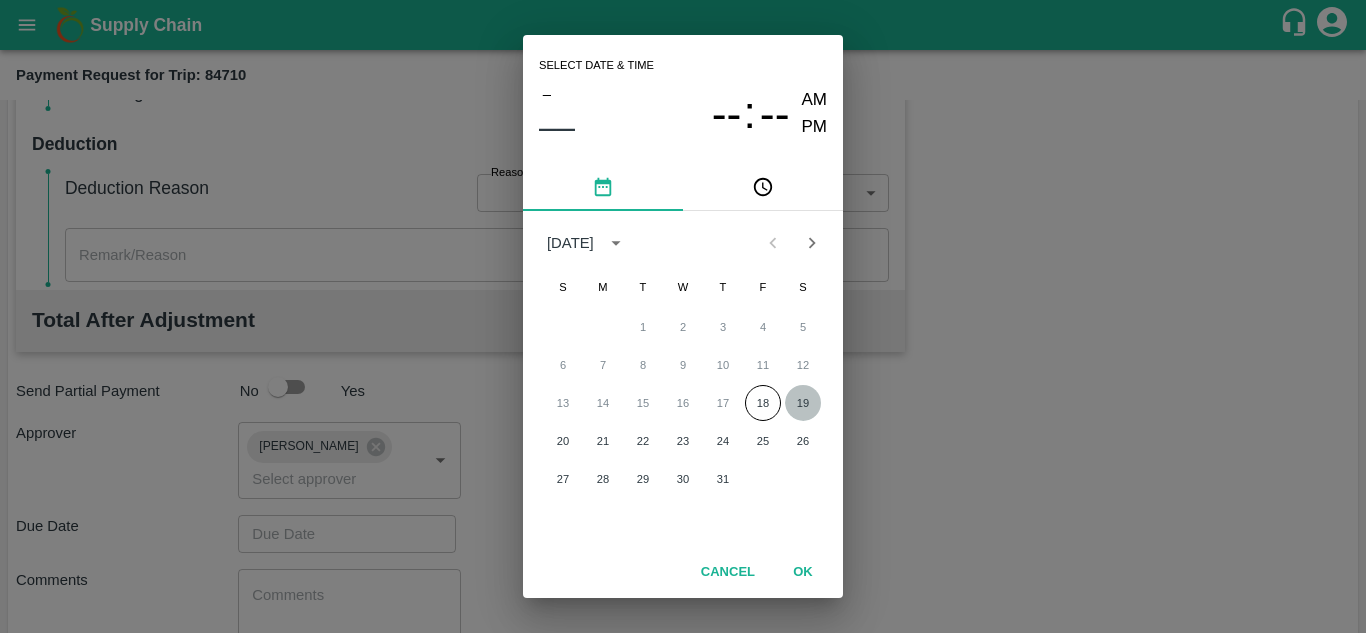 click on "19" at bounding box center [803, 403] 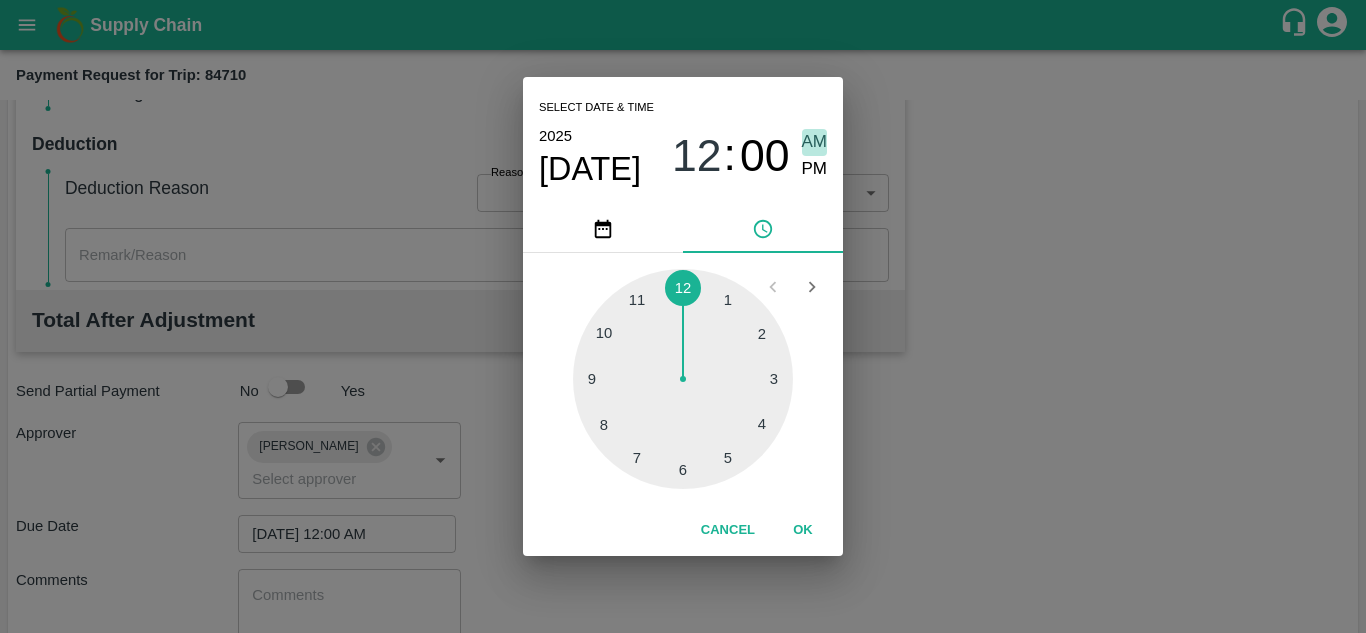 click on "AM" at bounding box center (815, 142) 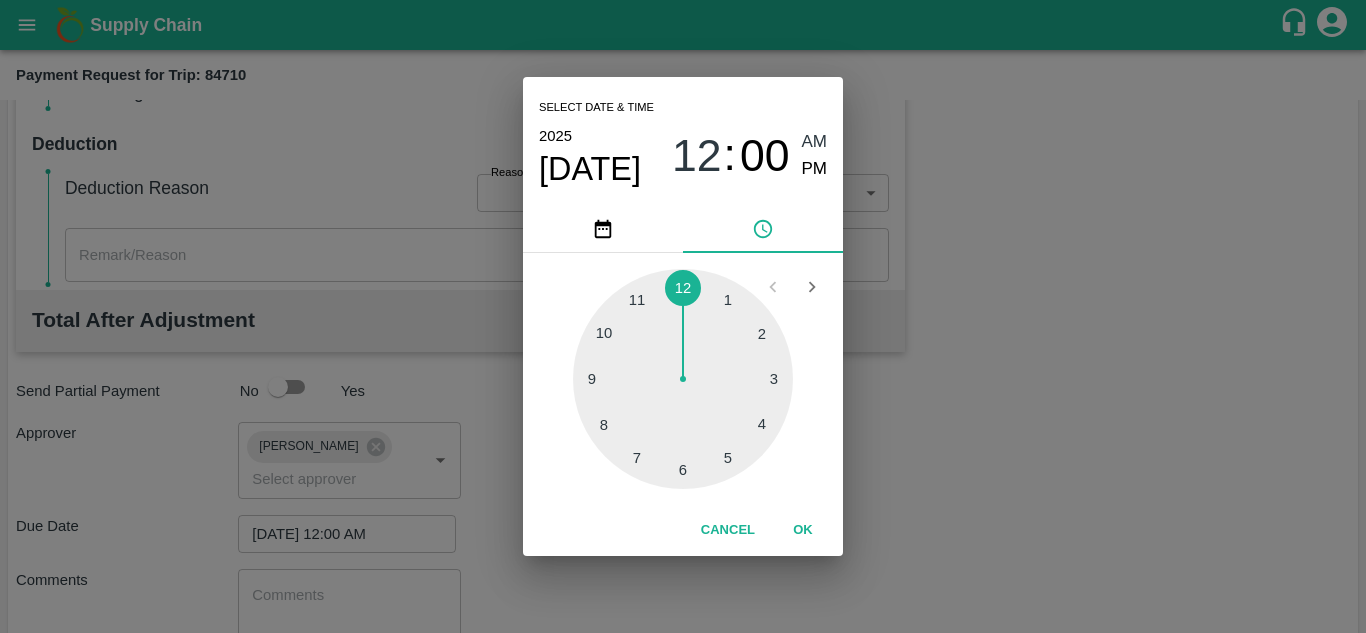click on "OK" at bounding box center [803, 530] 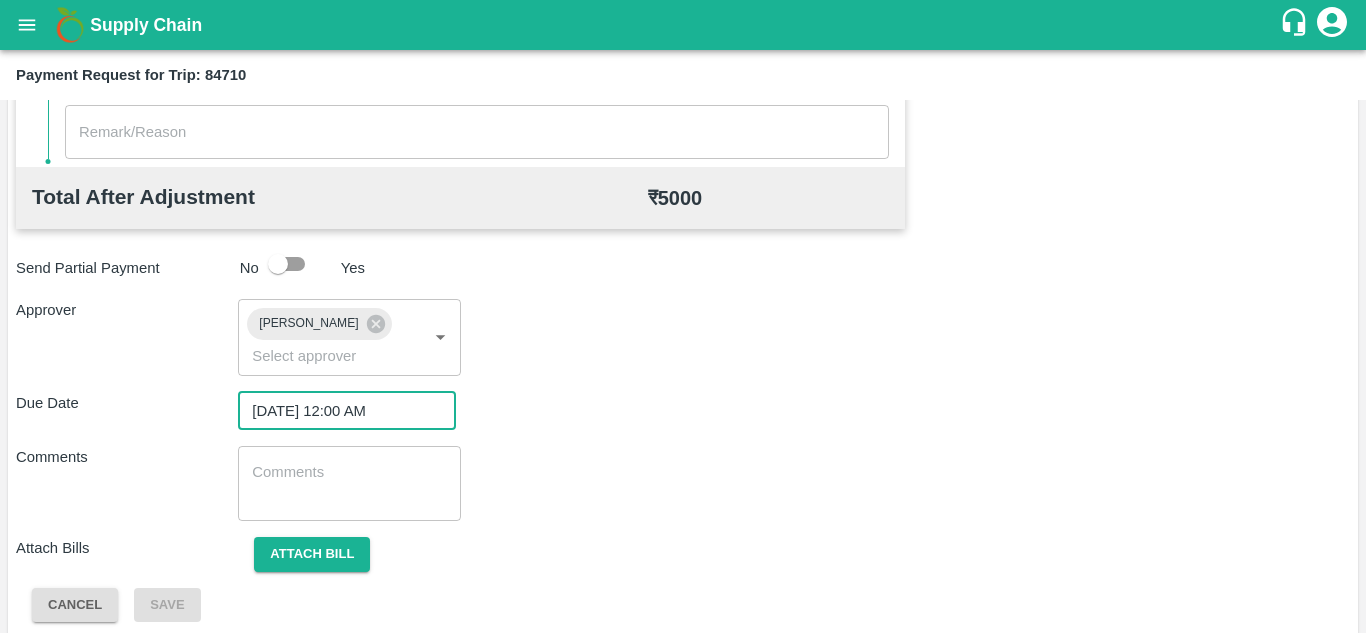 scroll, scrollTop: 948, scrollLeft: 0, axis: vertical 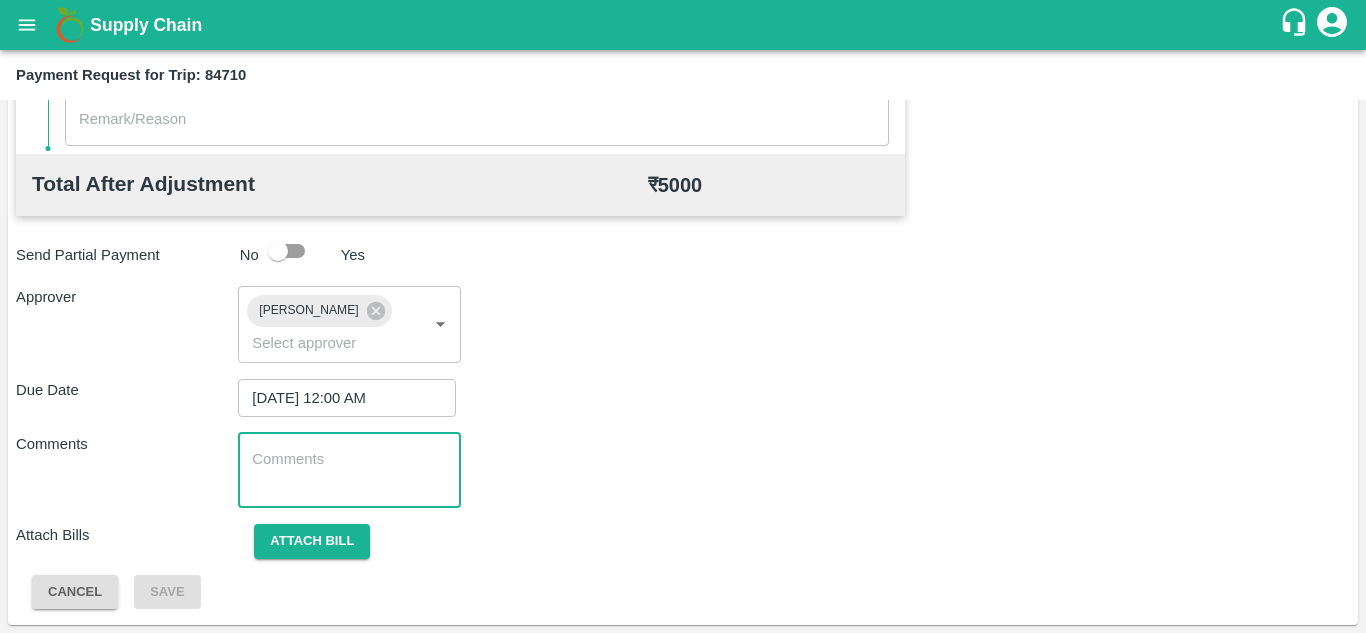 click at bounding box center [349, 470] 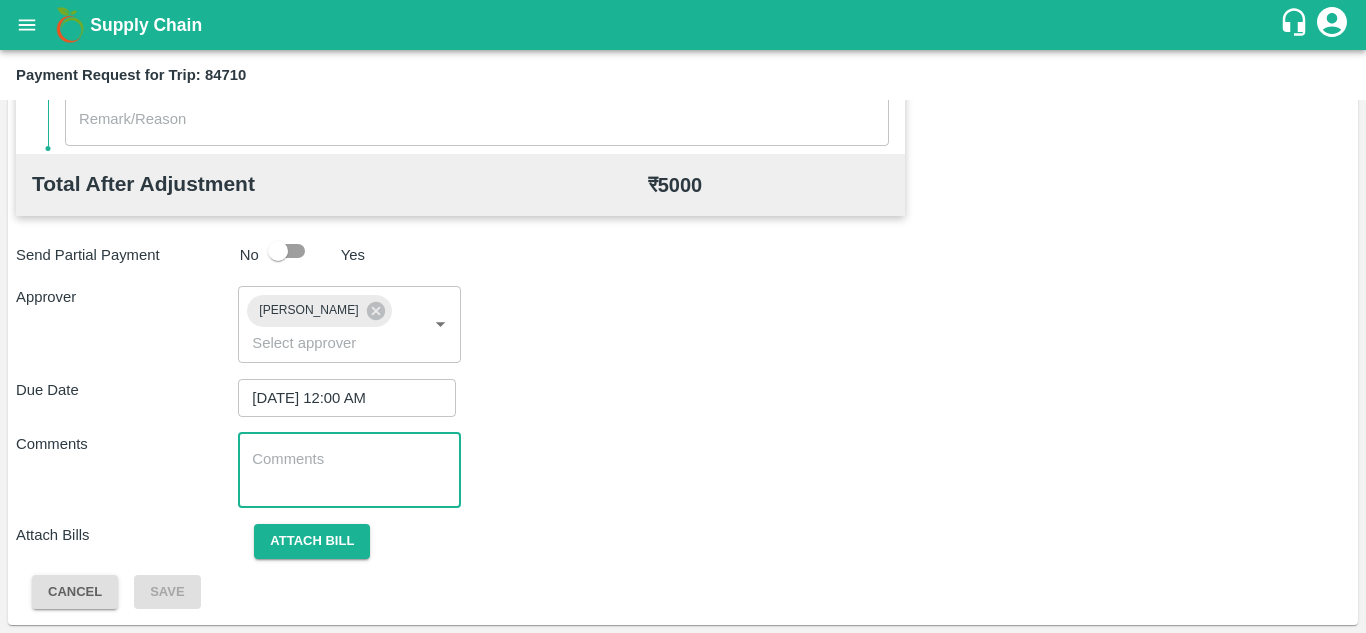 paste on "162803" 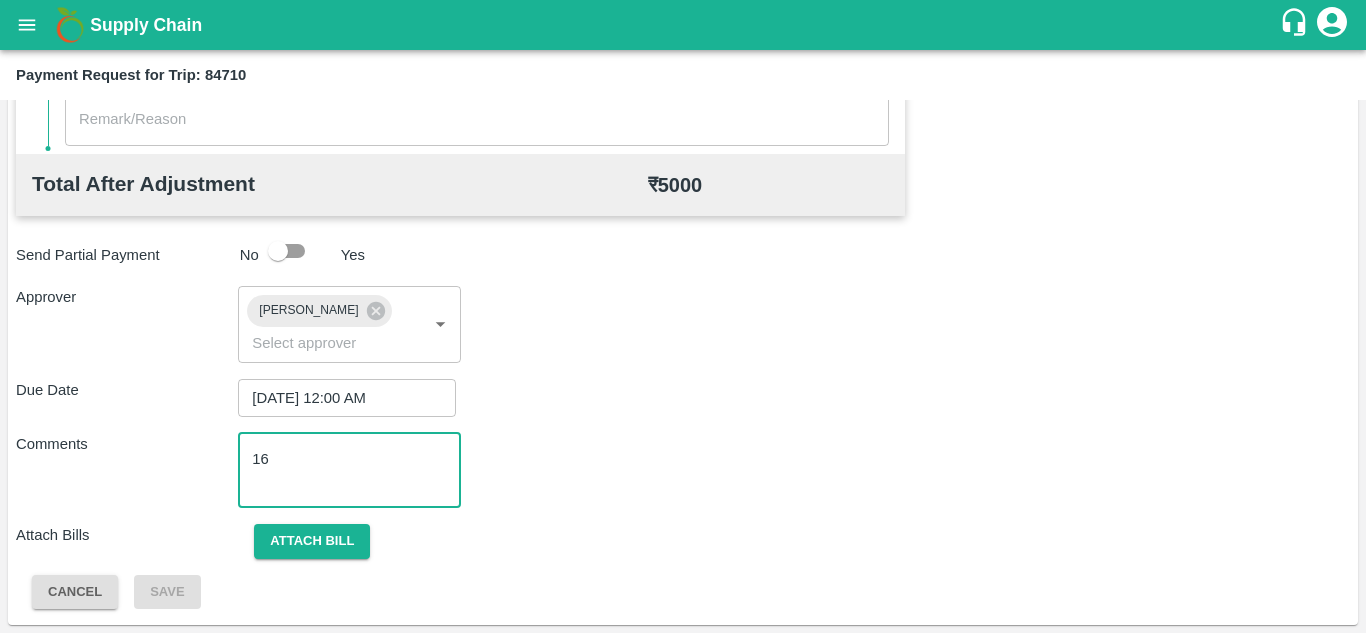 type on "1" 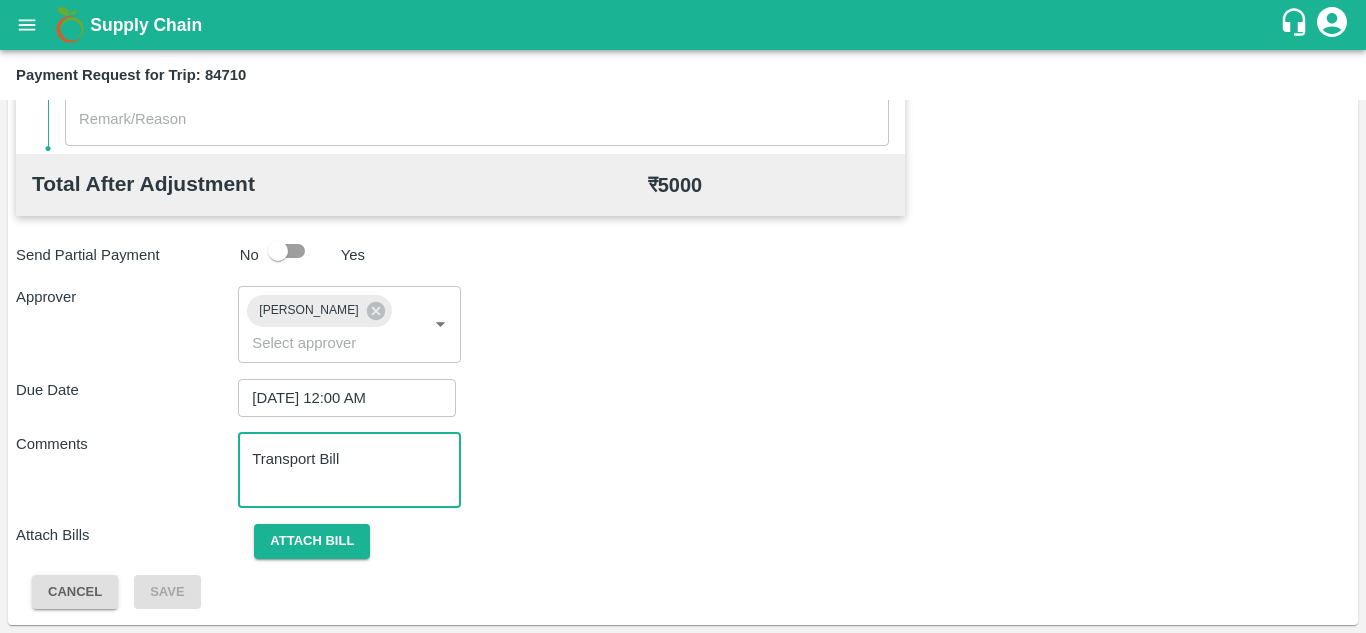 type on "Transport Bill" 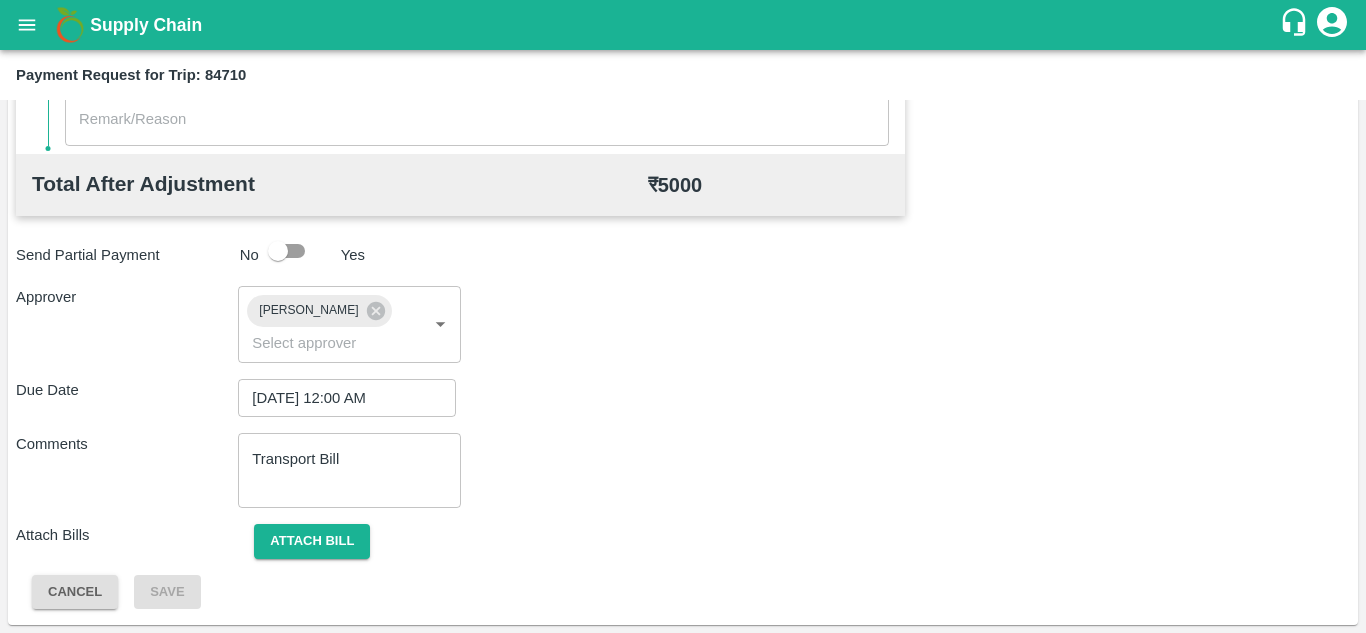 click on "Attach Bills Attach bill" at bounding box center (683, 541) 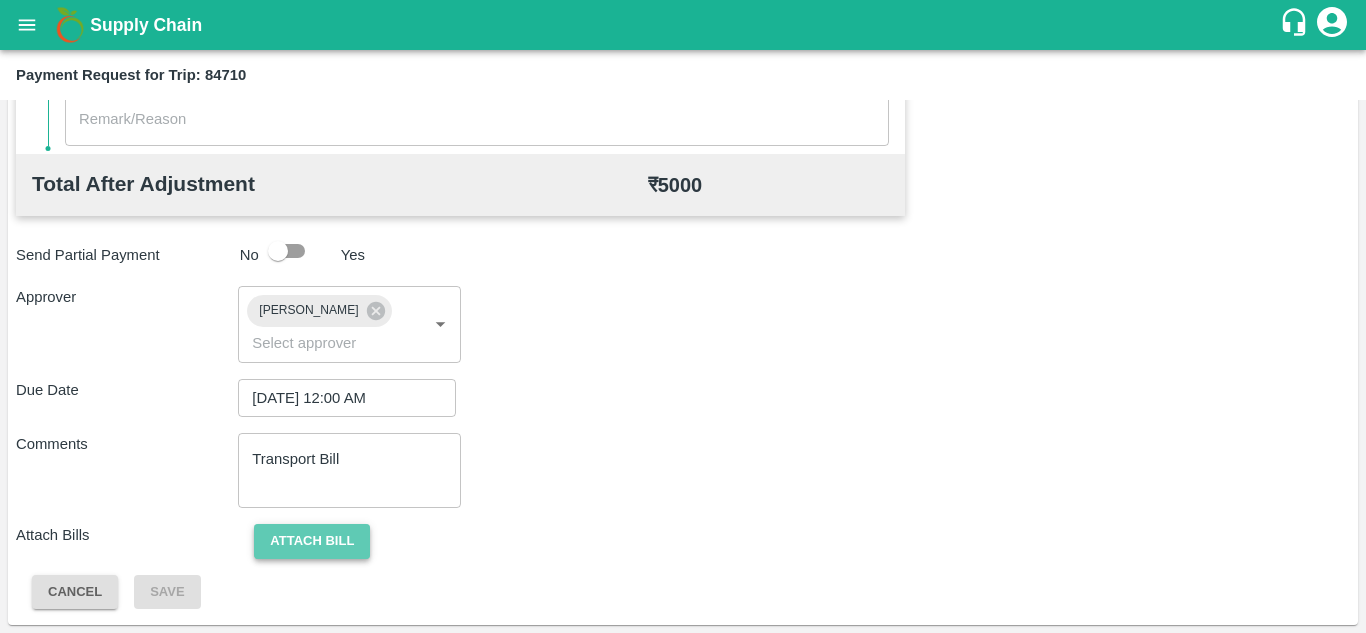 click on "Attach bill" at bounding box center (312, 541) 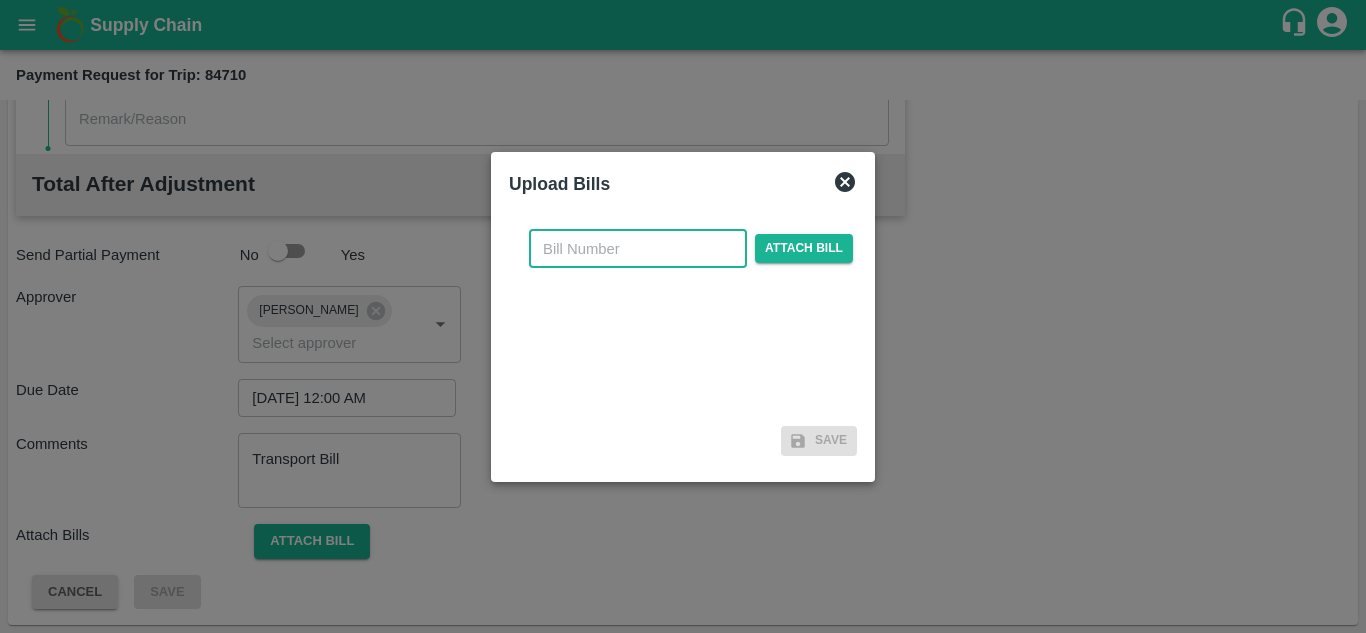 click at bounding box center (638, 249) 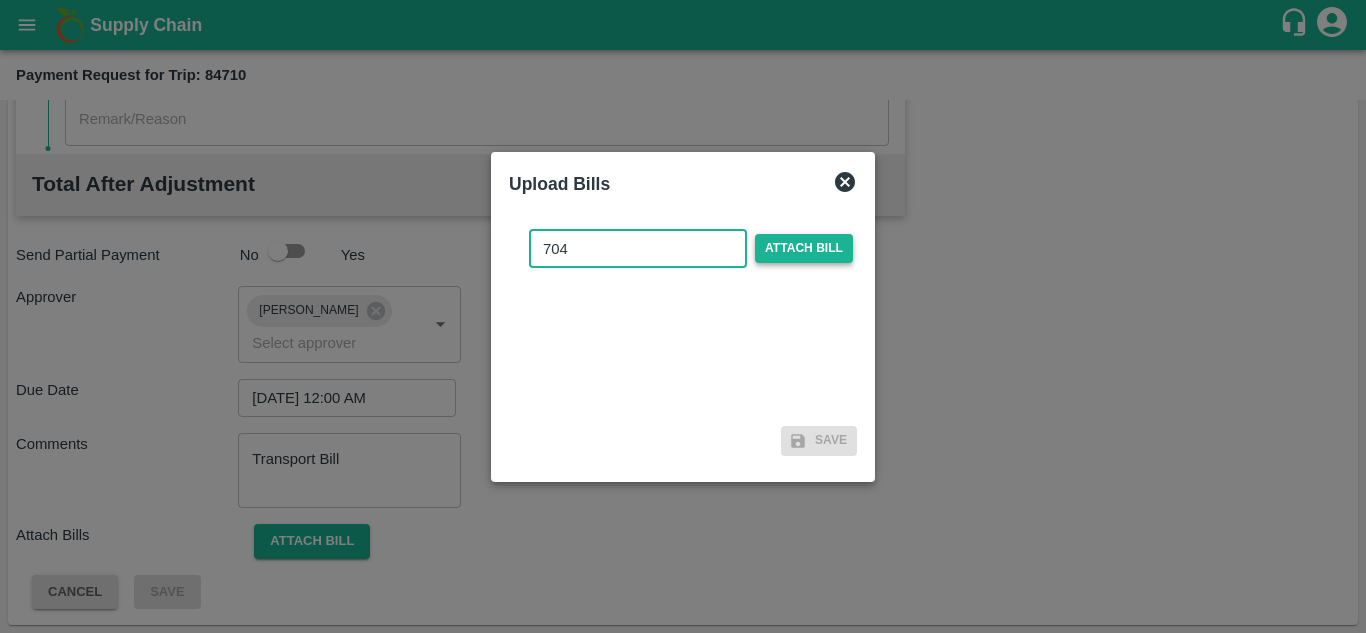 type on "704" 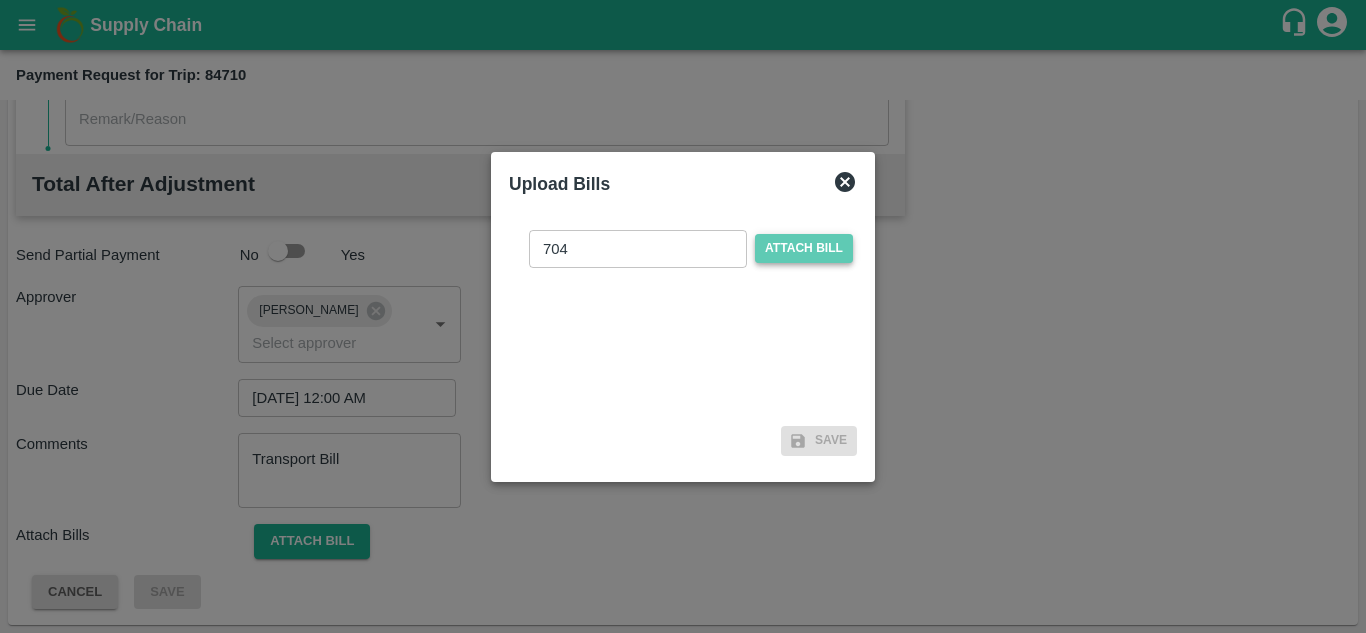 click on "Attach bill" at bounding box center [804, 248] 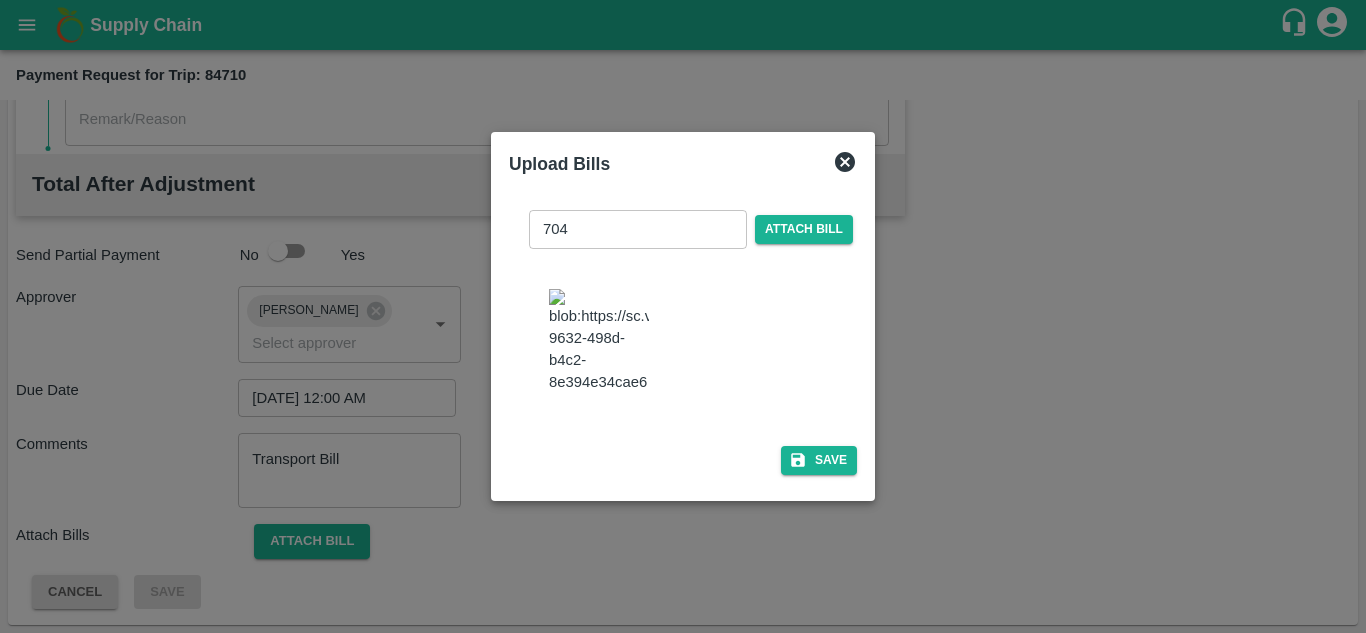 click at bounding box center (599, 341) 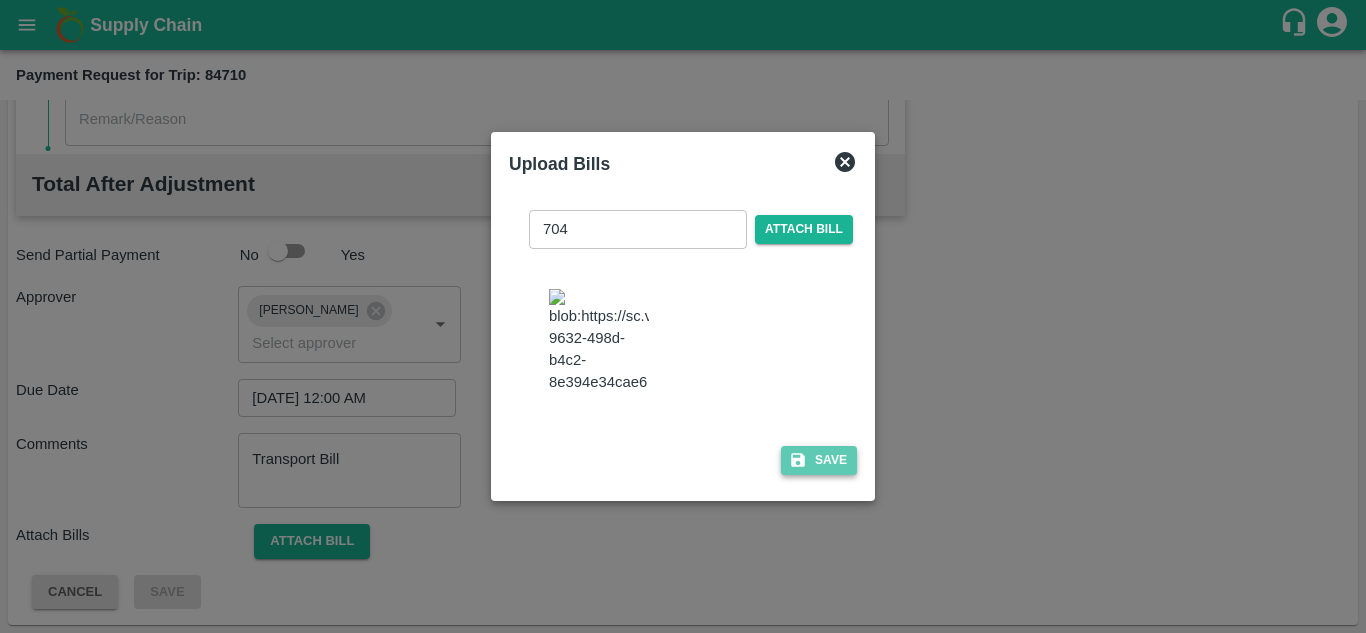 click on "Save" at bounding box center (819, 460) 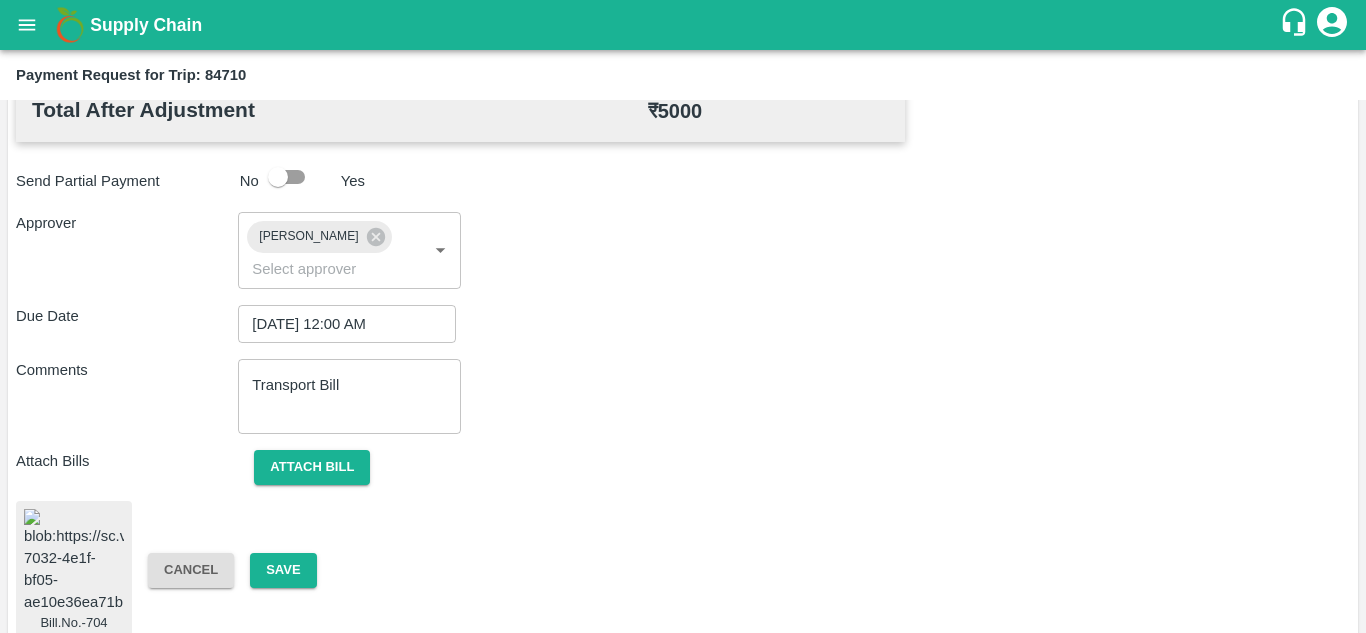 scroll, scrollTop: 1071, scrollLeft: 0, axis: vertical 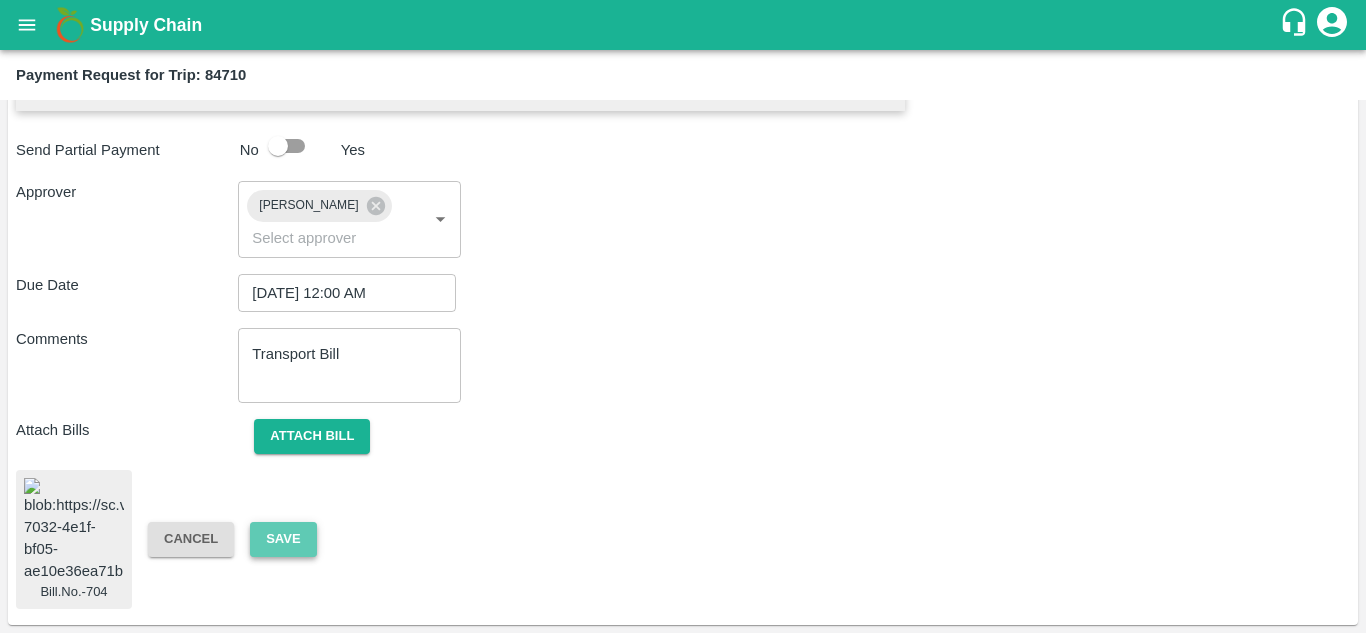click on "Save" at bounding box center [283, 539] 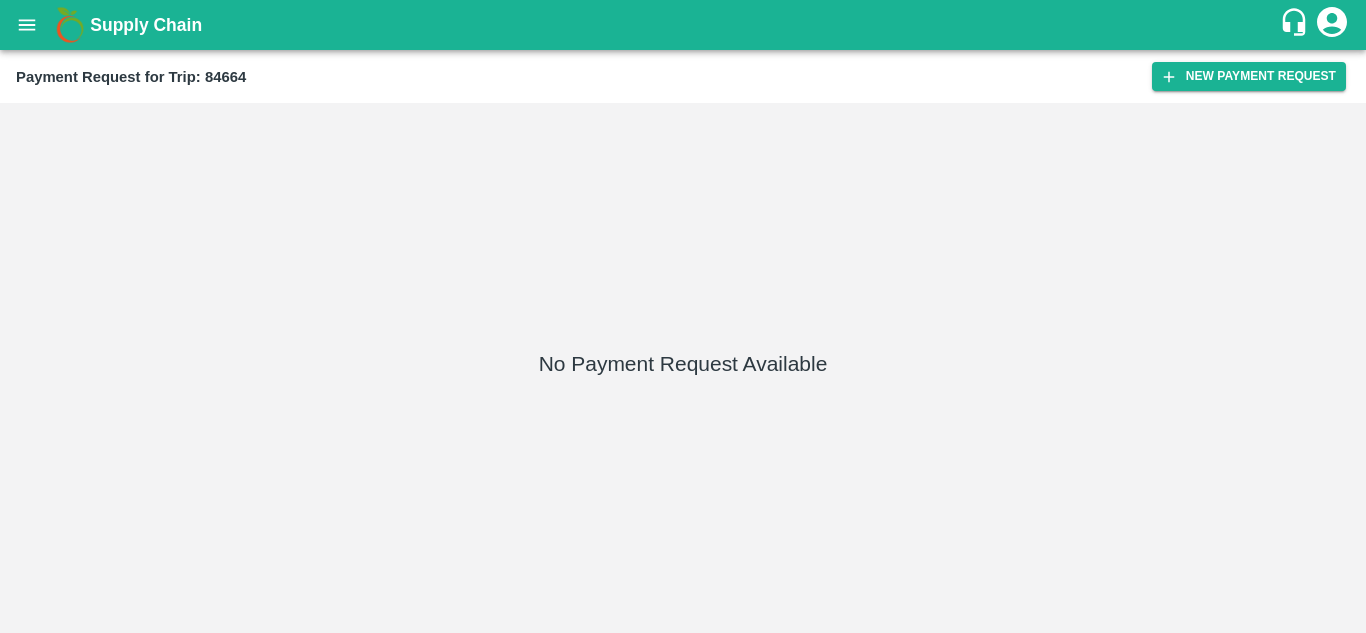 scroll, scrollTop: 0, scrollLeft: 0, axis: both 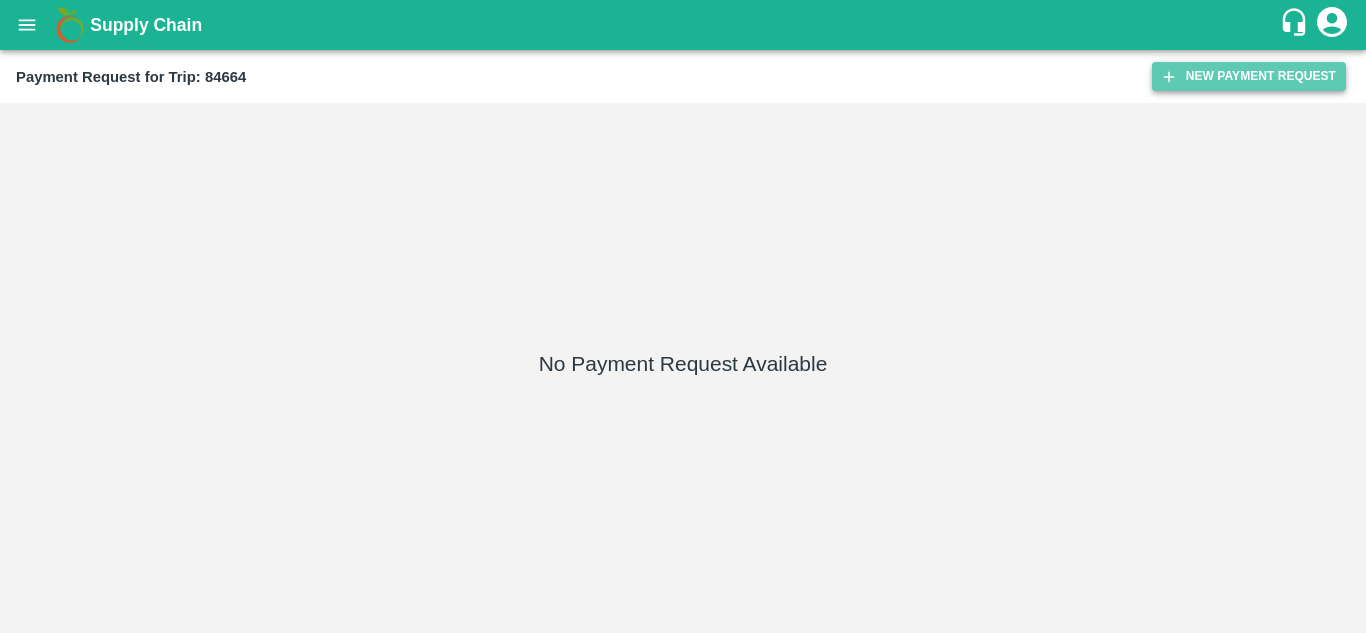 click on "New Payment Request" at bounding box center [1249, 76] 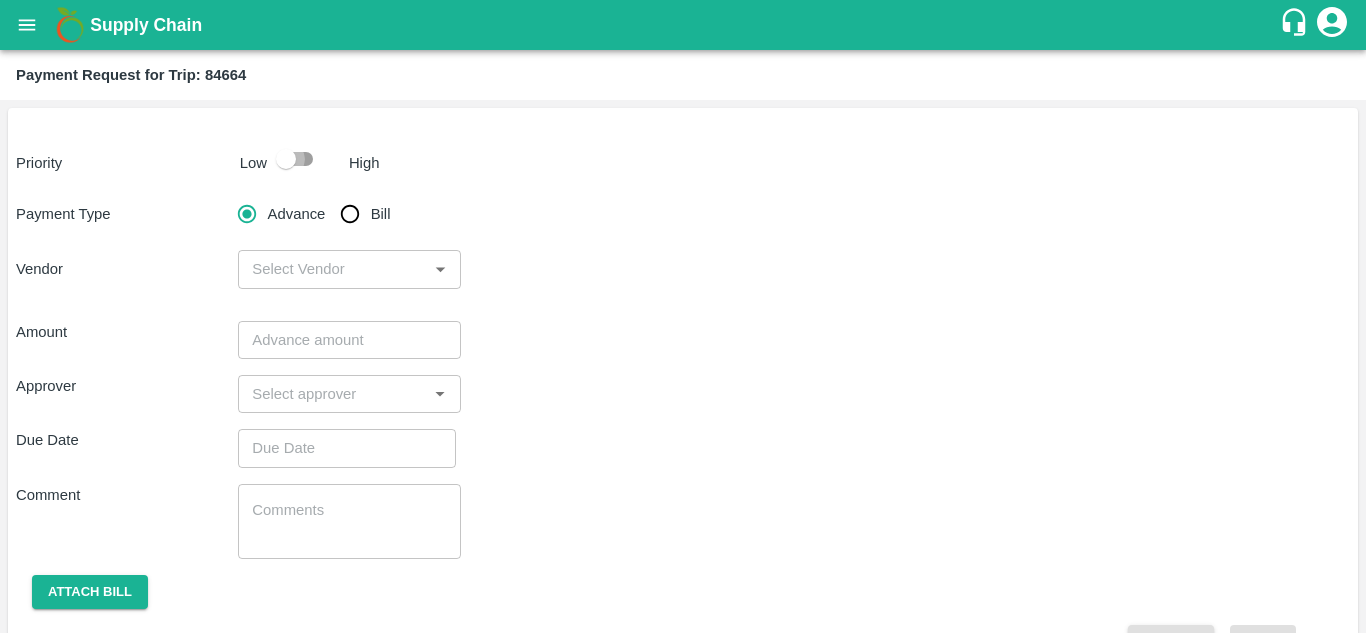 click at bounding box center (286, 159) 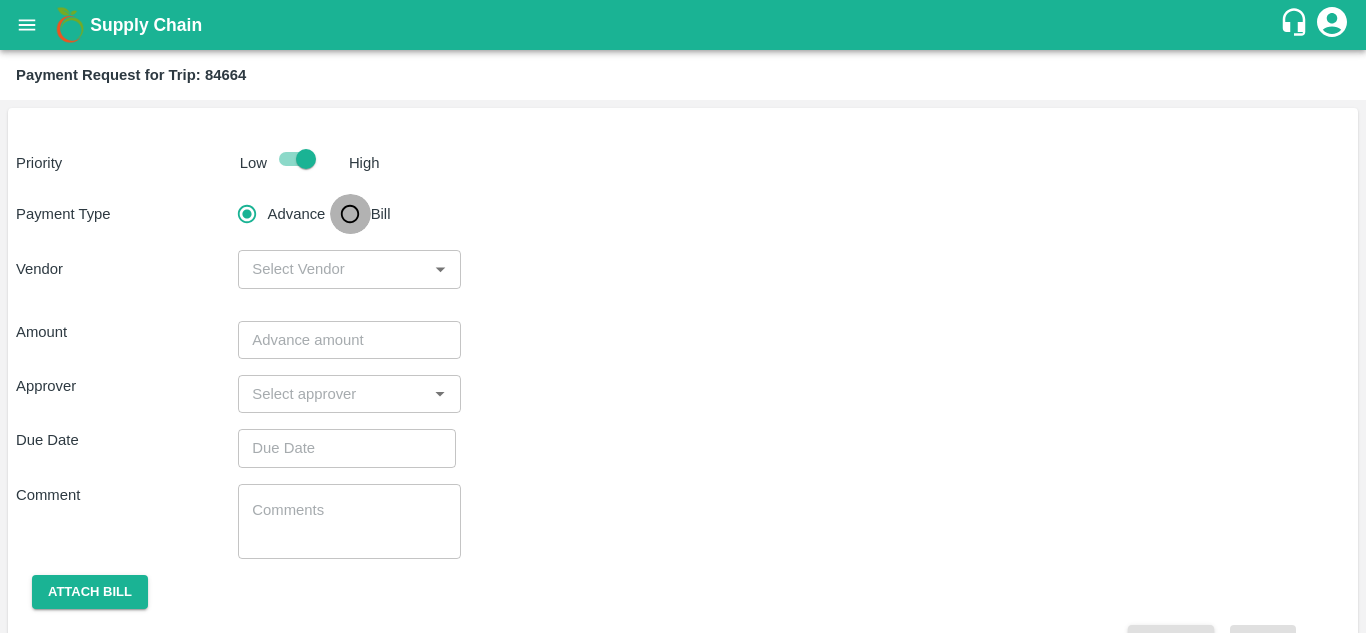 click on "Bill" at bounding box center [350, 214] 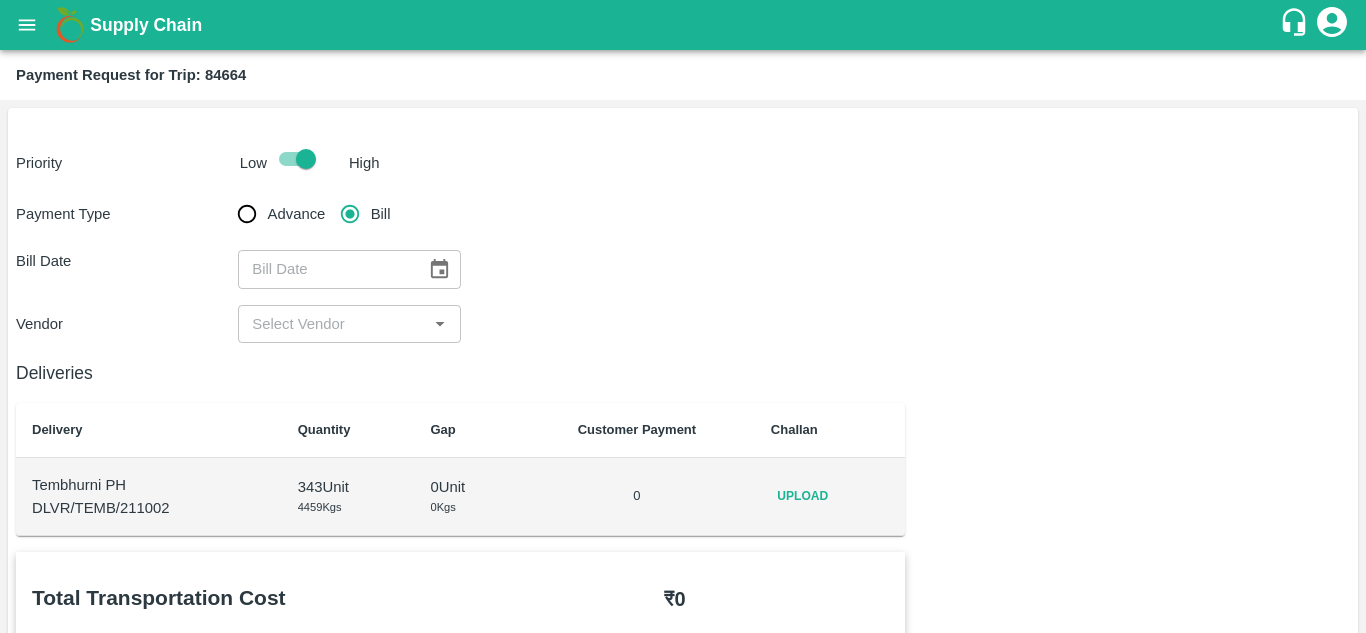 type on "DD/MM/YYYY" 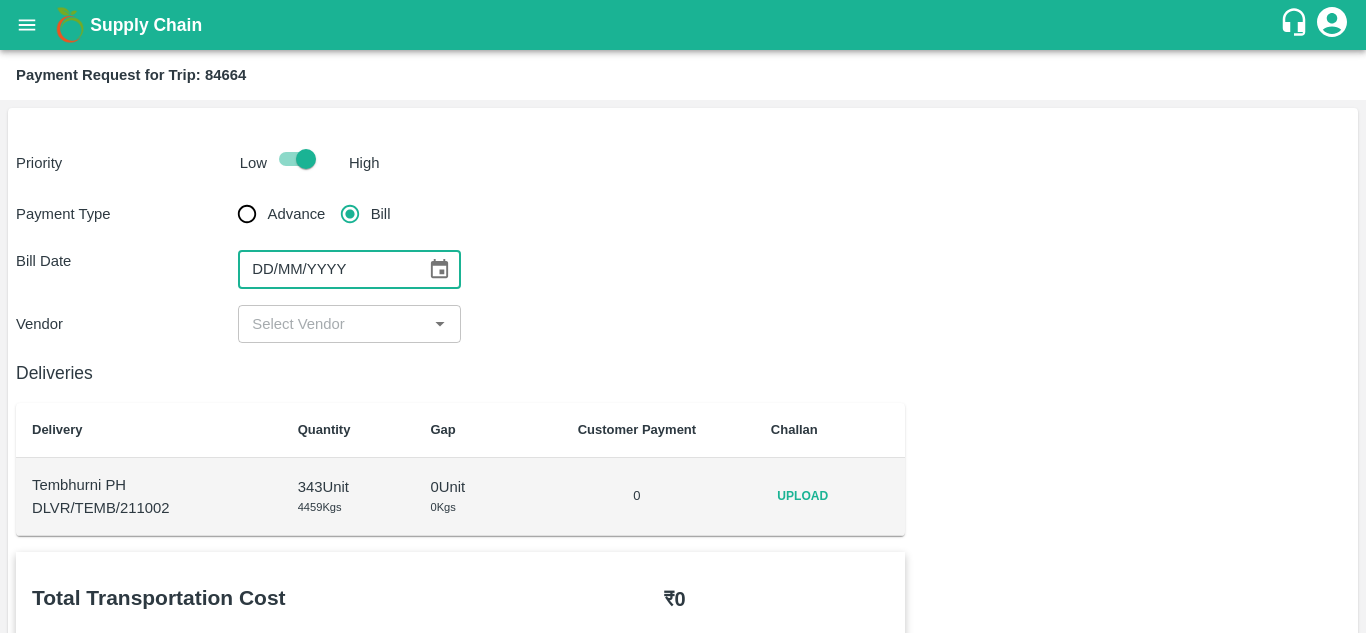 click on "DD/MM/YYYY" at bounding box center [325, 269] 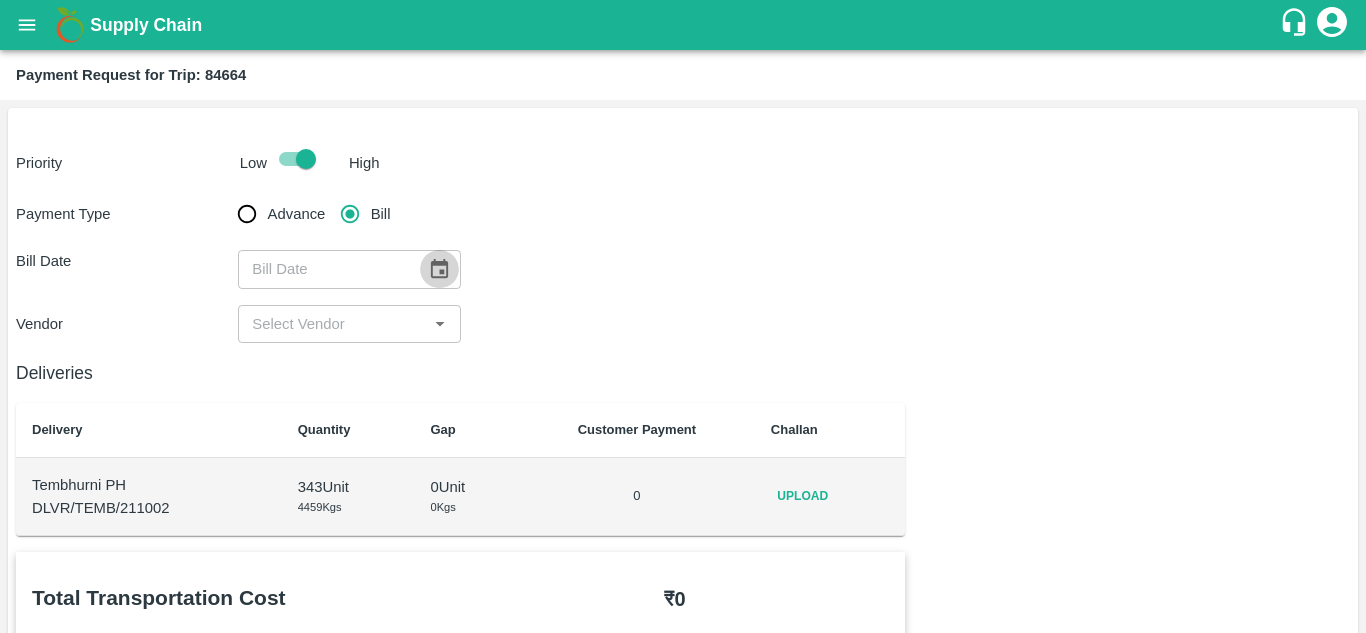 click 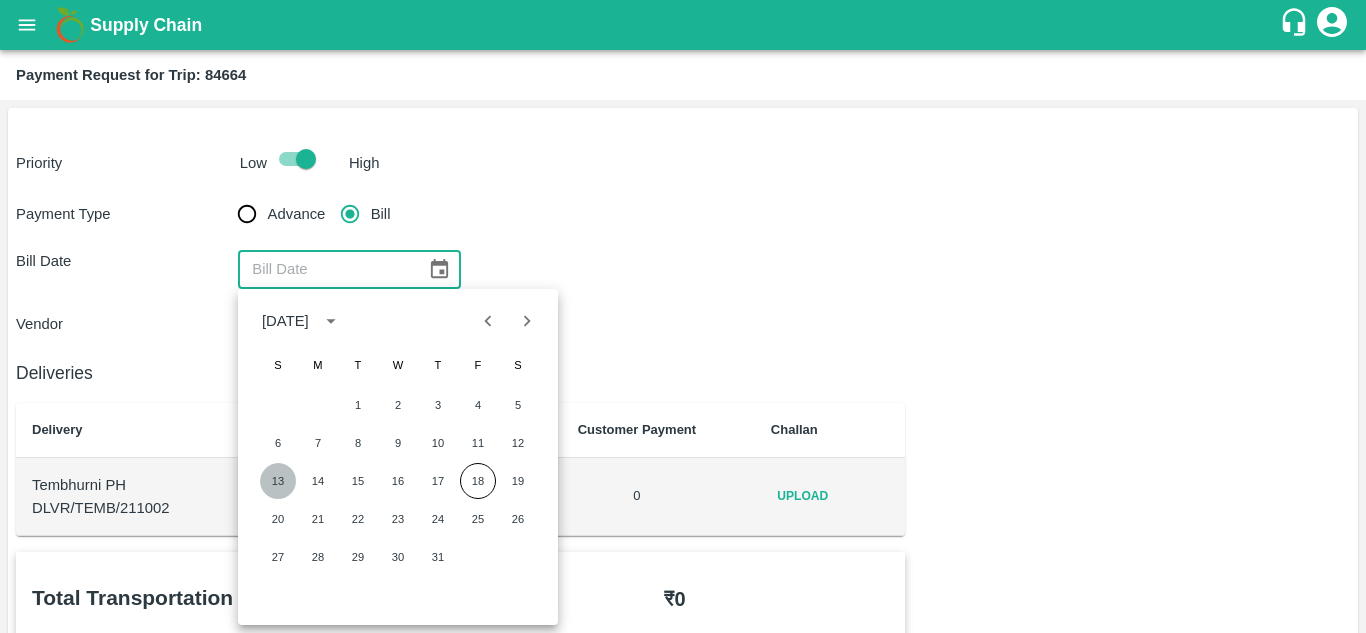 click on "13" at bounding box center [278, 481] 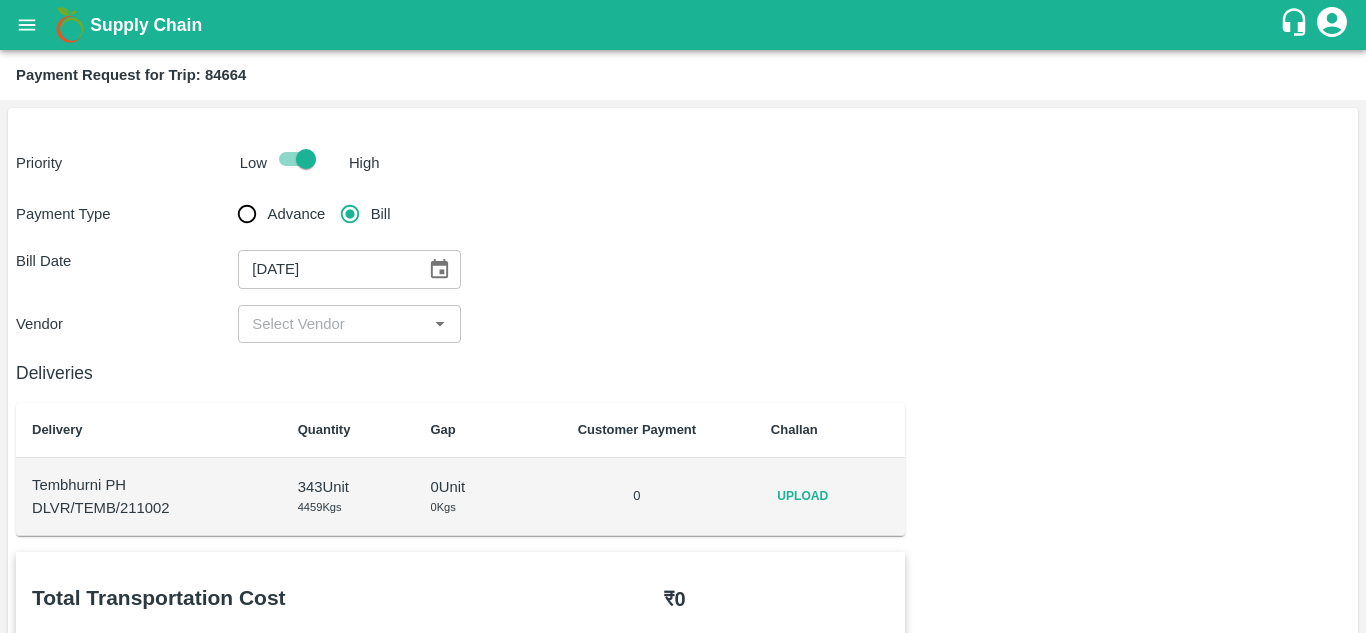 click at bounding box center (332, 324) 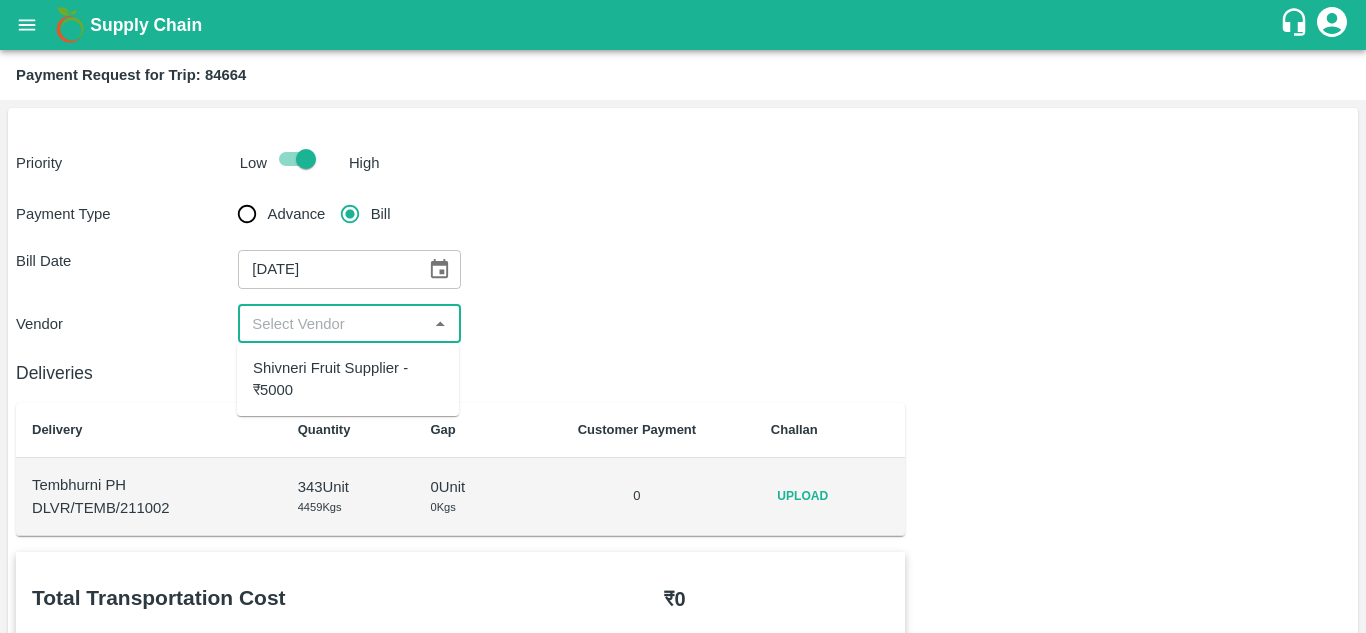 click on "Shivneri Fruit Supplier - ₹5000" at bounding box center (348, 379) 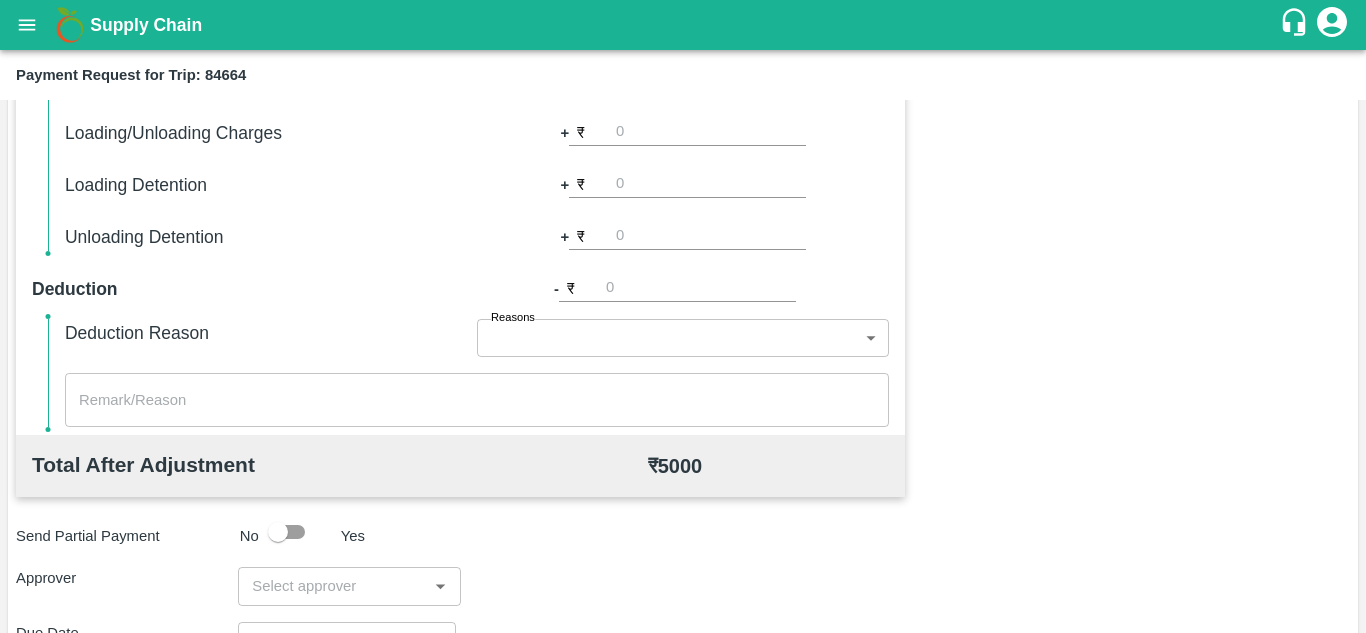scroll, scrollTop: 710, scrollLeft: 0, axis: vertical 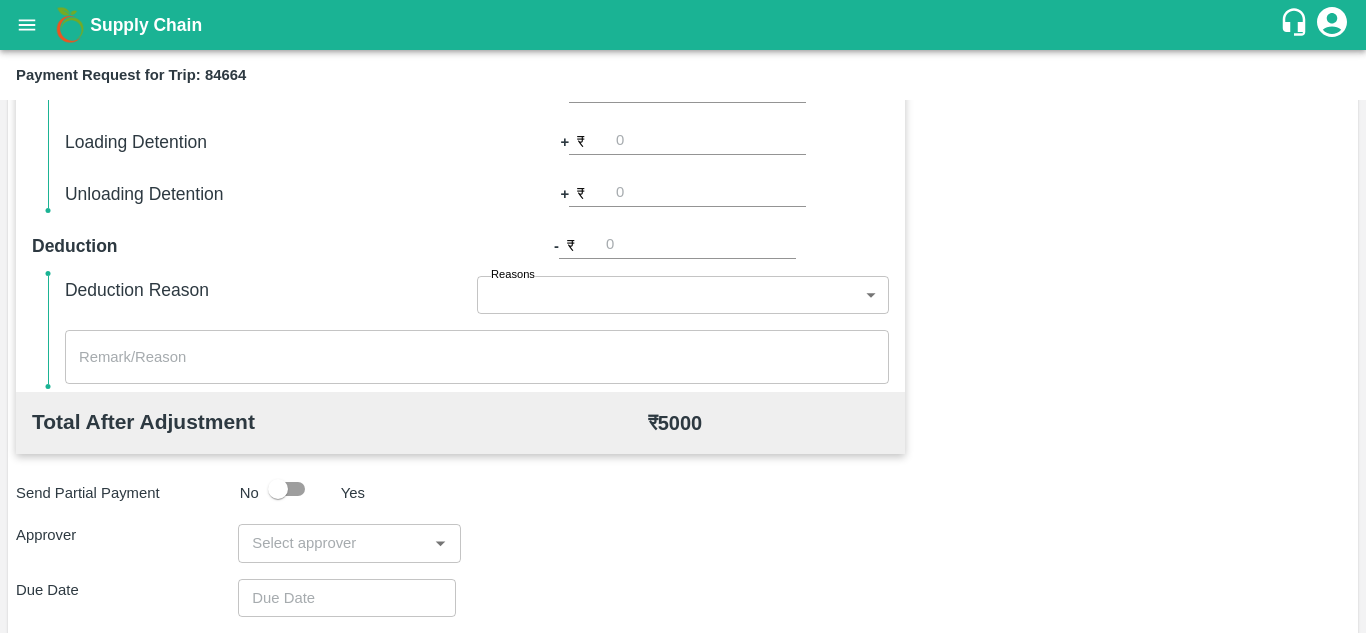 click on "Total Transportation Cost  ₹ 5000 Advance payment - ₹ Additional Charges(+) Inam + ₹ Loading/Unloading Charges + ₹ Loading Detention + ₹ Unloading Detention + ₹ Deduction - ₹ Deduction Reason Reasons ​ Reasons x ​ Total After Adjustment  ₹ 5000 Send Partial Payment No Yes Approver ​ Due Date ​ Comments x ​ Attach Bills Attach bill Cancel Save" at bounding box center (683, 326) 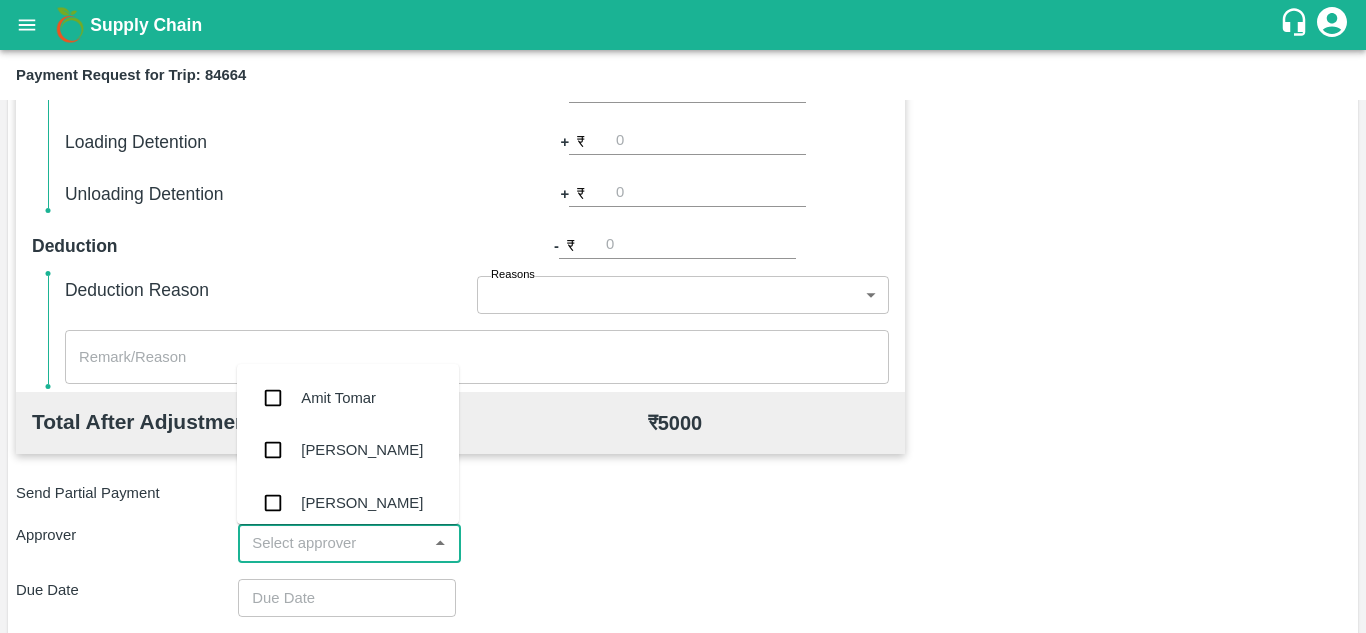 click at bounding box center (332, 543) 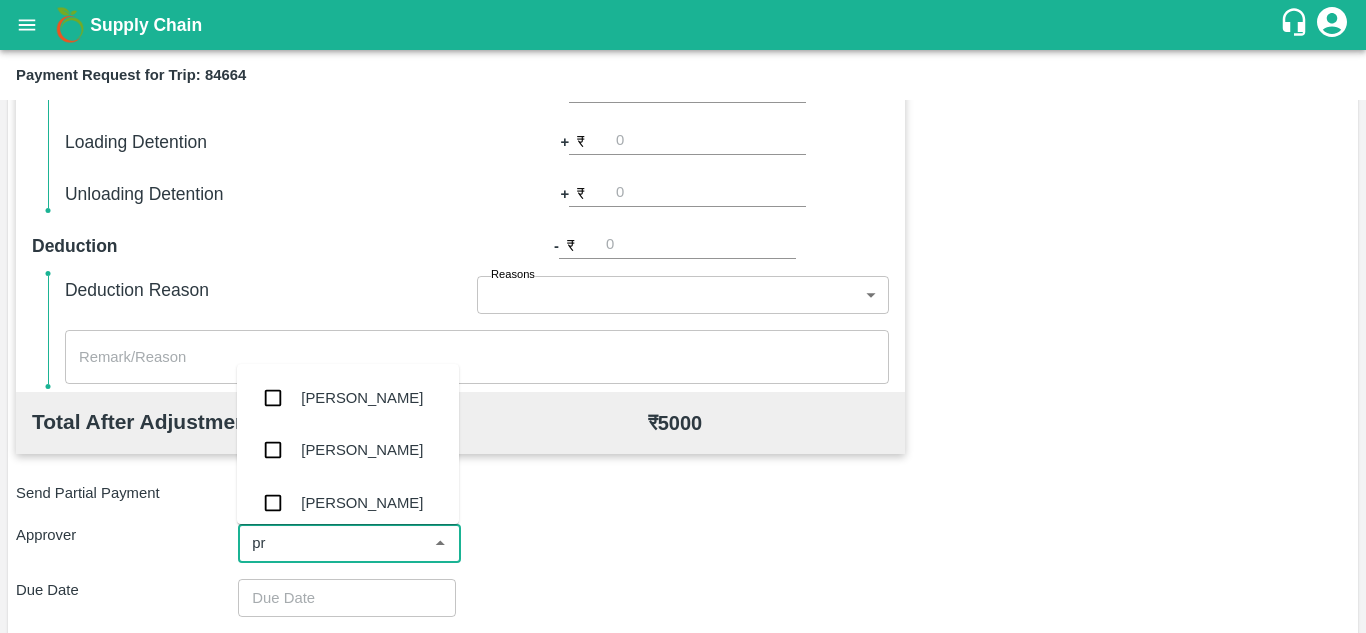 type on "p" 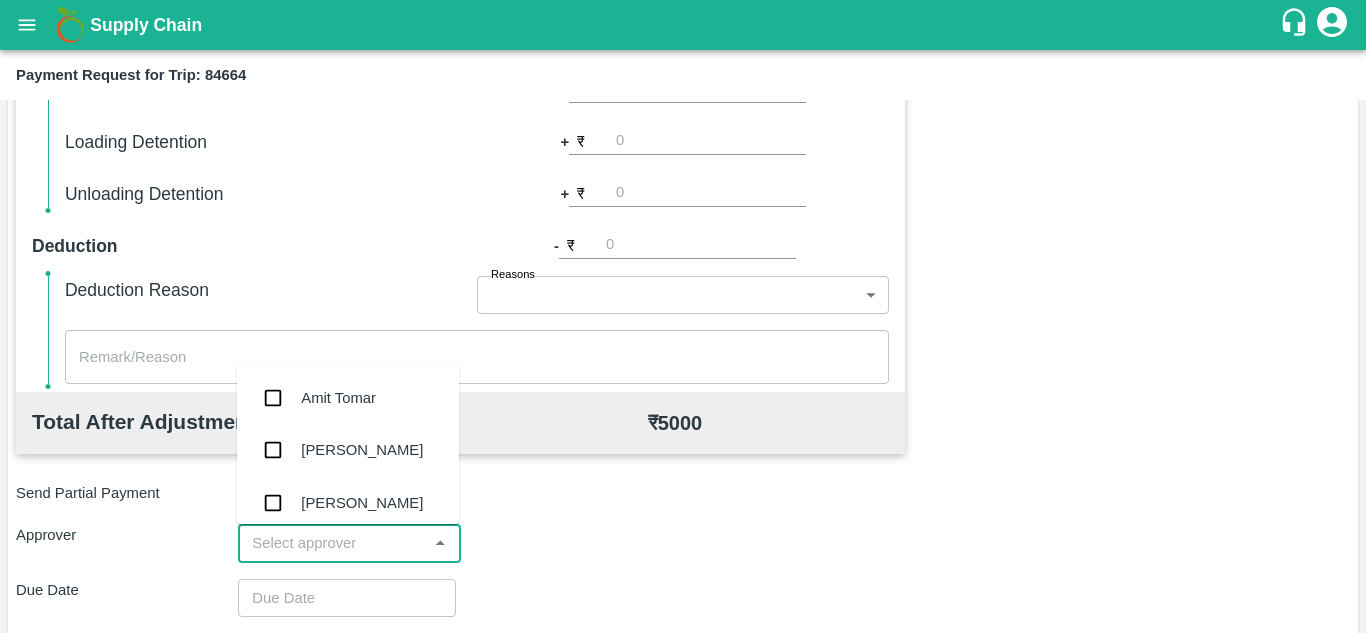 type on "p" 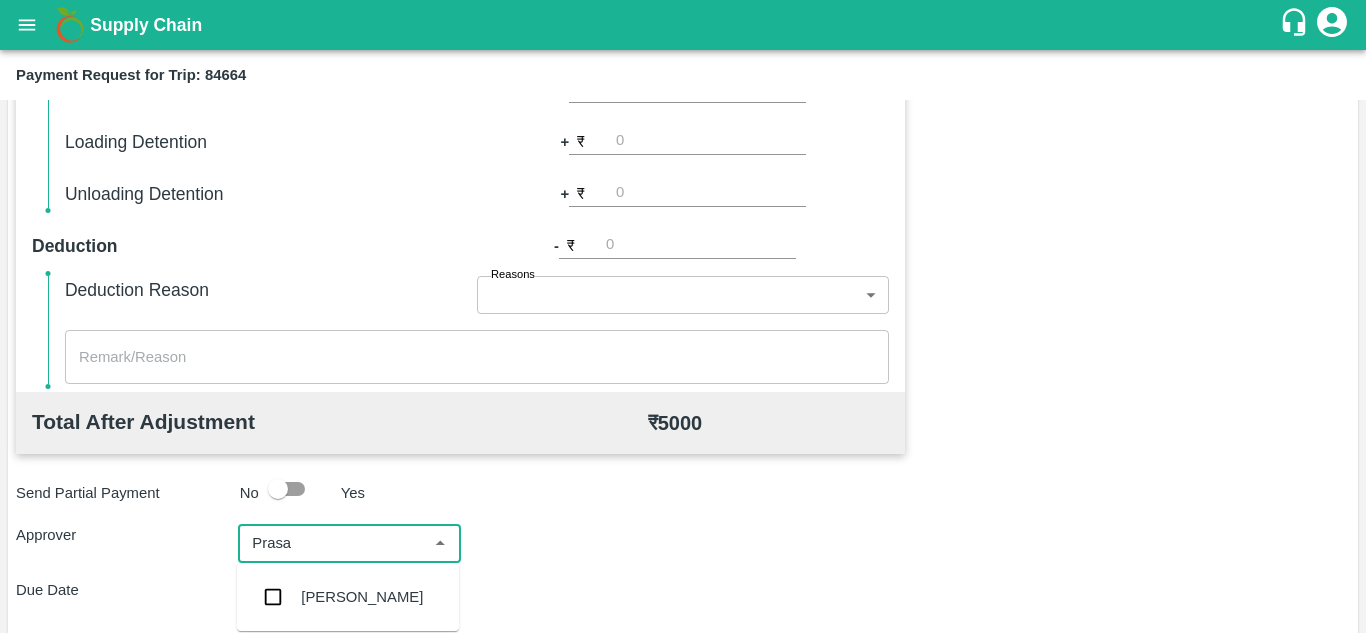 type on "Prasad" 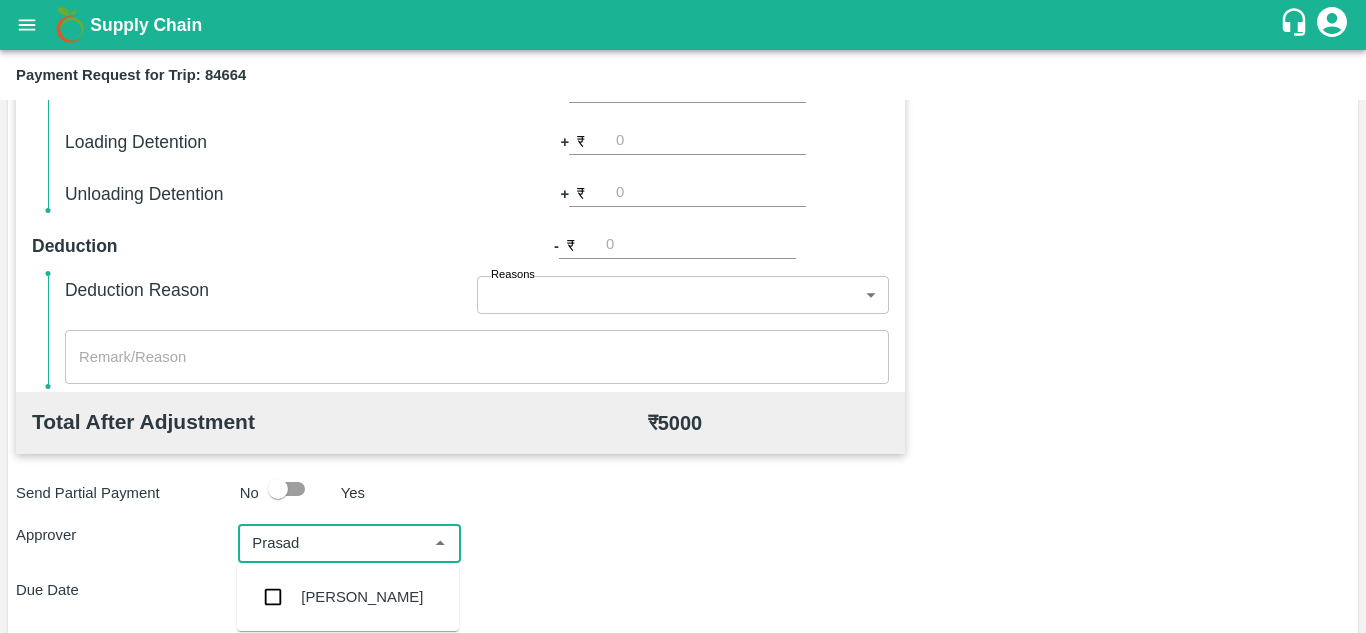 click on "Prasad Waghade" at bounding box center [362, 597] 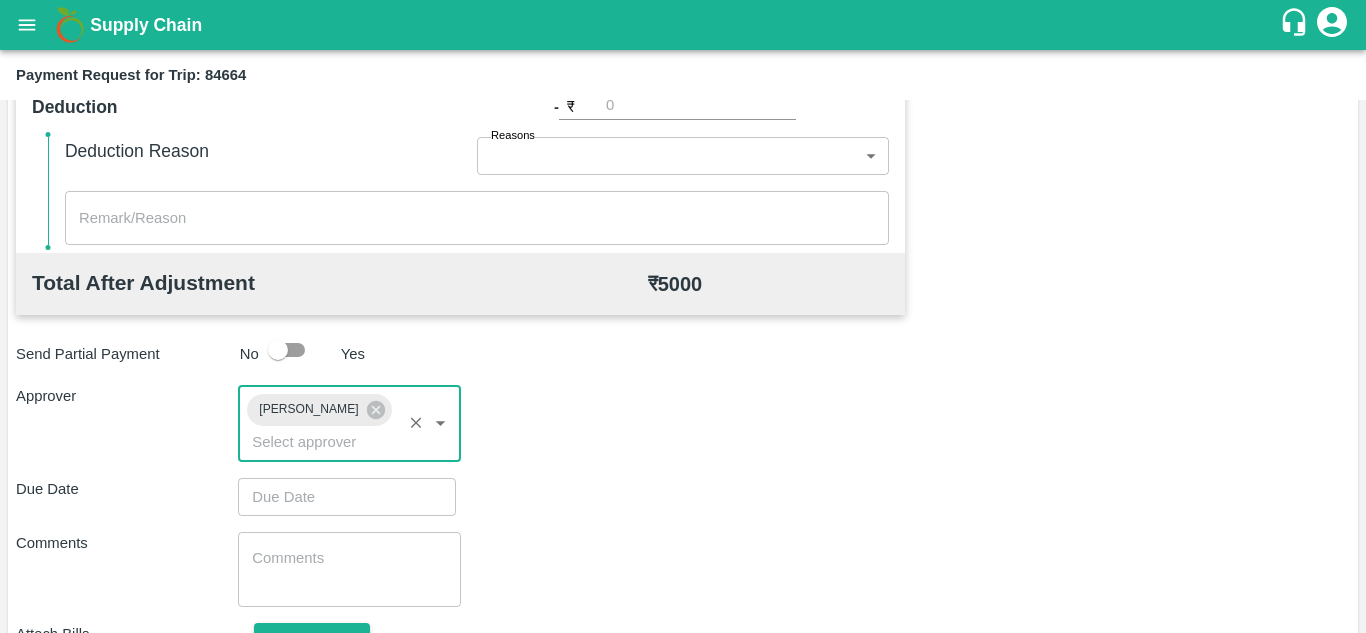 scroll, scrollTop: 850, scrollLeft: 0, axis: vertical 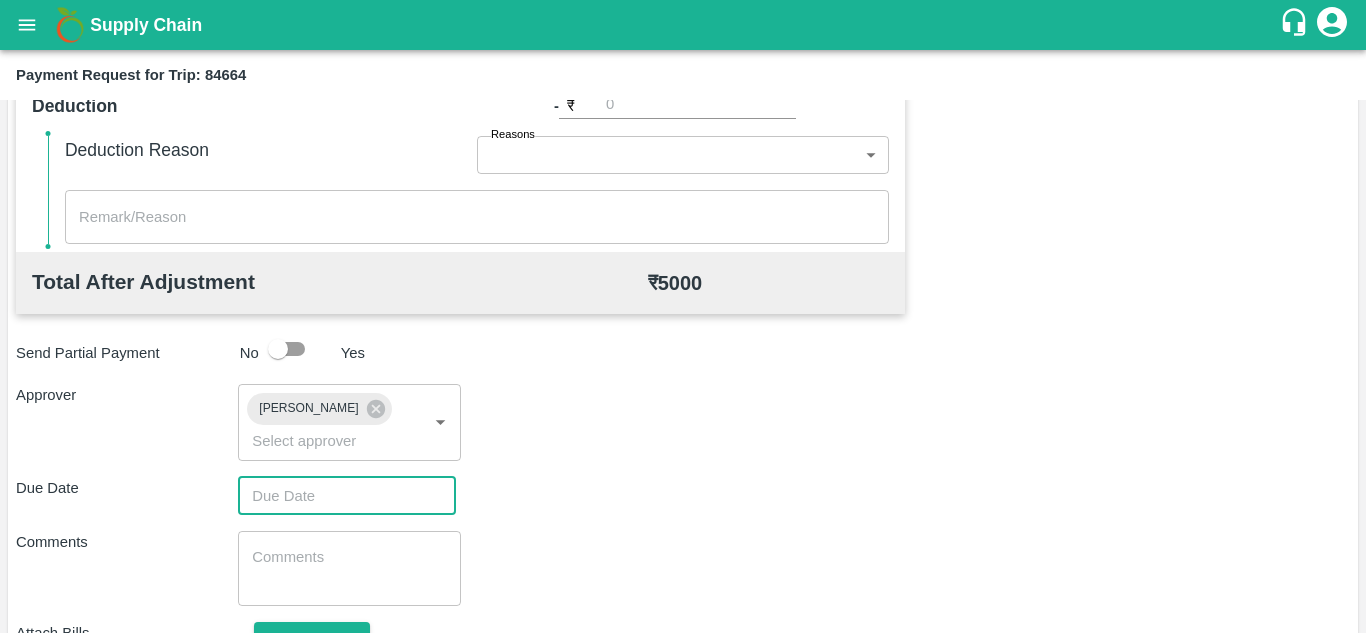 type on "DD/MM/YYYY hh:mm aa" 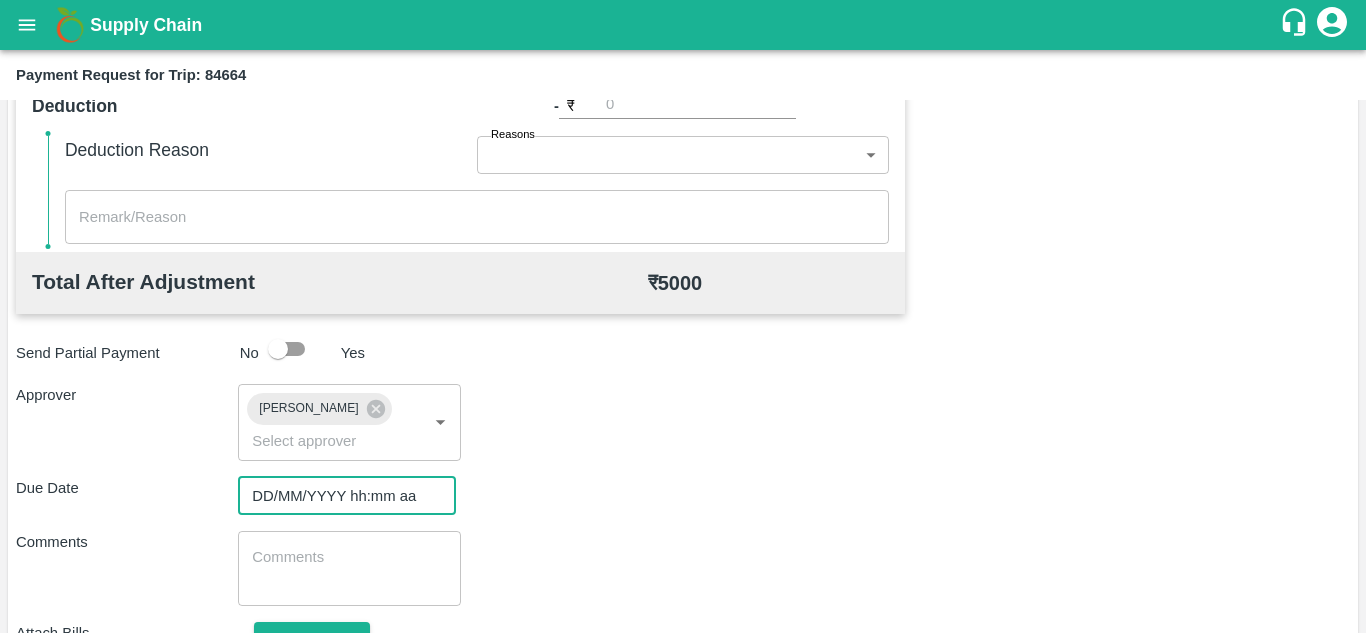 click on "DD/MM/YYYY hh:mm aa" at bounding box center (340, 496) 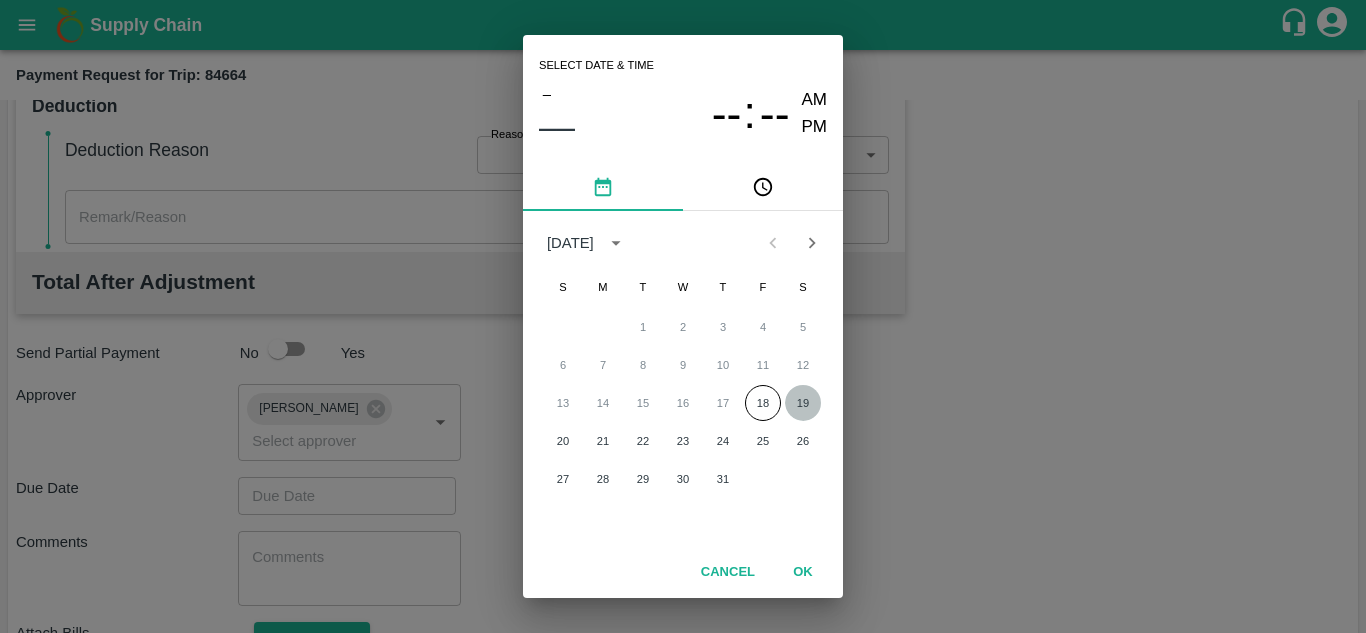 click on "19" at bounding box center [803, 403] 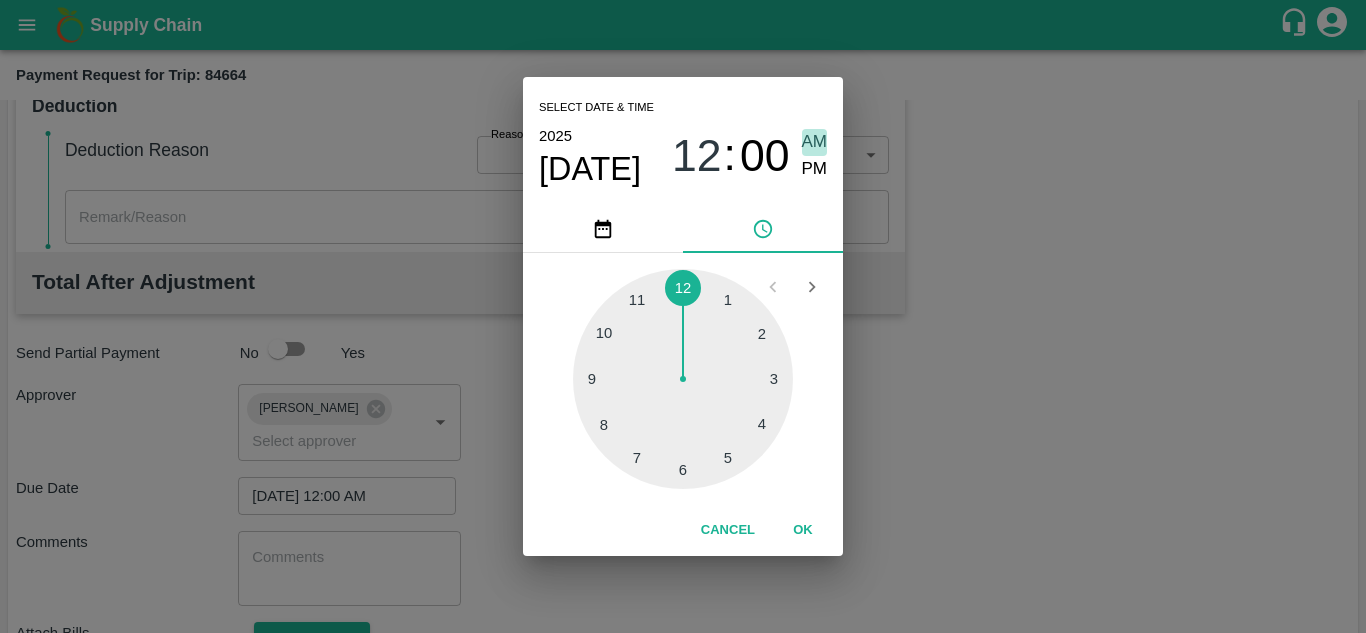 click on "AM" at bounding box center [815, 142] 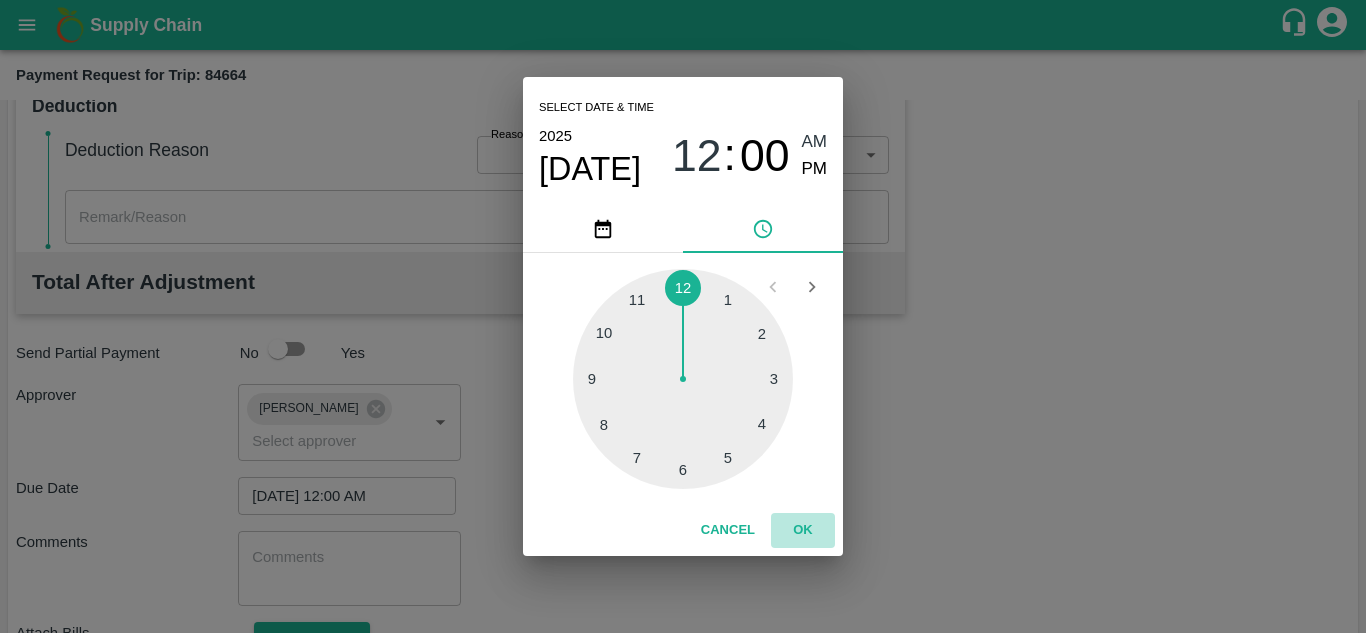 click on "OK" at bounding box center [803, 530] 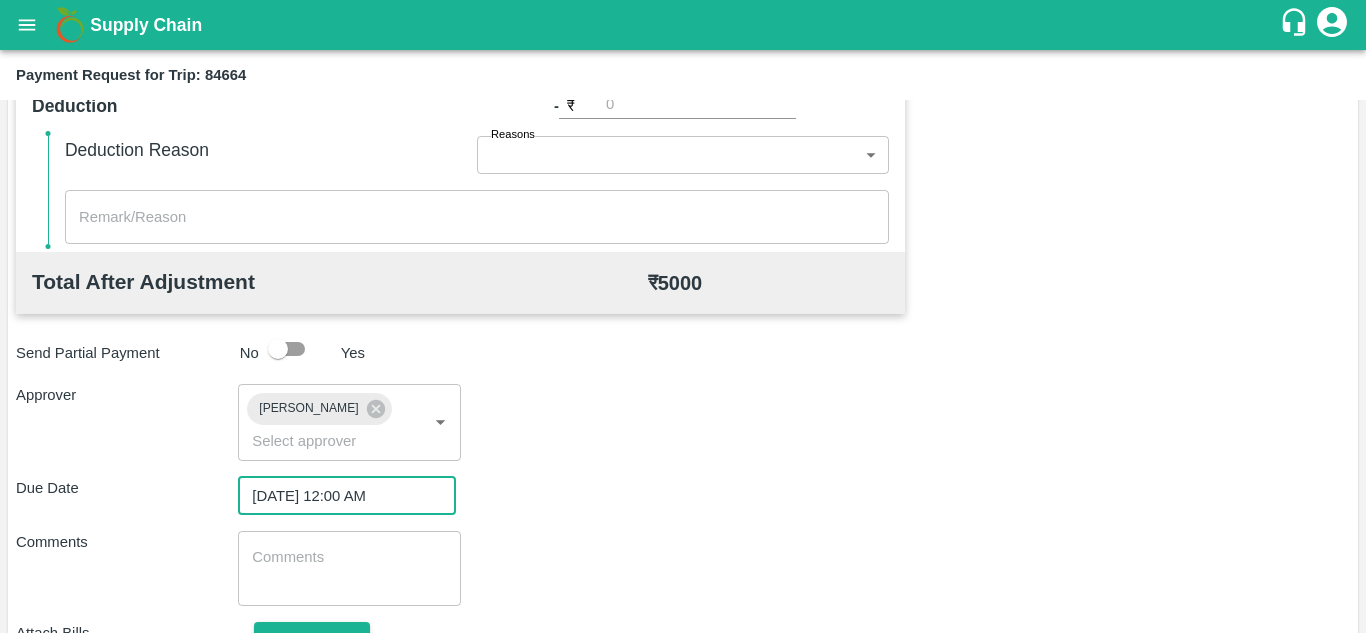 scroll, scrollTop: 948, scrollLeft: 0, axis: vertical 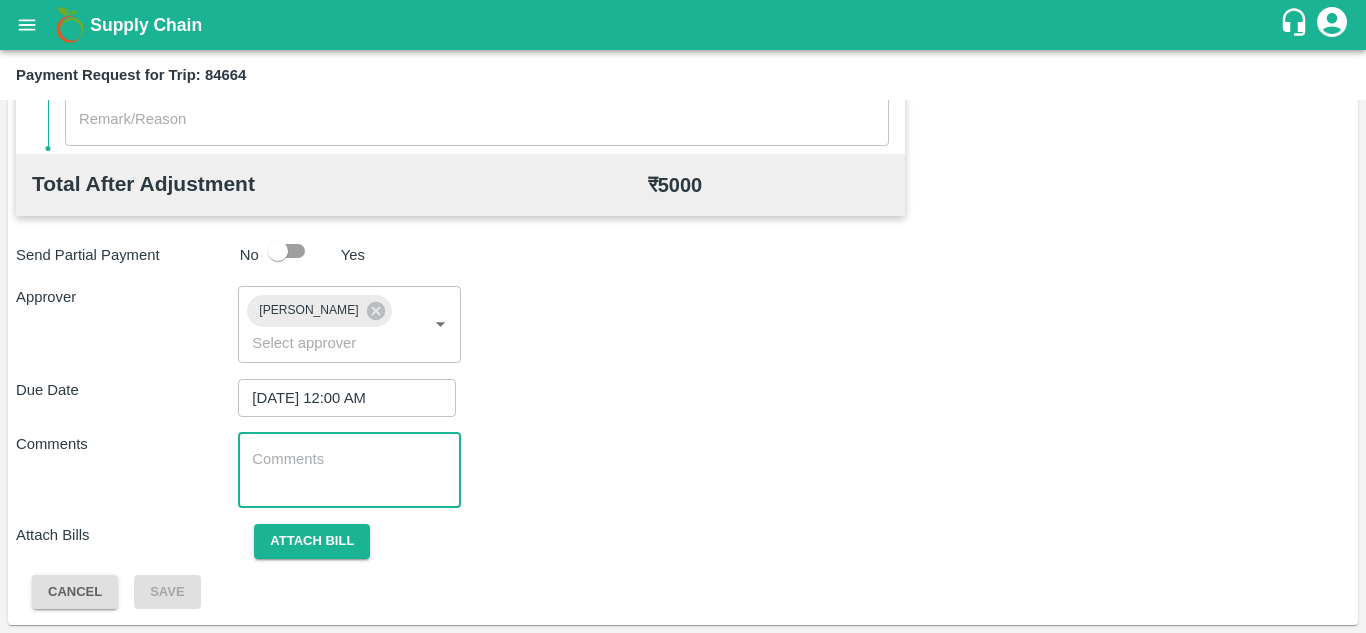 click at bounding box center [349, 470] 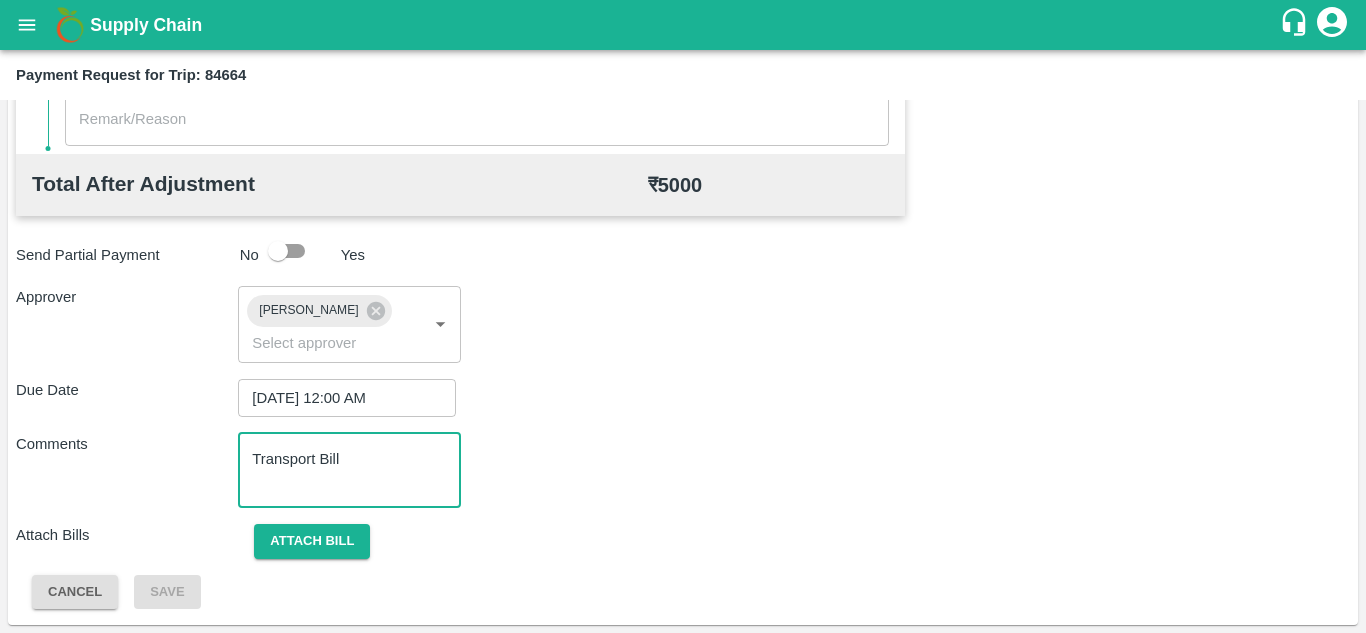type on "Transport Bill" 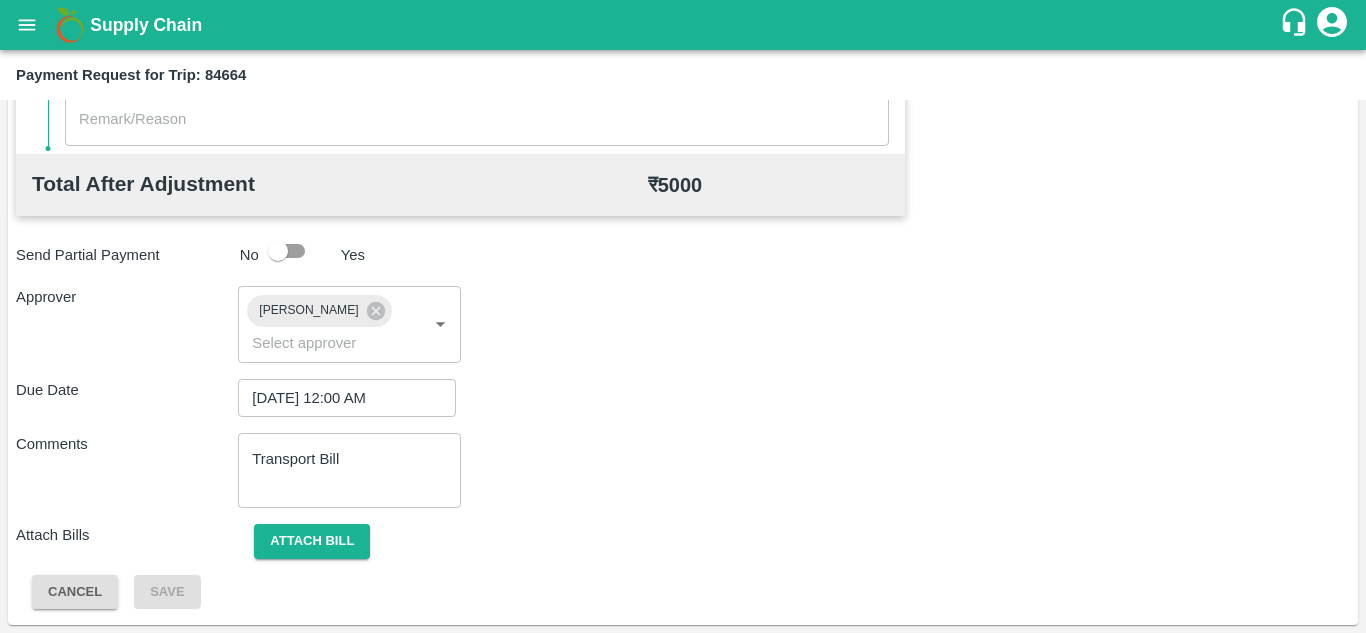 click on "Comments Transport Bill x ​" at bounding box center [683, 470] 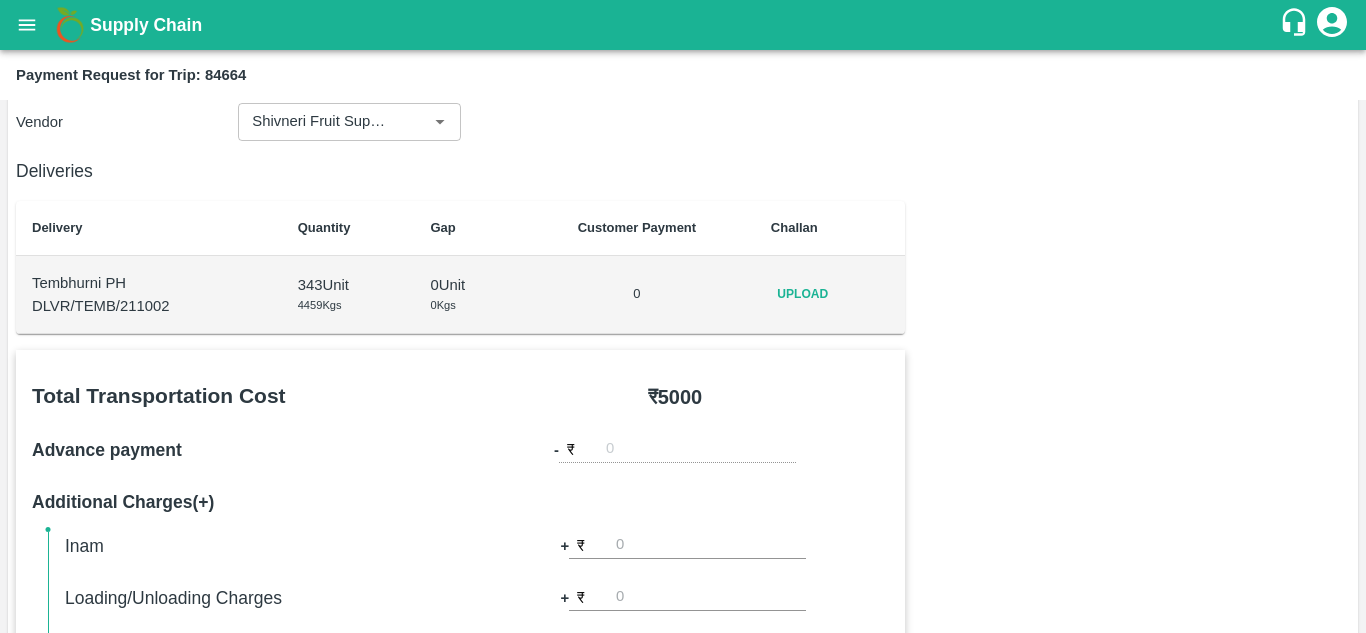 scroll, scrollTop: 0, scrollLeft: 0, axis: both 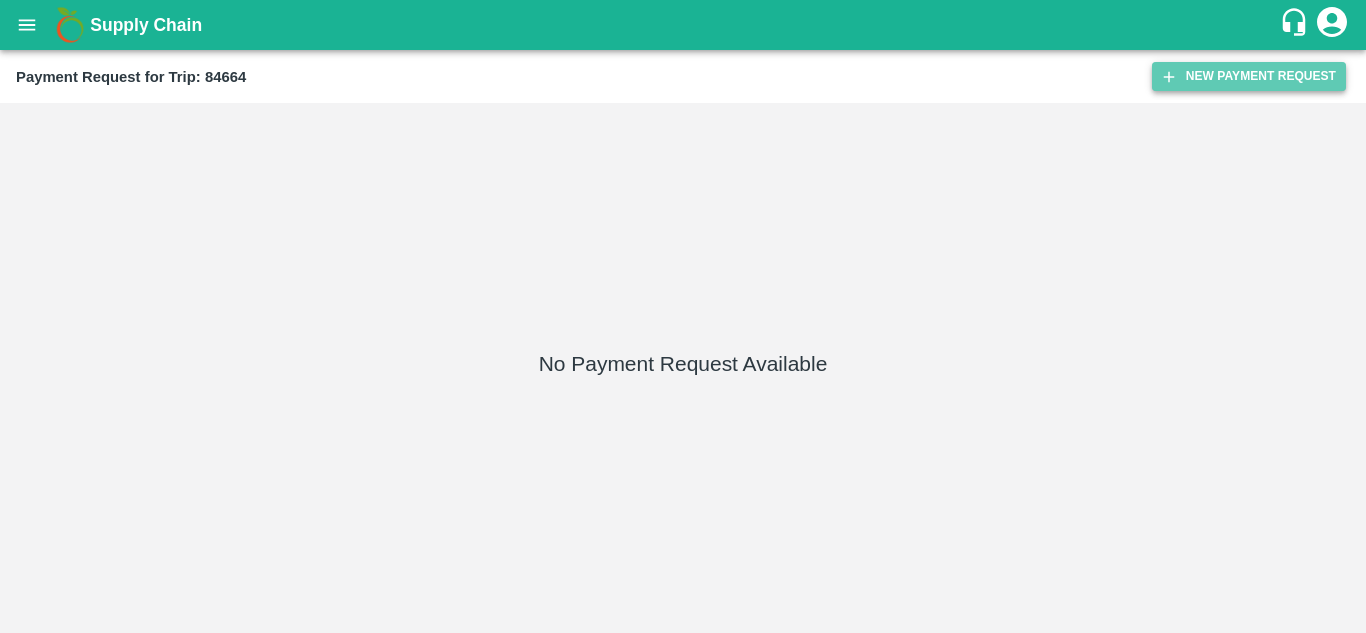 click on "New Payment Request" at bounding box center [1249, 76] 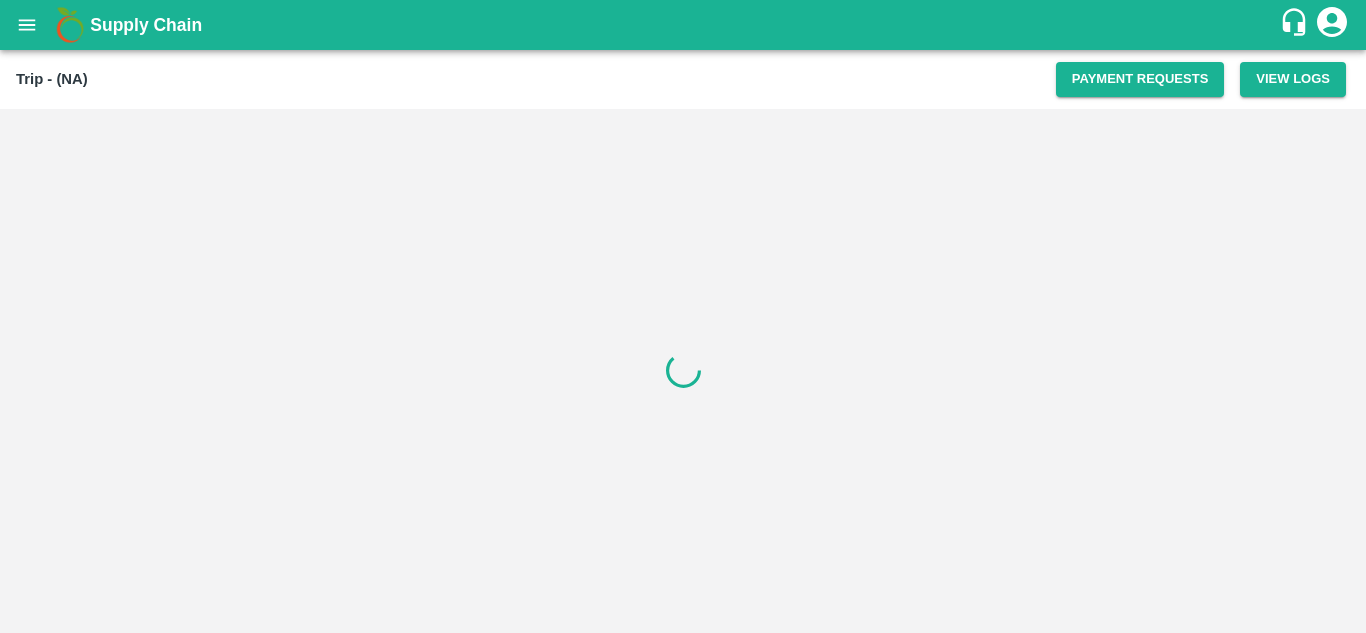 scroll, scrollTop: 0, scrollLeft: 0, axis: both 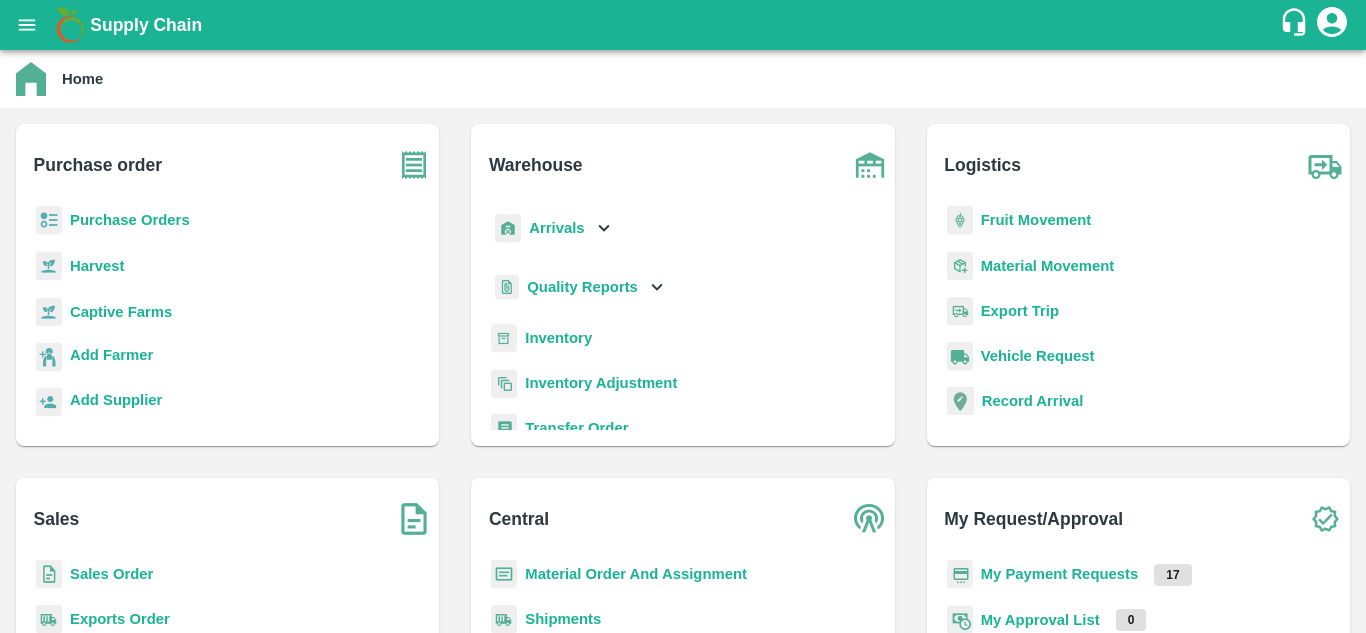 click on "Purchase Orders" at bounding box center (130, 220) 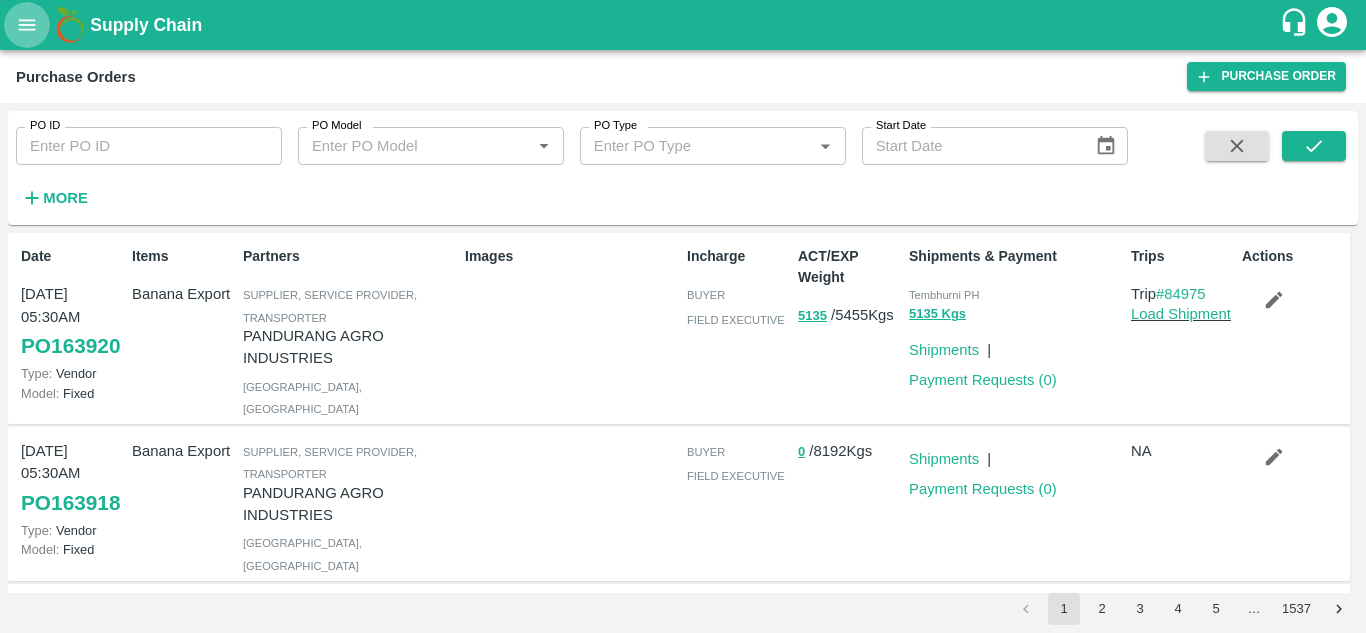 click 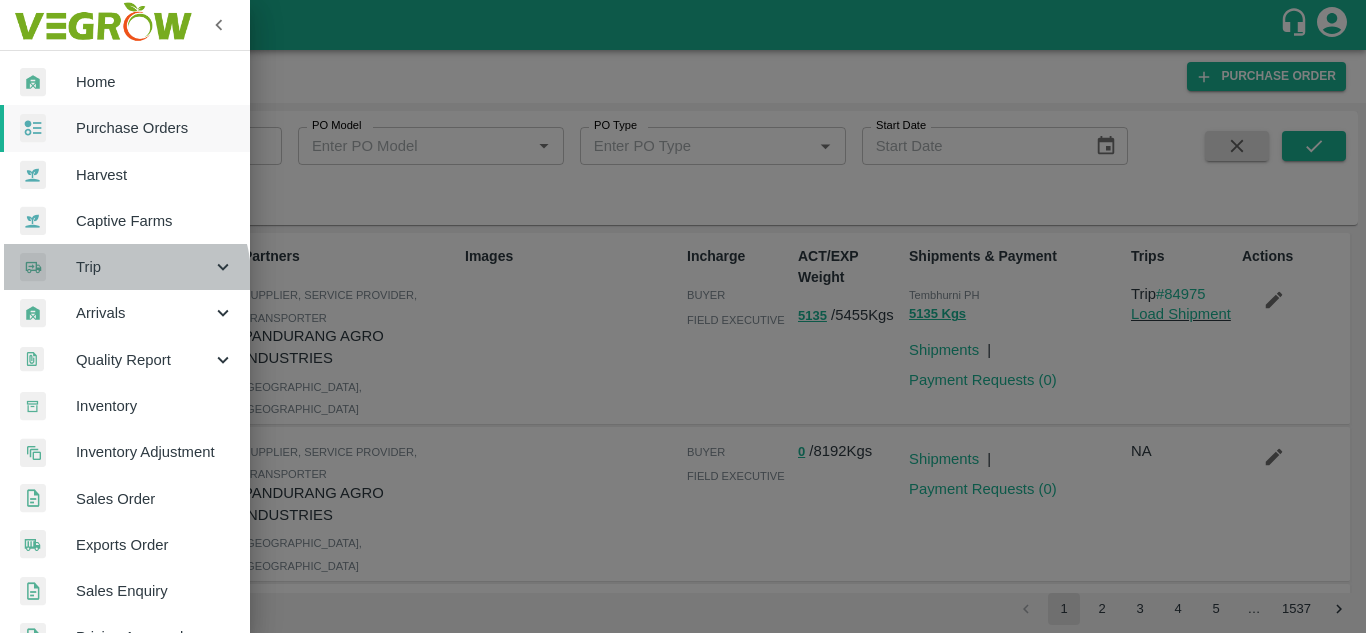 click on "Trip" at bounding box center (144, 267) 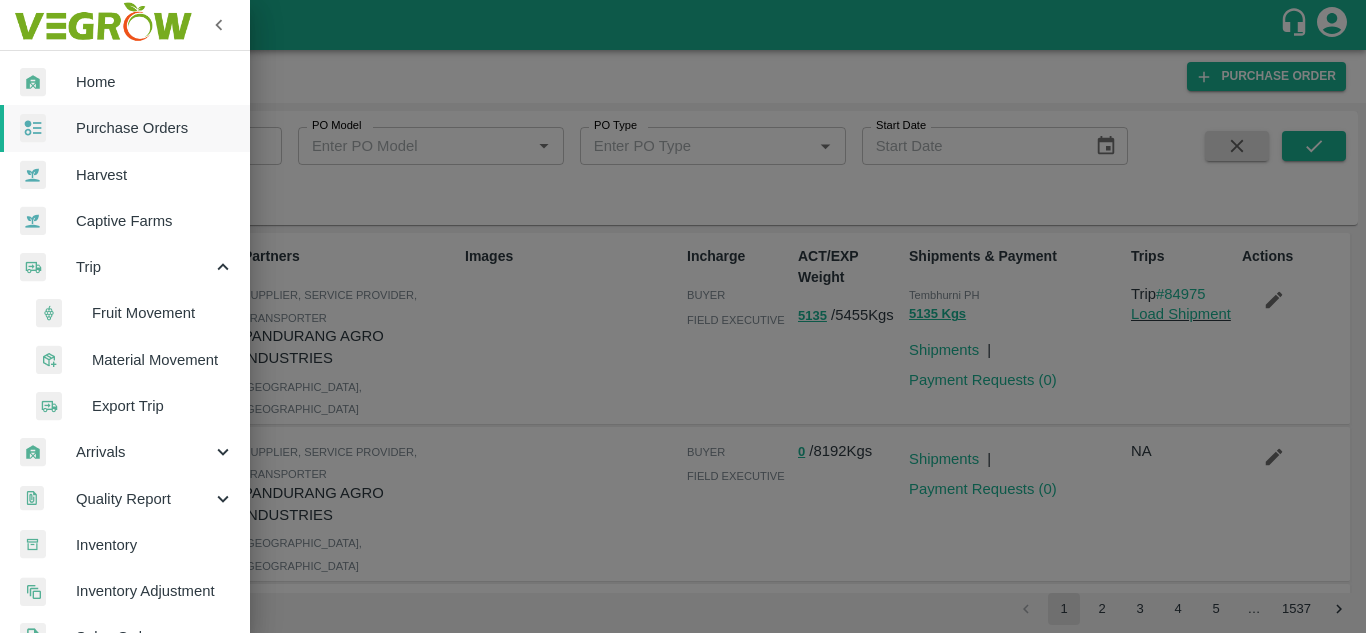 click on "Fruit Movement" at bounding box center (163, 313) 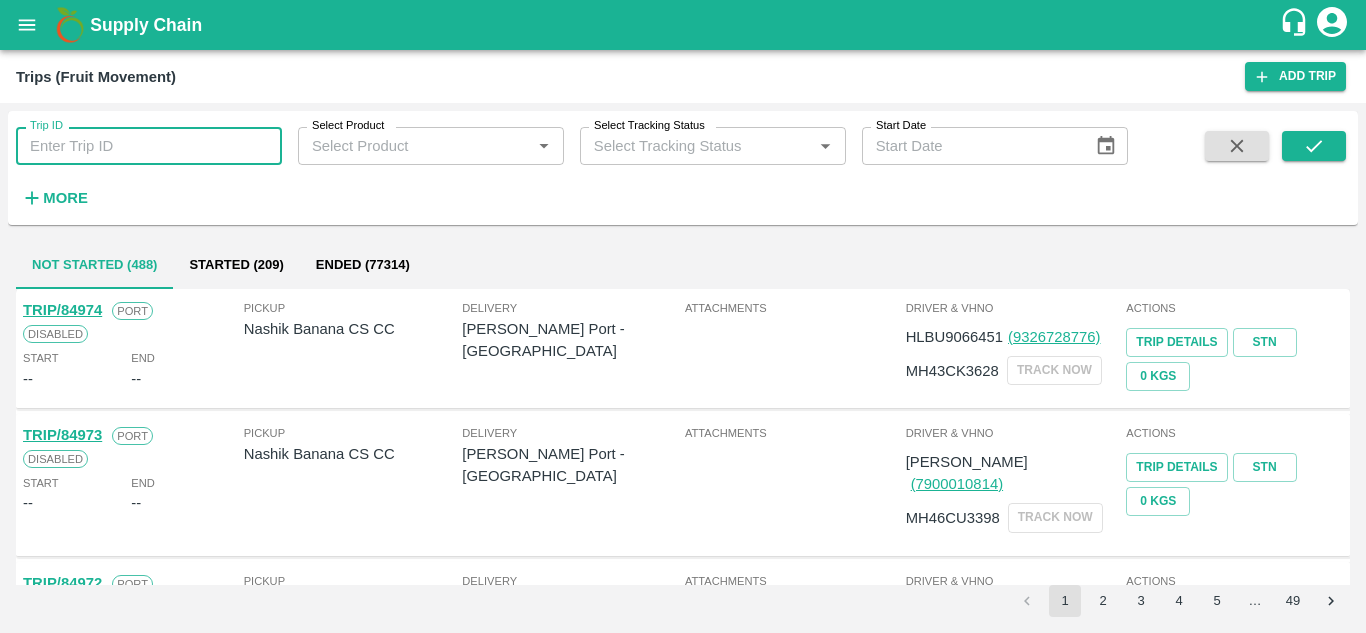 click on "Trip ID" at bounding box center [149, 146] 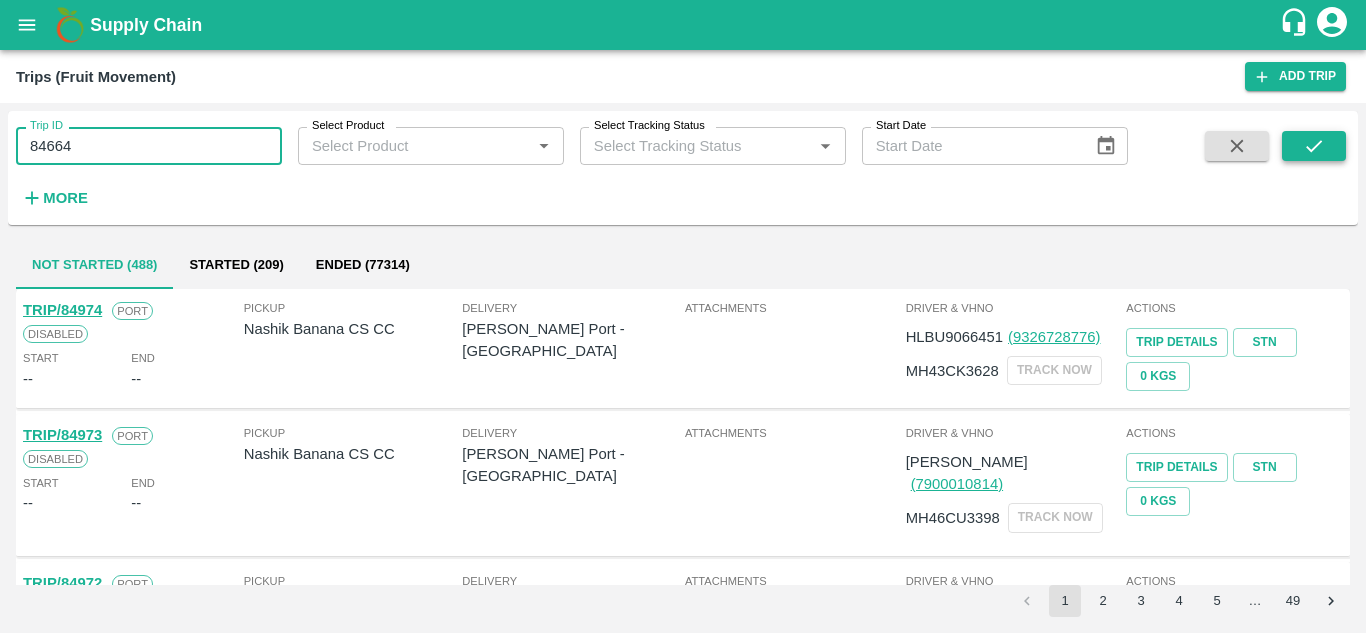 type on "84664" 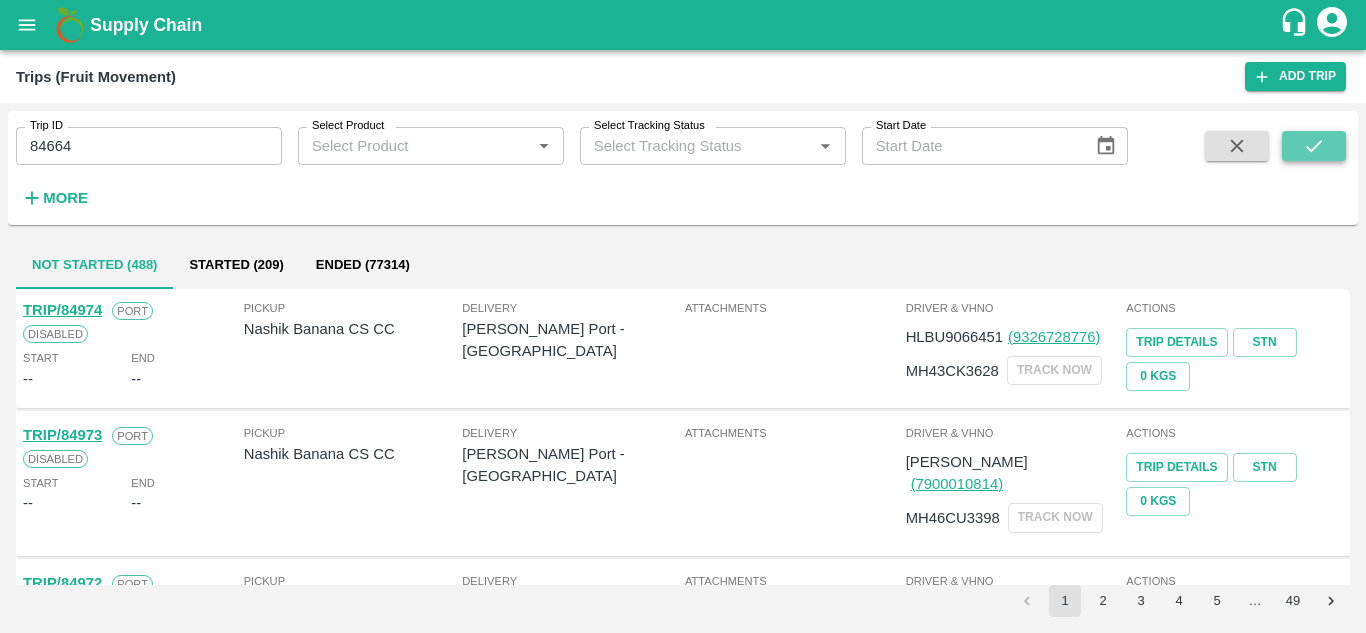 click 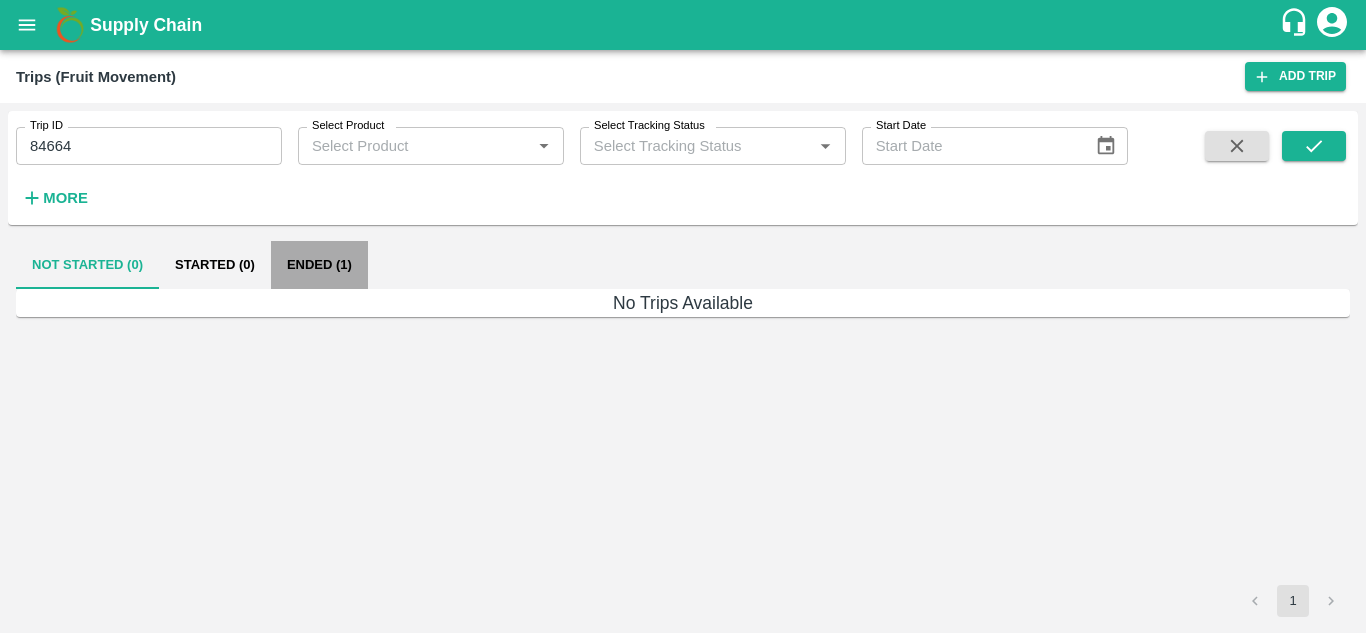click on "Ended (1)" at bounding box center (319, 265) 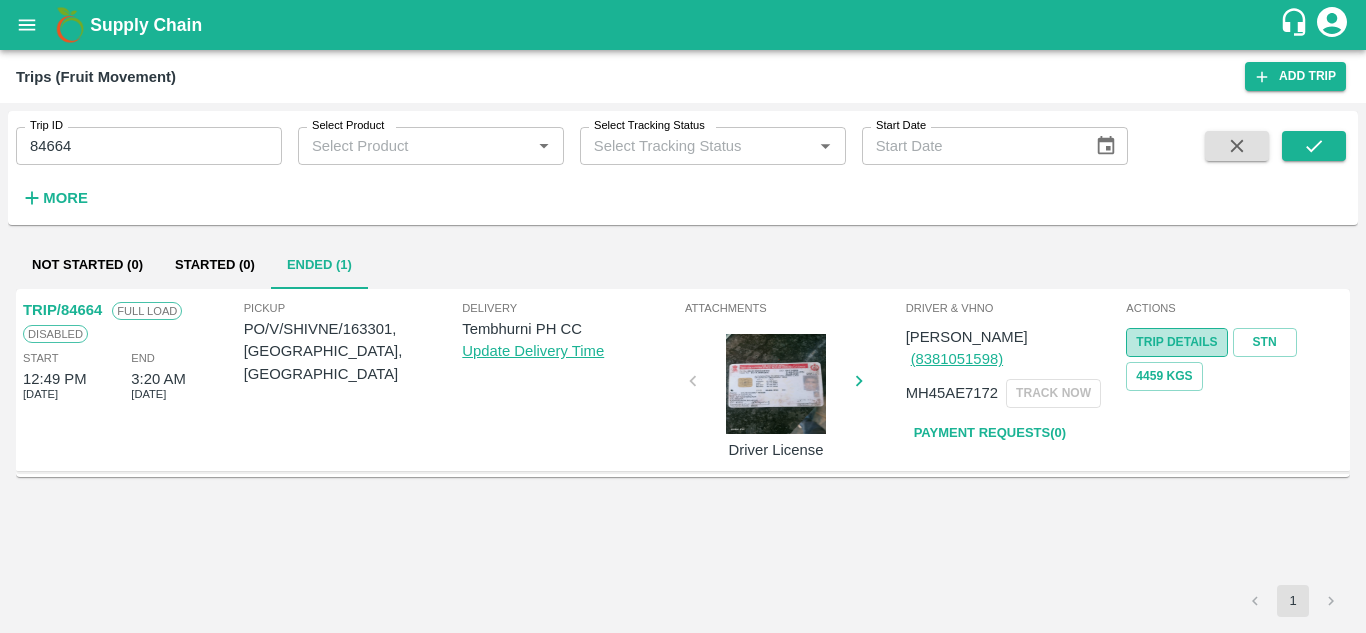 click on "Trip Details" at bounding box center (1176, 342) 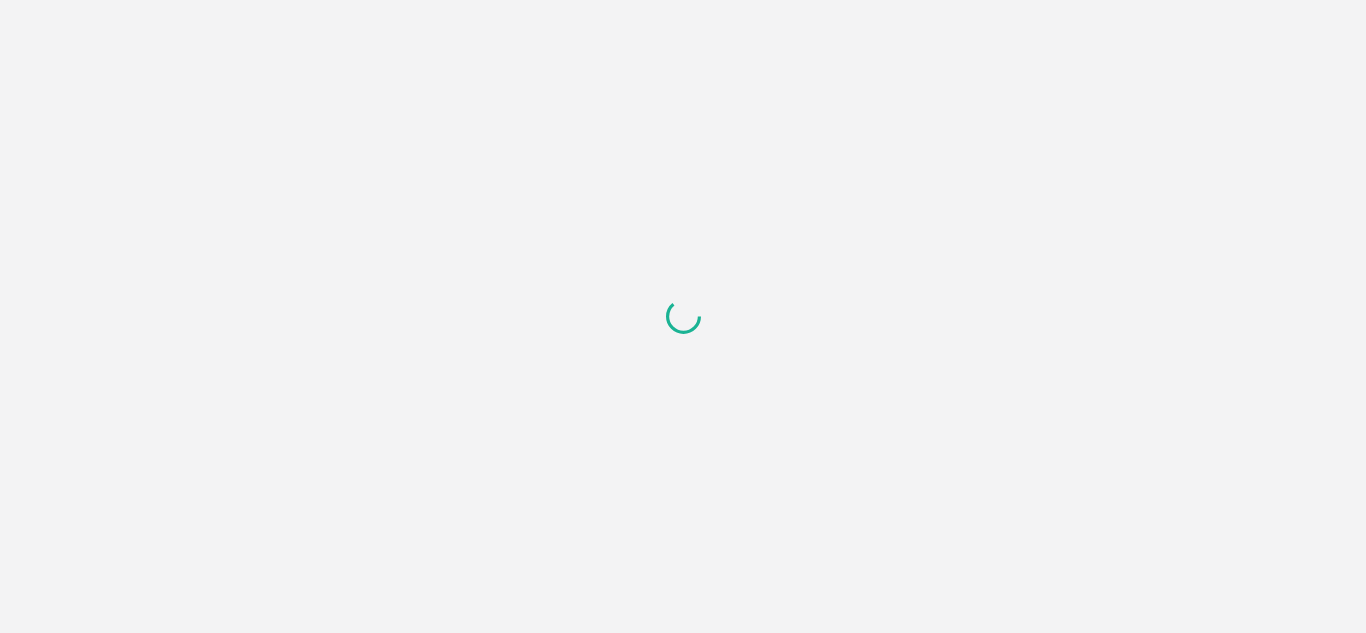 scroll, scrollTop: 0, scrollLeft: 0, axis: both 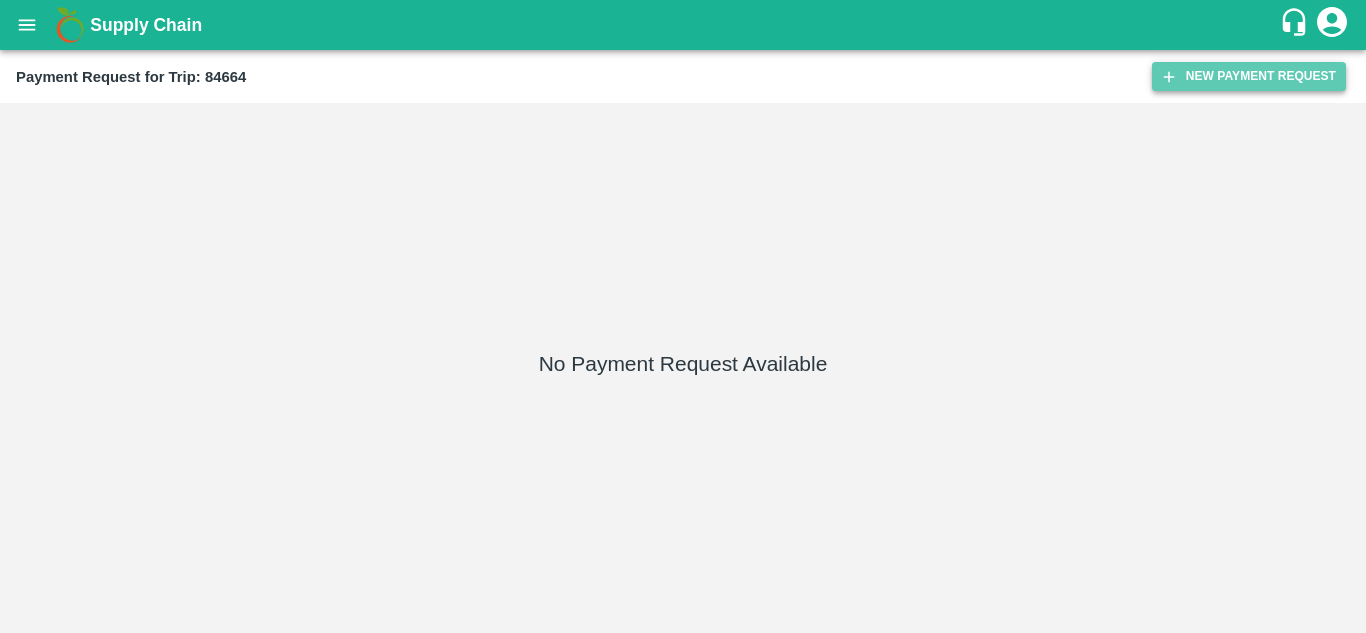 click on "New Payment Request" at bounding box center (1249, 76) 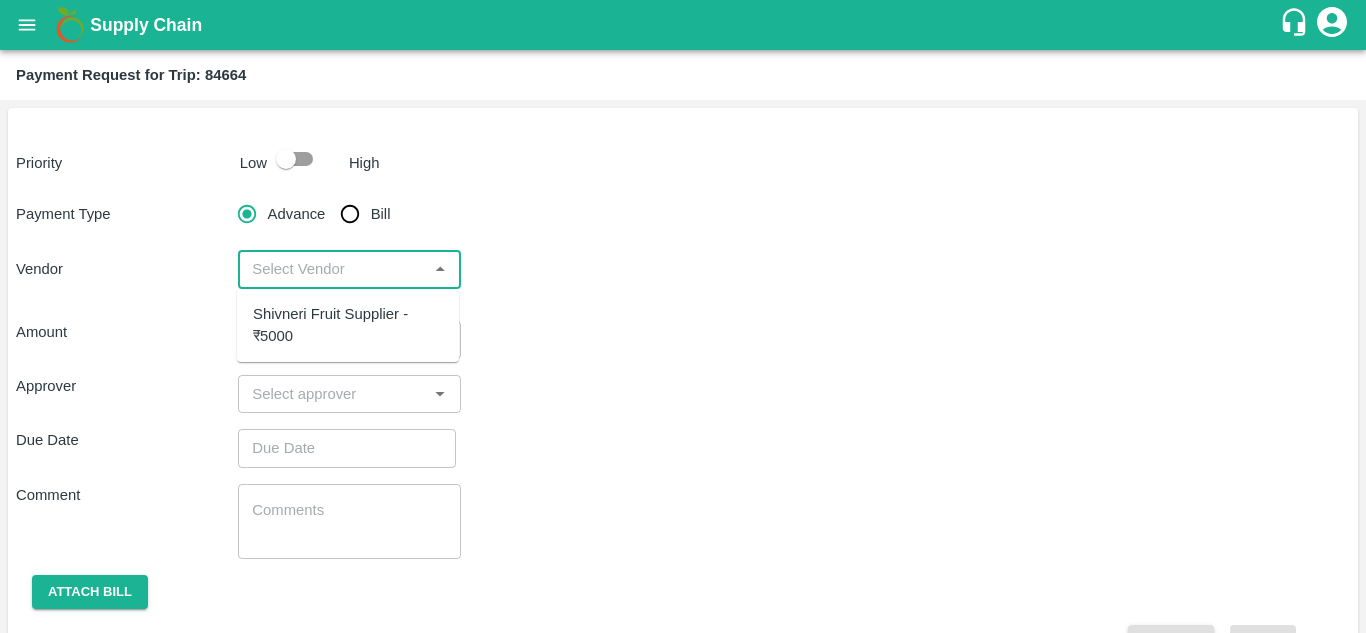 click at bounding box center [332, 269] 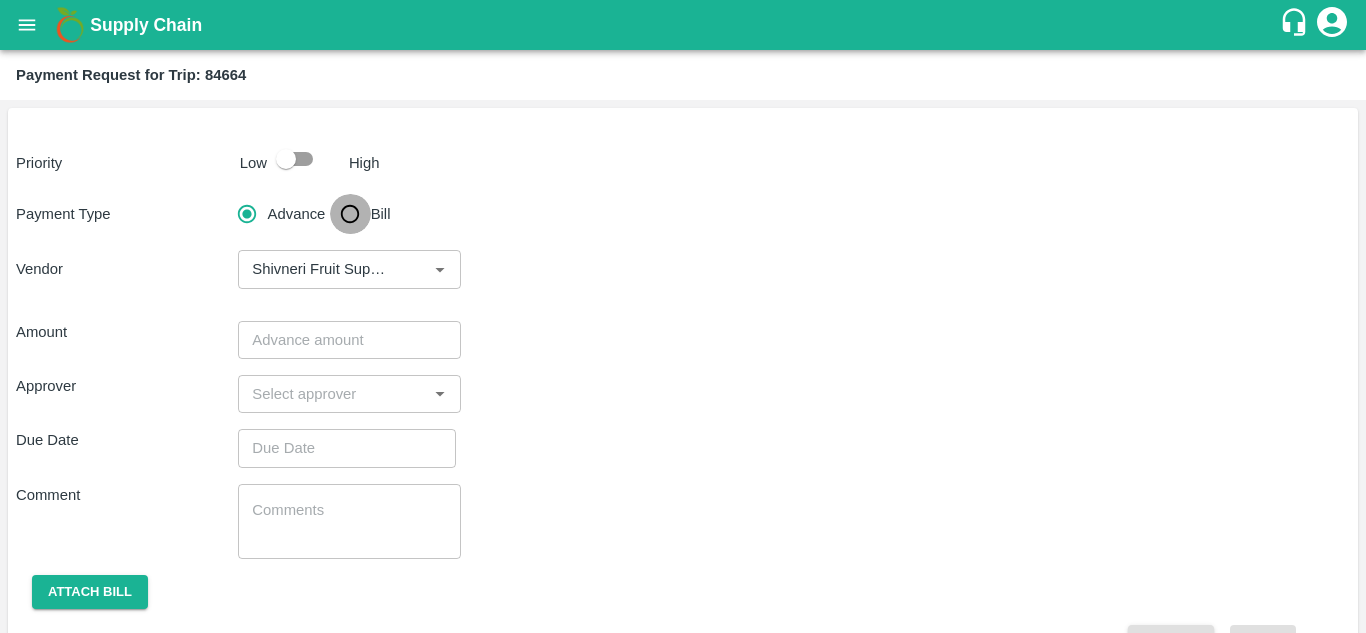 click on "Bill" at bounding box center (350, 214) 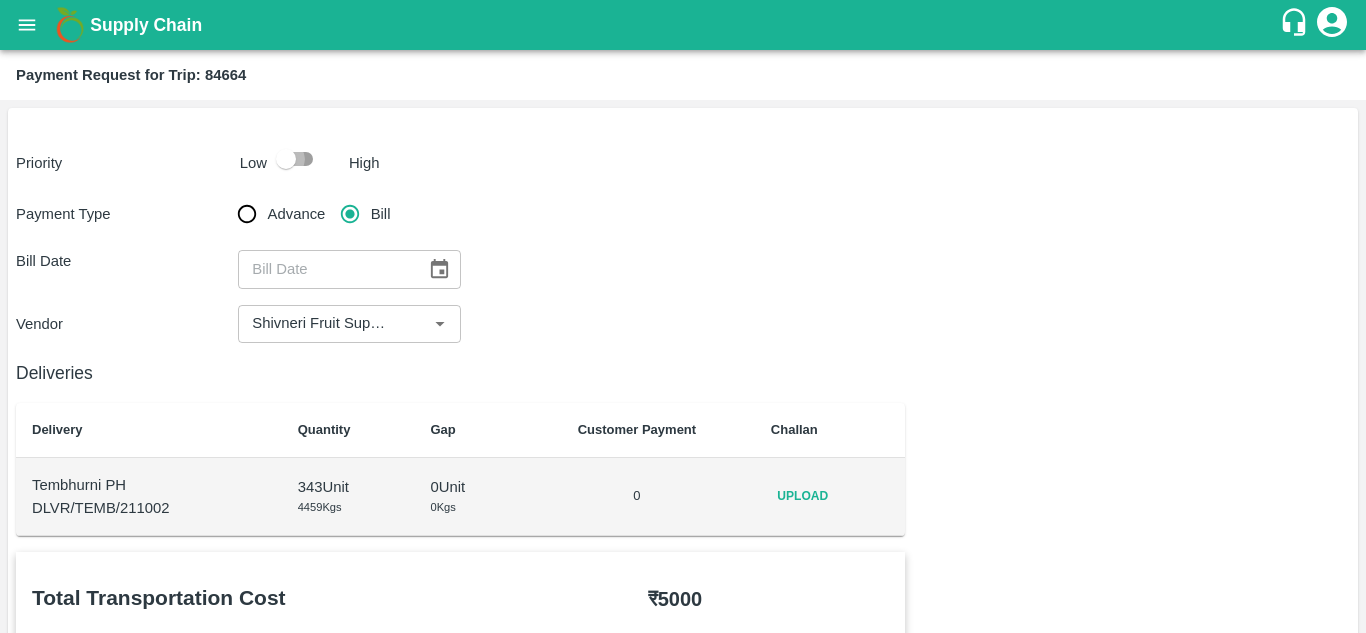 click at bounding box center [286, 159] 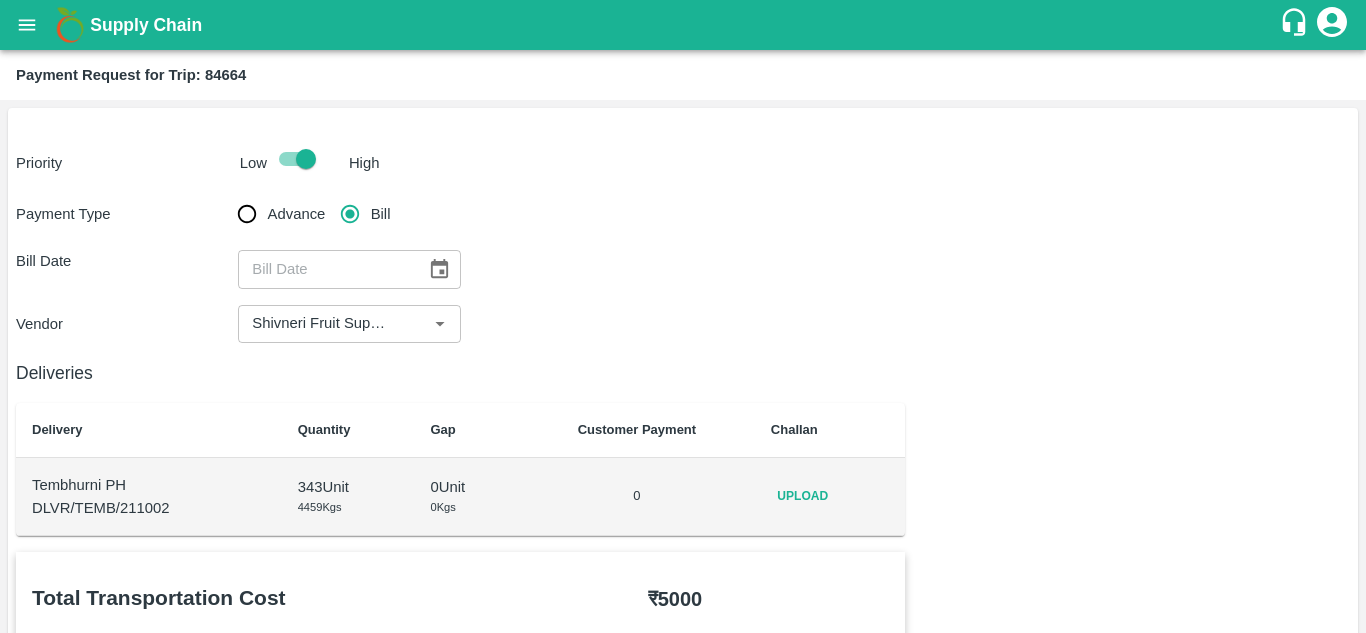 type on "DD/MM/YYYY" 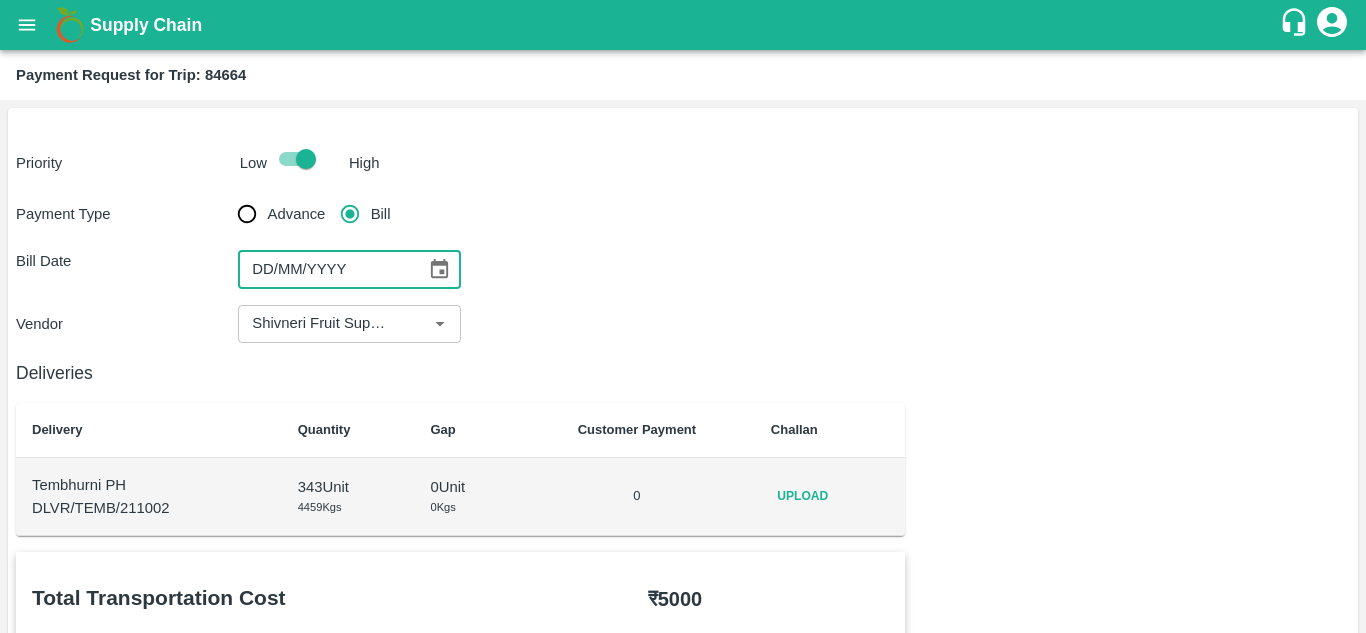 click on "DD/MM/YYYY" at bounding box center (325, 269) 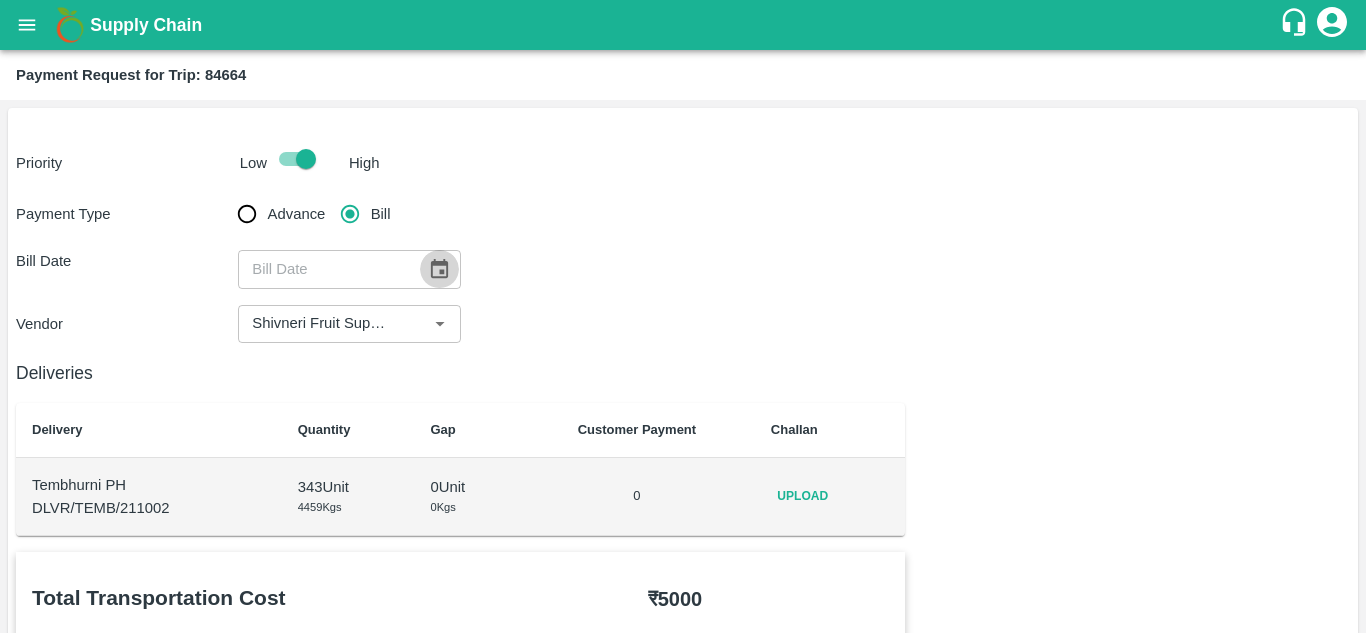 click 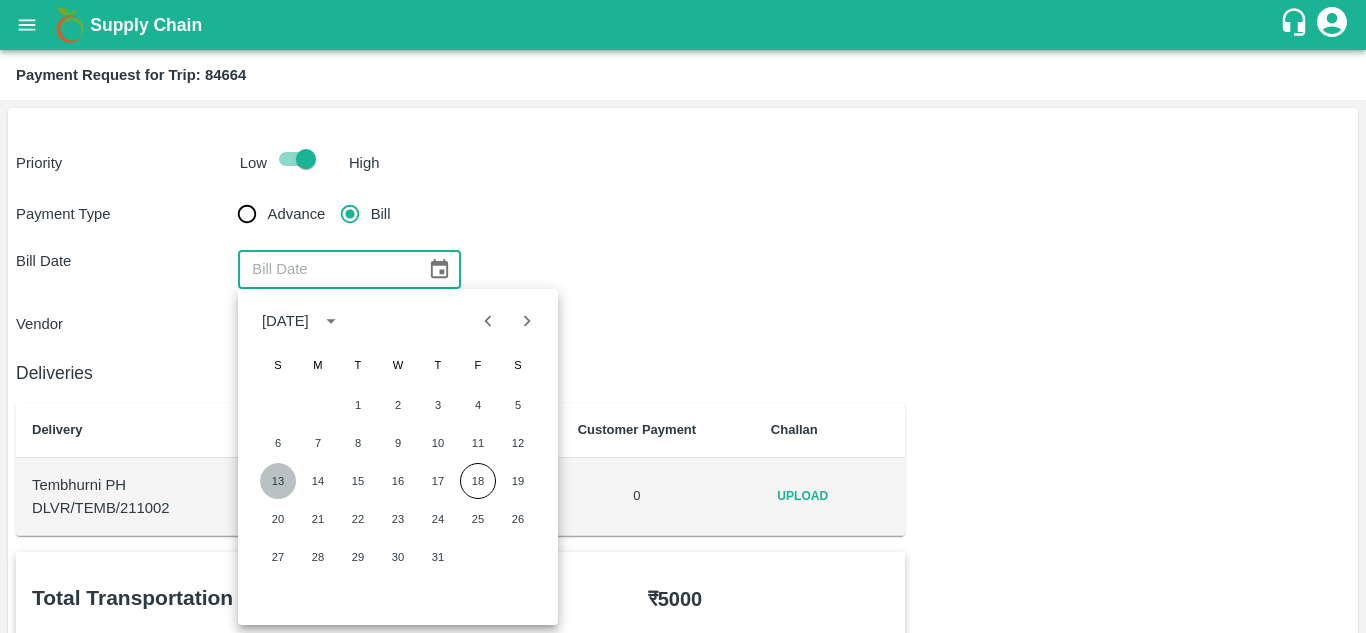 click on "13" at bounding box center (278, 481) 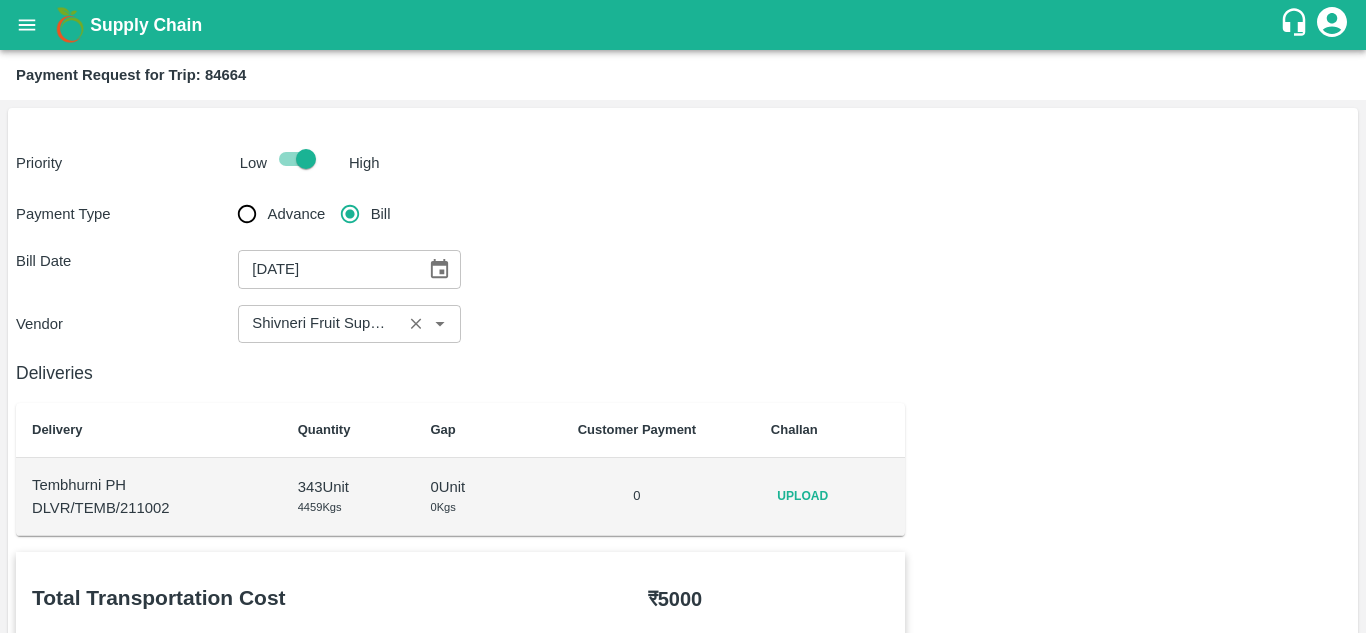 click on "​" at bounding box center (349, 324) 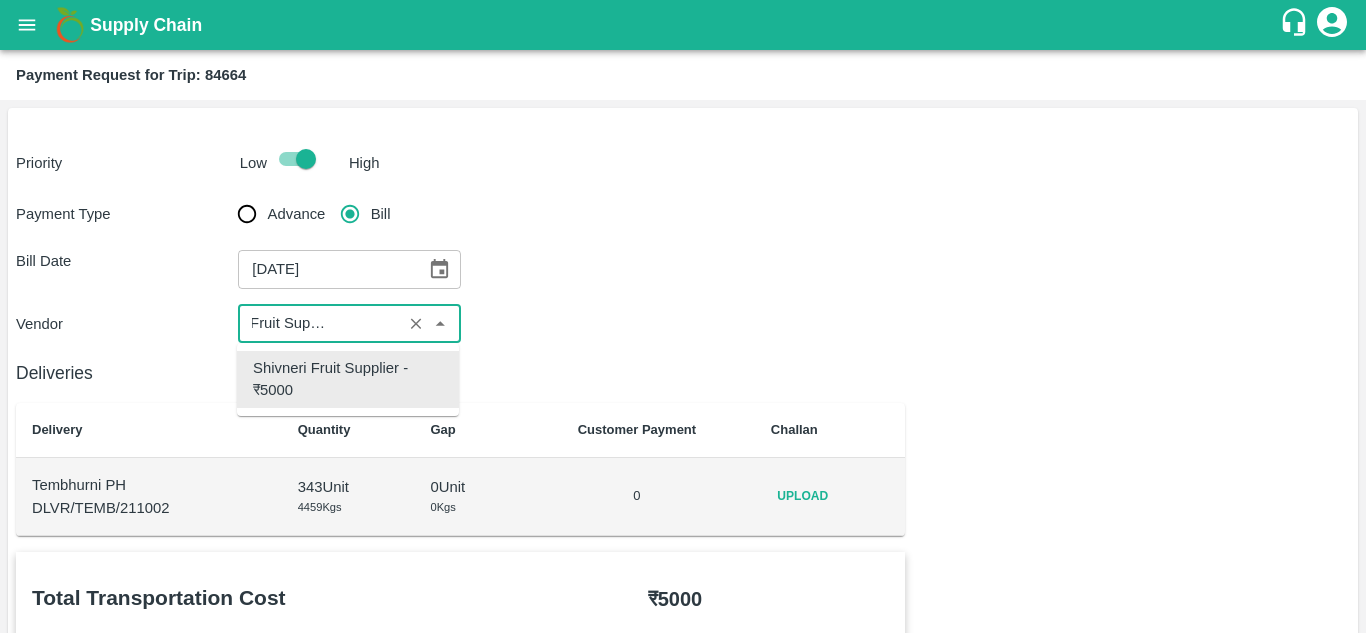 click on "Shivneri Fruit Supplier - ₹5000" at bounding box center (348, 379) 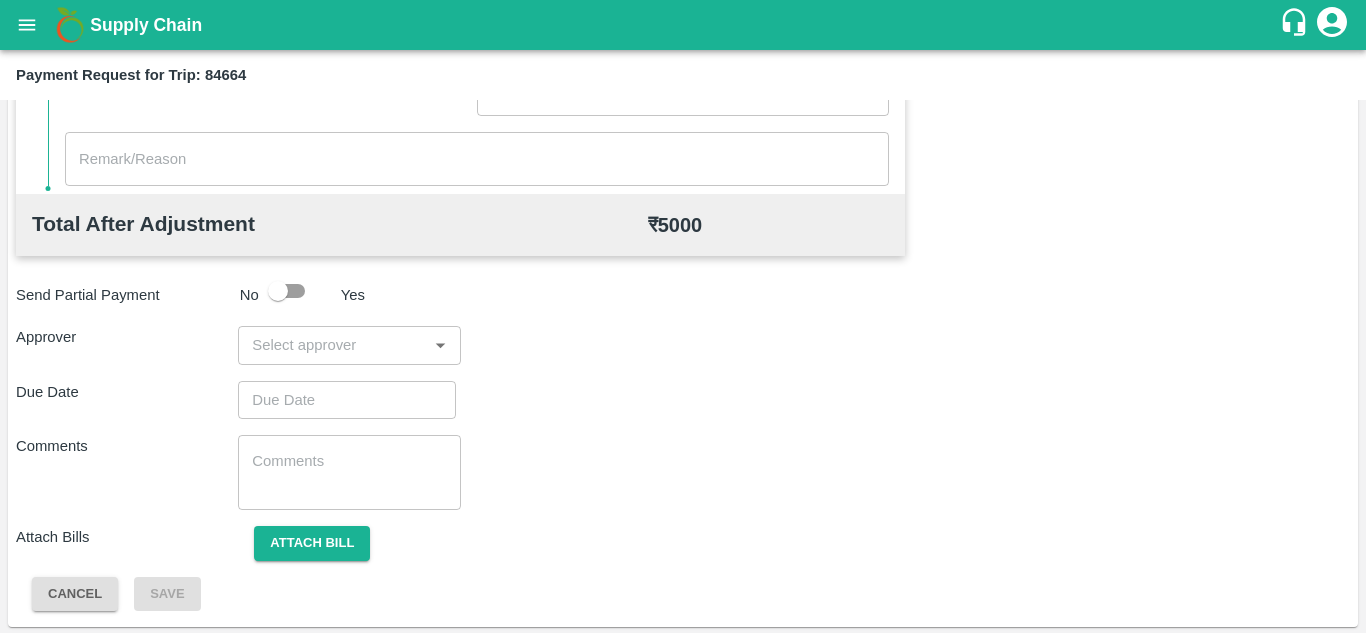 scroll, scrollTop: 910, scrollLeft: 0, axis: vertical 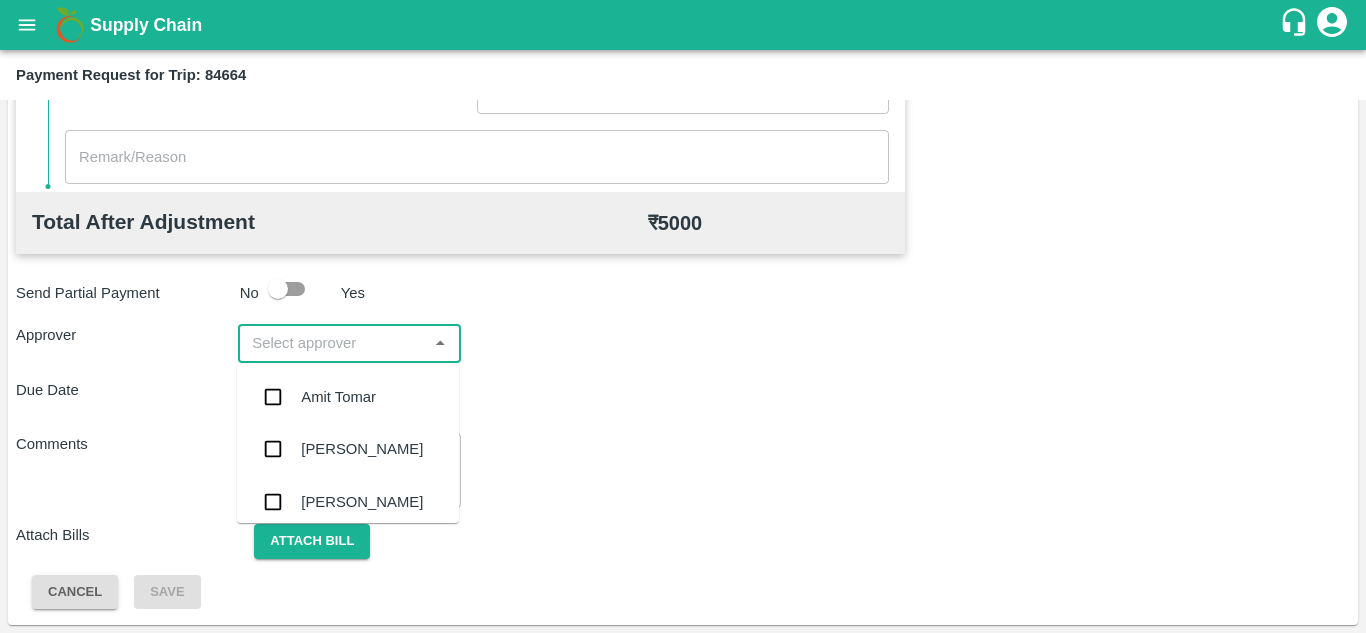 click at bounding box center [332, 343] 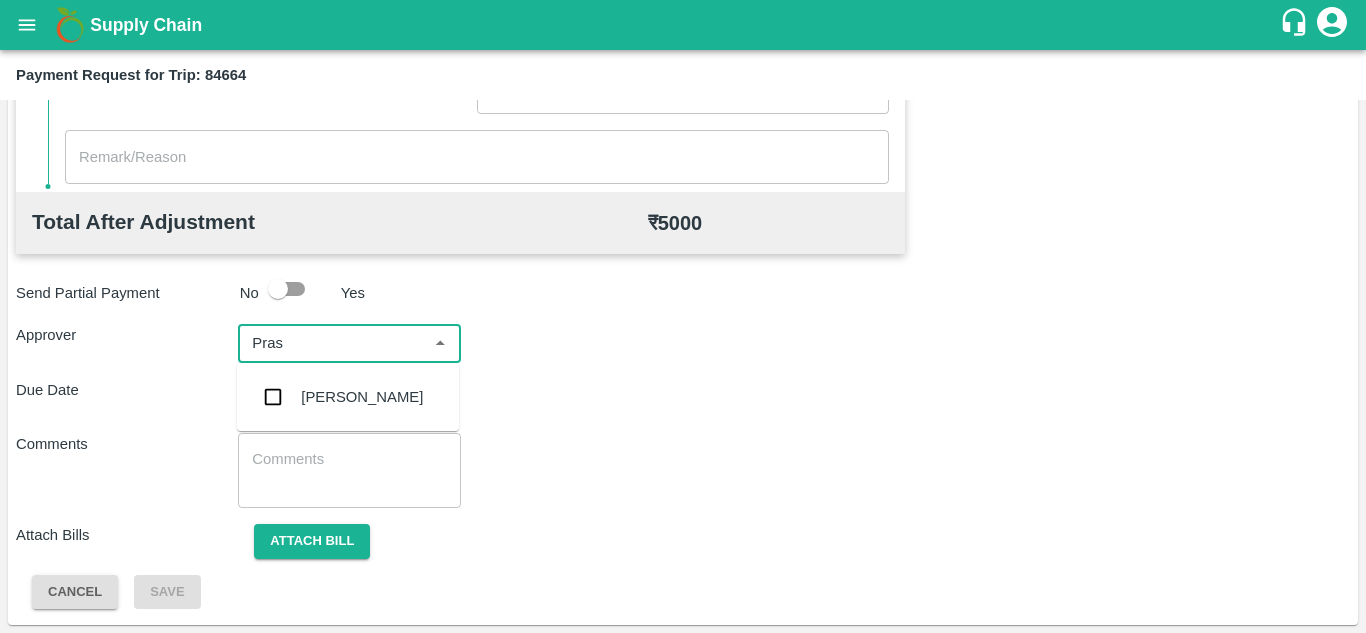 type on "Prasa" 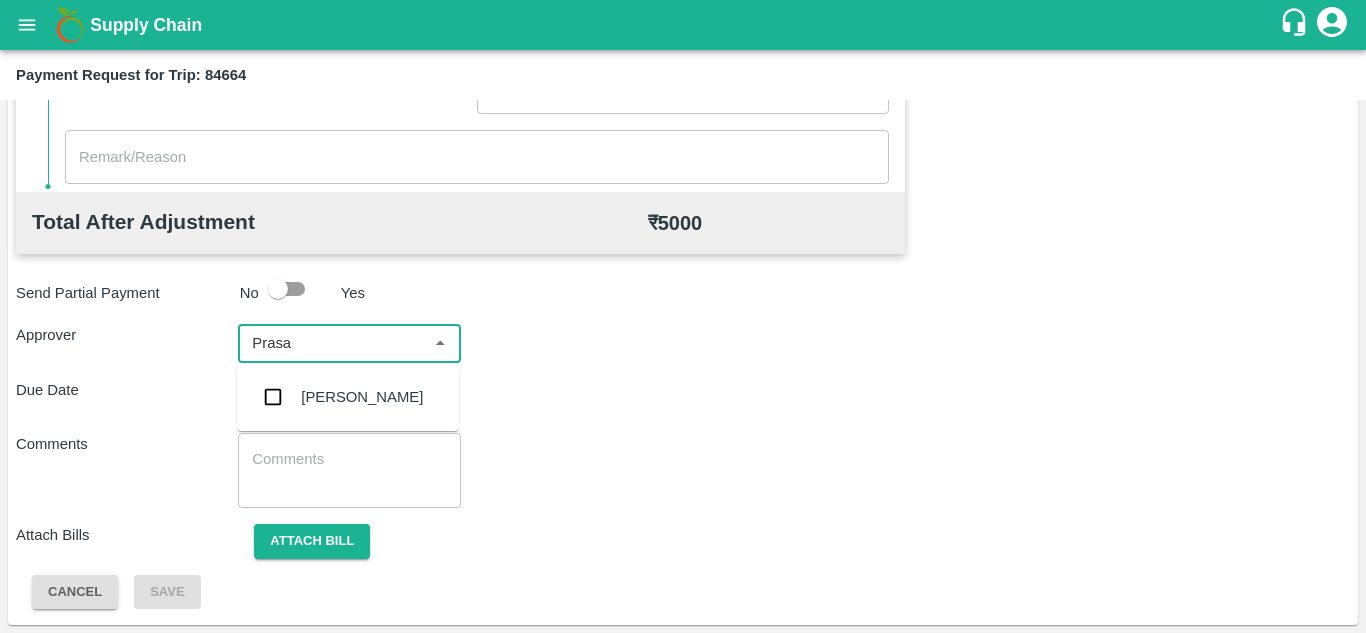 click on "[PERSON_NAME]" at bounding box center (348, 397) 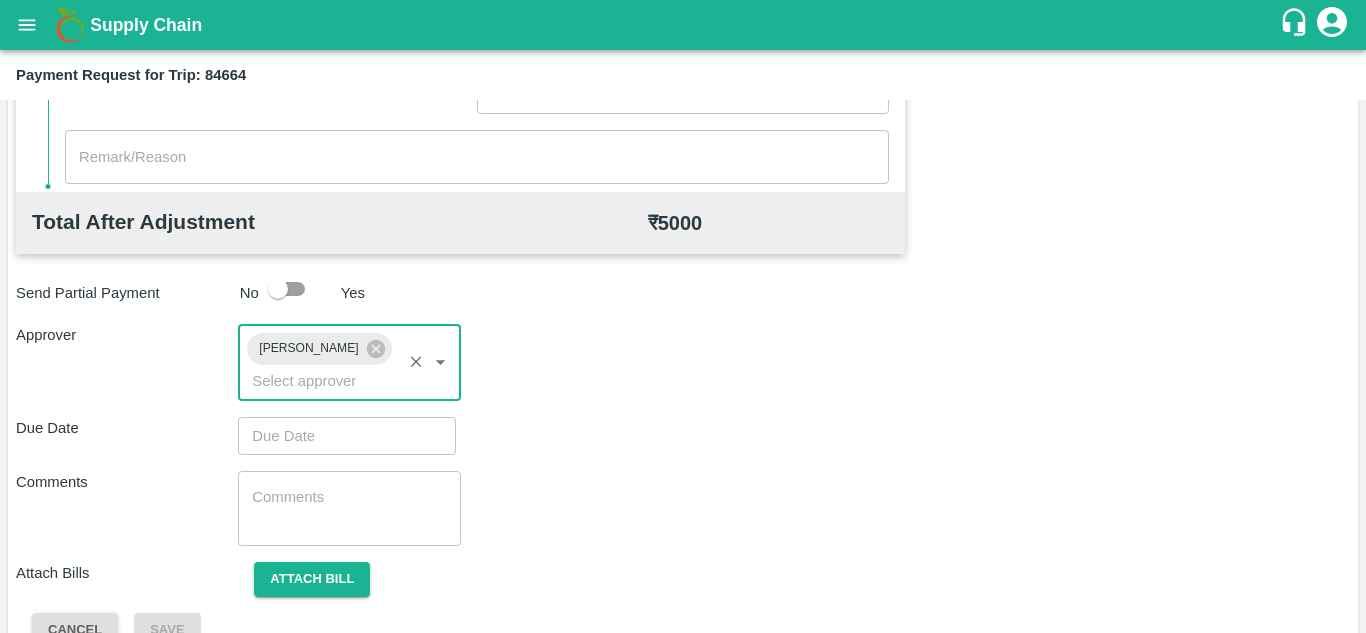 type on "DD/MM/YYYY hh:mm aa" 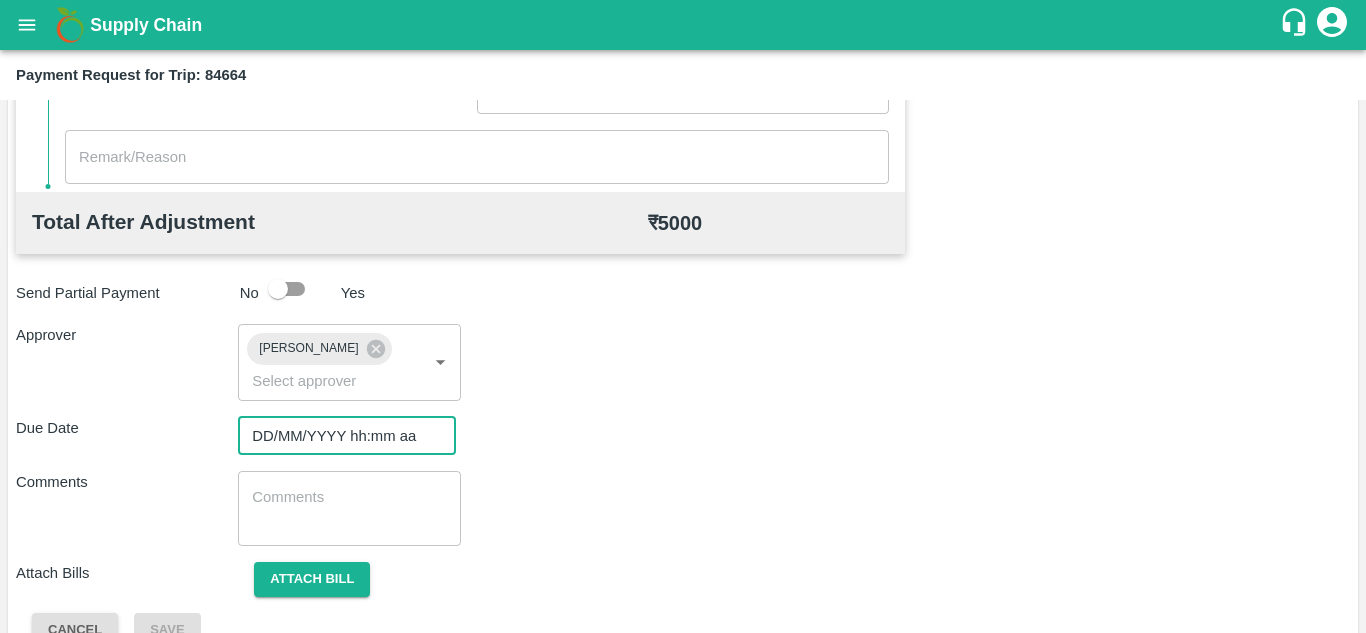 click on "DD/MM/YYYY hh:mm aa" at bounding box center [340, 436] 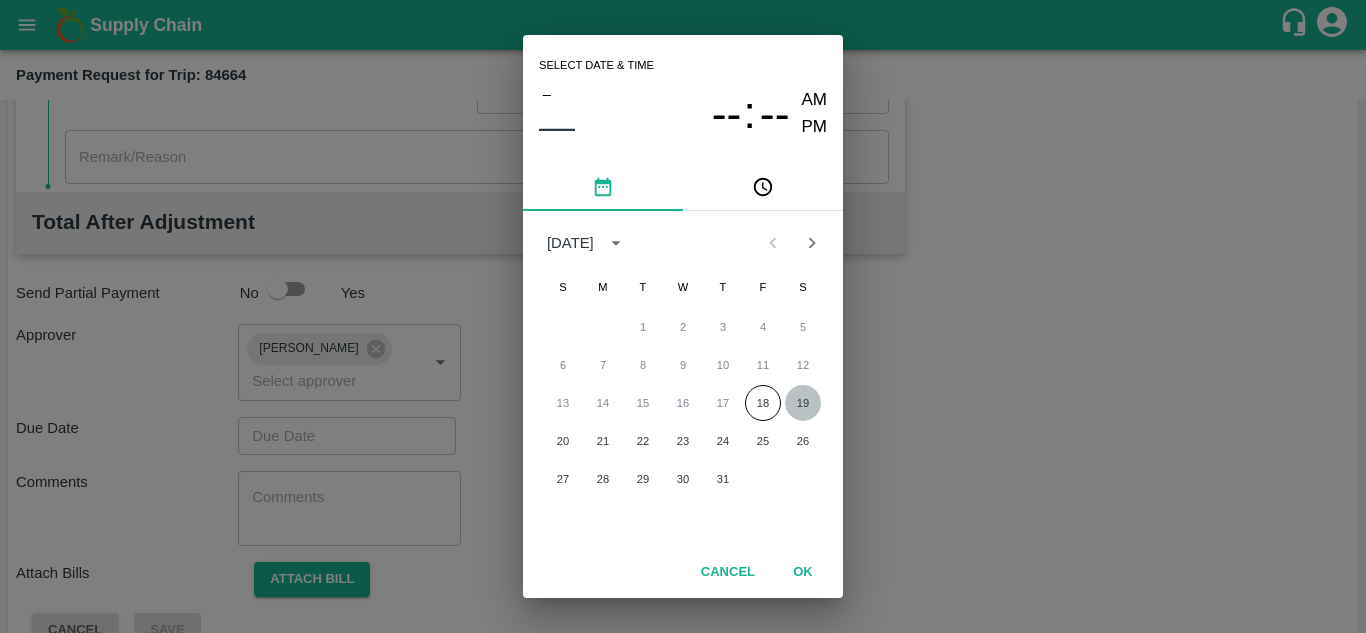 click on "19" at bounding box center (803, 403) 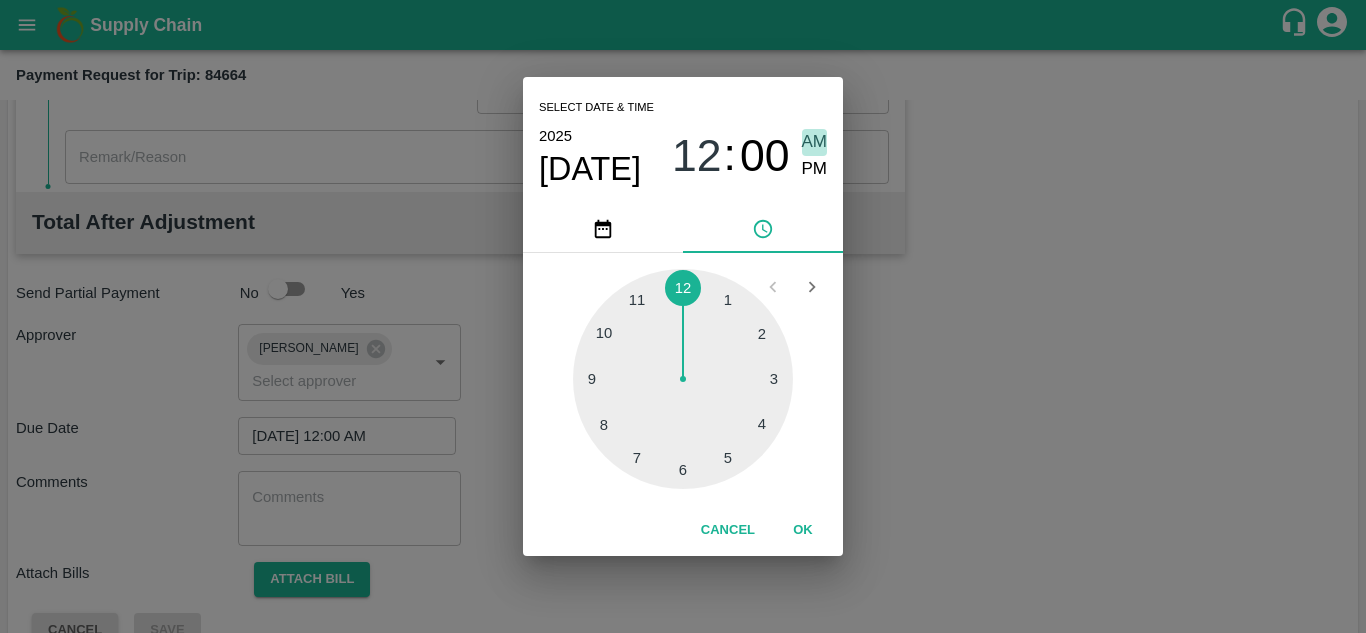 click on "AM" at bounding box center (815, 142) 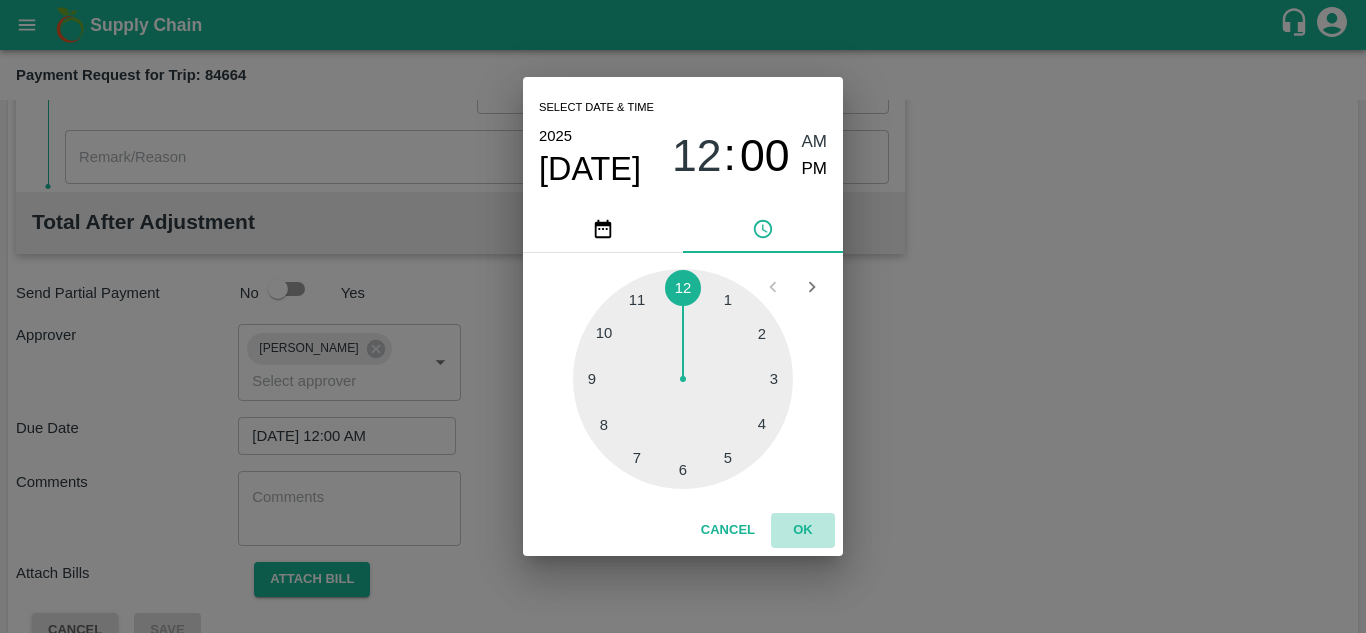 click on "OK" at bounding box center [803, 530] 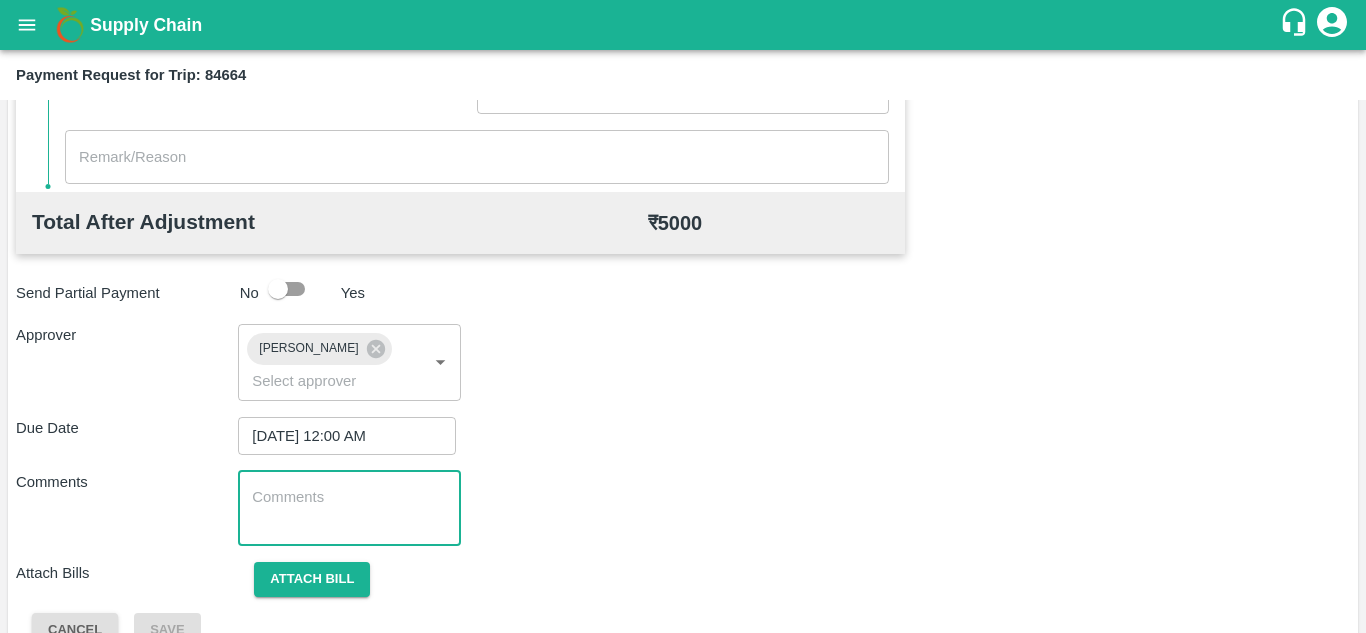 click at bounding box center (349, 508) 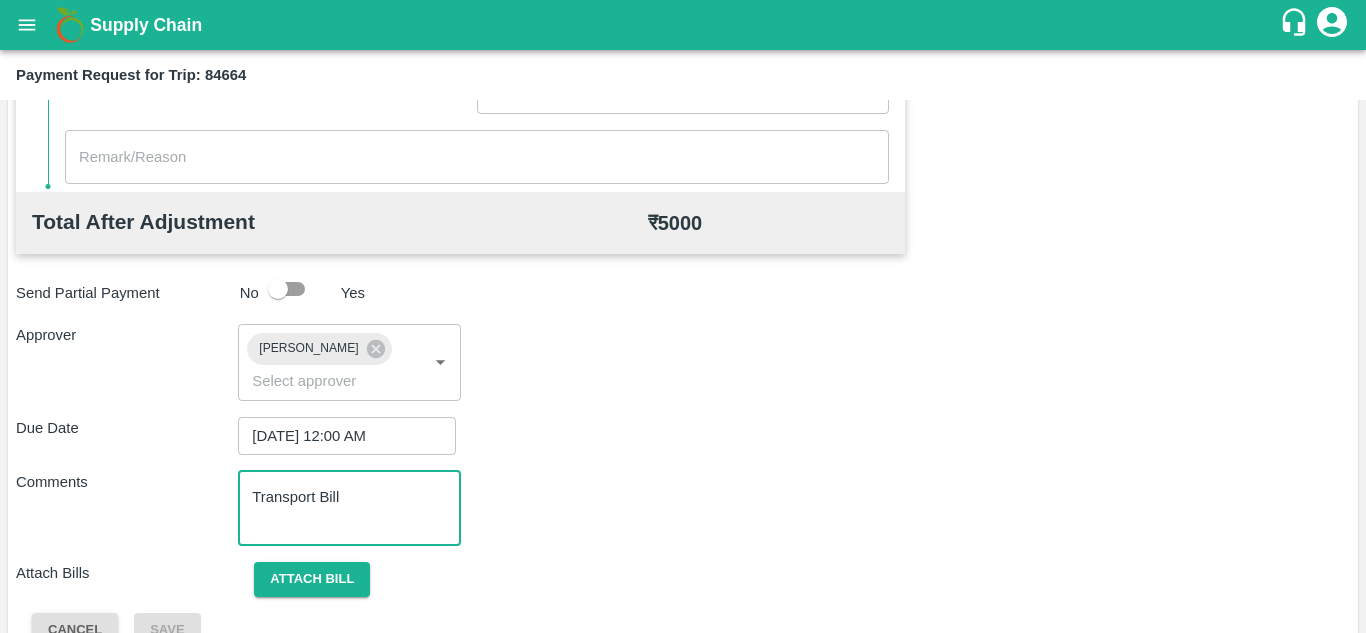 scroll, scrollTop: 948, scrollLeft: 0, axis: vertical 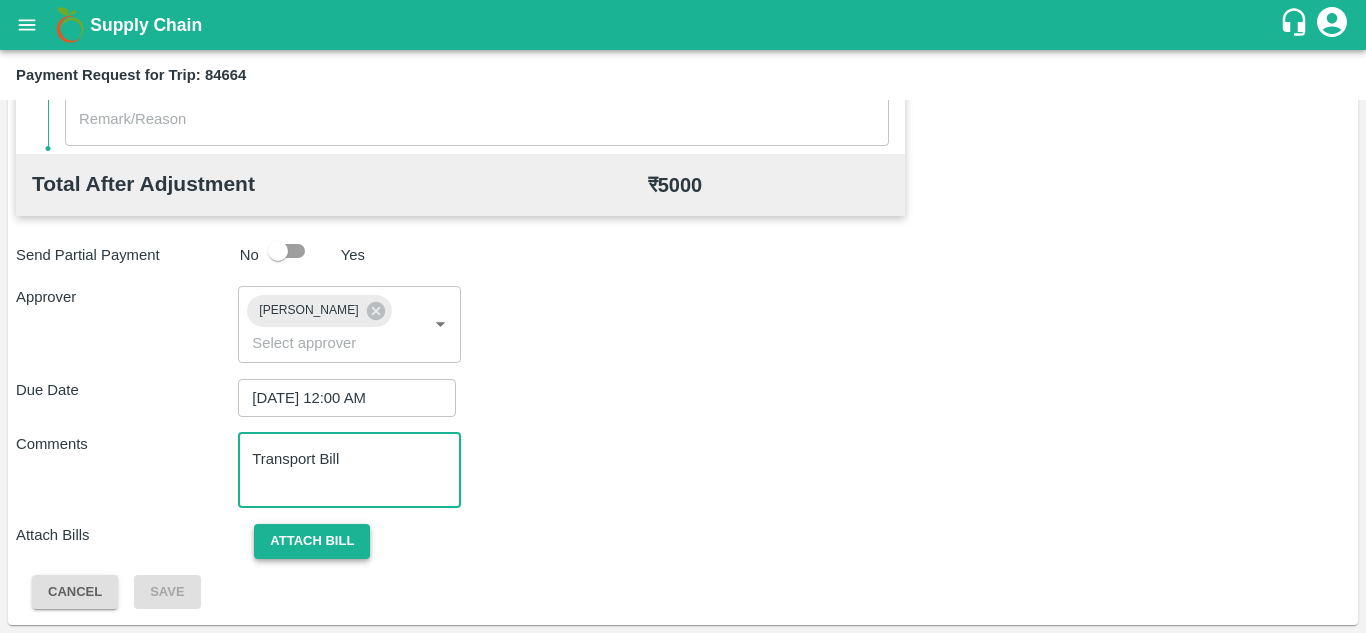 type on "Transport Bill" 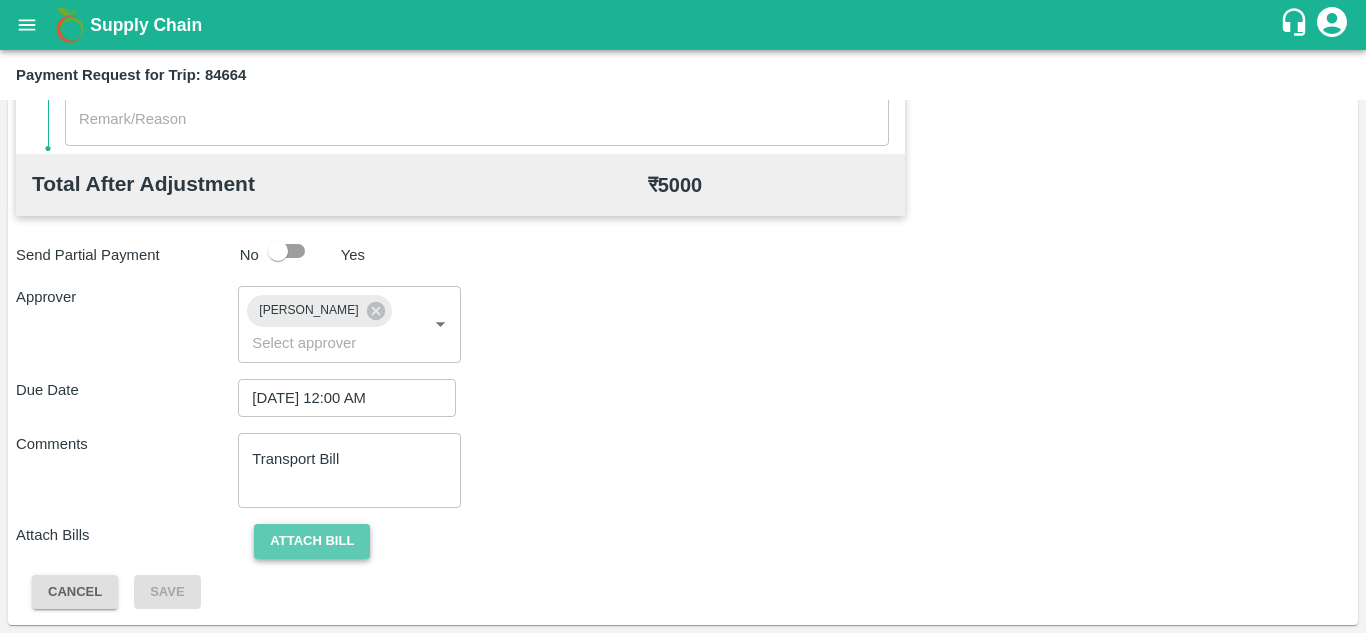 click on "Attach bill" at bounding box center [312, 541] 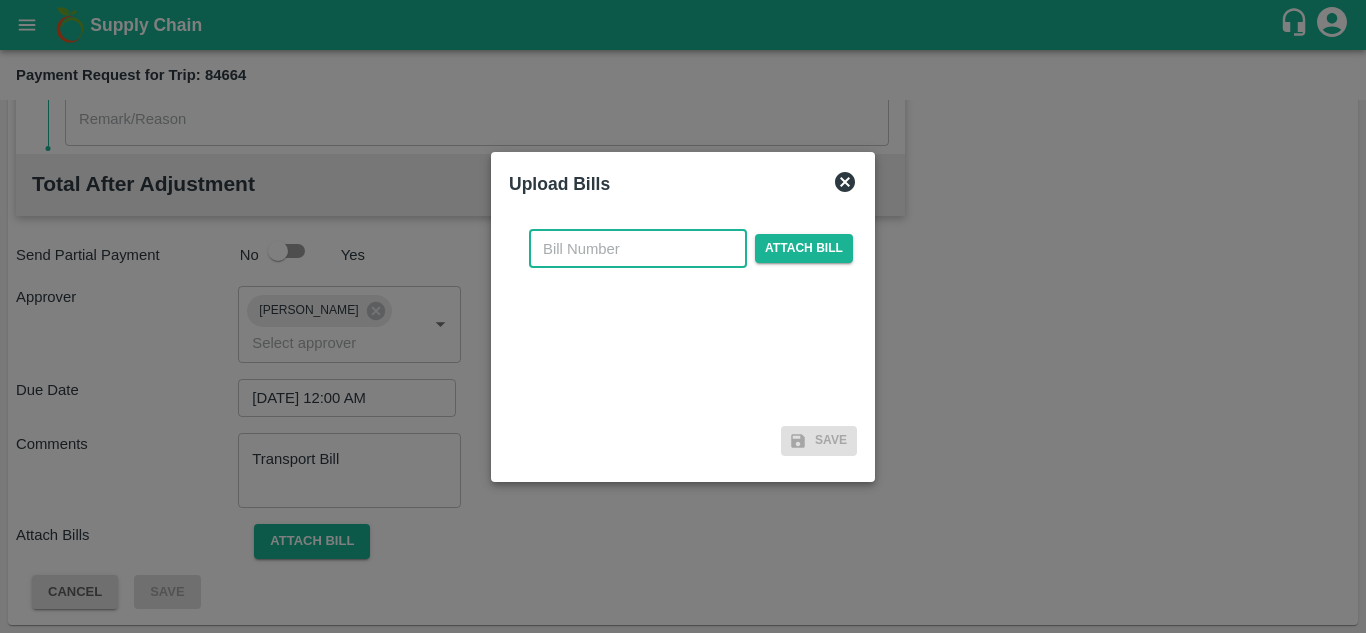 click at bounding box center [638, 249] 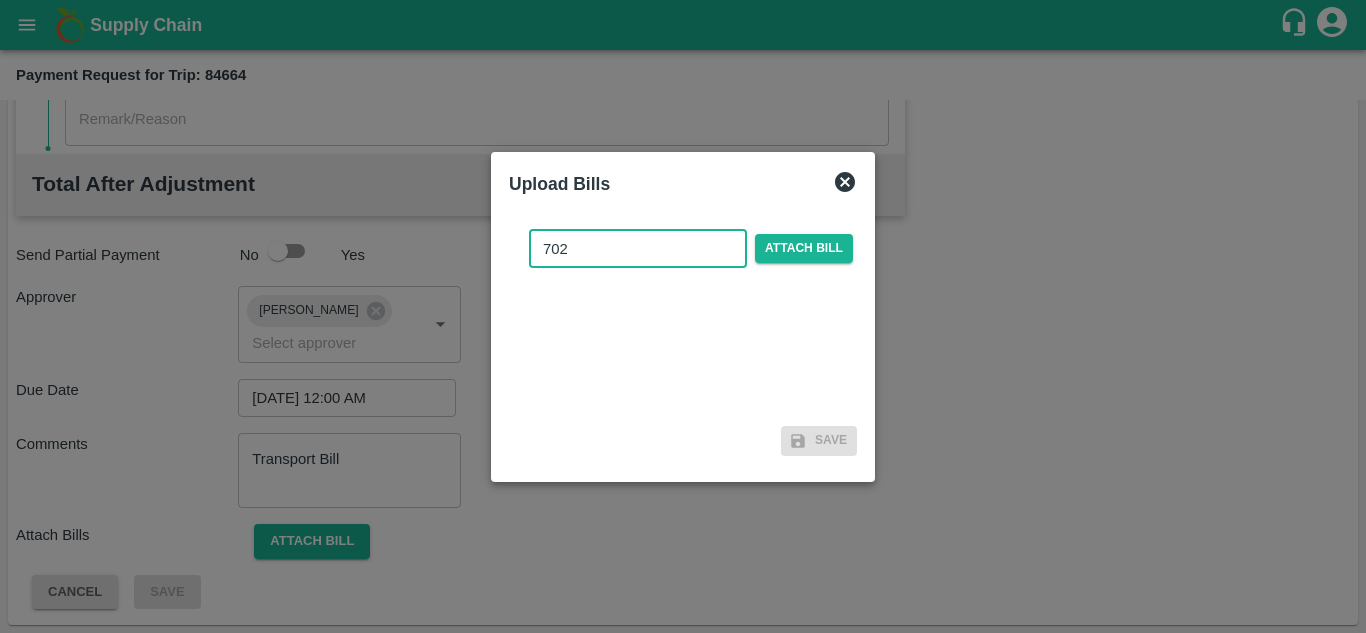 type on "702" 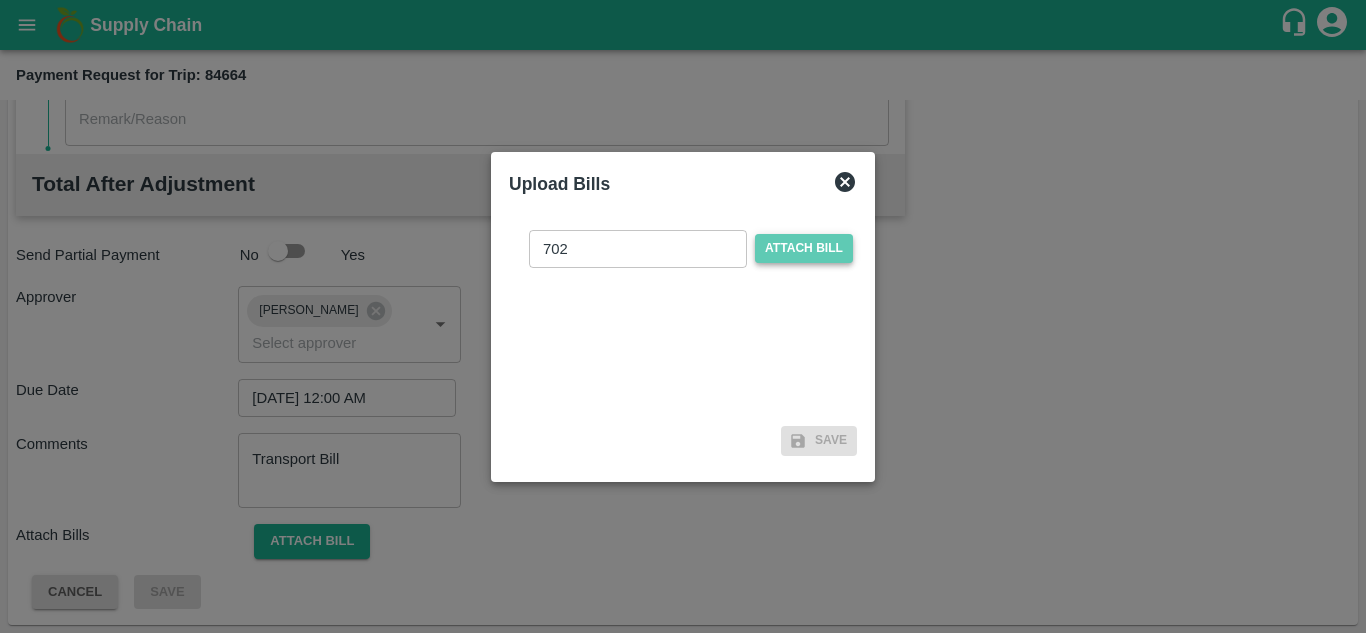 click on "Attach bill" at bounding box center (804, 248) 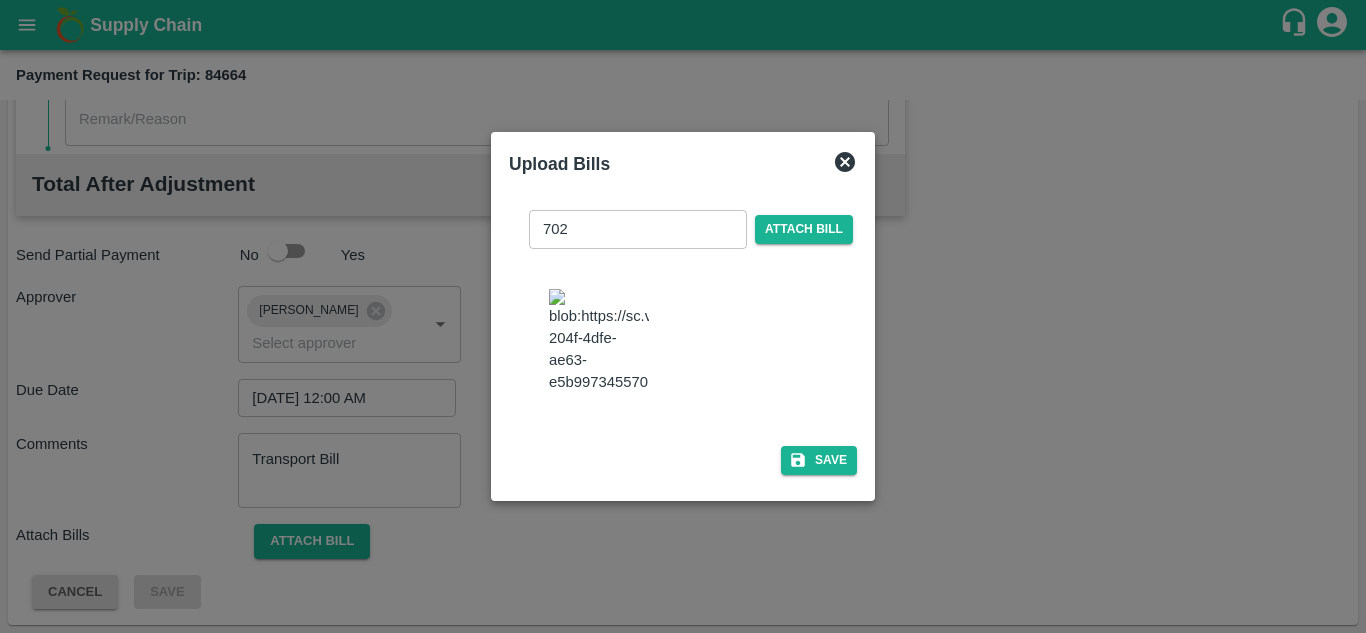 click on "702 ​ Attach bill Save" at bounding box center [683, 338] 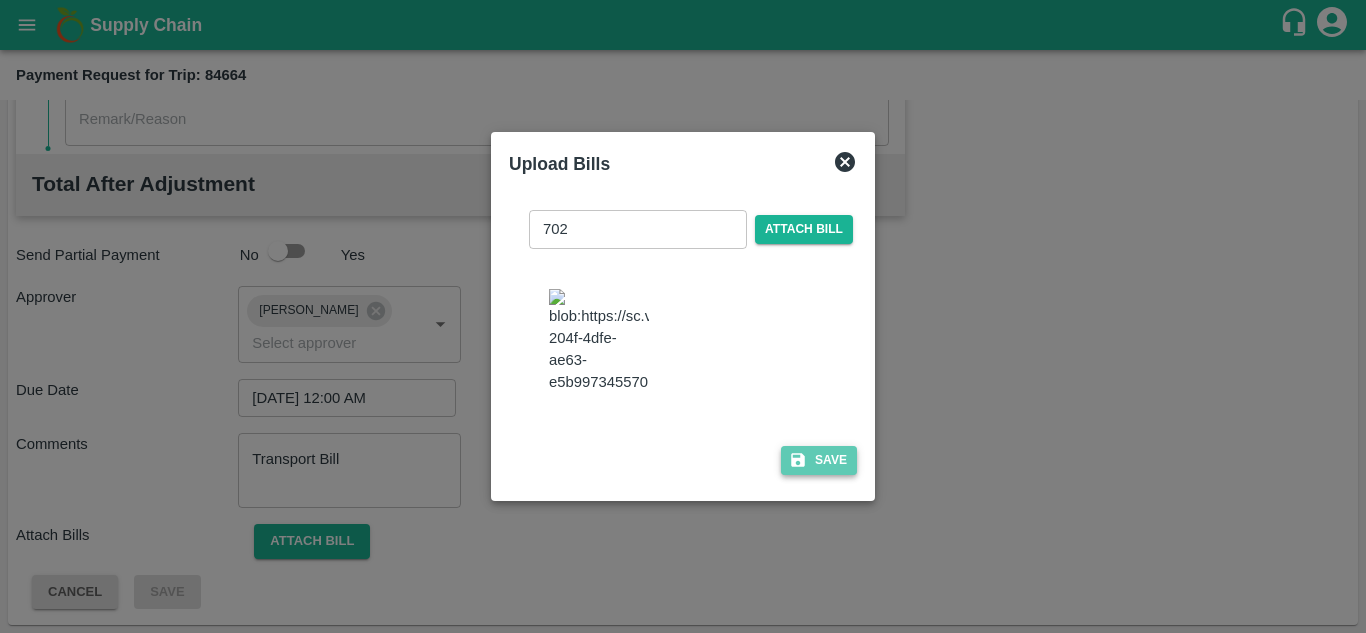click on "Save" at bounding box center [819, 460] 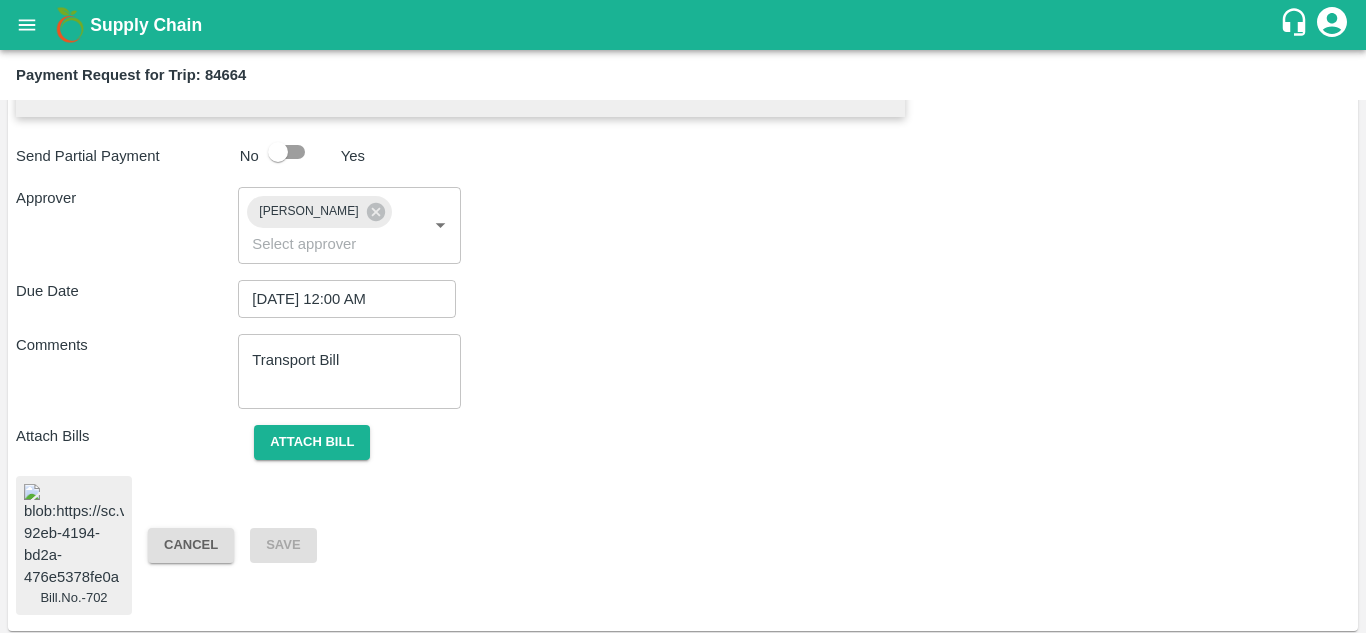 scroll, scrollTop: 1075, scrollLeft: 0, axis: vertical 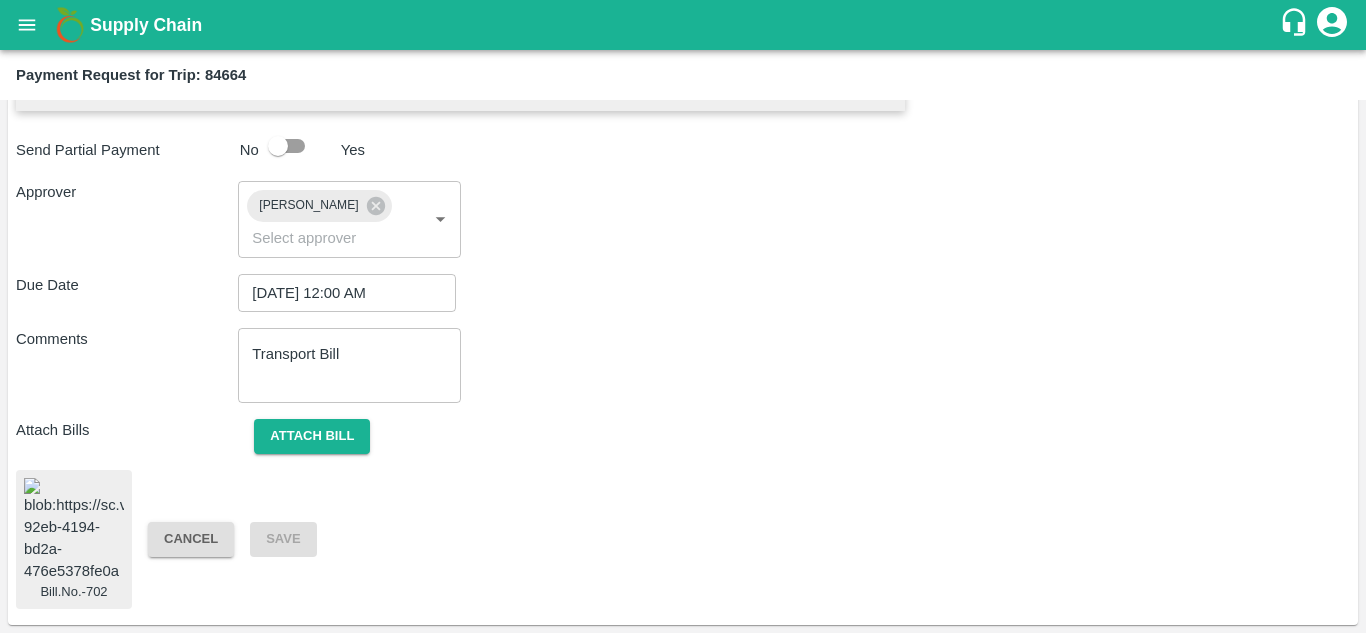 click on "Bill.No.-702 Cancel Save" at bounding box center (683, 540) 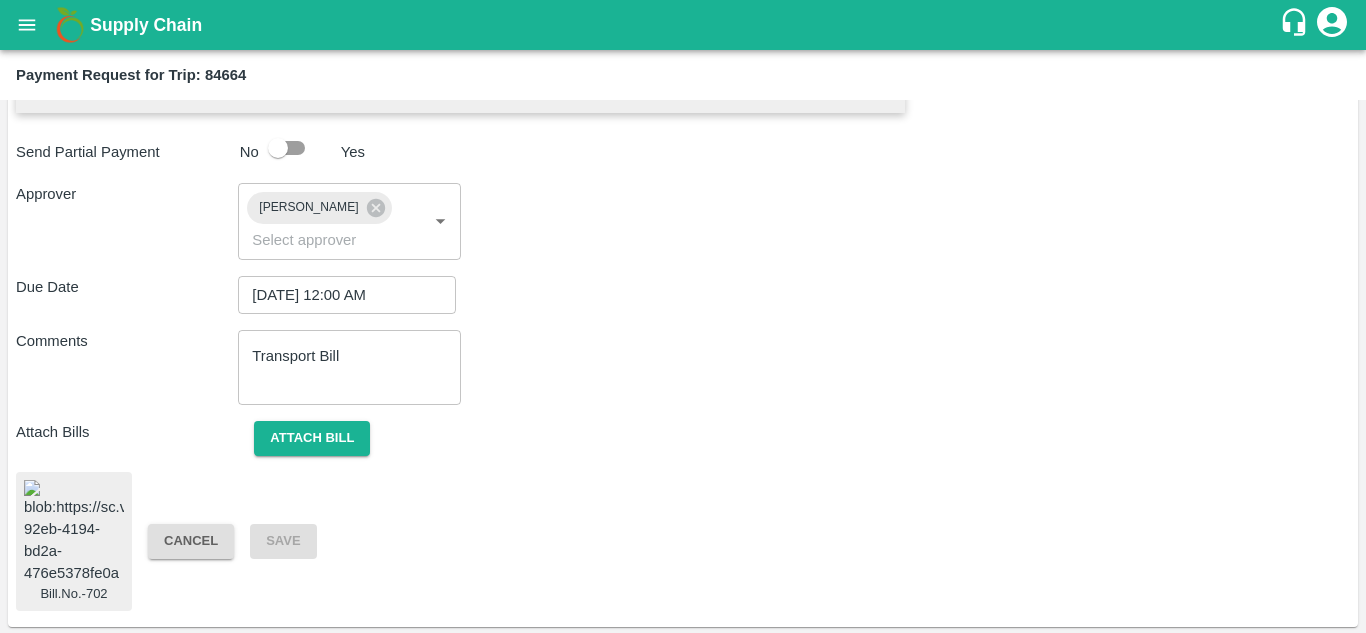 scroll, scrollTop: 1080, scrollLeft: 0, axis: vertical 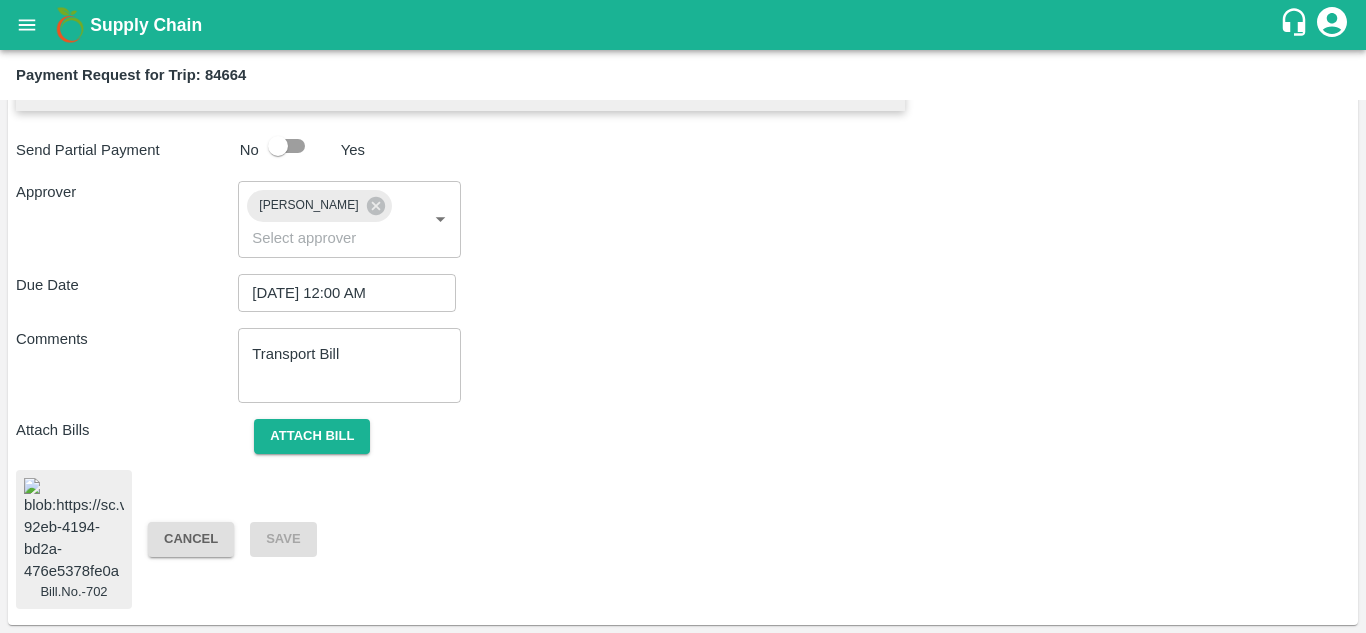click on "Bill.No.-702 Cancel Save" at bounding box center (683, 540) 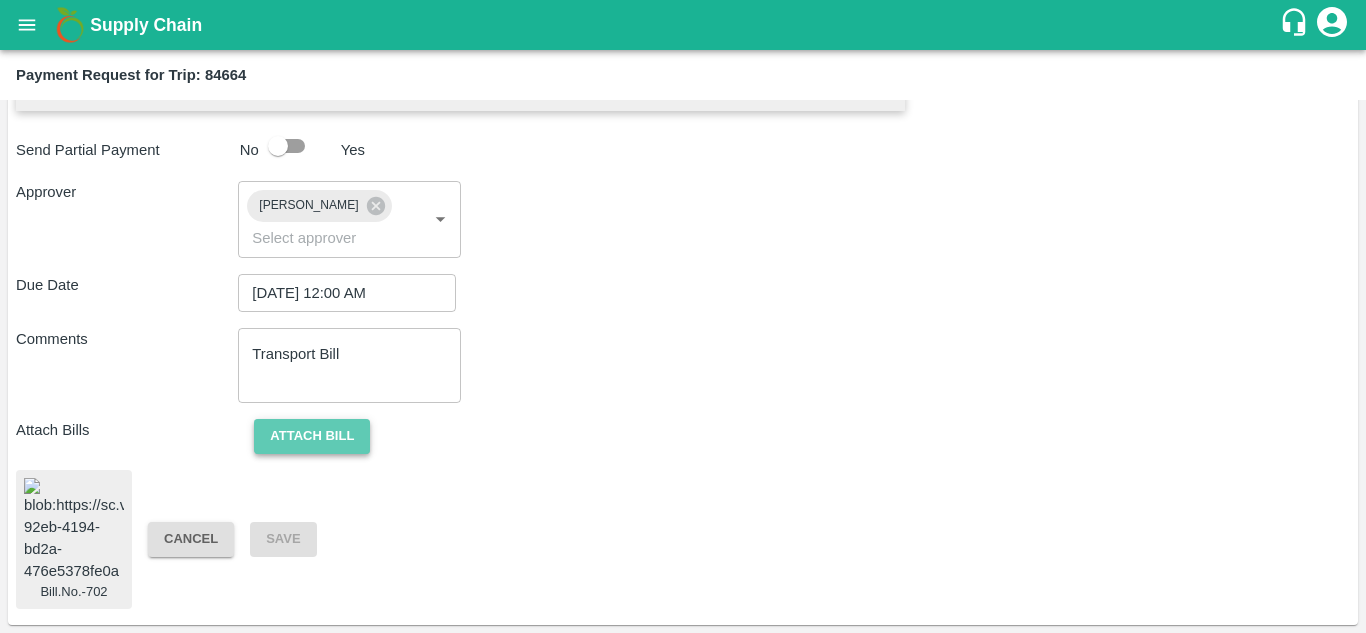 click on "Attach bill" at bounding box center (312, 436) 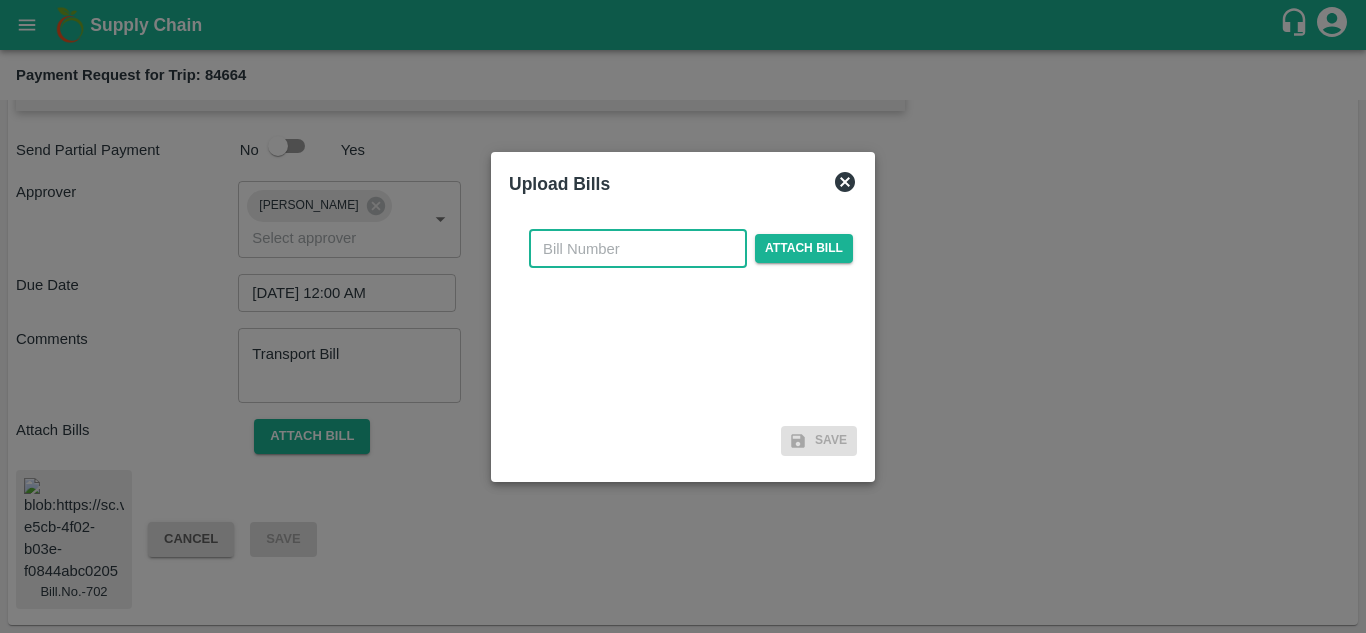 click at bounding box center [638, 249] 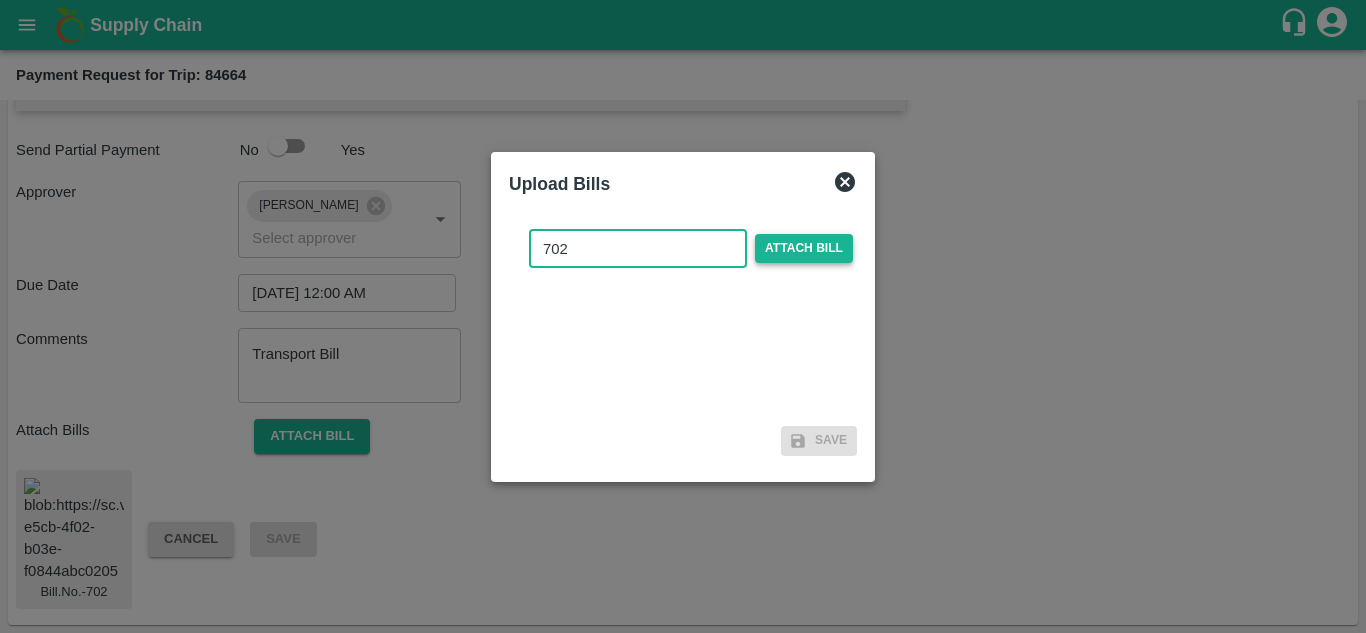 type on "702" 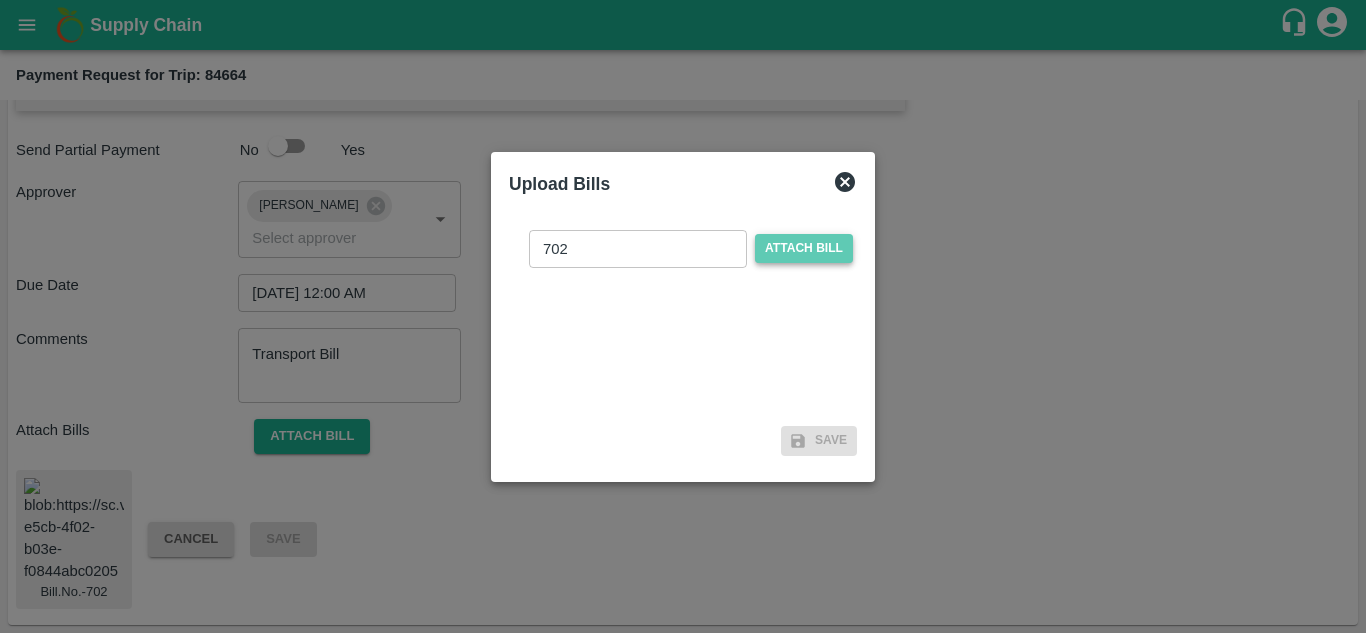 click on "Attach bill" at bounding box center (804, 248) 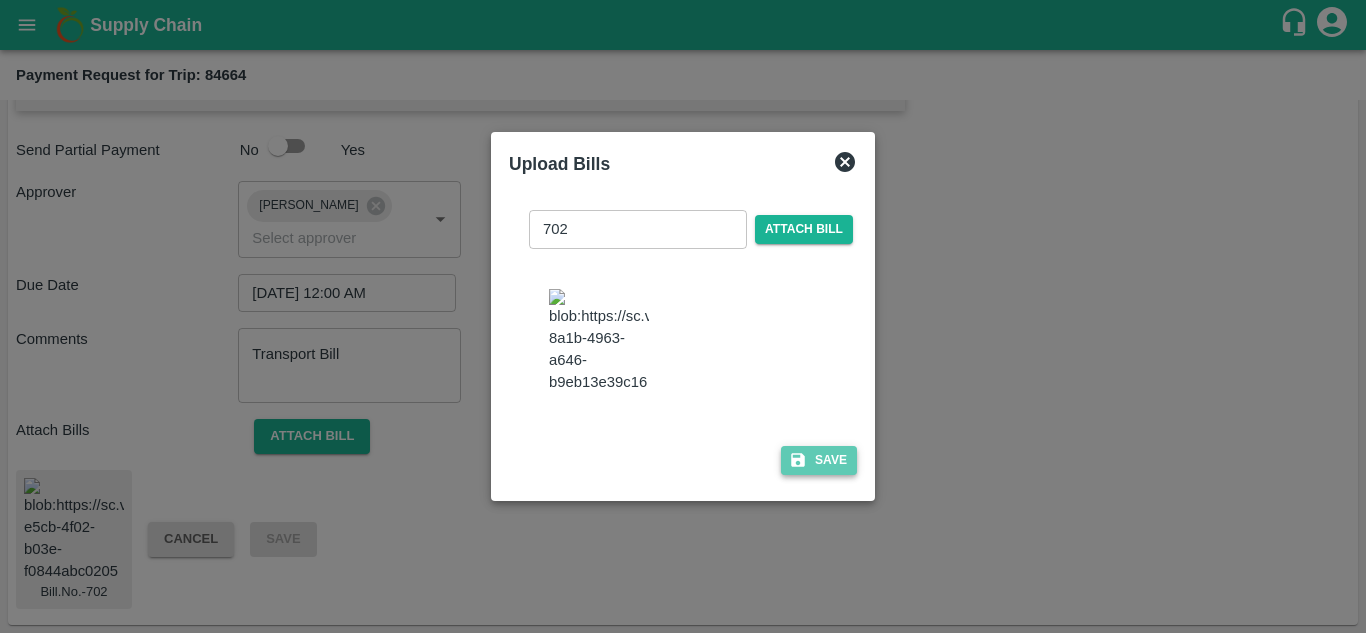 click on "Save" at bounding box center (819, 460) 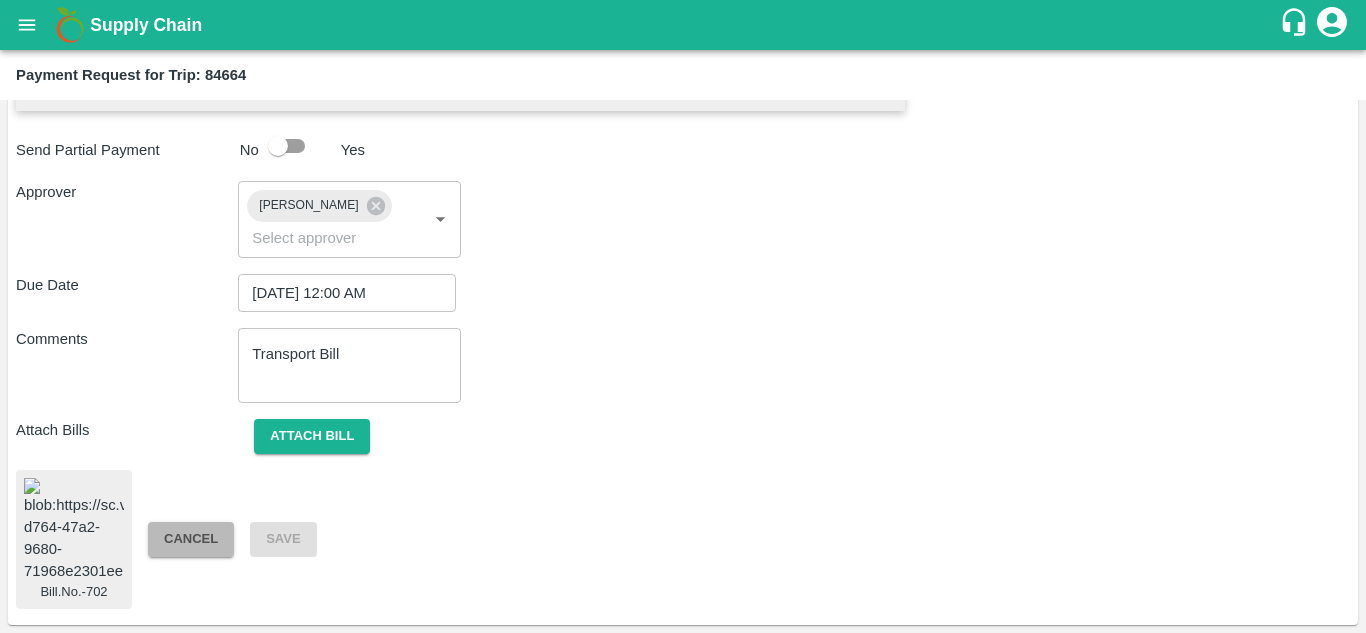 click on "Cancel" at bounding box center (191, 539) 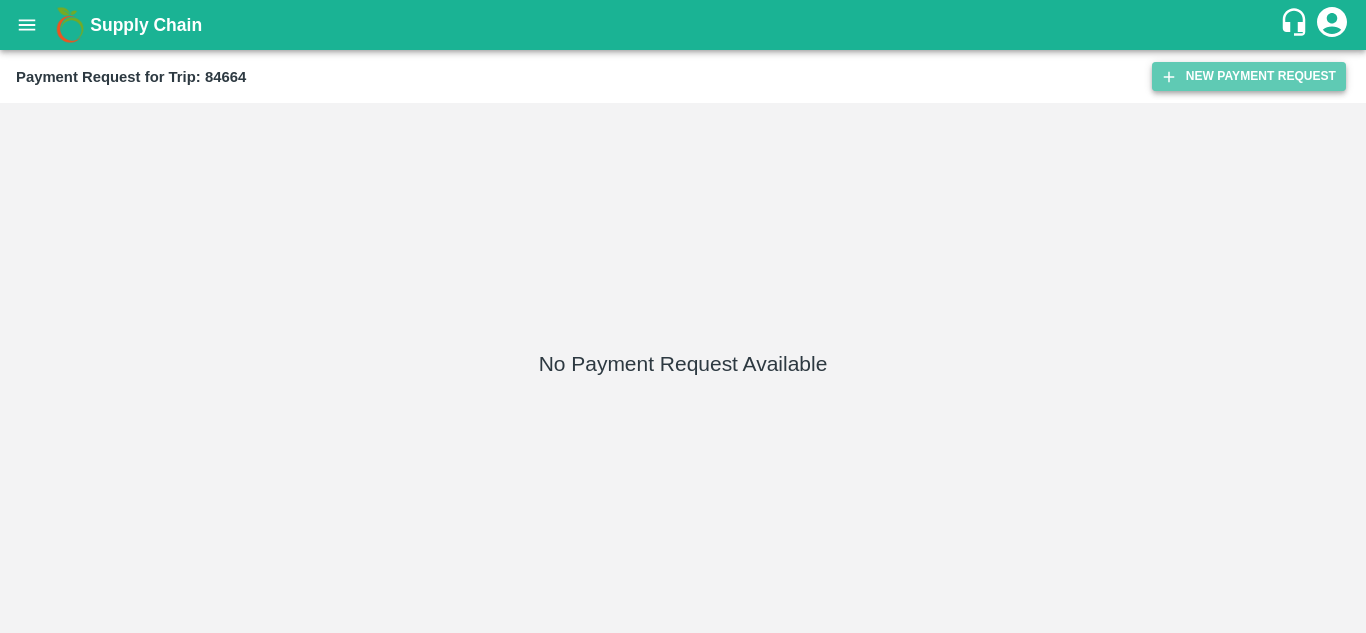 click on "New Payment Request" at bounding box center [1249, 76] 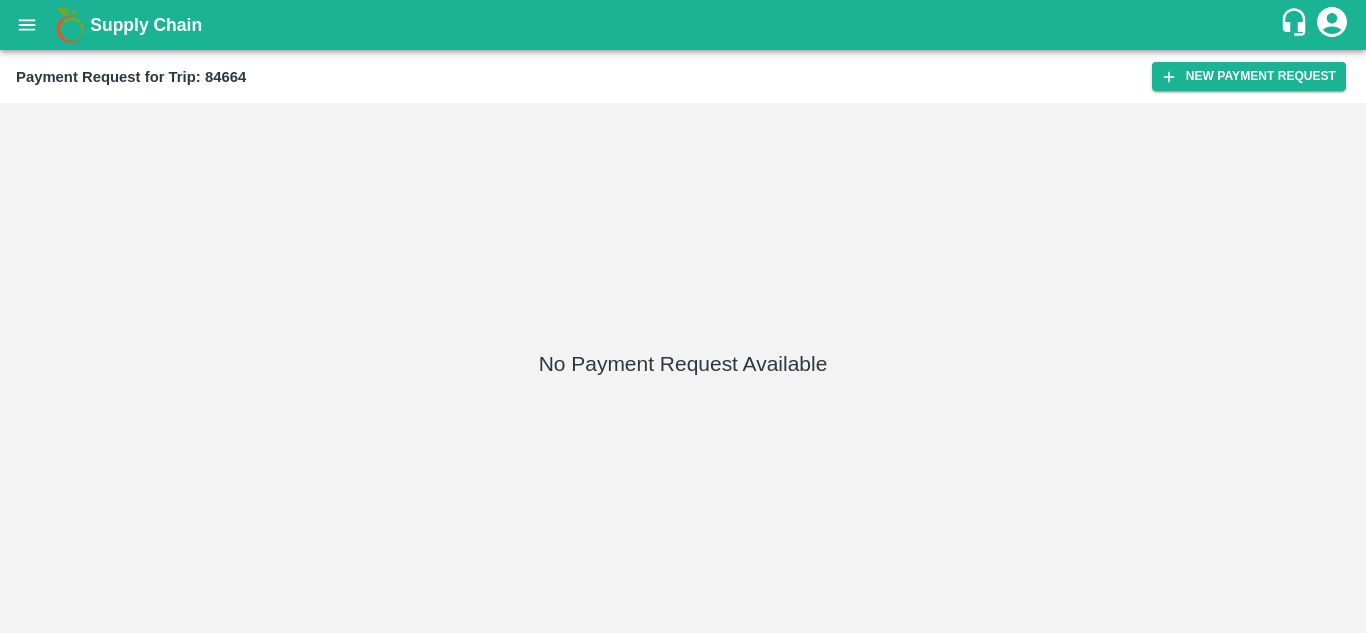 scroll, scrollTop: 0, scrollLeft: 0, axis: both 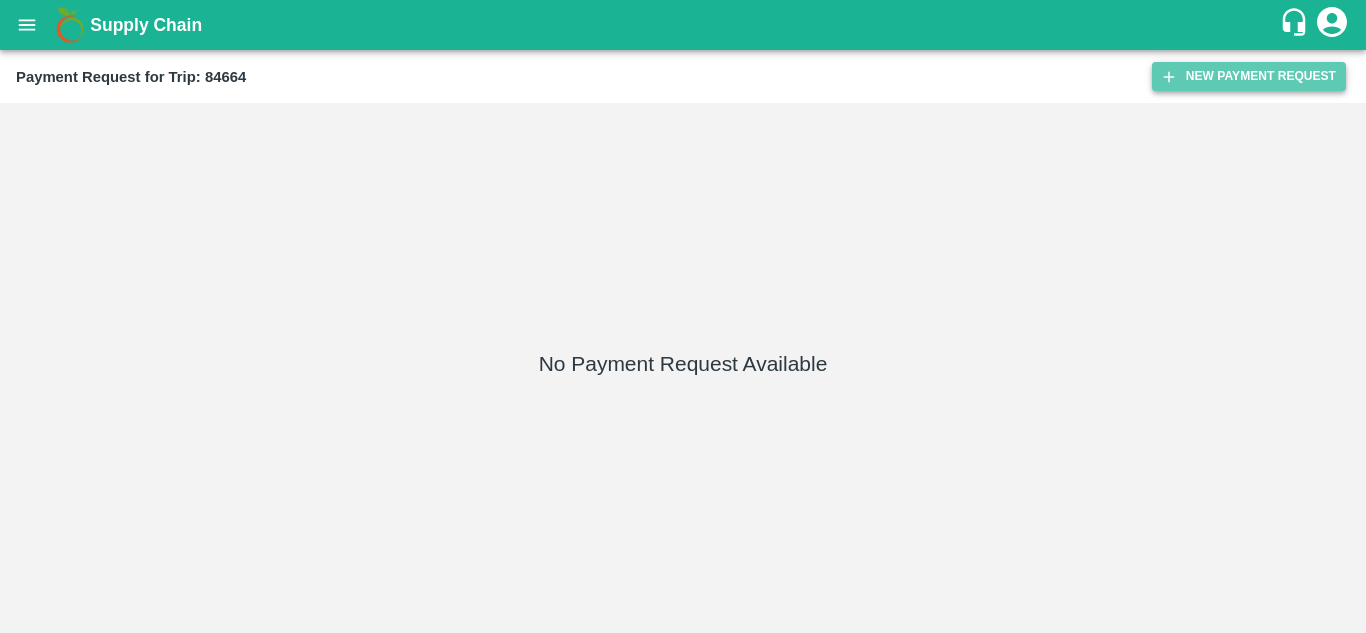 click on "New Payment Request" at bounding box center (1249, 76) 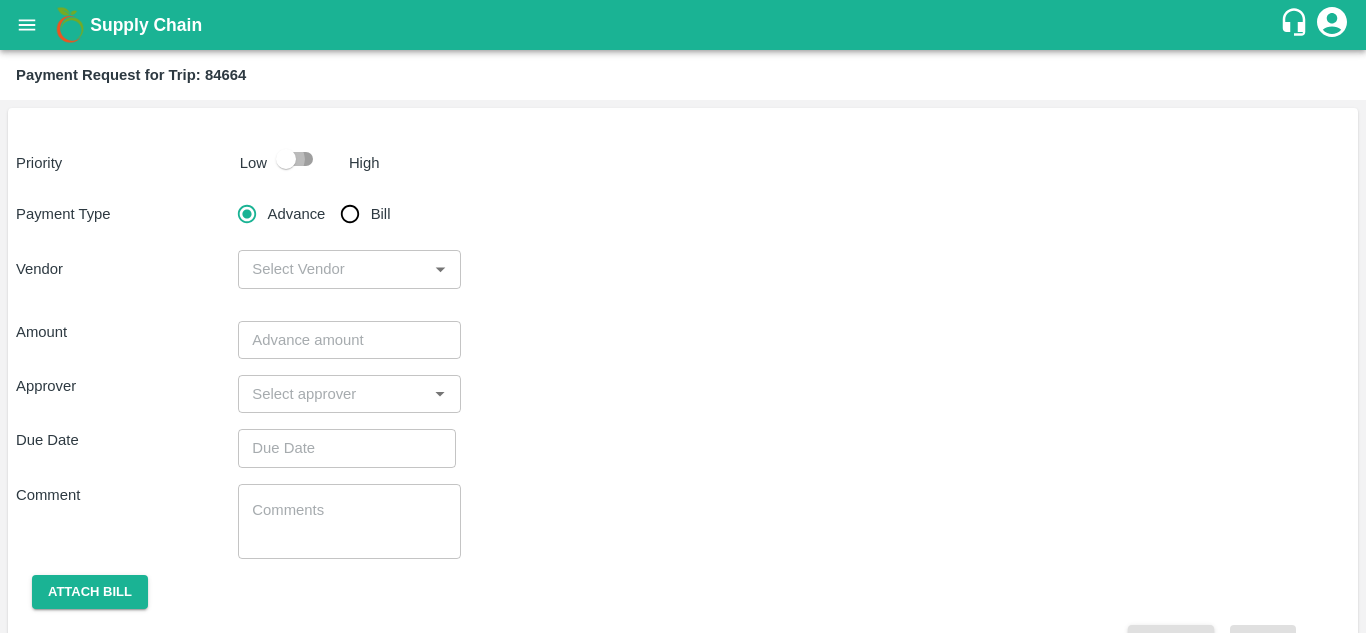 click at bounding box center [286, 159] 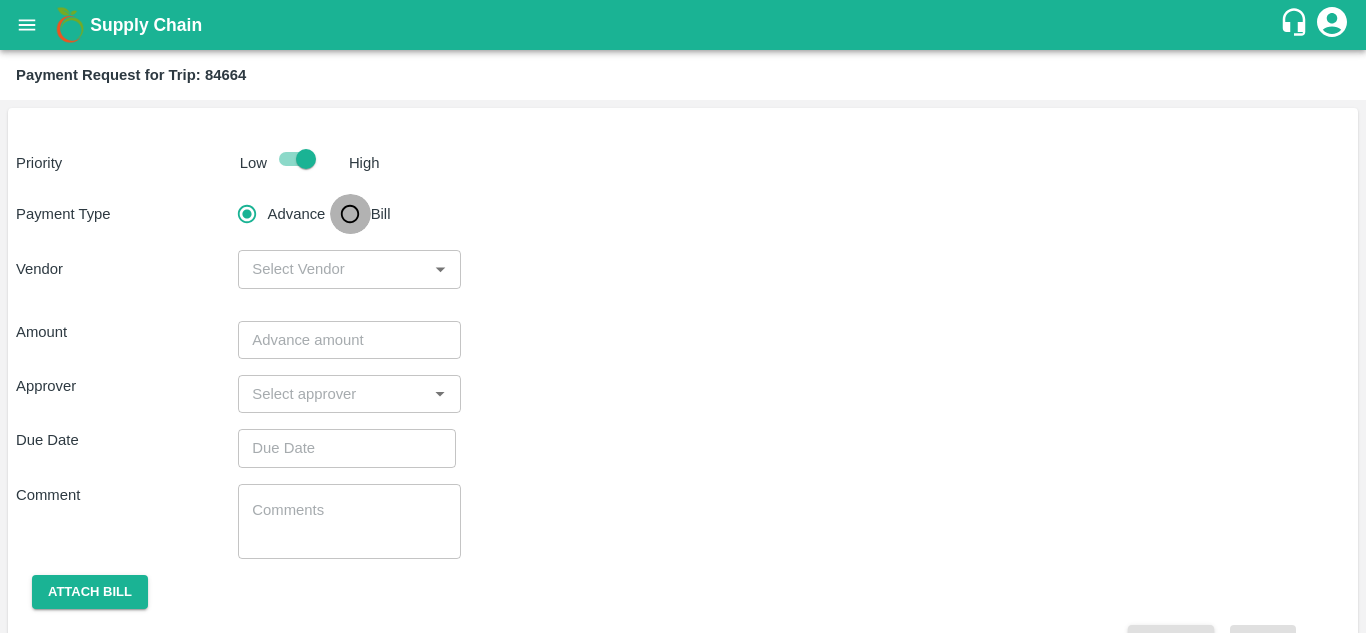 click on "Bill" at bounding box center [350, 214] 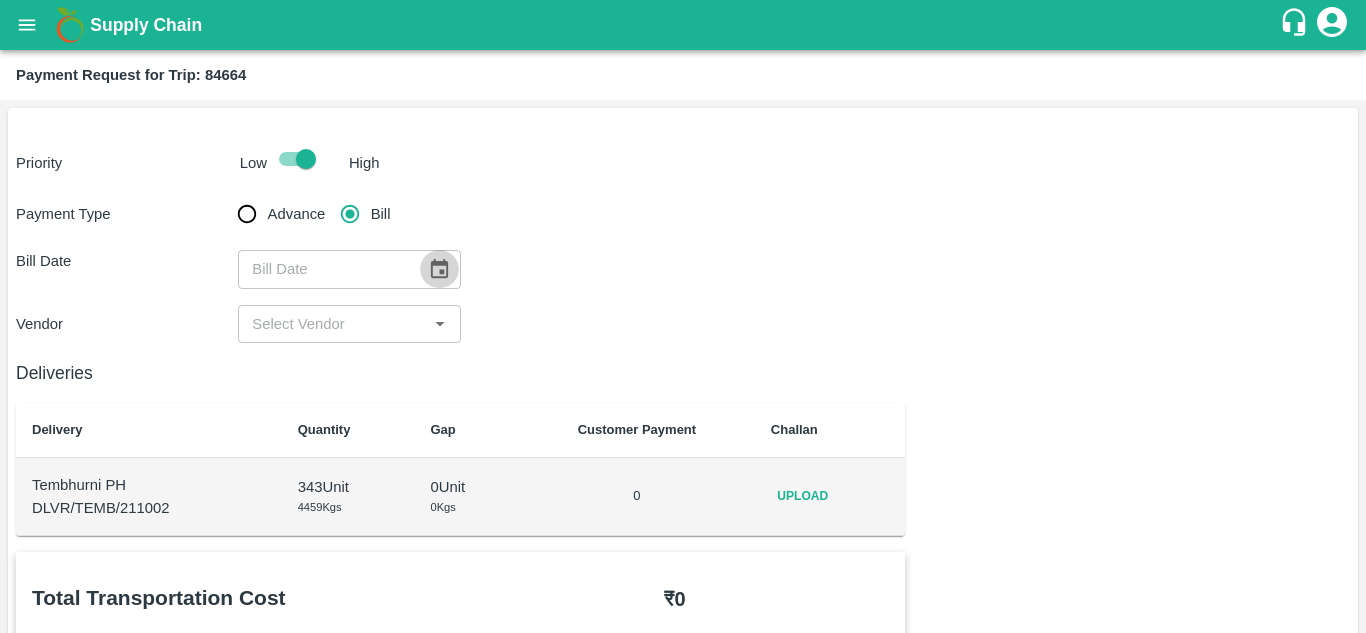 click 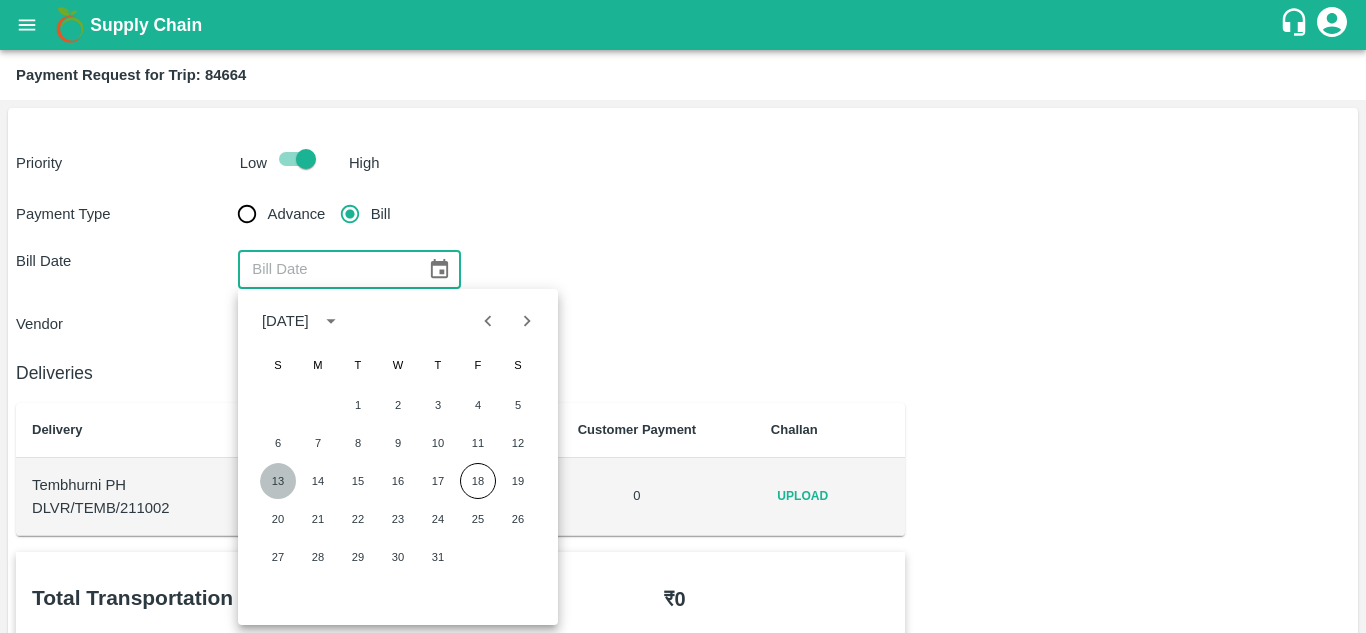 click on "13" at bounding box center (278, 481) 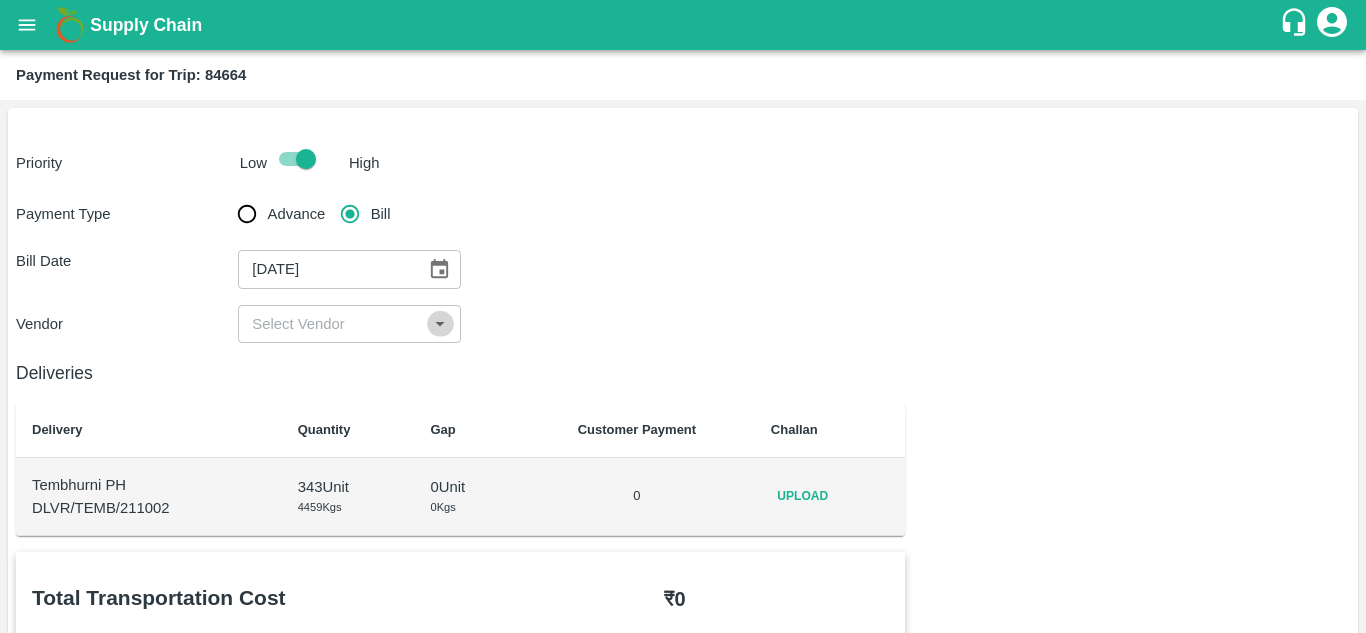 click 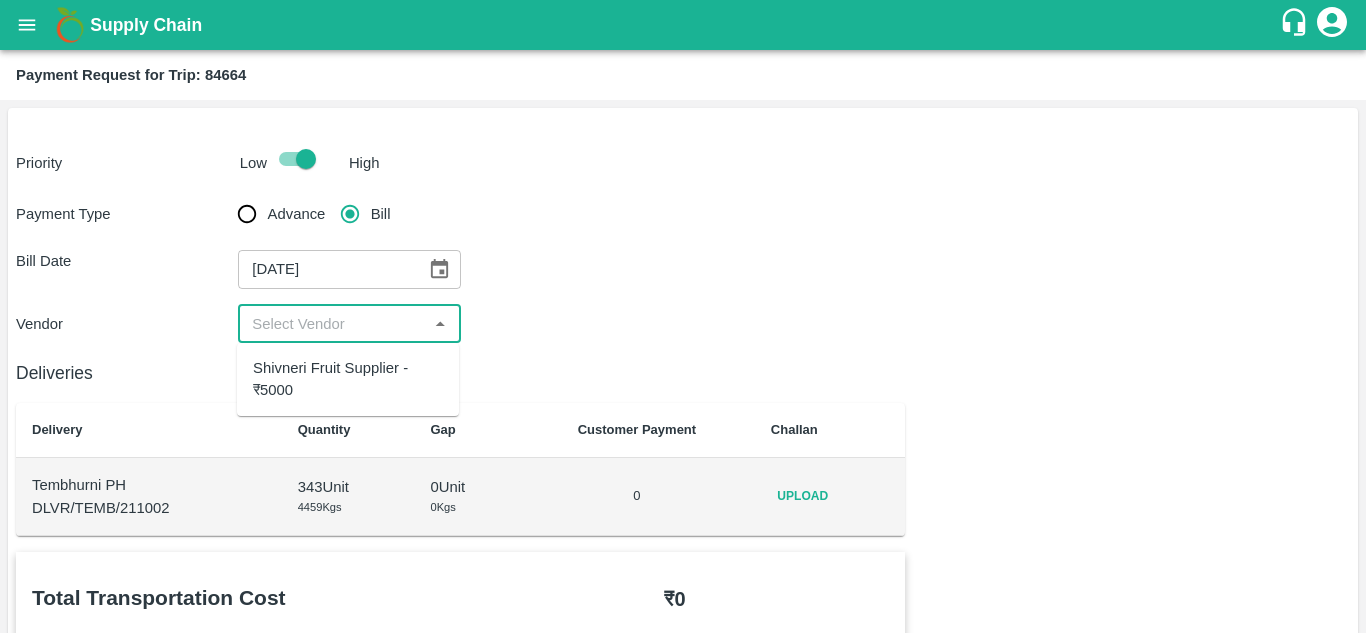 click on "Shivneri Fruit Supplier - ₹5000" at bounding box center (348, 379) 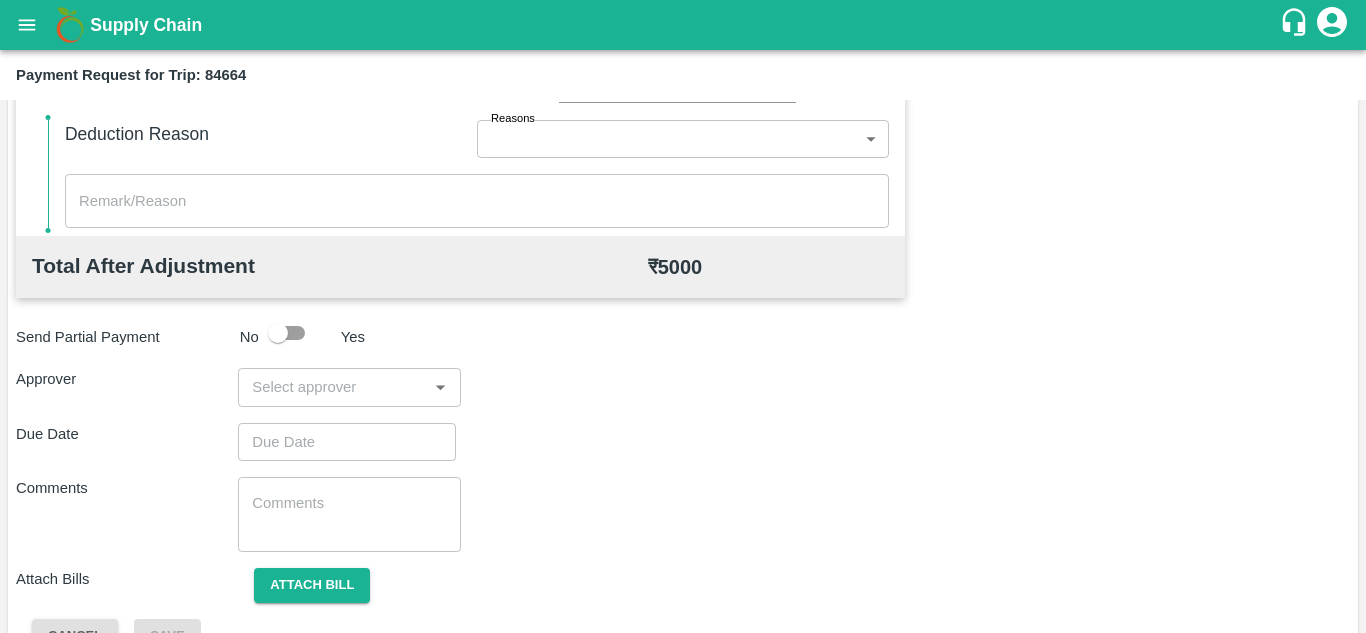 scroll, scrollTop: 855, scrollLeft: 0, axis: vertical 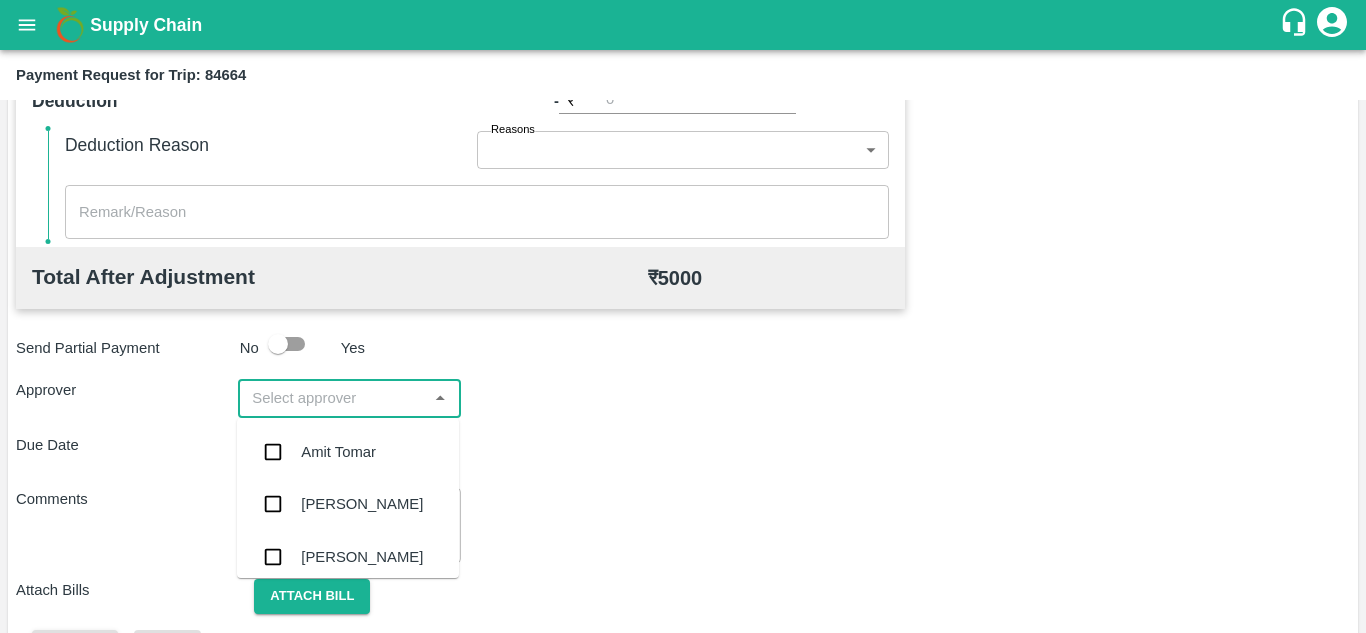 click at bounding box center [332, 398] 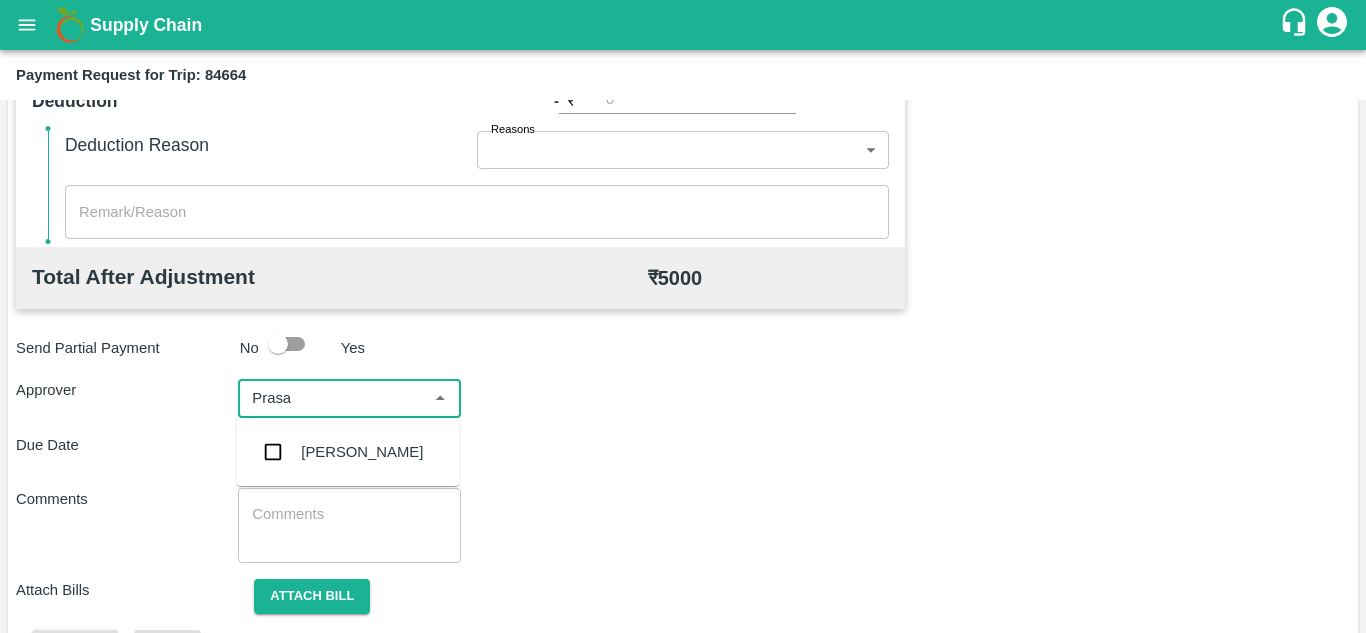 type on "Prasad" 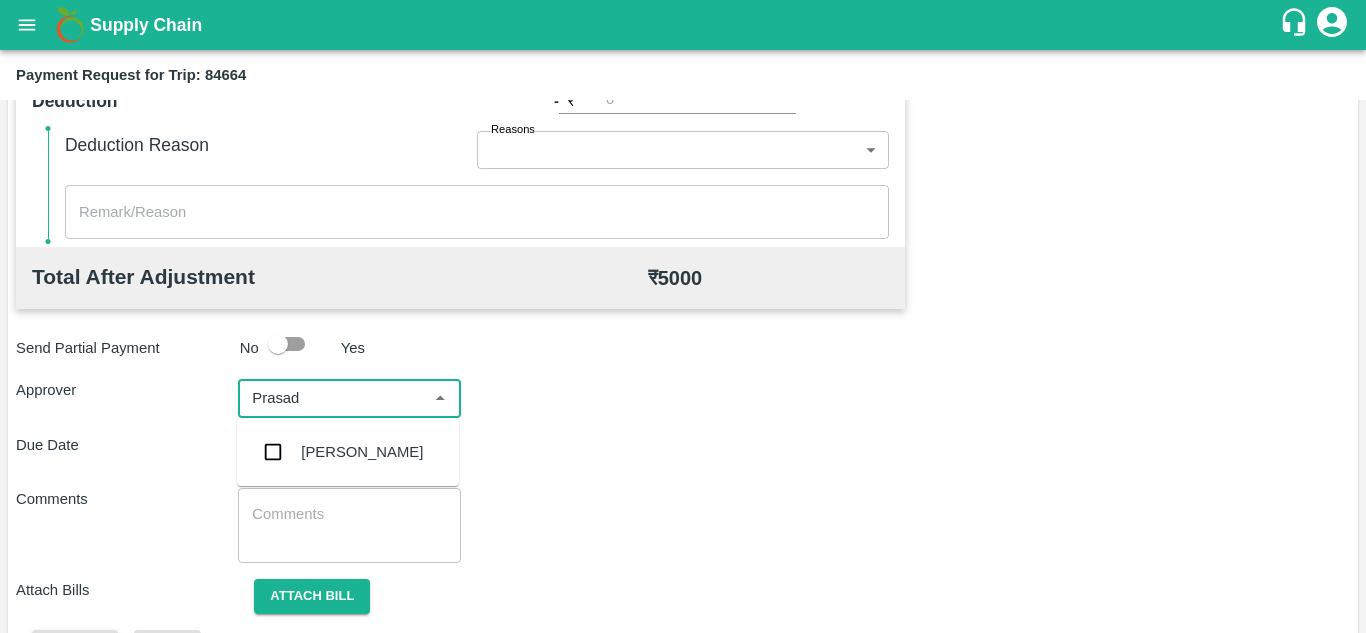 drag, startPoint x: 372, startPoint y: 430, endPoint x: 372, endPoint y: 463, distance: 33 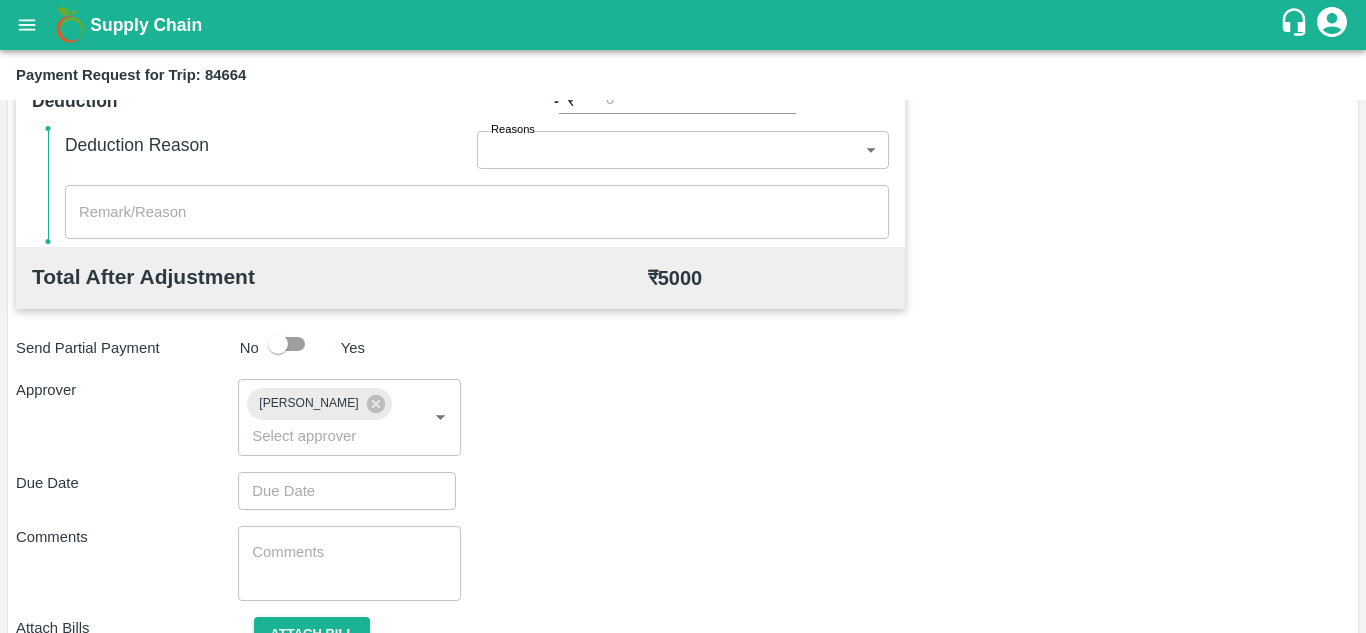 click on "Total Transportation Cost  ₹ 5000 Advance payment - ₹ Additional Charges(+) Inam + ₹ Loading/Unloading Charges + ₹ Loading Detention + ₹ Unloading Detention + ₹ Deduction - ₹ Deduction Reason Reasons ​ Reasons x ​ Total After Adjustment  ₹ 5000 Send Partial Payment No Yes Approver Prasad Waghade ​ Due Date ​ Comments x ​ Attach Bills Attach bill Cancel Save" at bounding box center (683, 200) 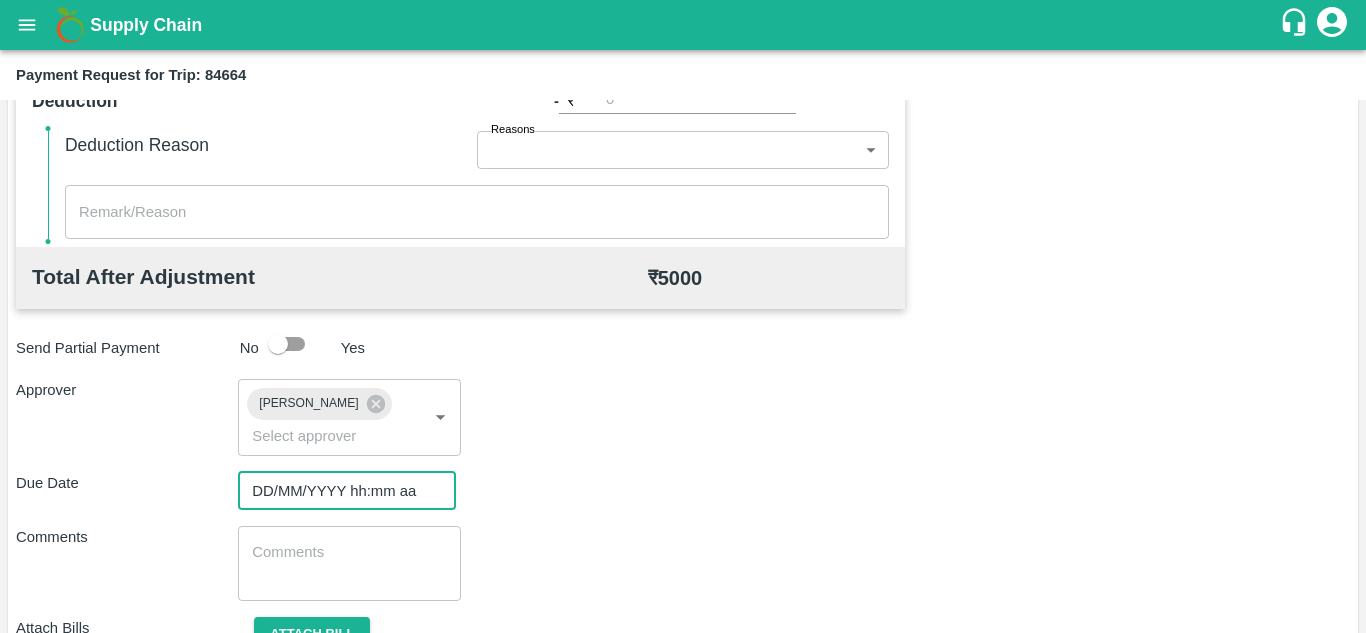 click on "DD/MM/YYYY hh:mm aa" at bounding box center (340, 491) 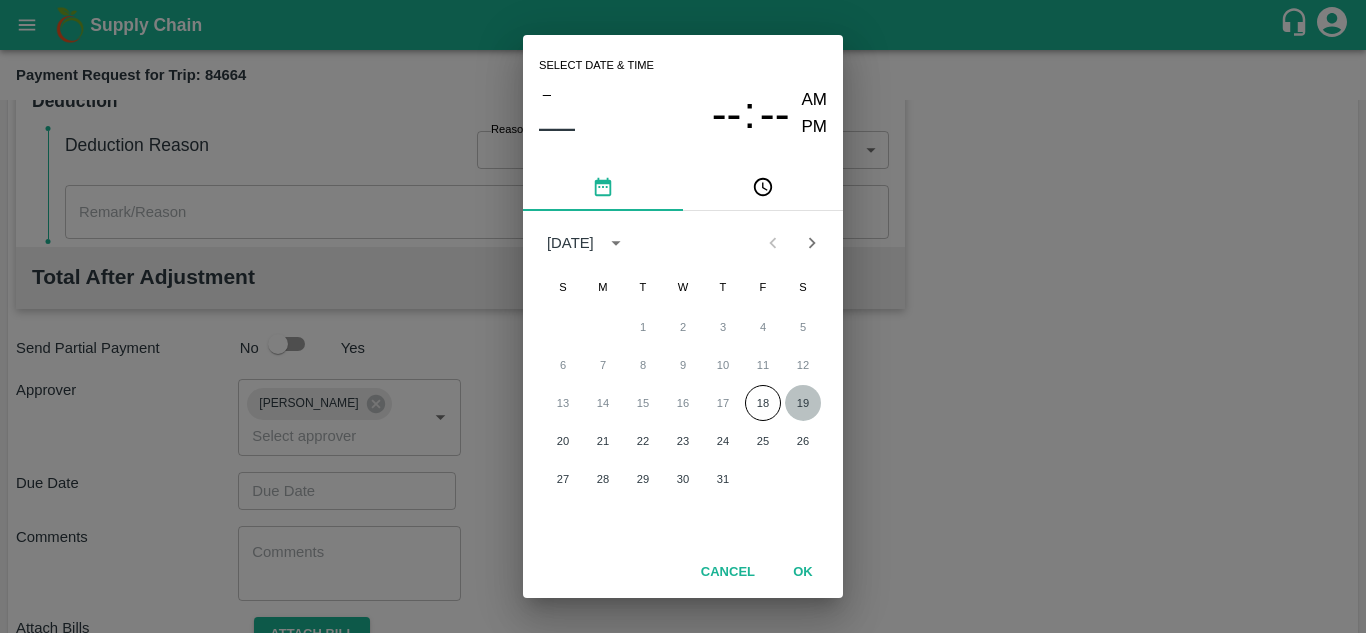 click on "19" at bounding box center [803, 403] 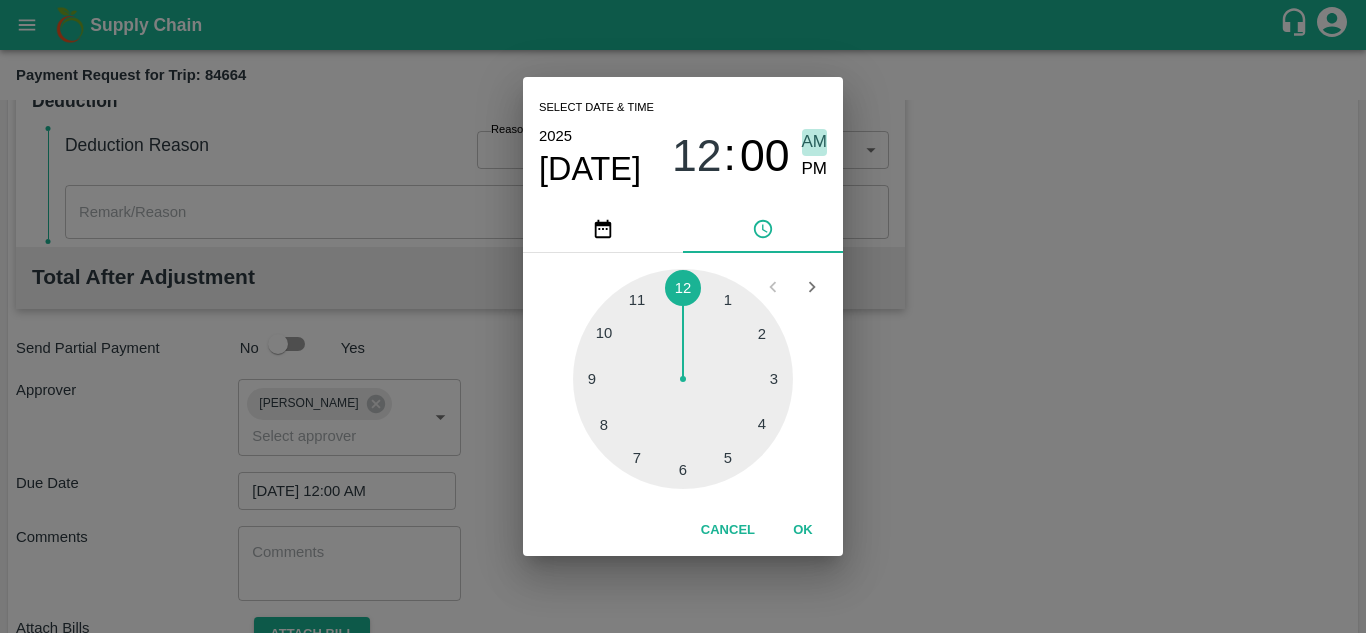 click on "AM" at bounding box center [815, 142] 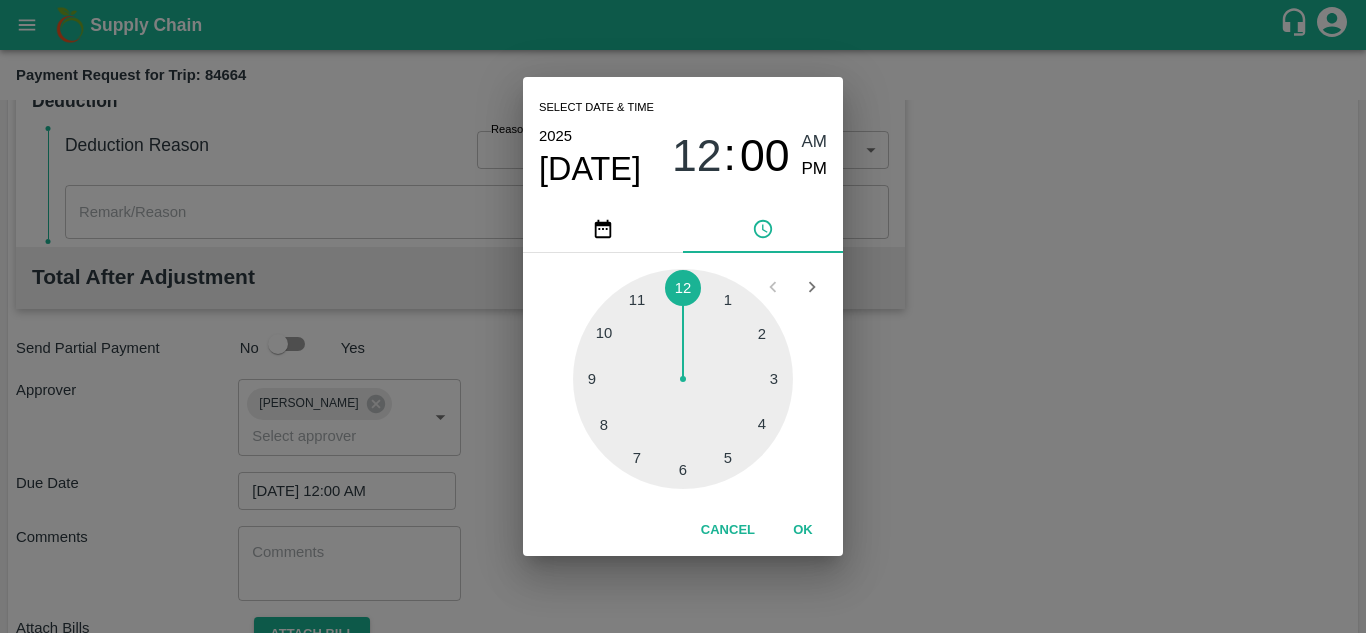 click on "OK" at bounding box center (803, 530) 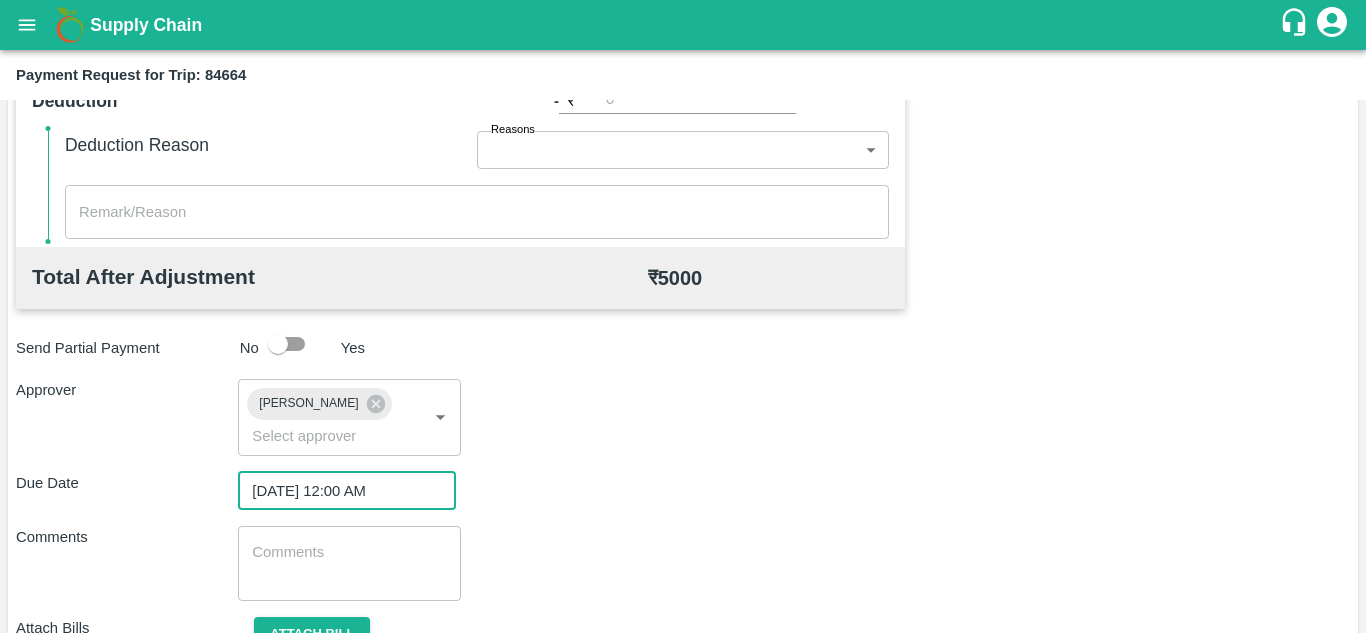 scroll, scrollTop: 948, scrollLeft: 0, axis: vertical 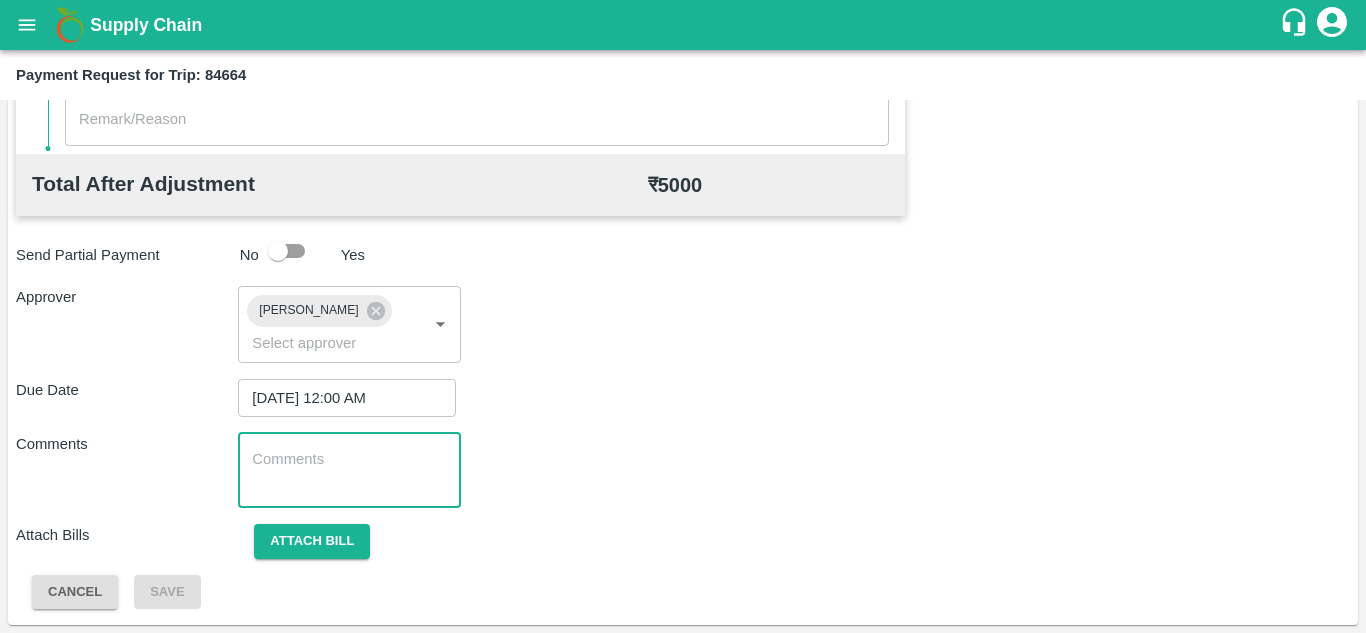 click at bounding box center (349, 470) 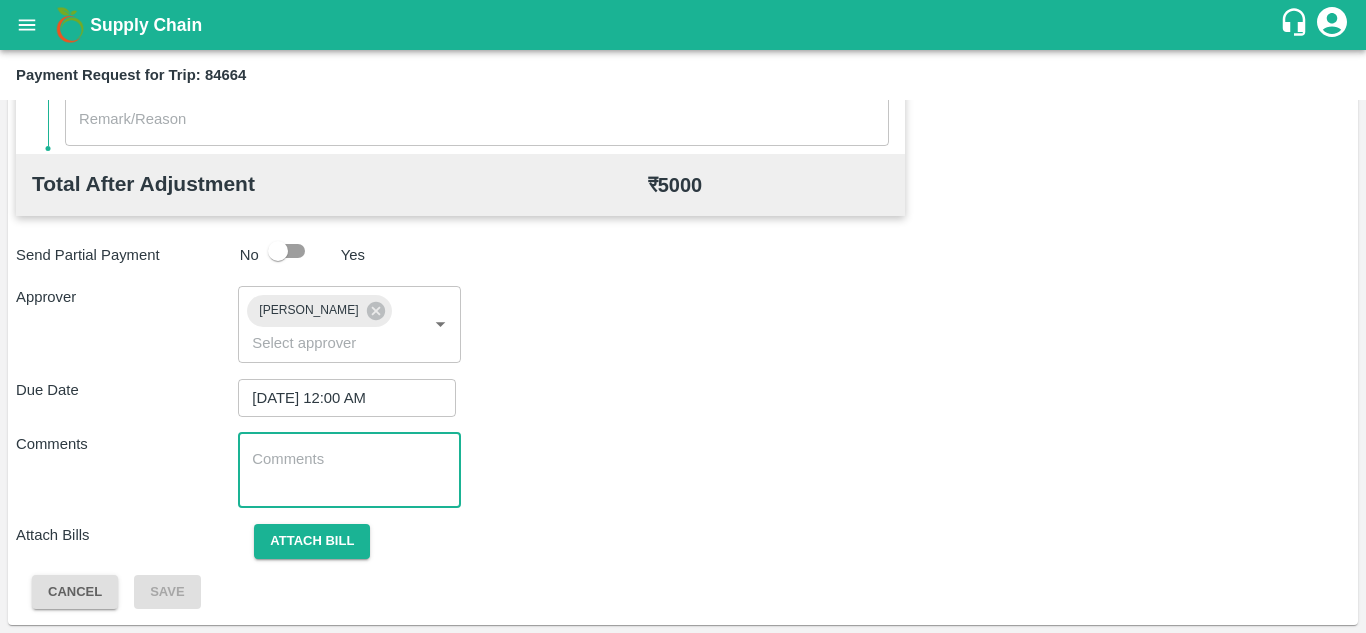 paste on "Transport Bill" 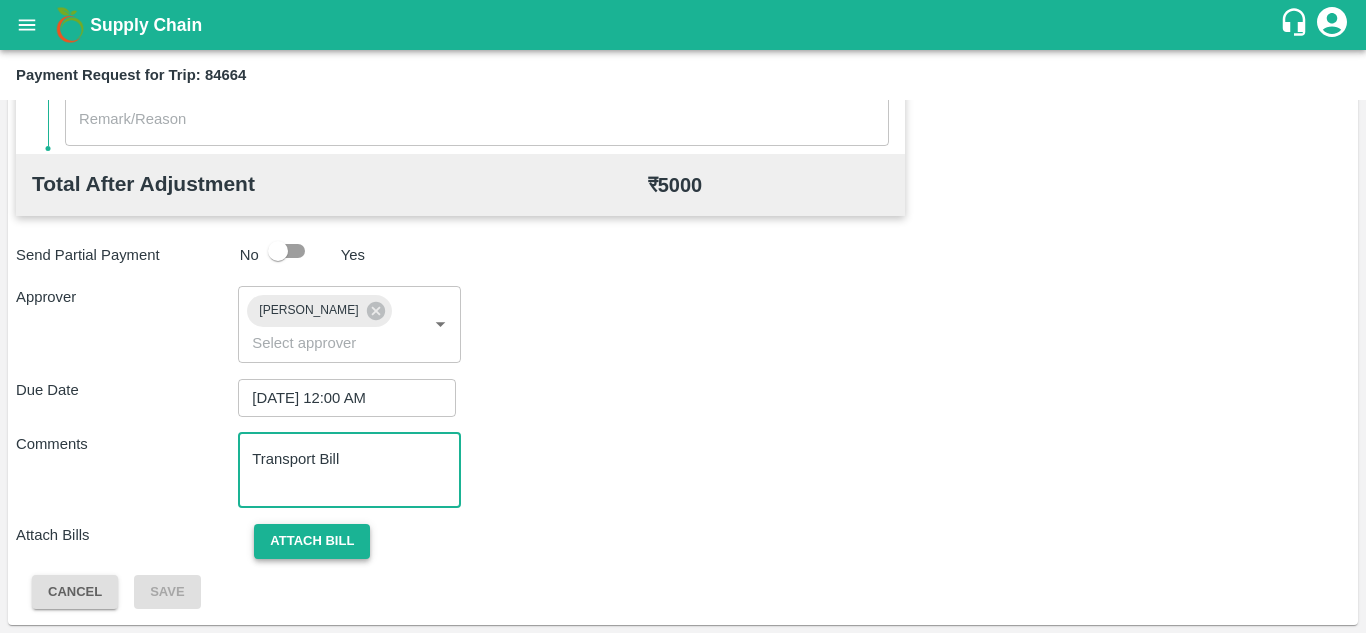 type on "Transport Bill" 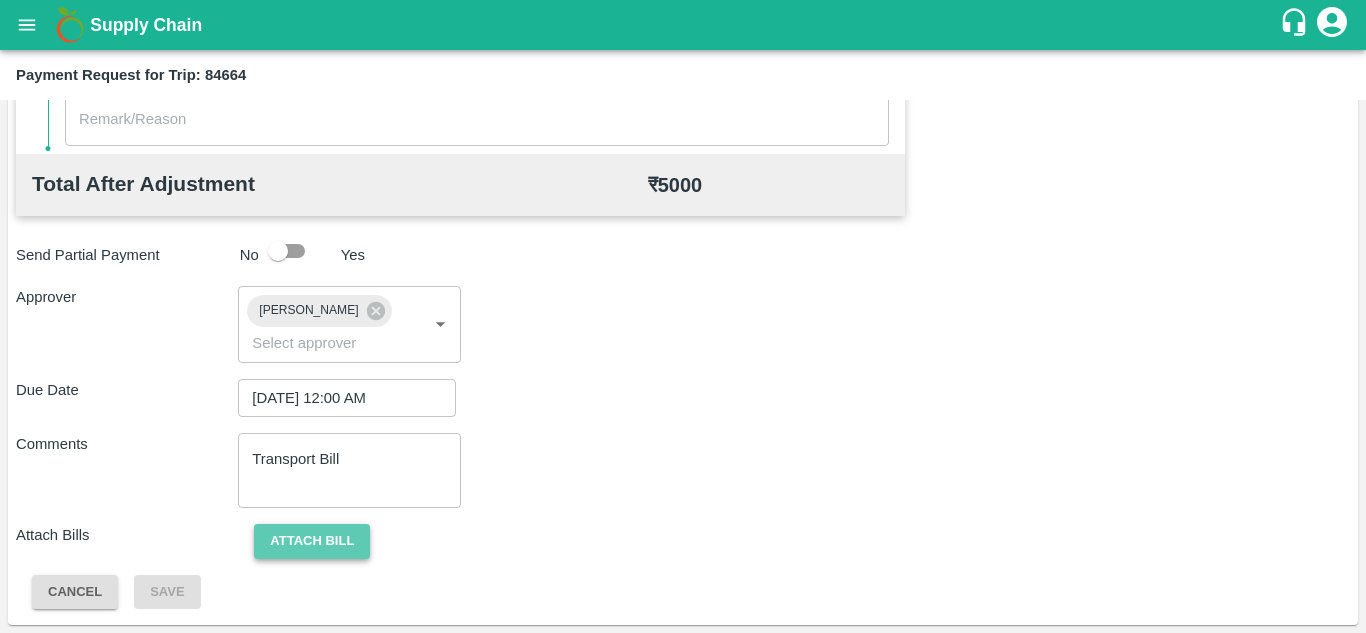 click on "Attach bill" at bounding box center [312, 541] 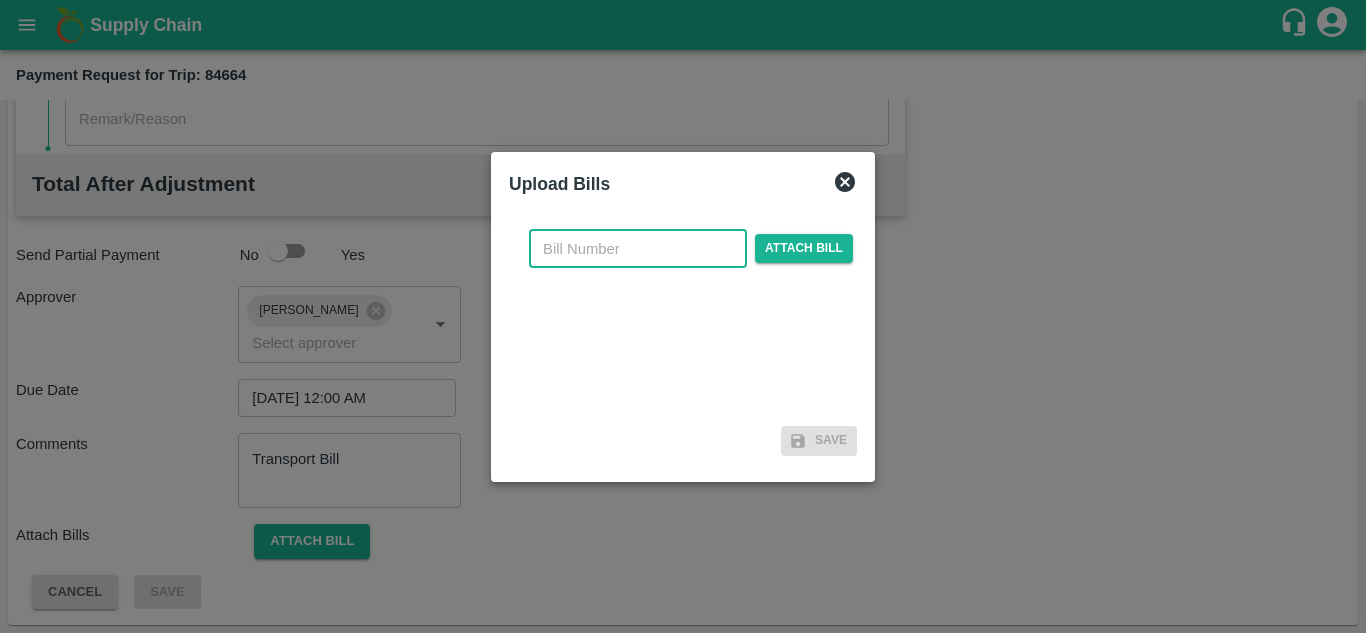 click at bounding box center [638, 249] 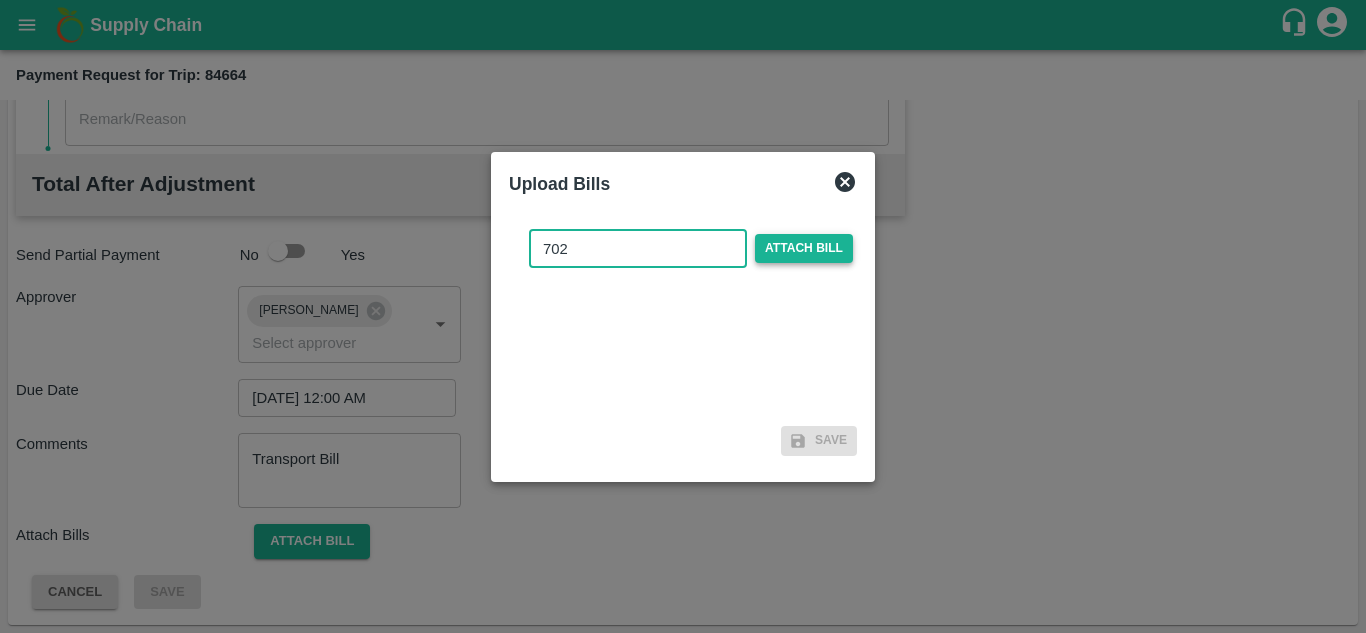 type on "702" 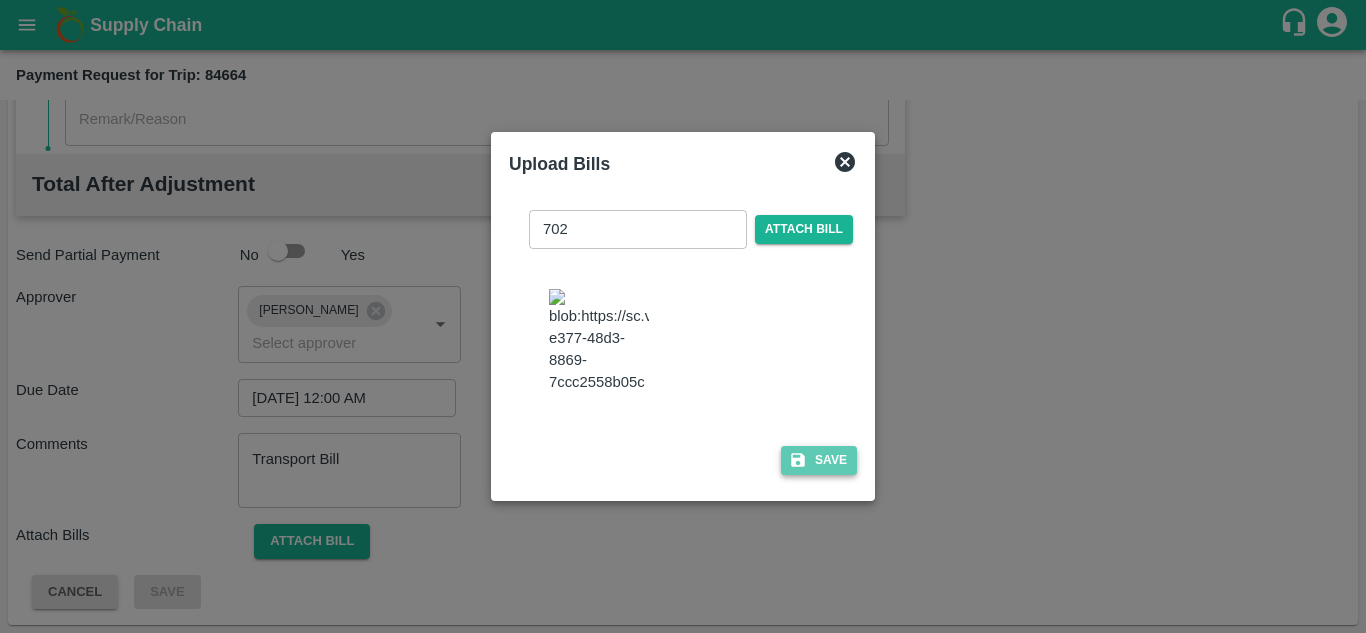 click on "Save" at bounding box center [819, 460] 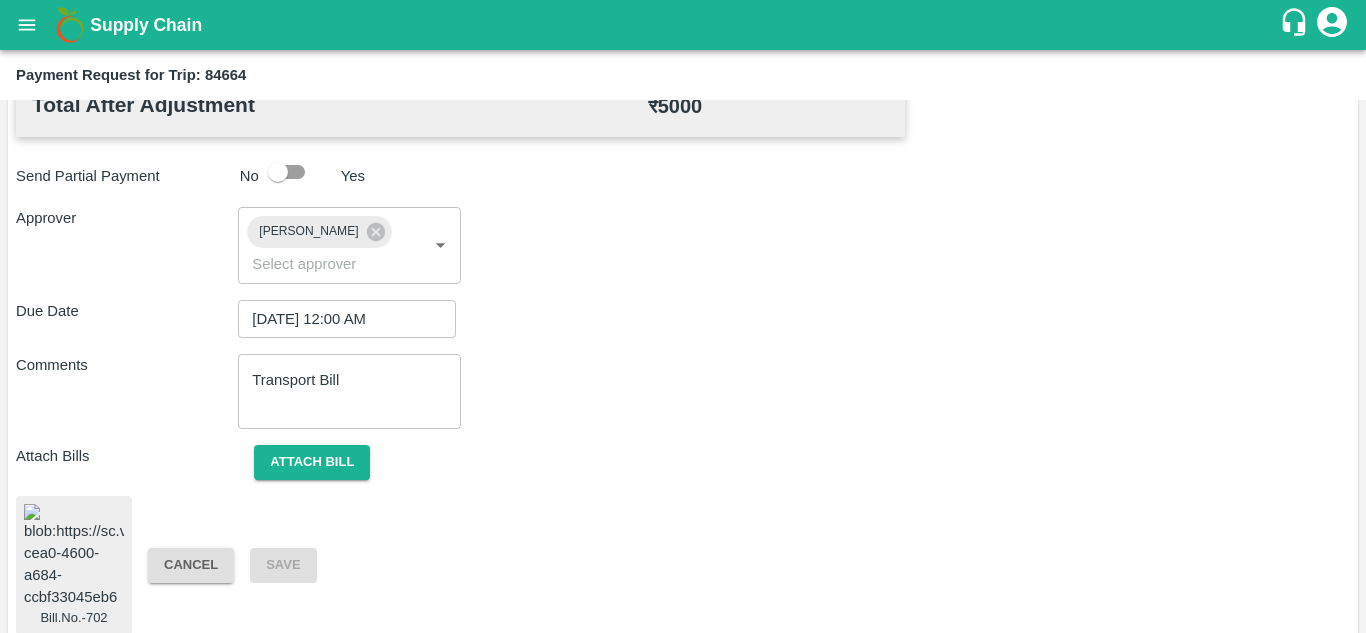 scroll, scrollTop: 1080, scrollLeft: 0, axis: vertical 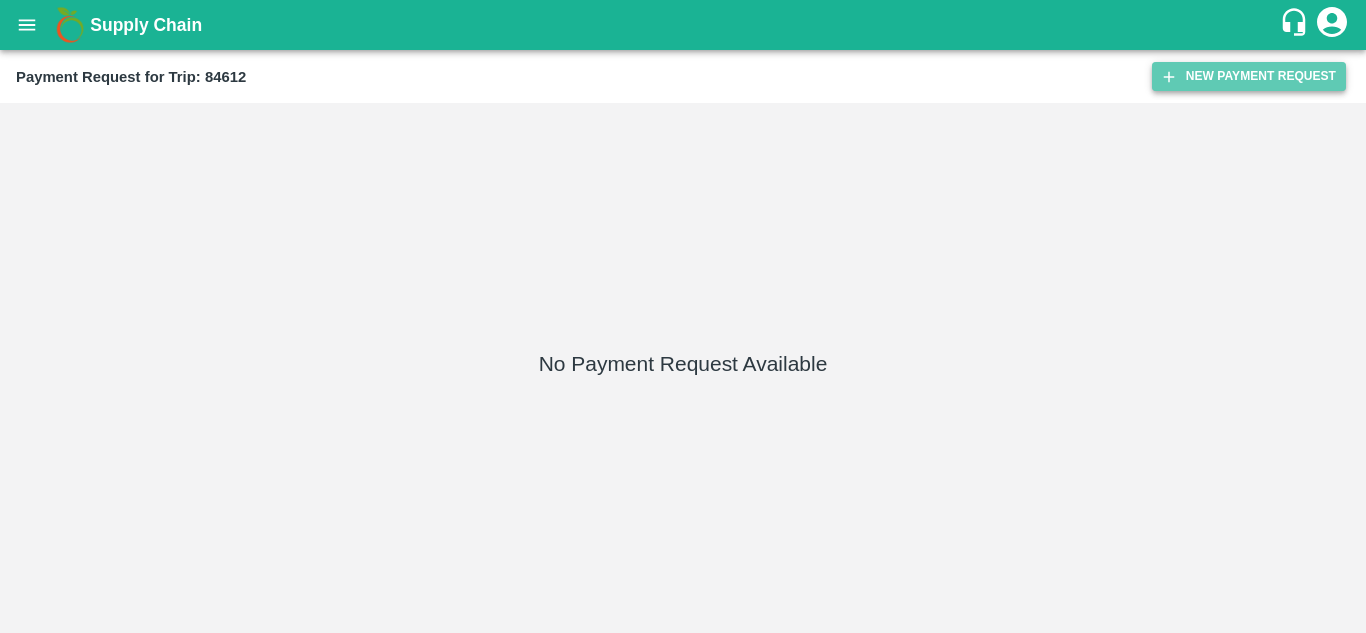 click on "New Payment Request" at bounding box center [1249, 76] 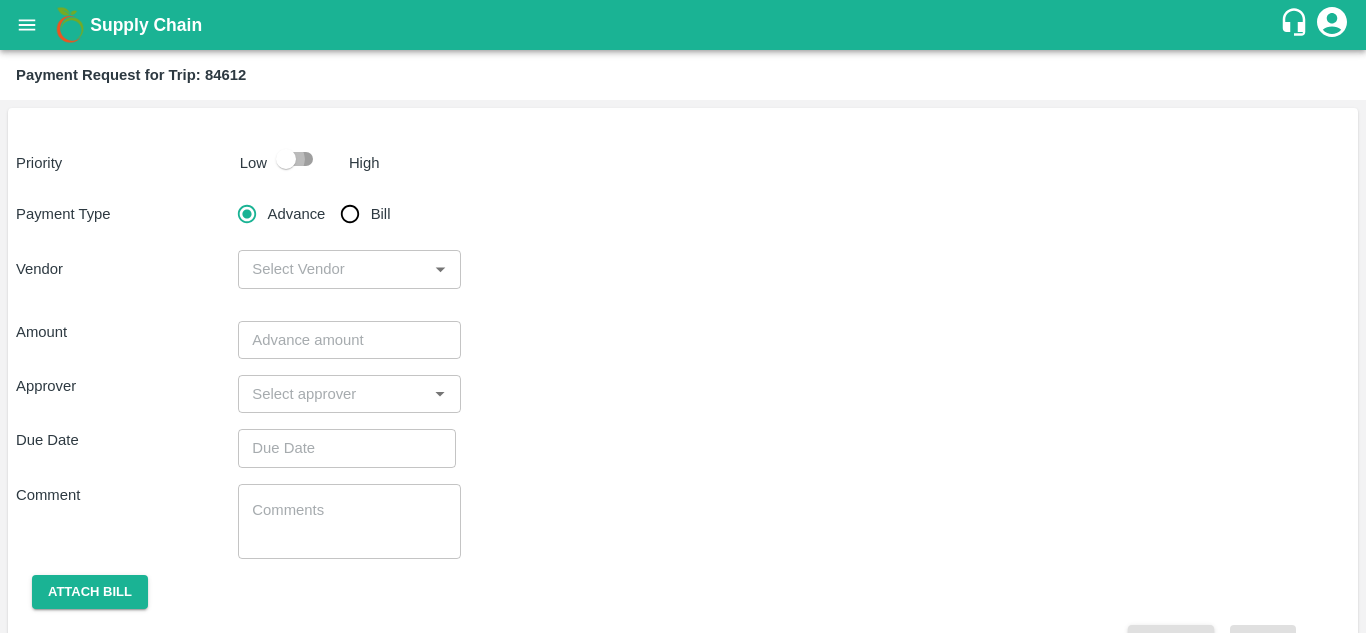 click at bounding box center (286, 159) 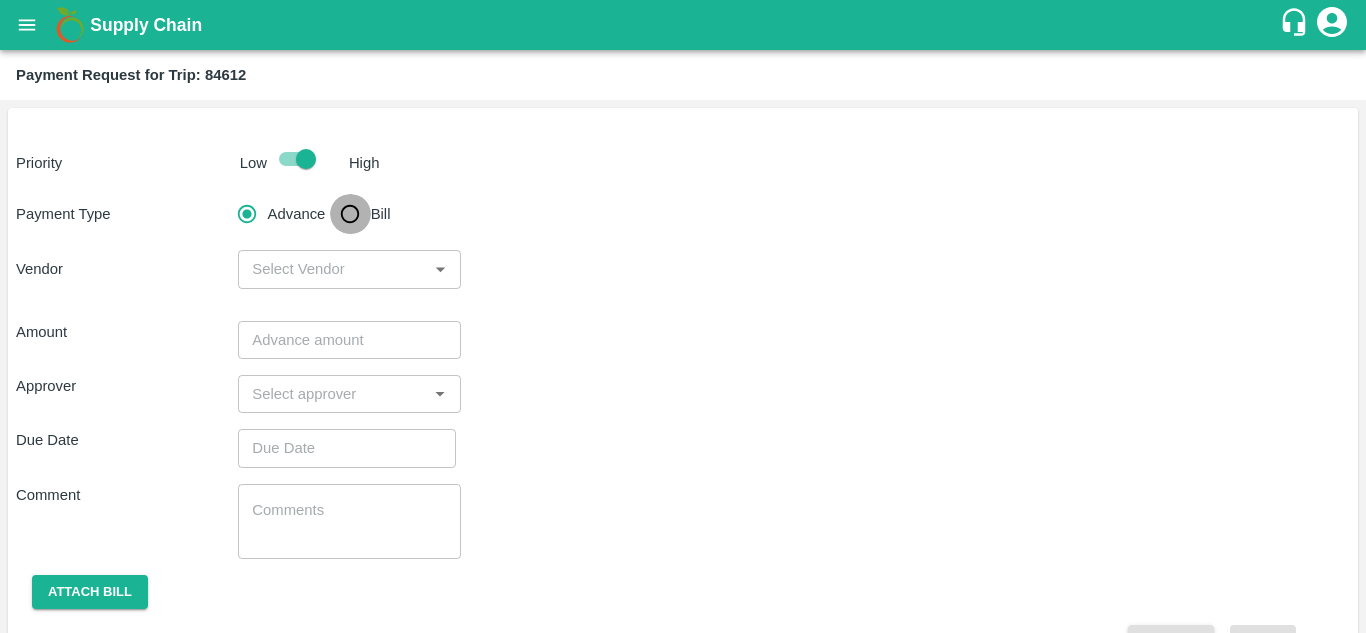 click on "Bill" at bounding box center (350, 214) 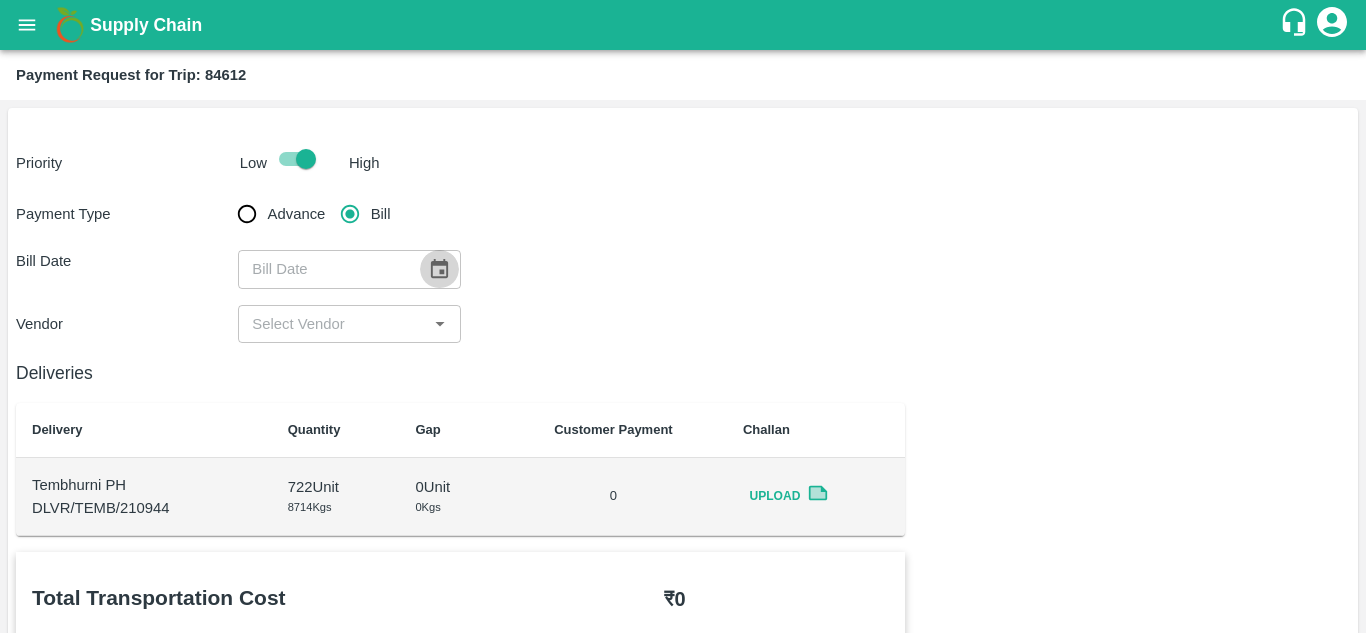 click 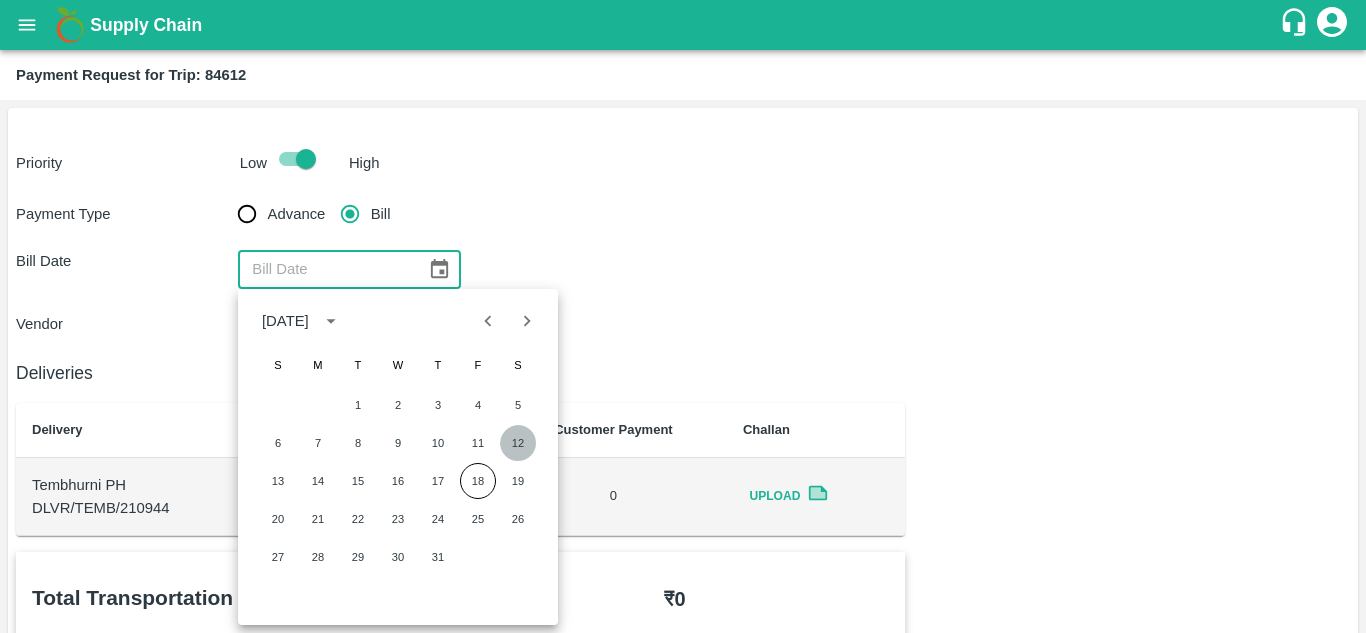 click on "12" at bounding box center (518, 443) 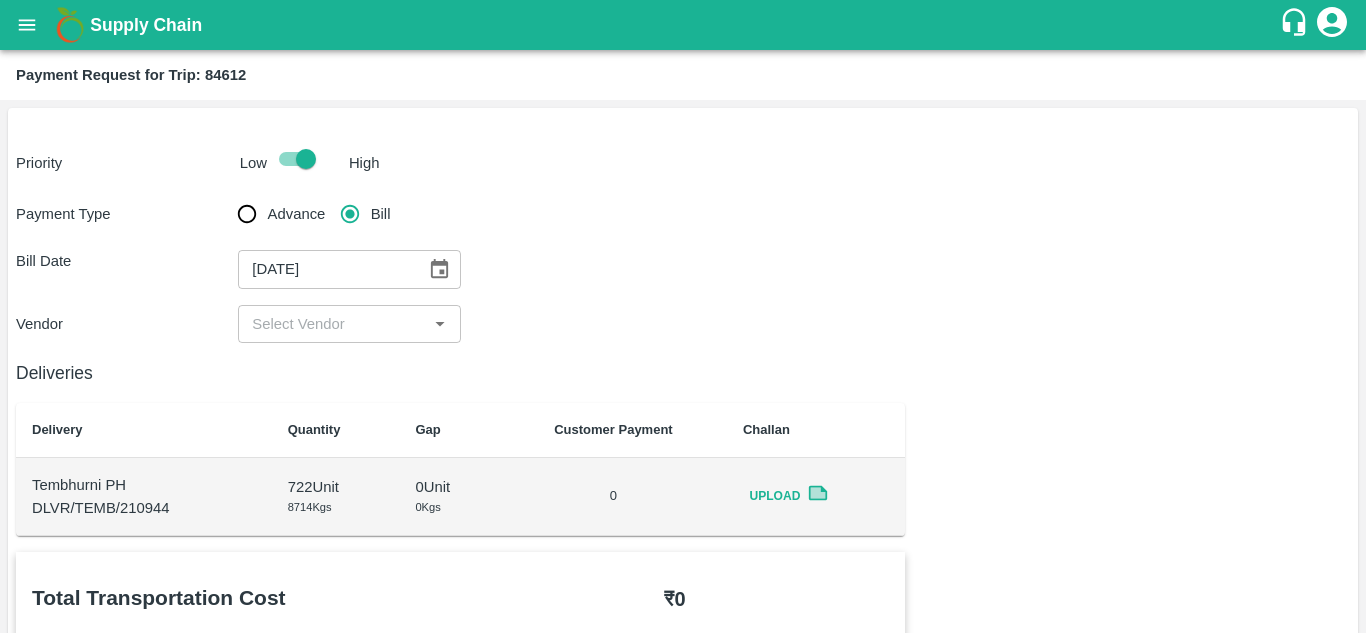 click on "​" at bounding box center (349, 324) 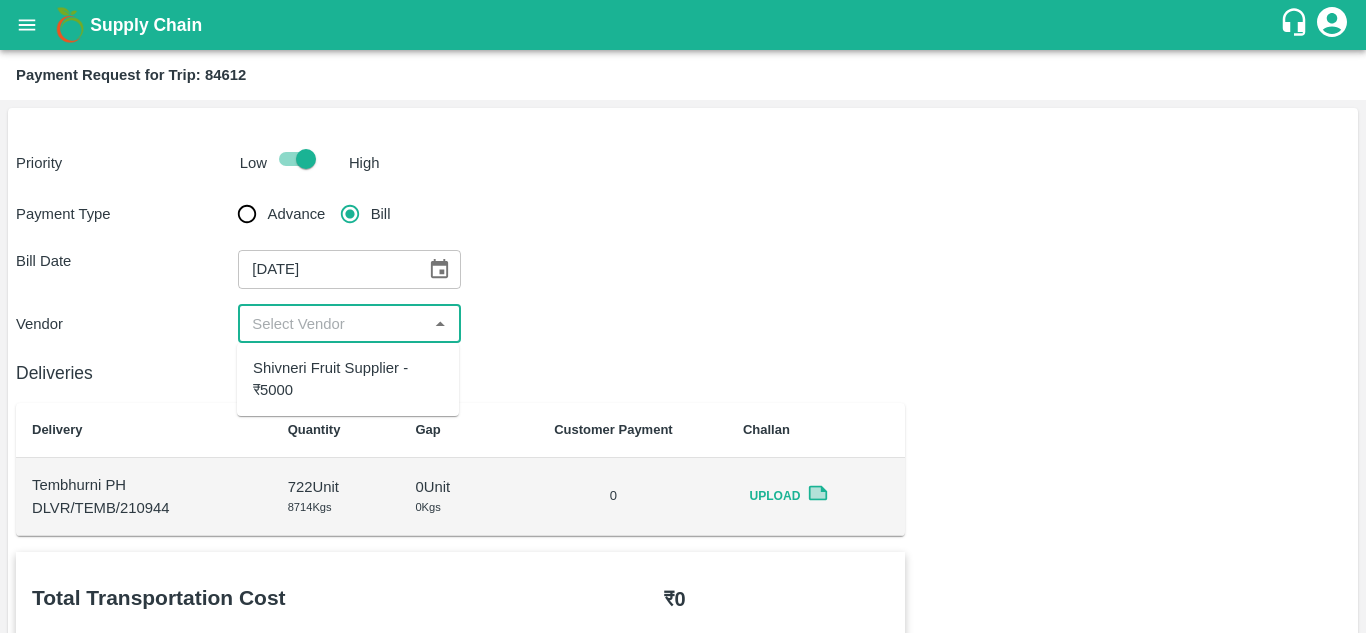 click on "Shivneri Fruit Supplier - ₹5000" at bounding box center (348, 379) 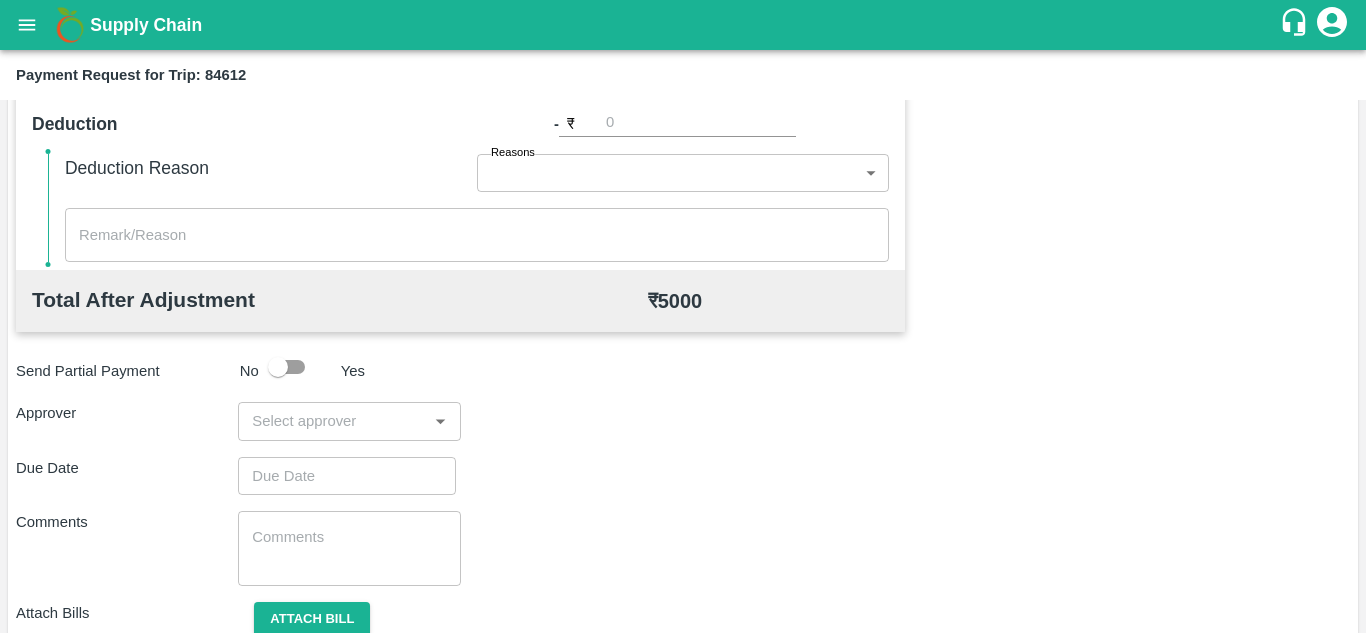 scroll, scrollTop: 855, scrollLeft: 0, axis: vertical 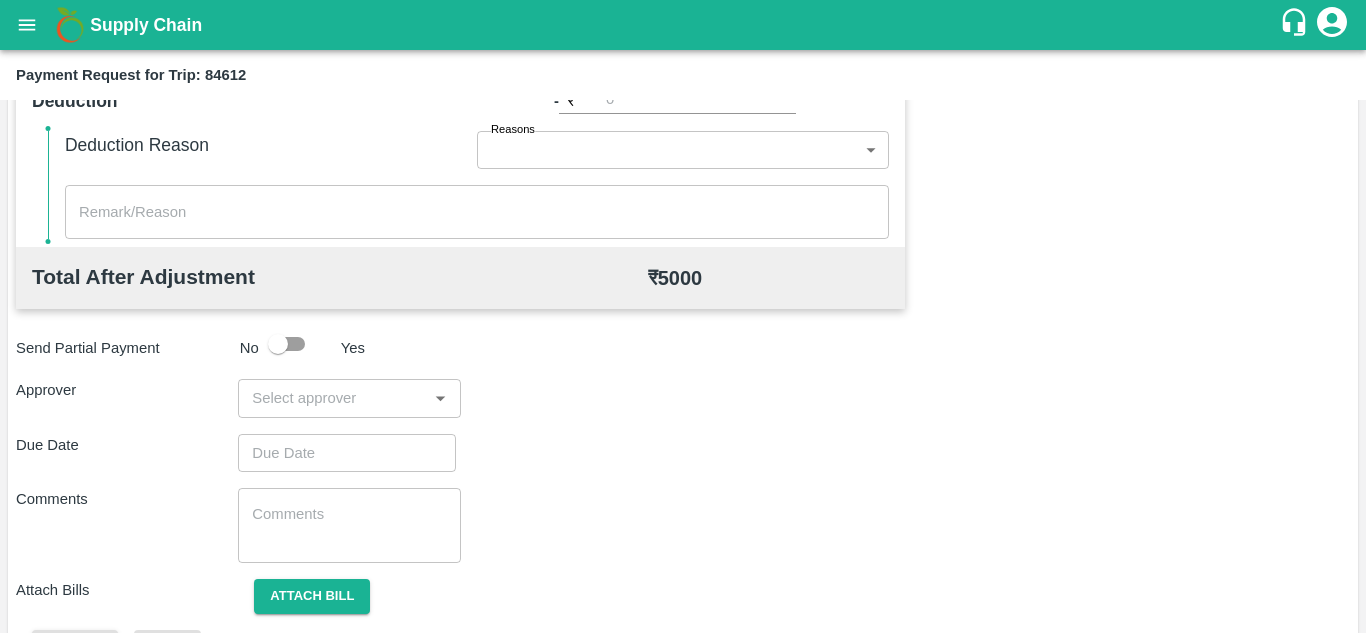 click on "Total Transportation Cost  ₹ 5000 Advance payment - ₹ Additional Charges(+) Inam + ₹ Loading/Unloading Charges + ₹ Loading Detention + ₹ Unloading Detention + ₹ Deduction - ₹ Deduction Reason Reasons ​ Reasons x ​ Total After Adjustment  ₹ 5000 Send Partial Payment No Yes Approver ​ Due Date ​ Comments x ​ Attach Bills Attach bill Cancel Save" at bounding box center (683, 181) 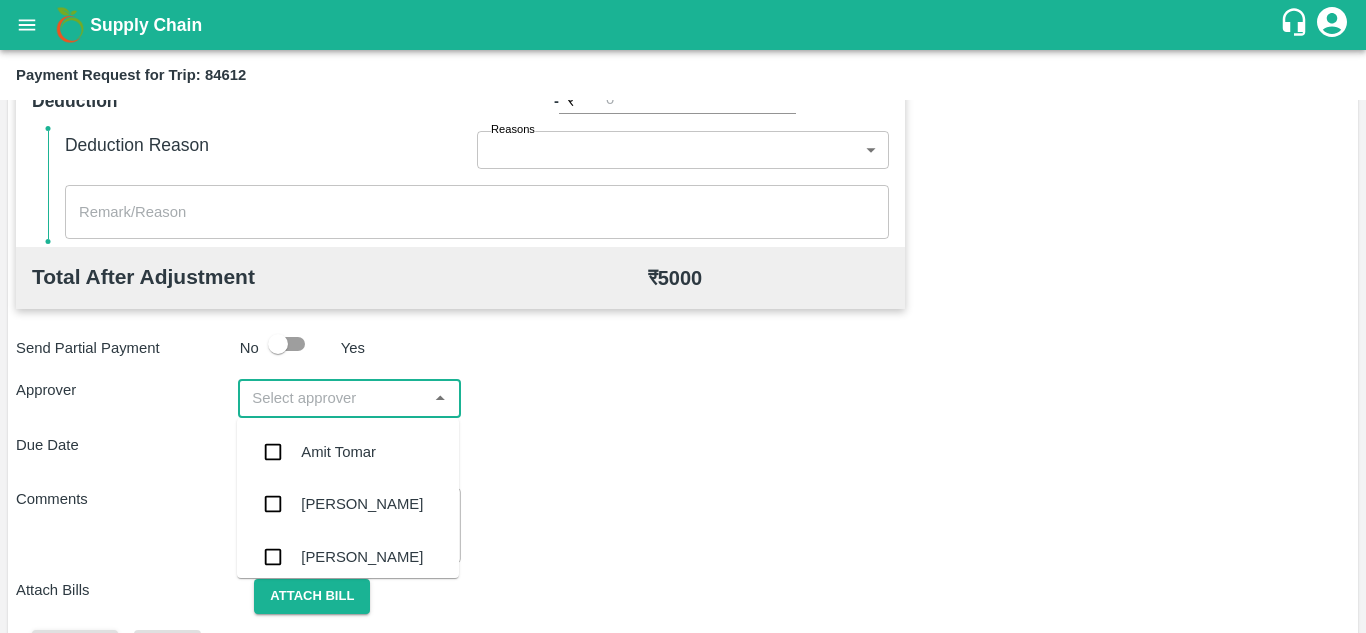 click at bounding box center [332, 398] 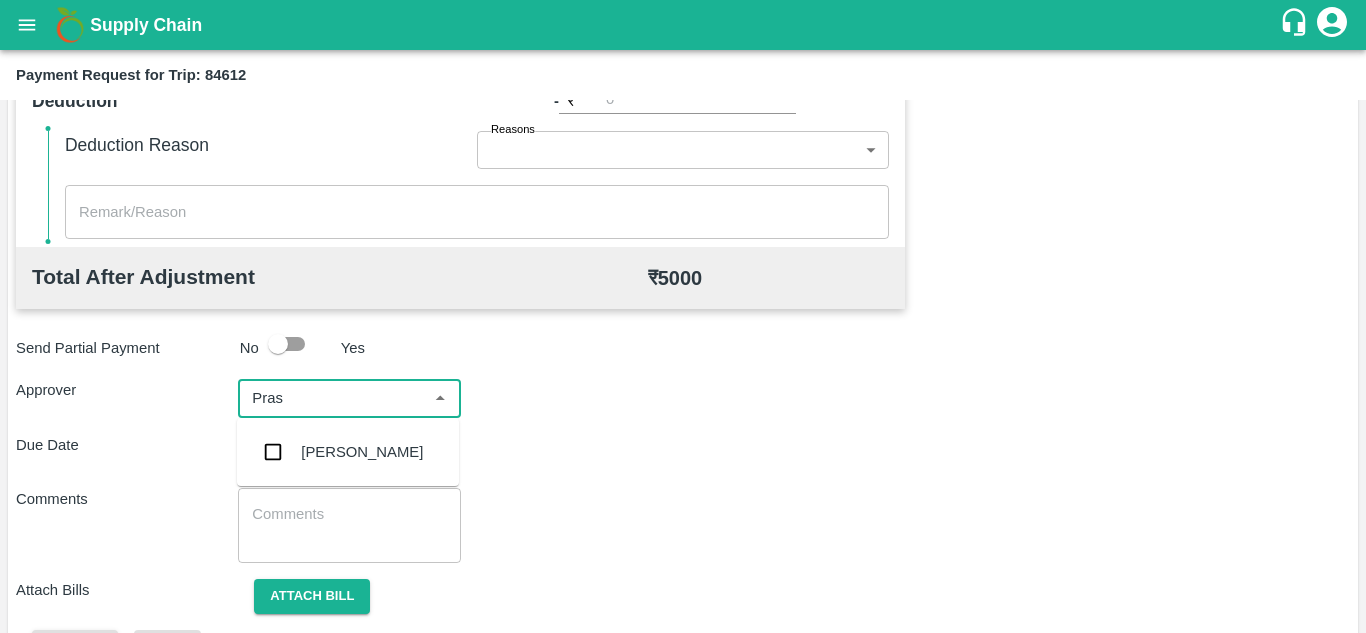 type on "Prasa" 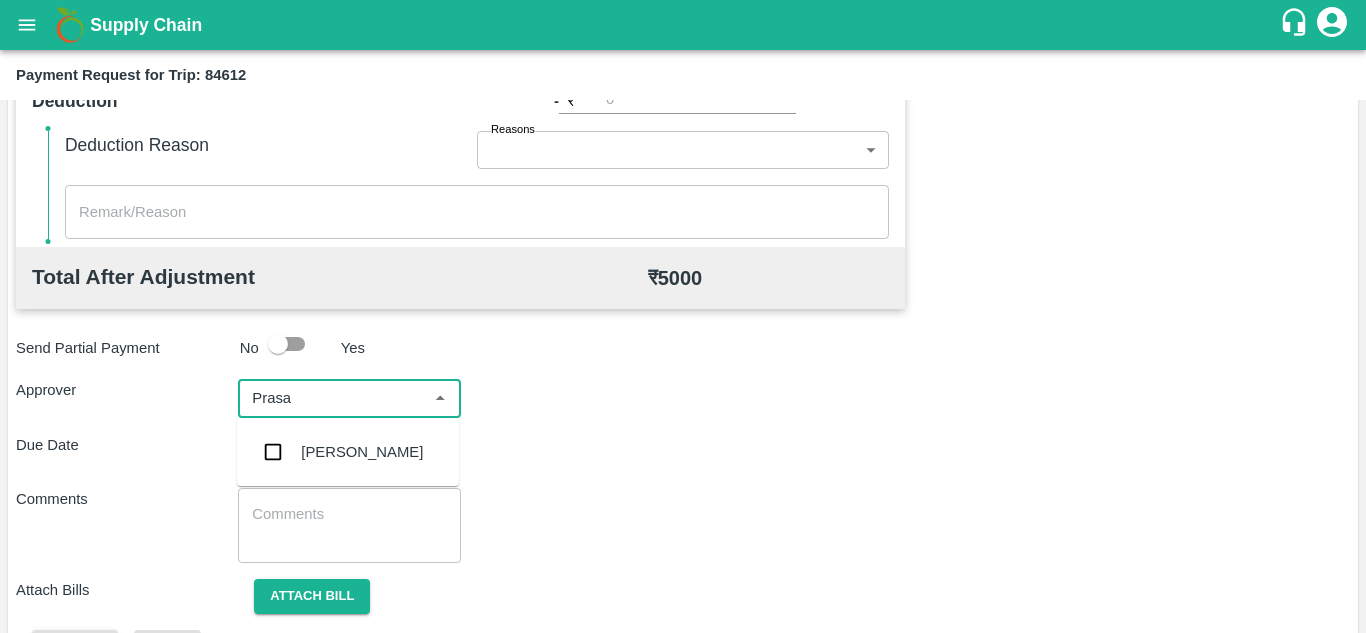 click on "[PERSON_NAME]" at bounding box center [362, 452] 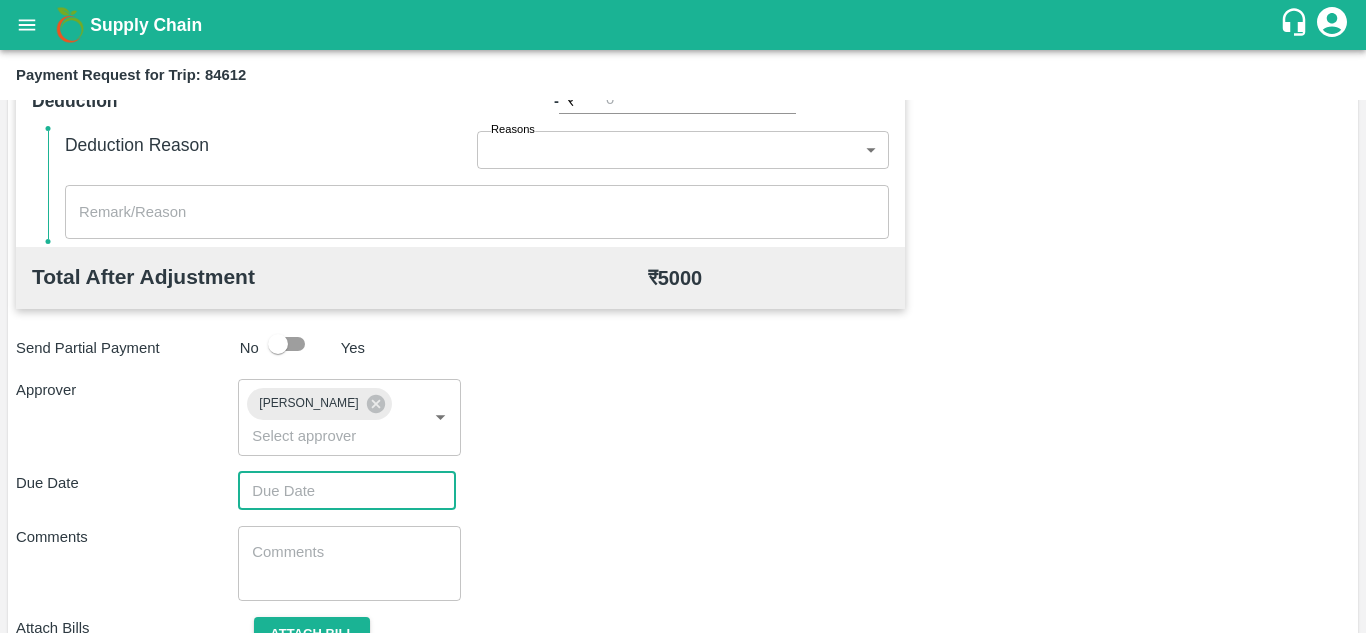type on "DD/MM/YYYY hh:mm aa" 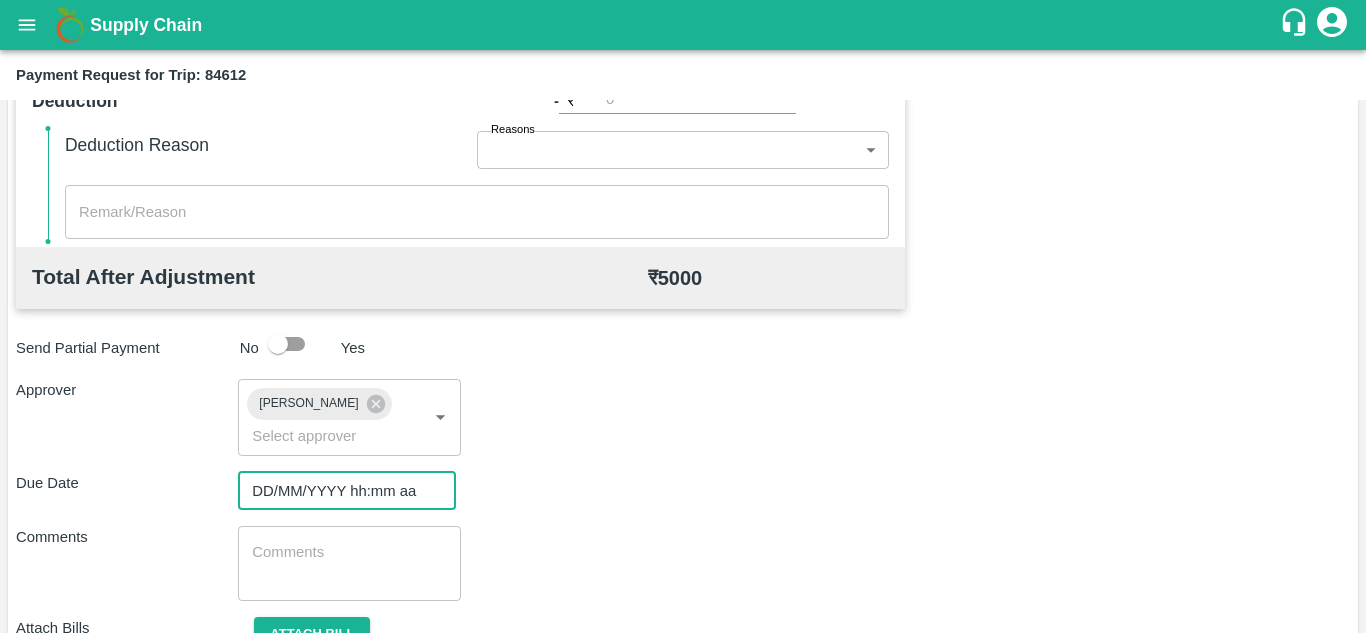 click on "DD/MM/YYYY hh:mm aa" at bounding box center [340, 491] 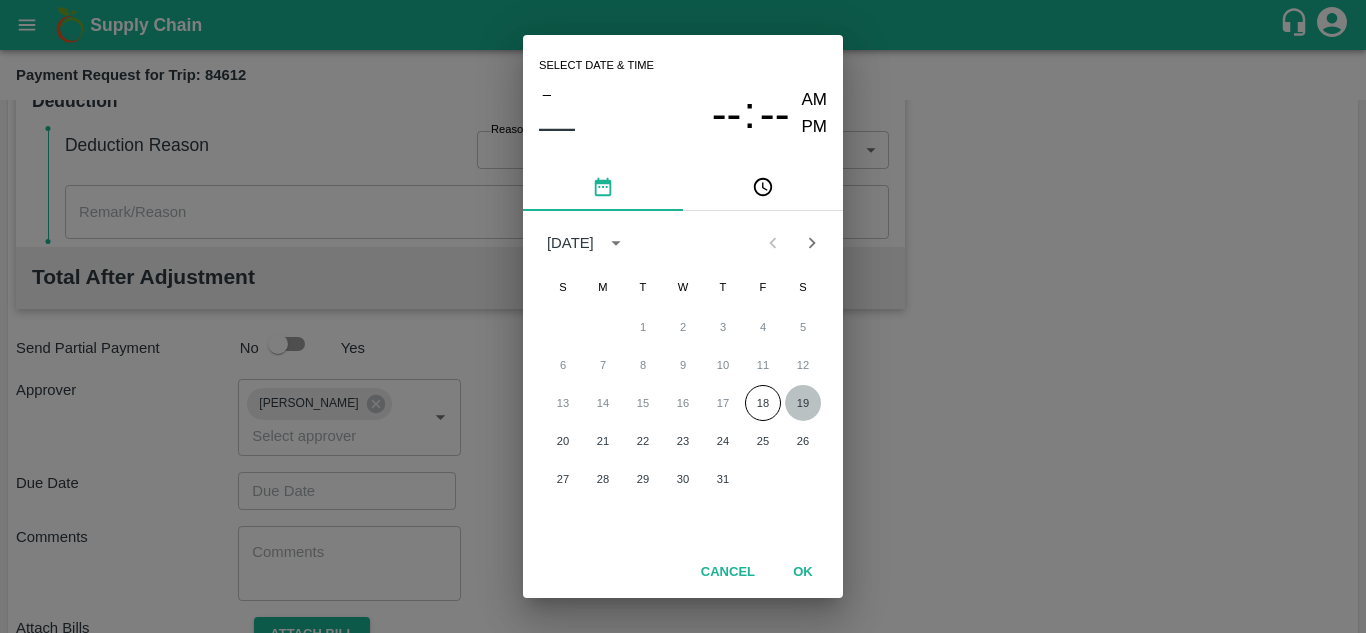 click on "19" at bounding box center (803, 403) 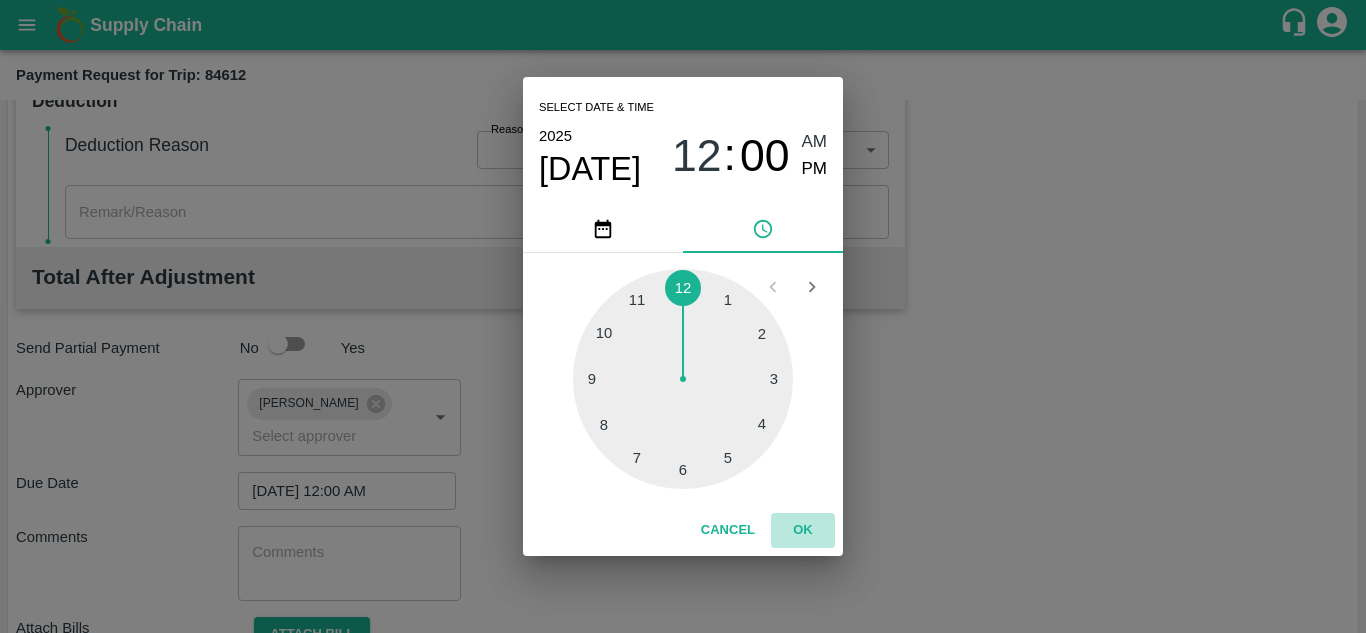 click on "OK" at bounding box center [803, 530] 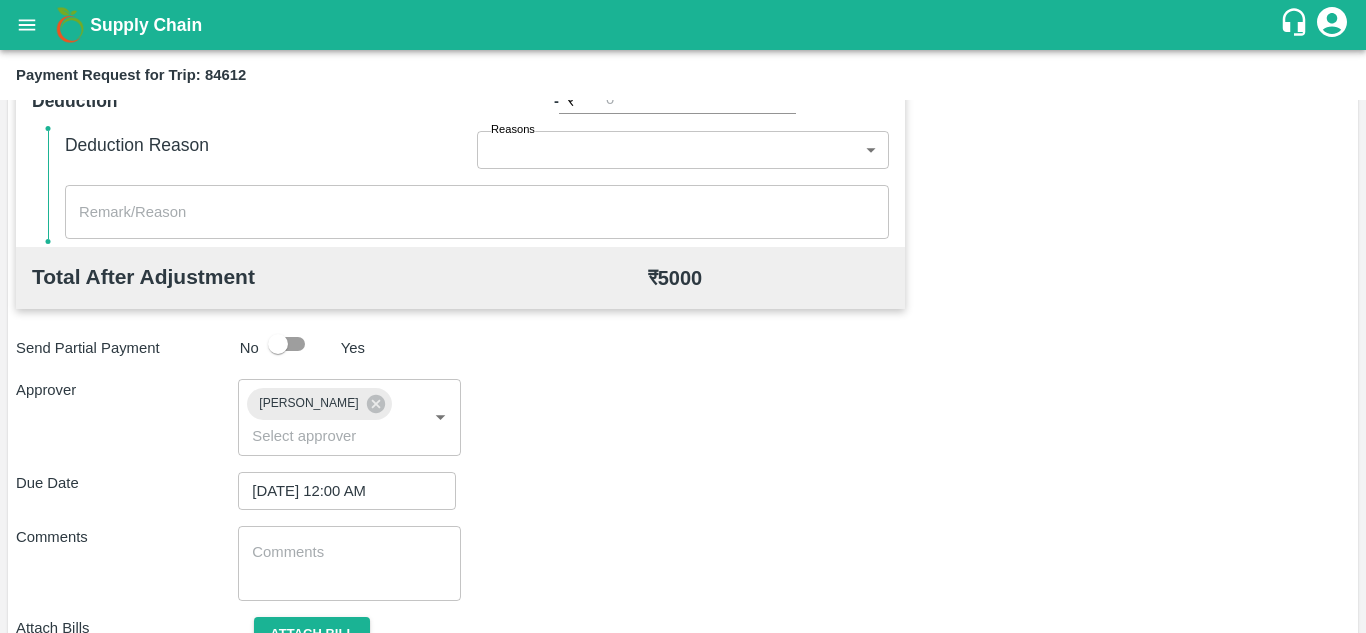 click on "Approver Prasad Waghade ​" at bounding box center (683, 417) 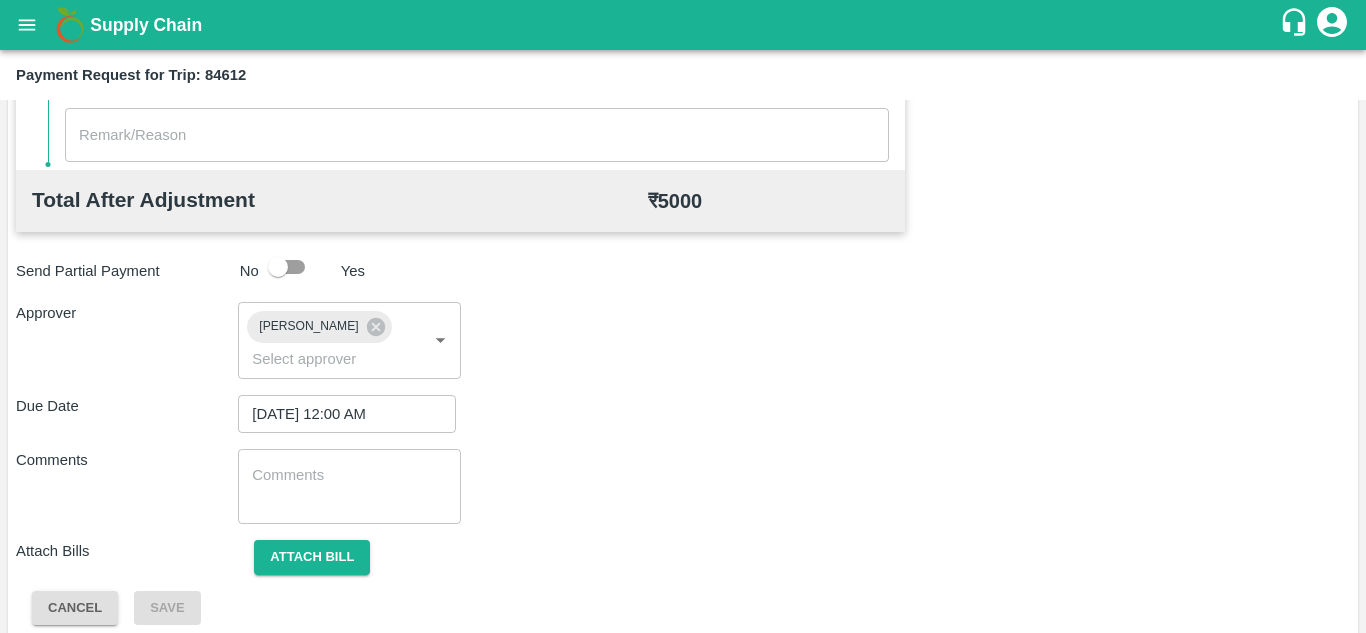 scroll, scrollTop: 948, scrollLeft: 0, axis: vertical 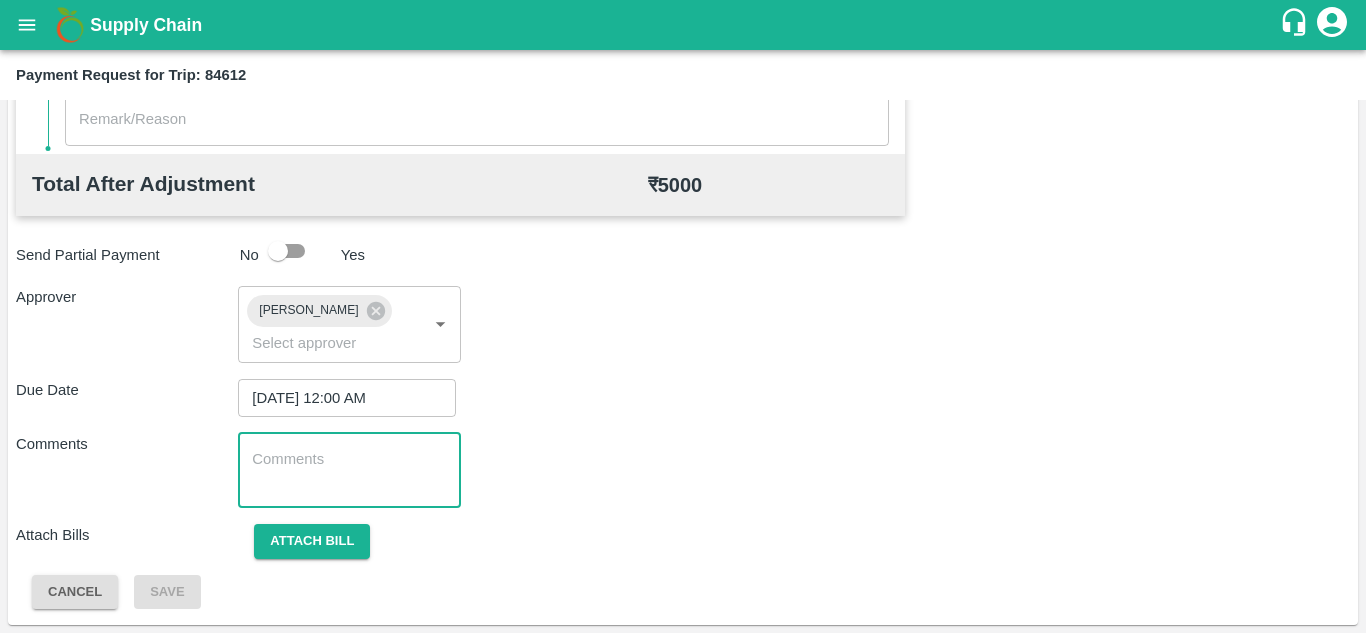 click at bounding box center (349, 470) 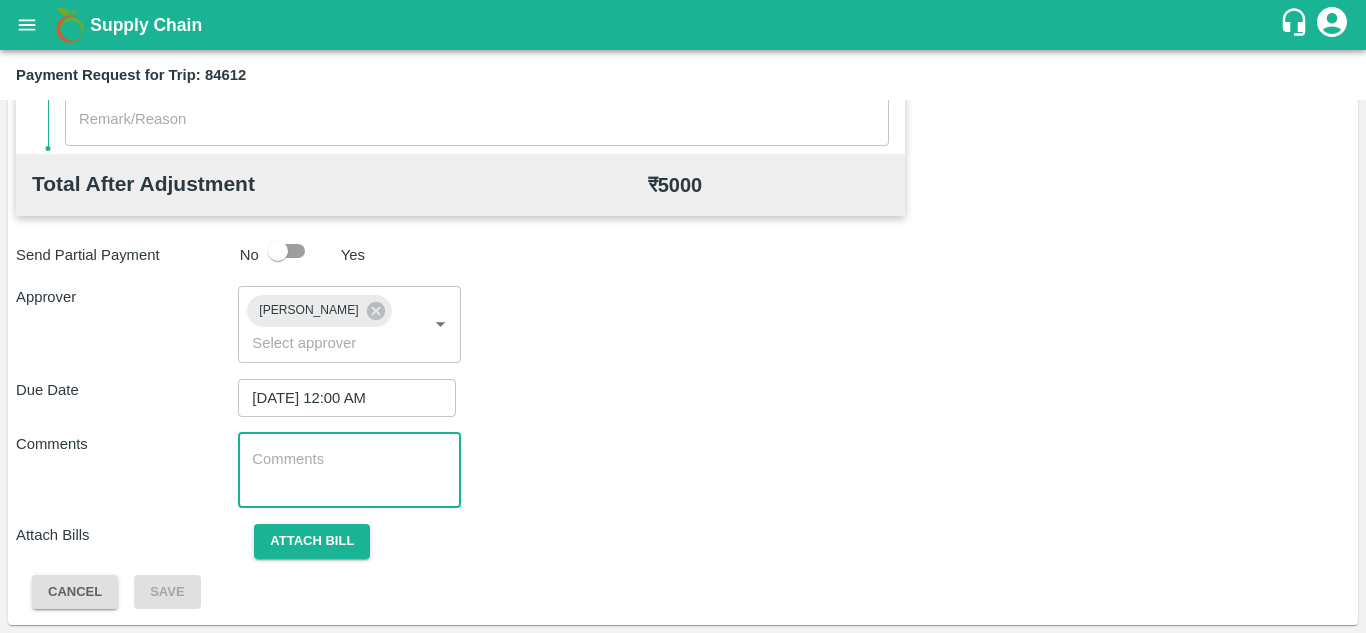 paste on "Transport Bill" 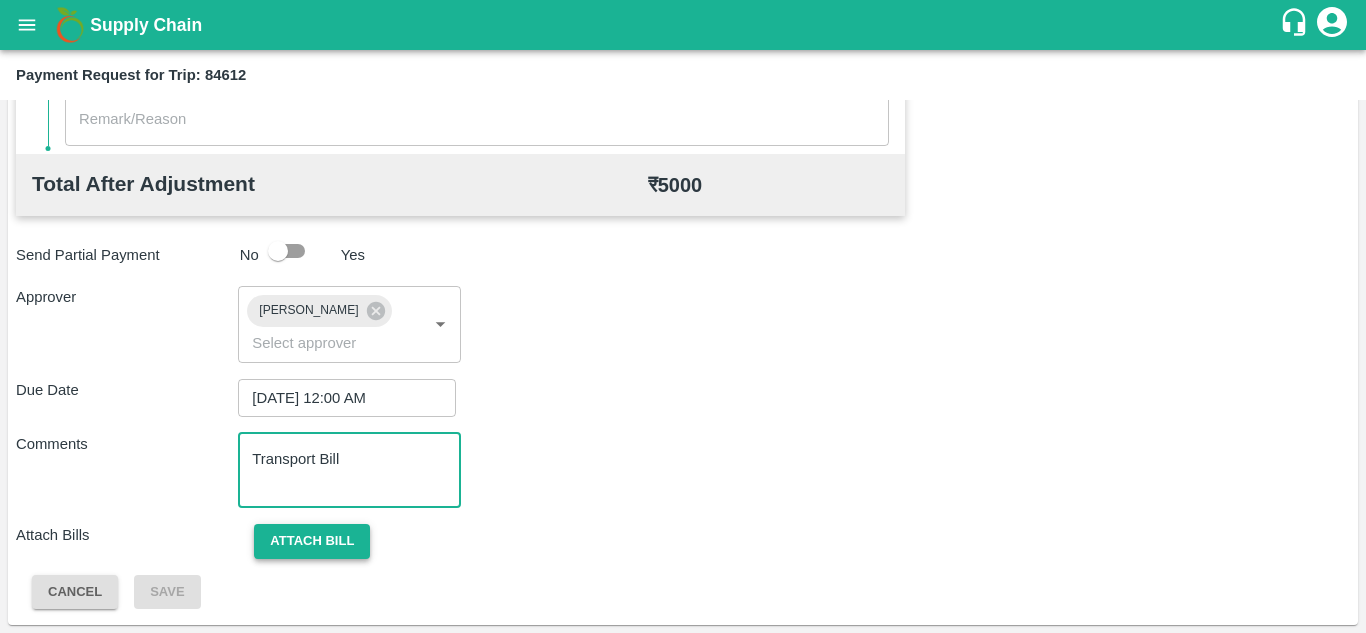 type on "Transport Bill" 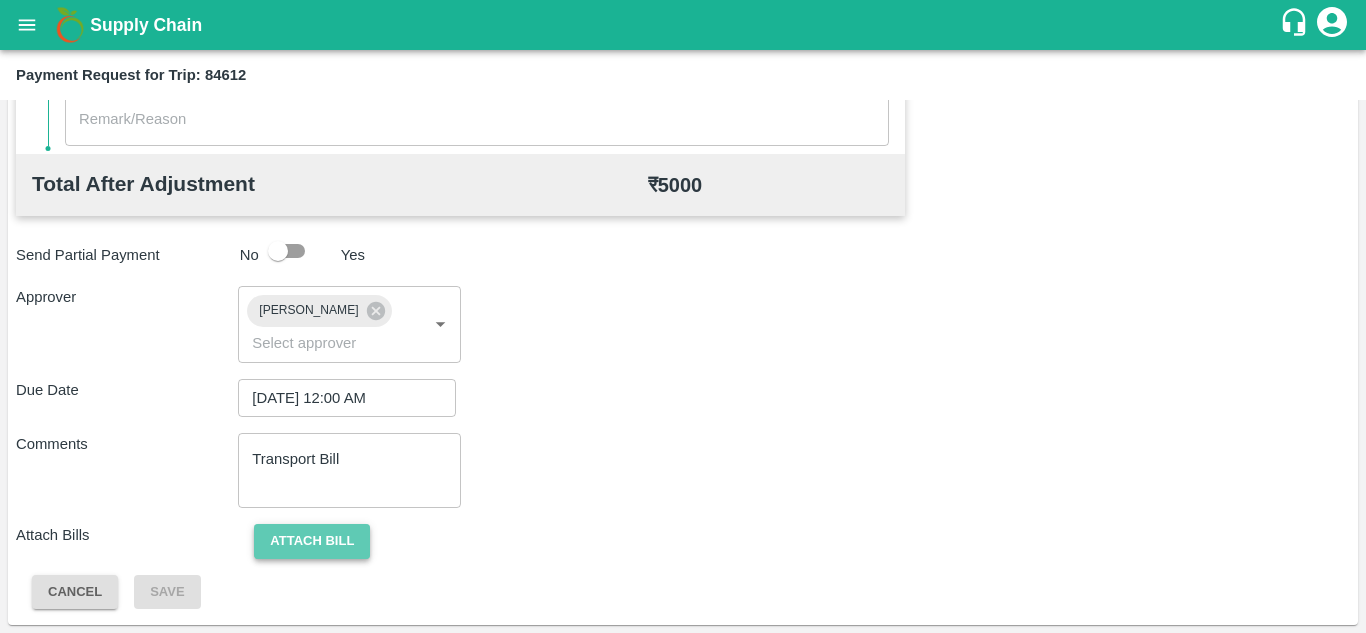 click on "Attach bill" at bounding box center (312, 541) 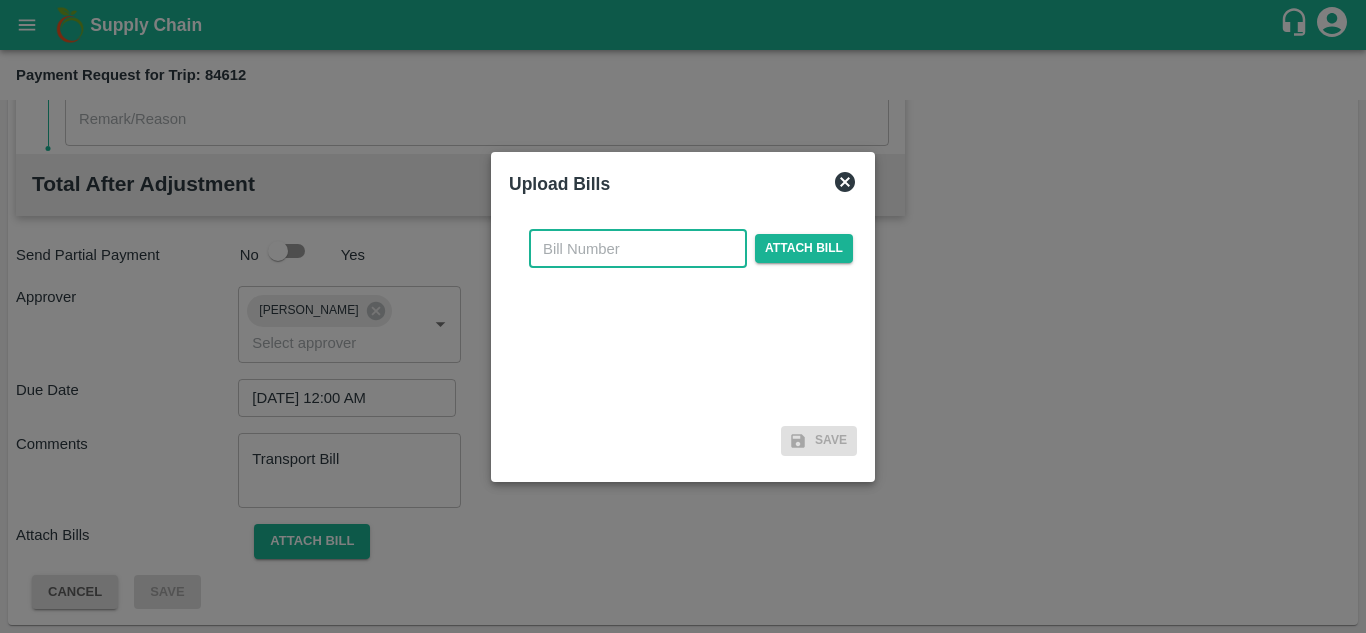 click at bounding box center (638, 249) 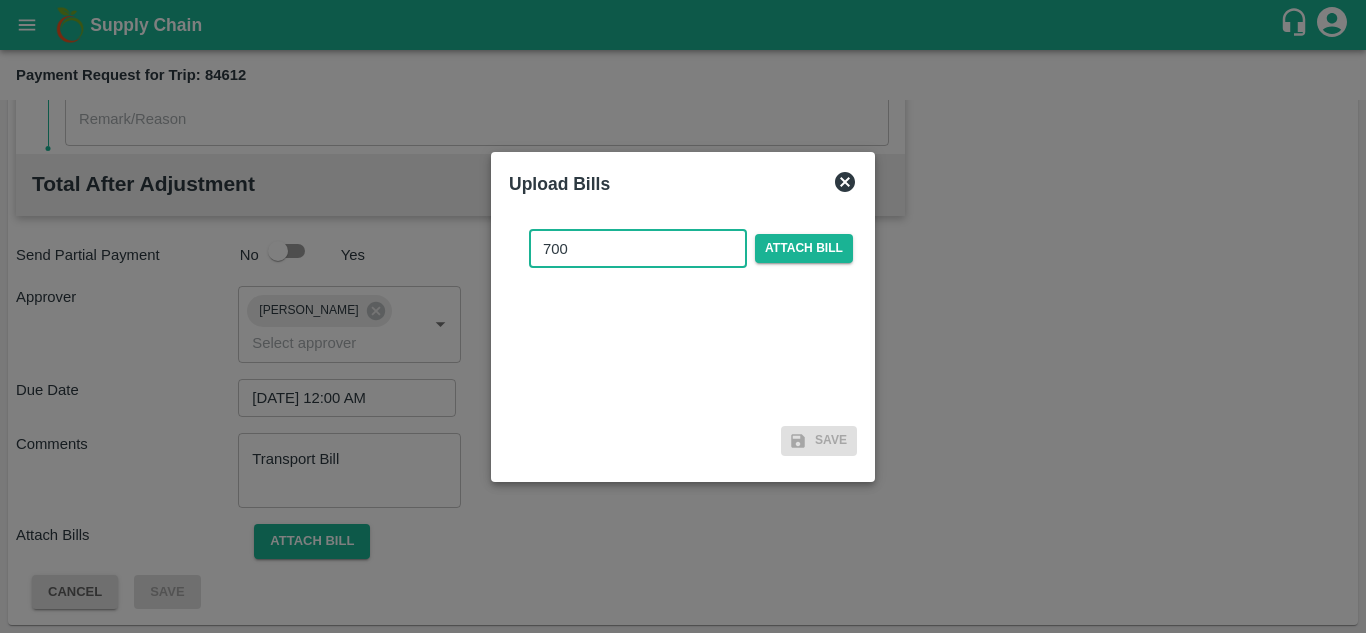 type on "700" 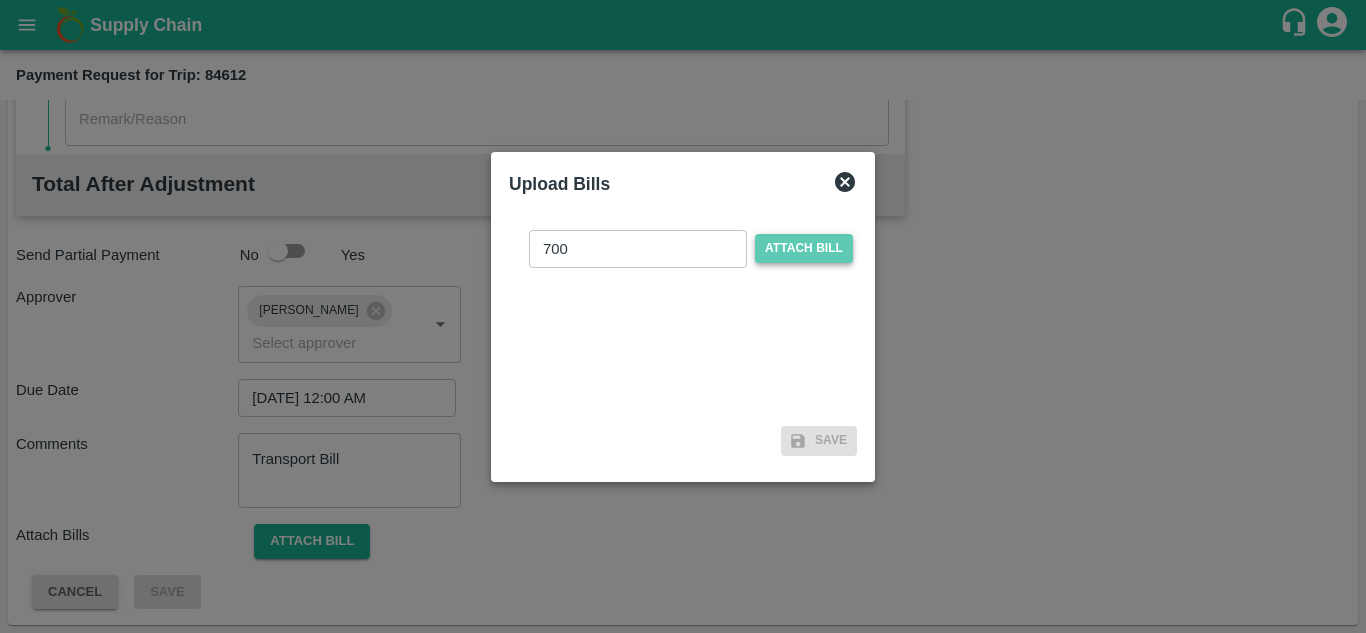 click on "Attach bill" at bounding box center (804, 248) 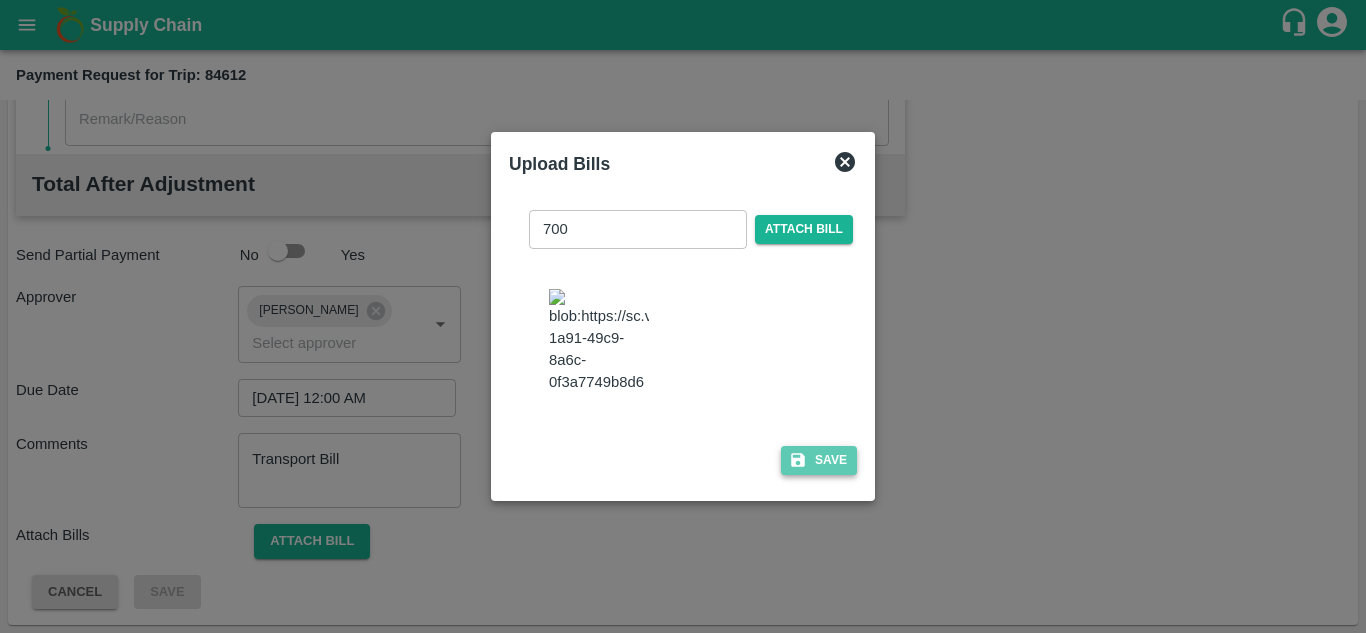 click on "Save" at bounding box center [819, 460] 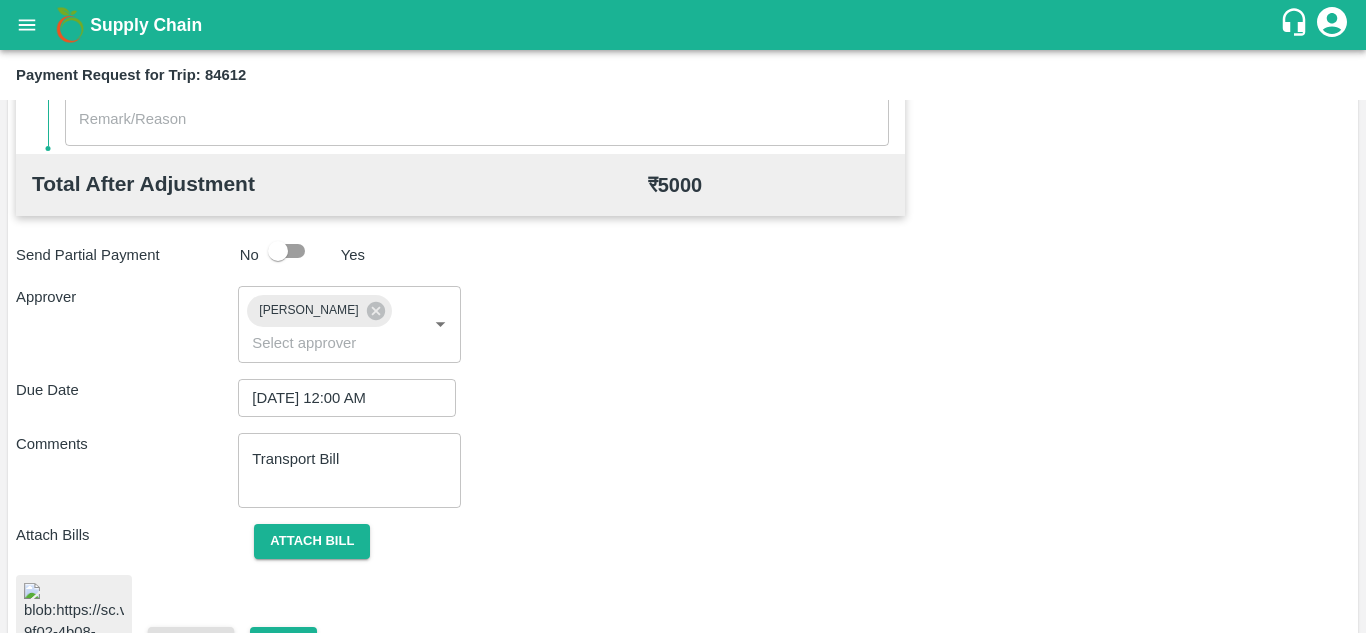 scroll, scrollTop: 1070, scrollLeft: 0, axis: vertical 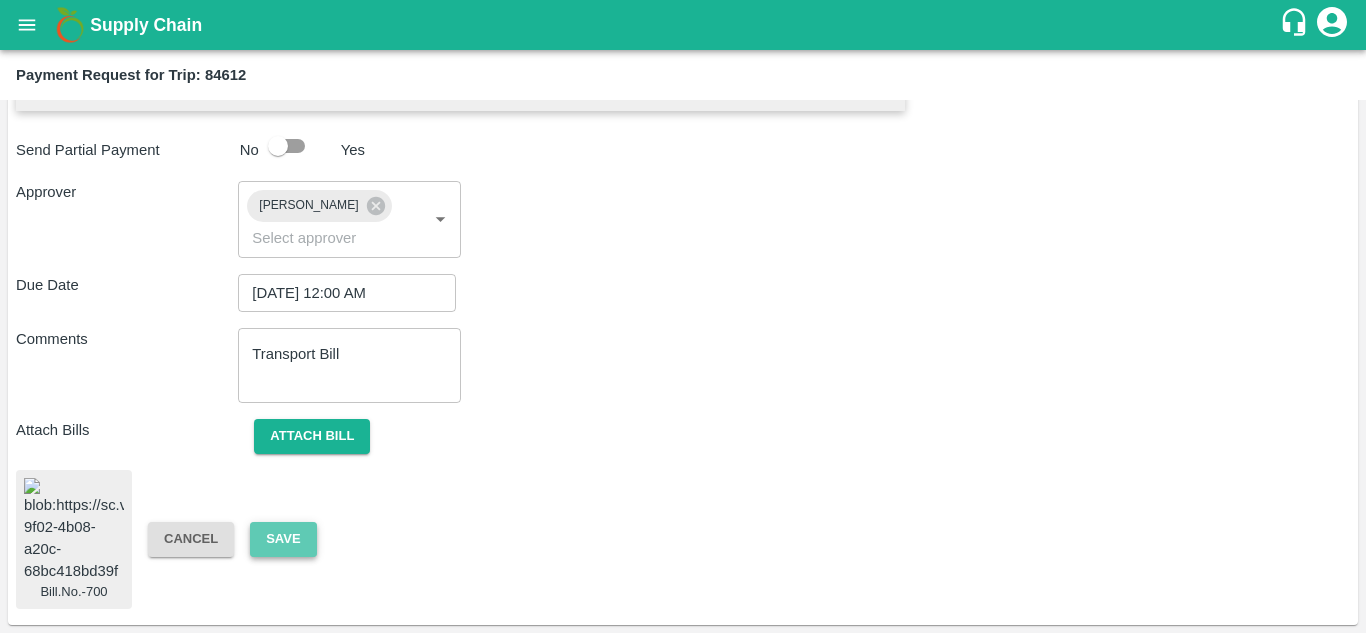 click on "Save" at bounding box center (283, 539) 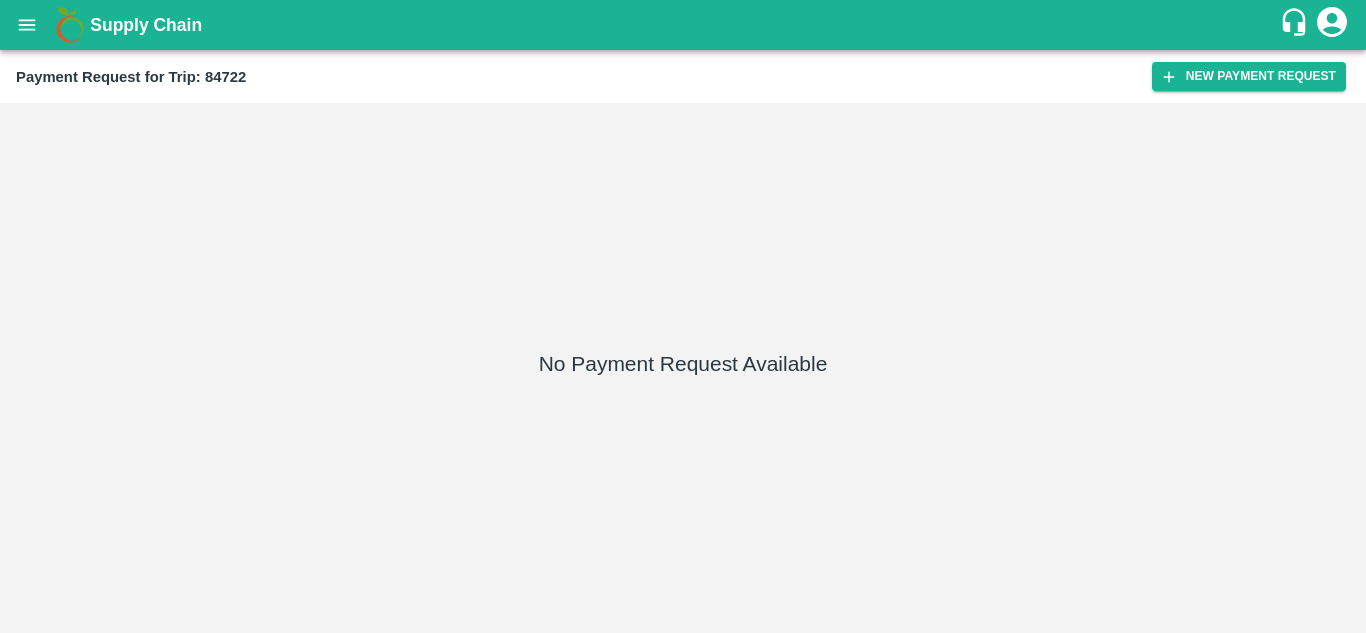 scroll, scrollTop: 0, scrollLeft: 0, axis: both 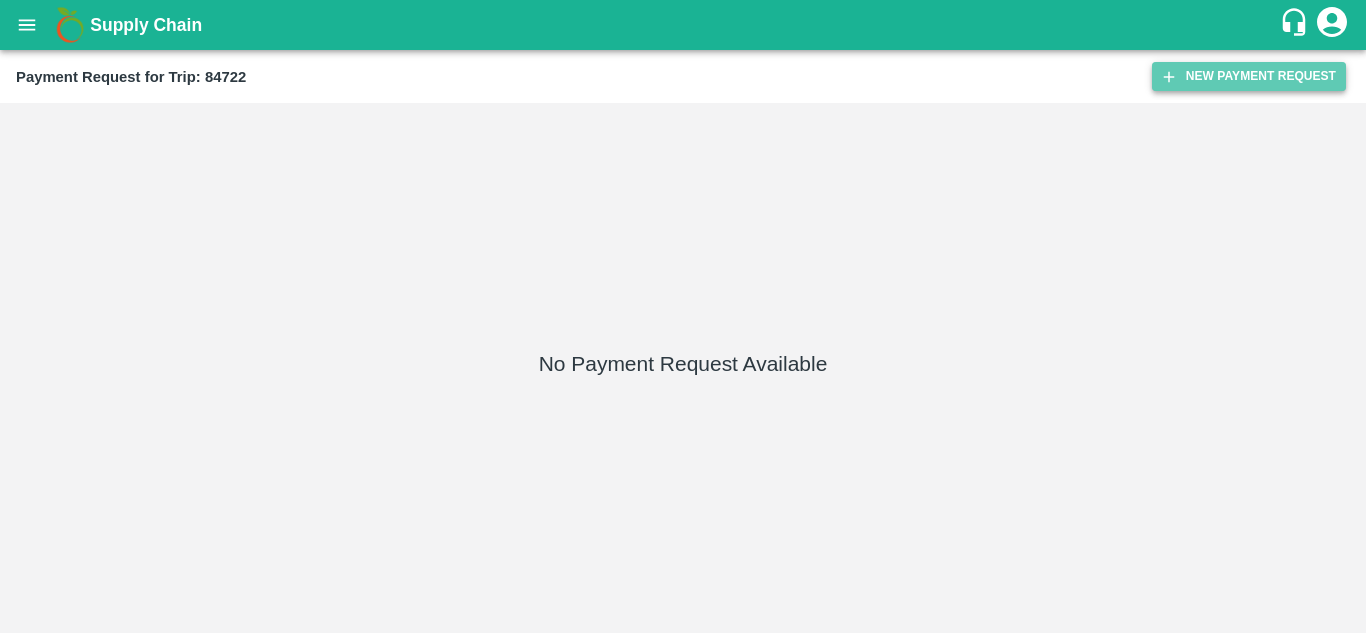 click on "New Payment Request" at bounding box center (1249, 76) 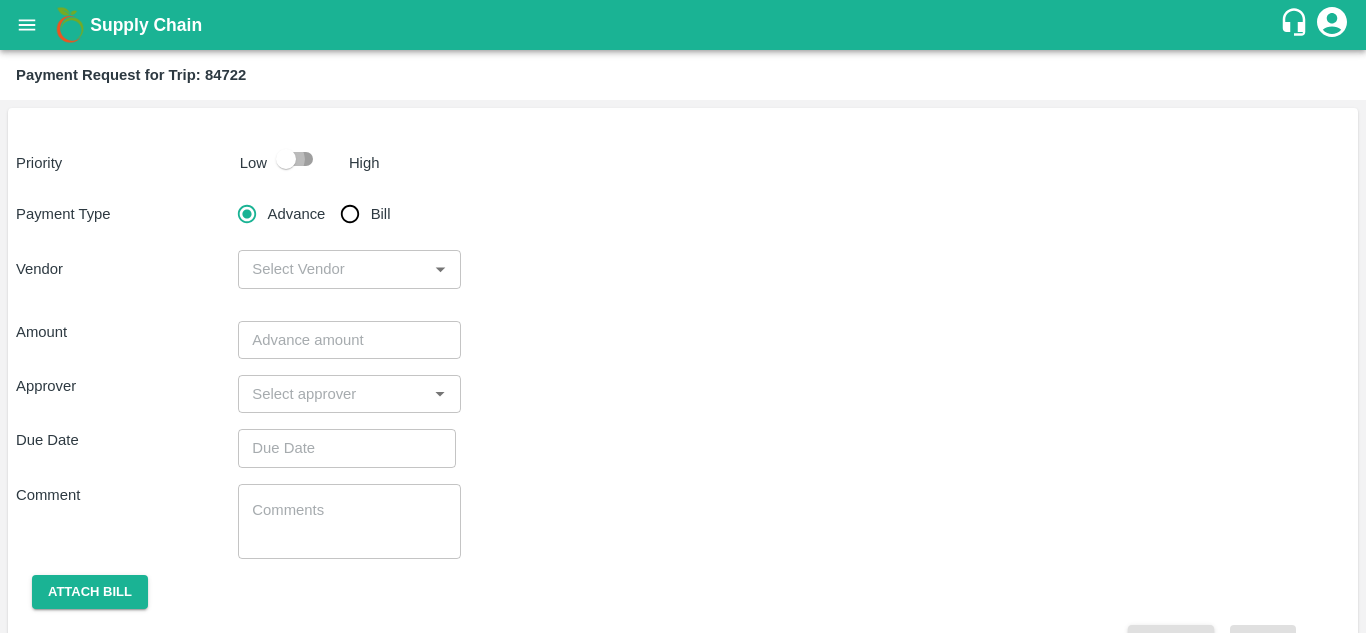 click at bounding box center (286, 159) 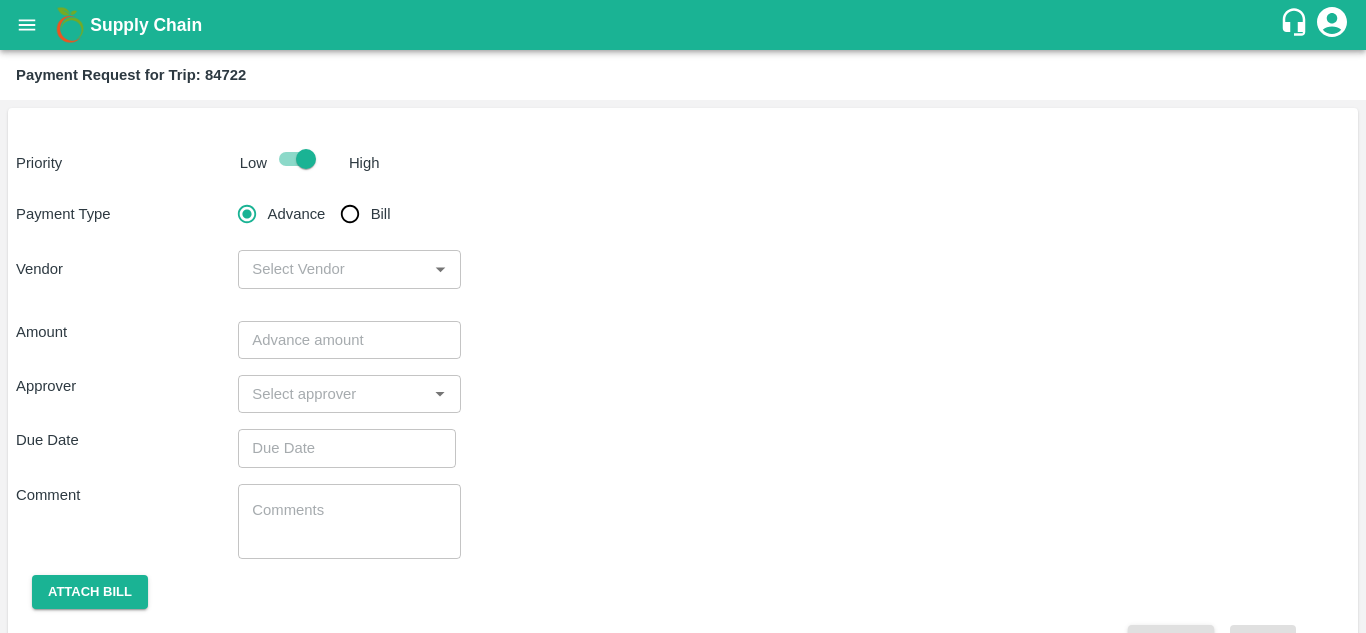 click on "Bill" at bounding box center (350, 214) 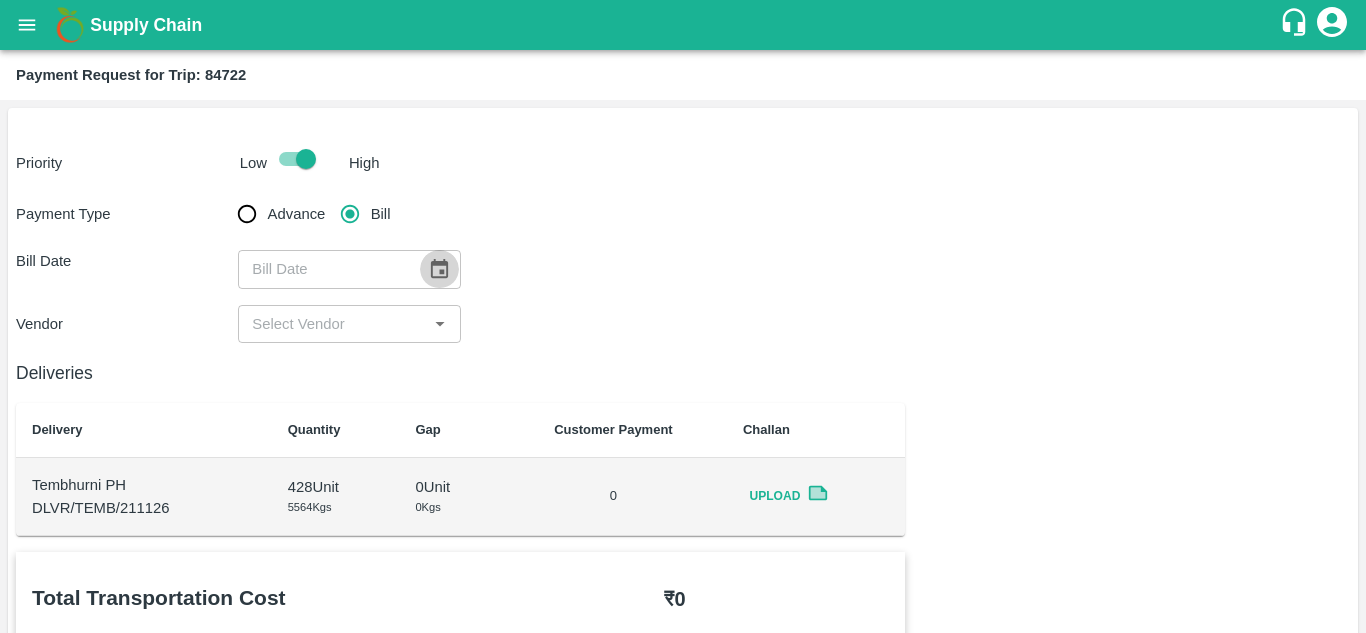 click 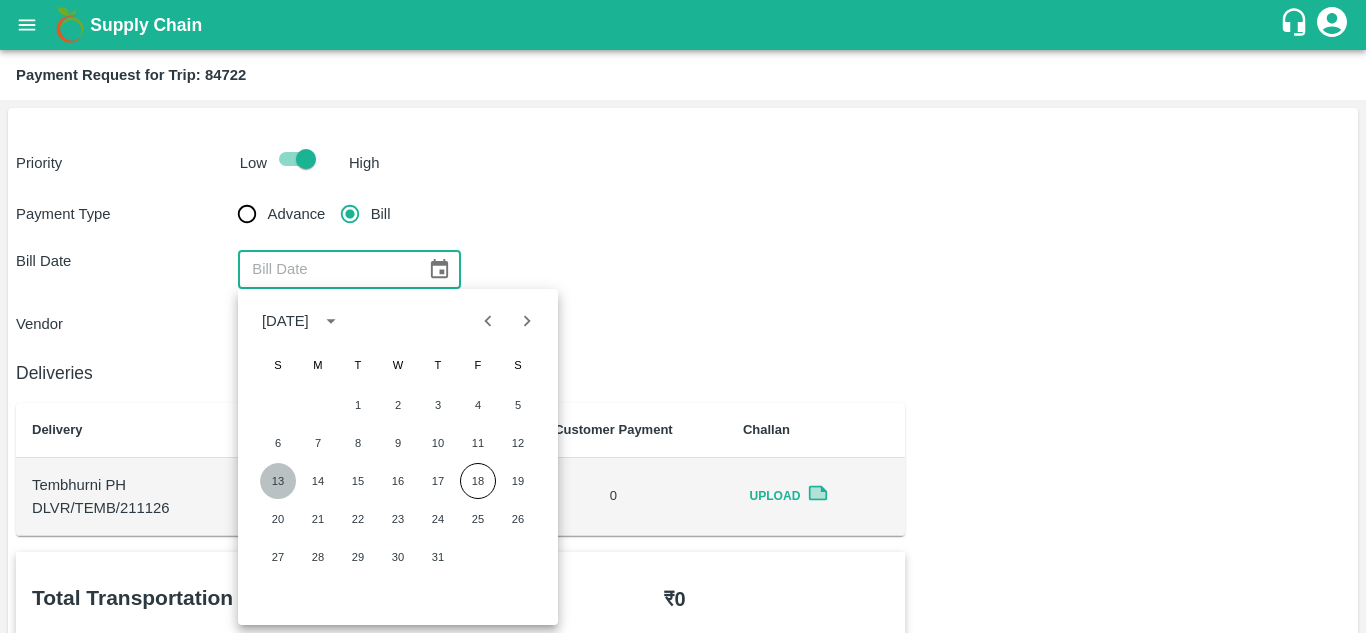 click on "13" at bounding box center [278, 481] 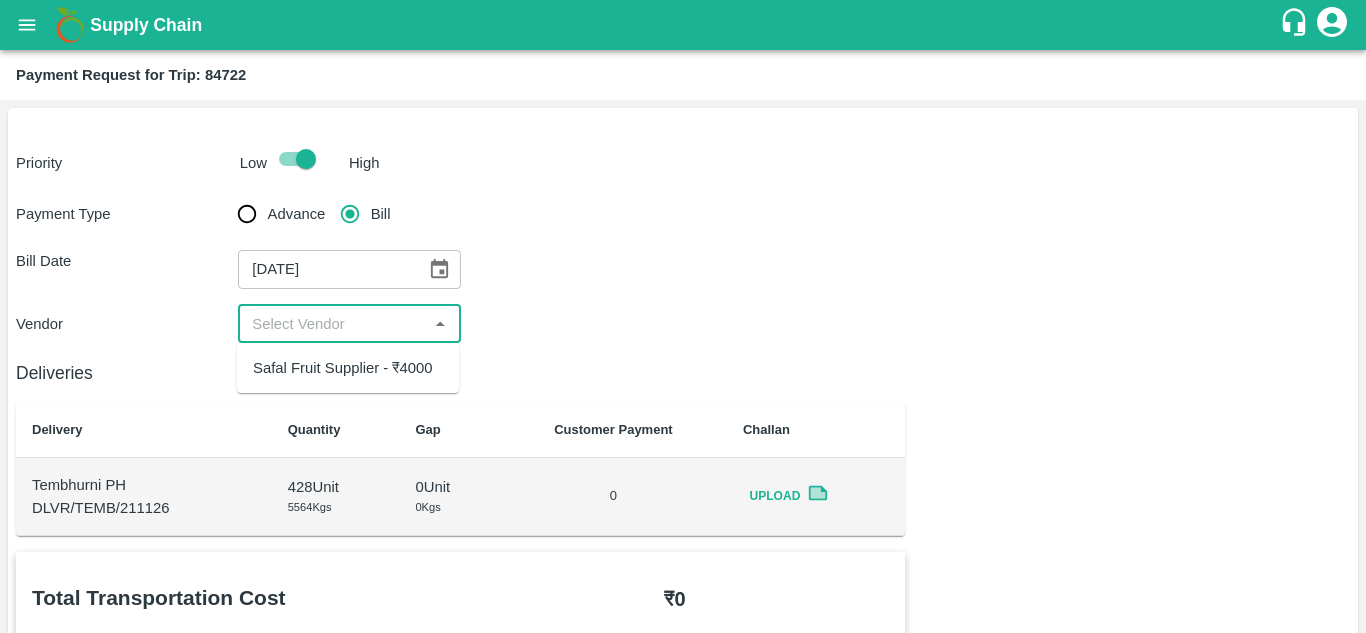 click at bounding box center [332, 324] 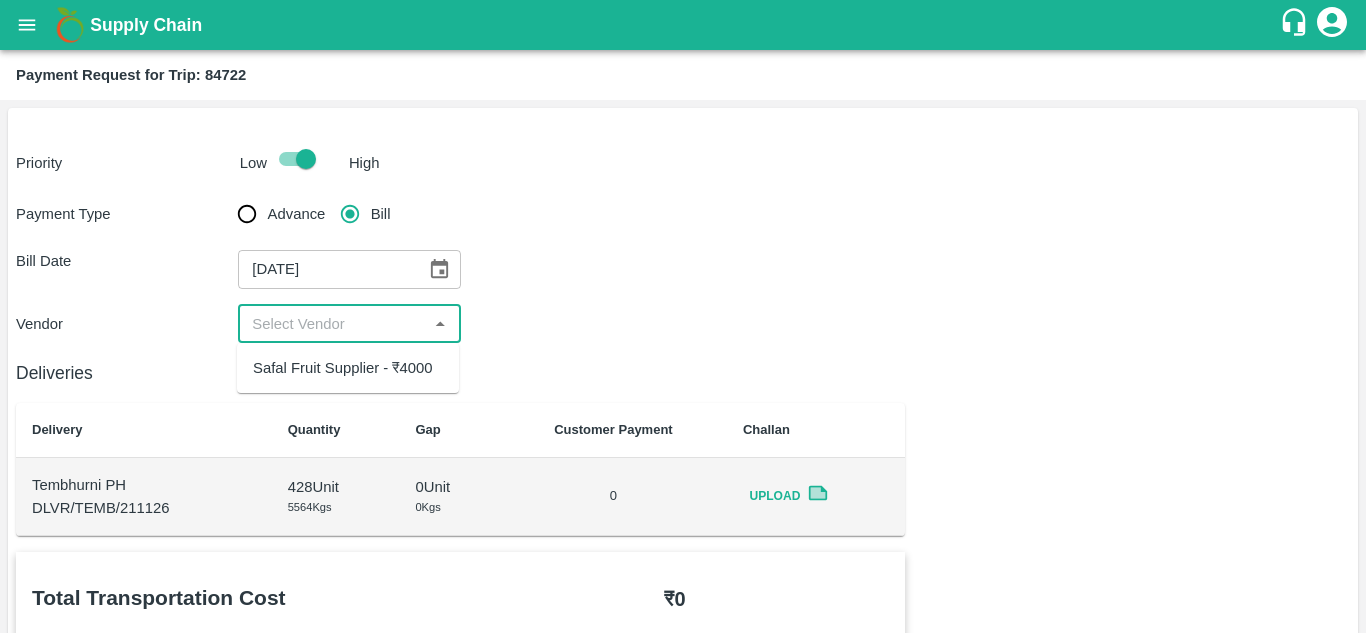 click on "Safal Fruit Supplier - ₹4000" at bounding box center (342, 368) 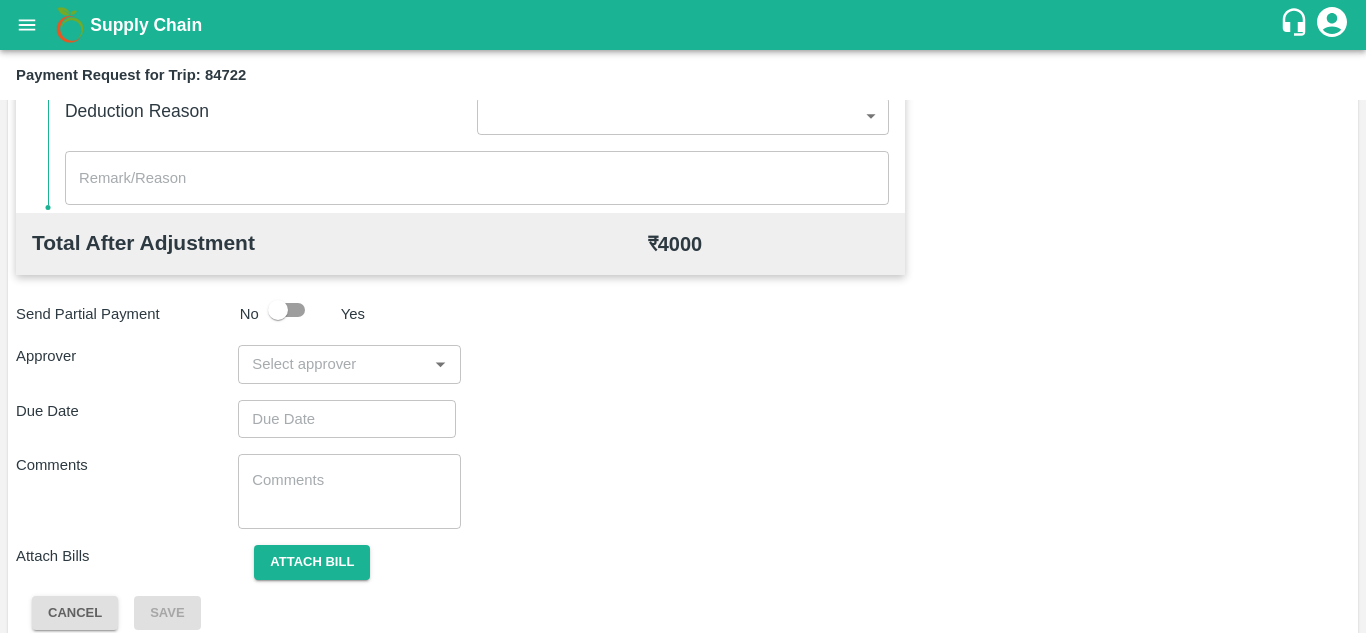 scroll, scrollTop: 890, scrollLeft: 0, axis: vertical 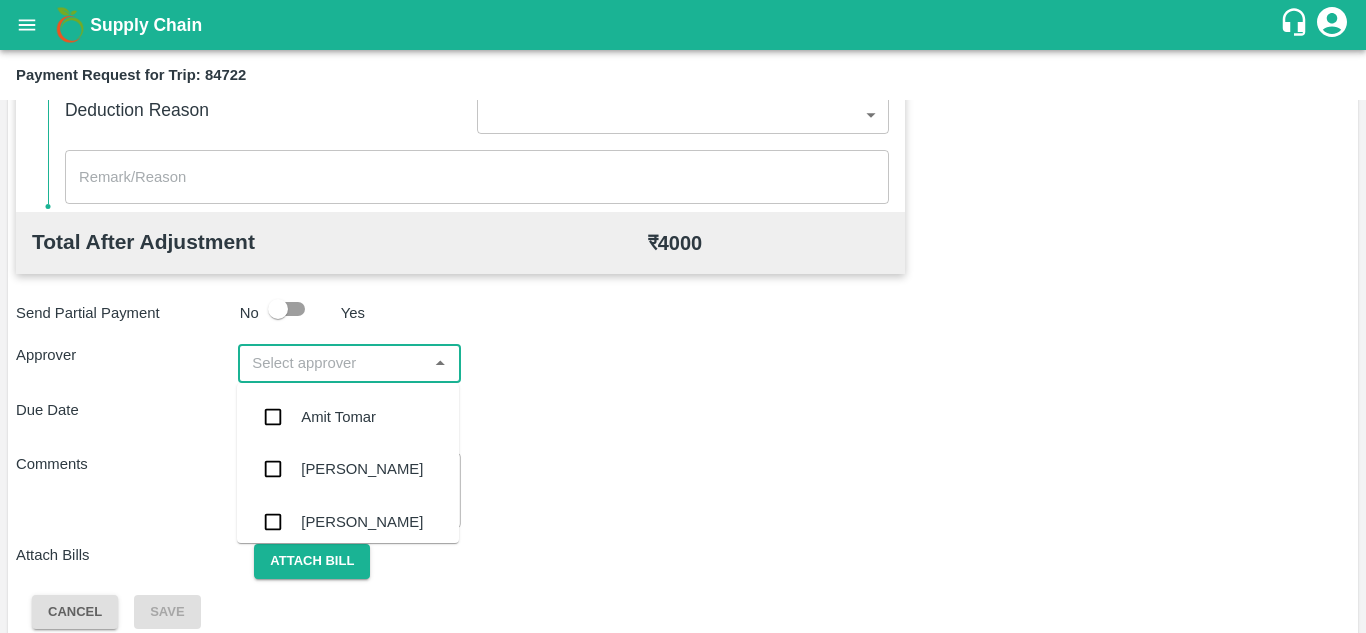 click at bounding box center [332, 363] 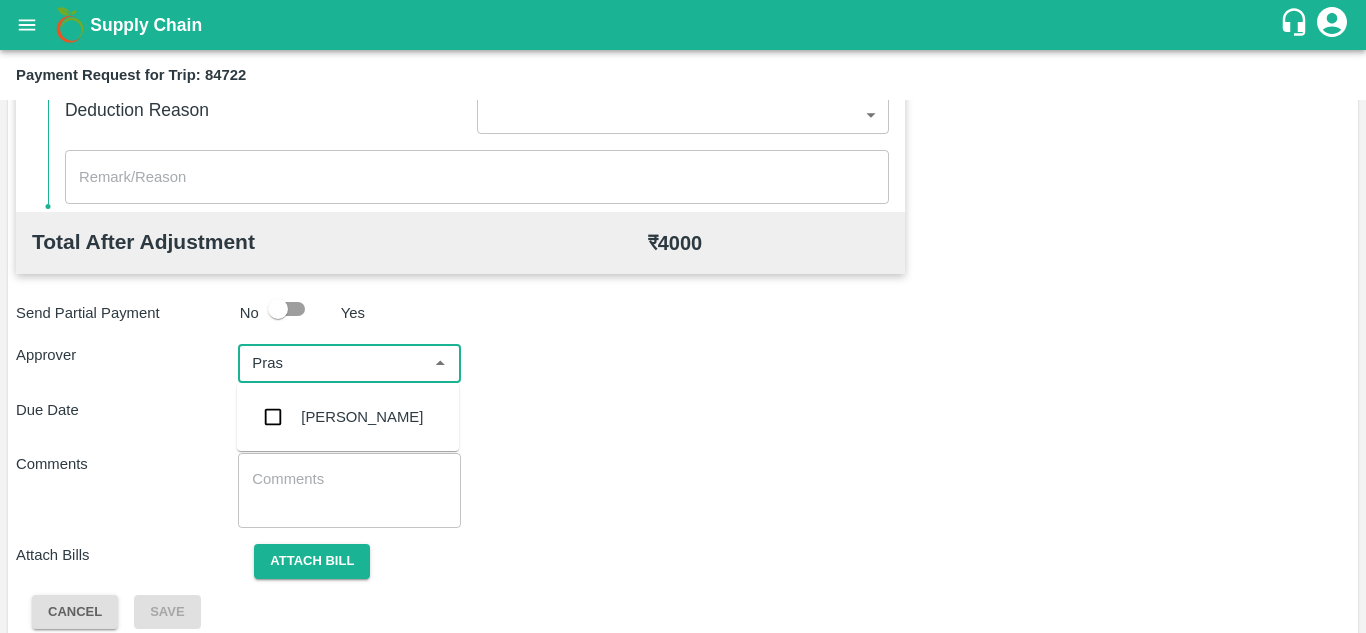 type on "Prasa" 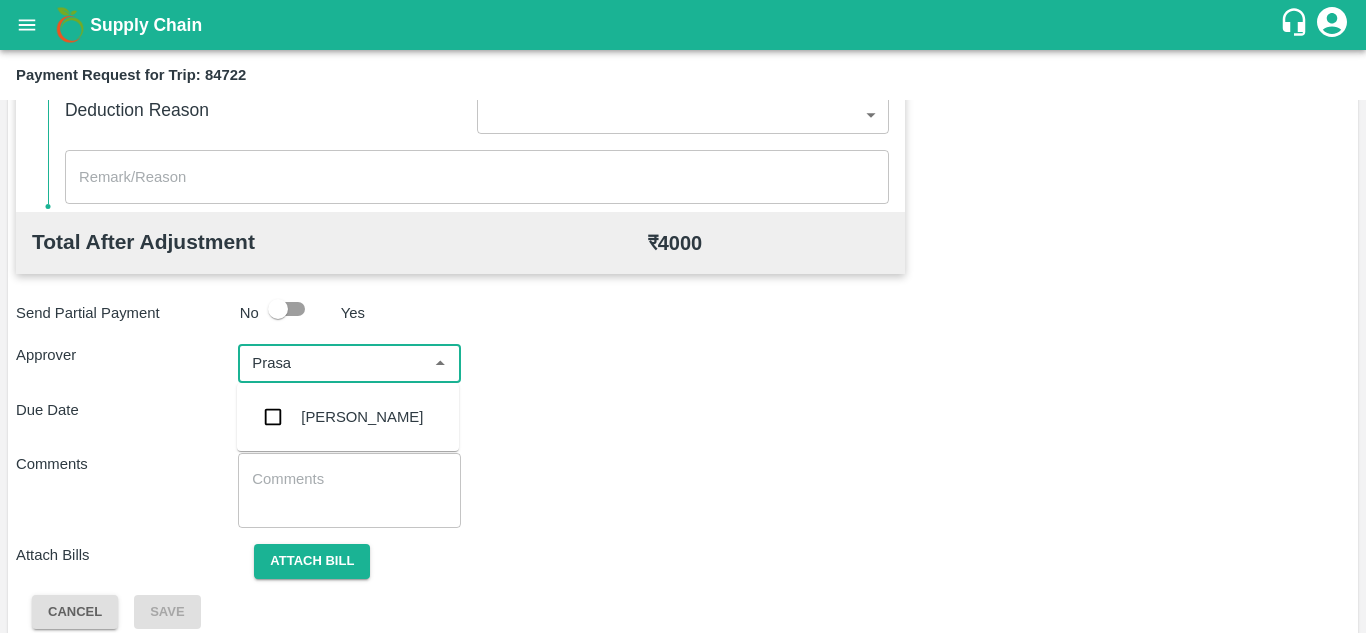 click on "[PERSON_NAME]" at bounding box center (348, 417) 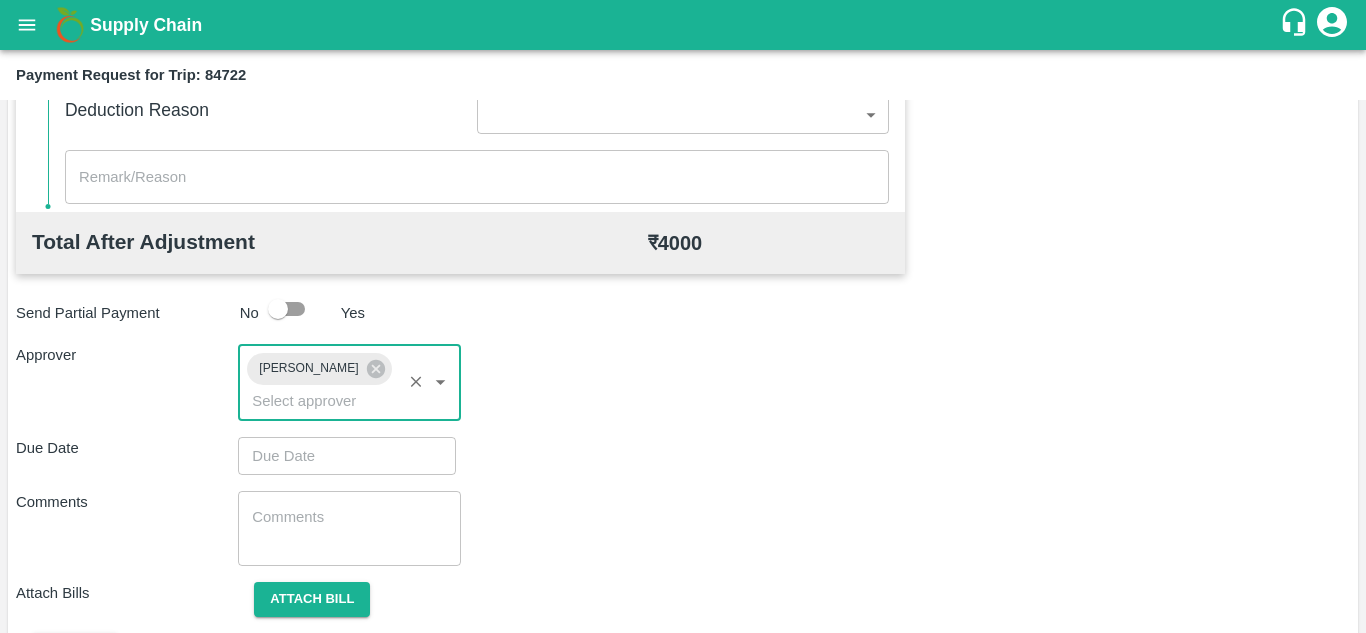 type on "DD/MM/YYYY hh:mm aa" 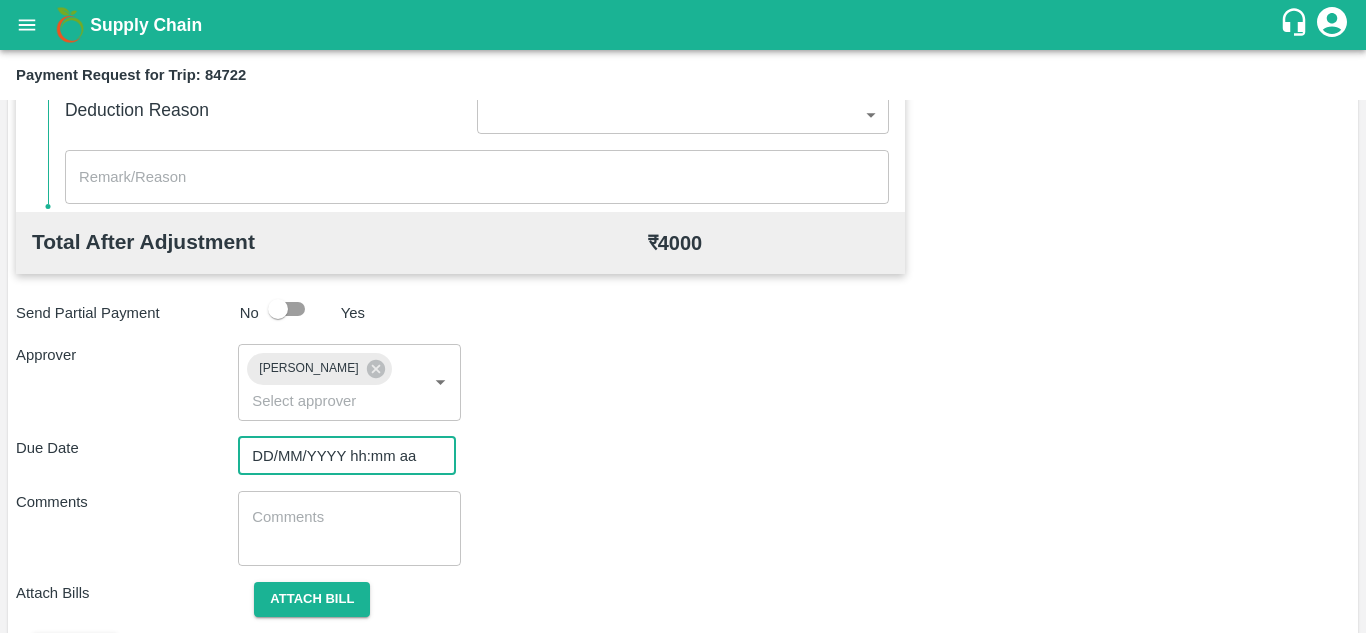 click on "DD/MM/YYYY hh:mm aa" at bounding box center (340, 456) 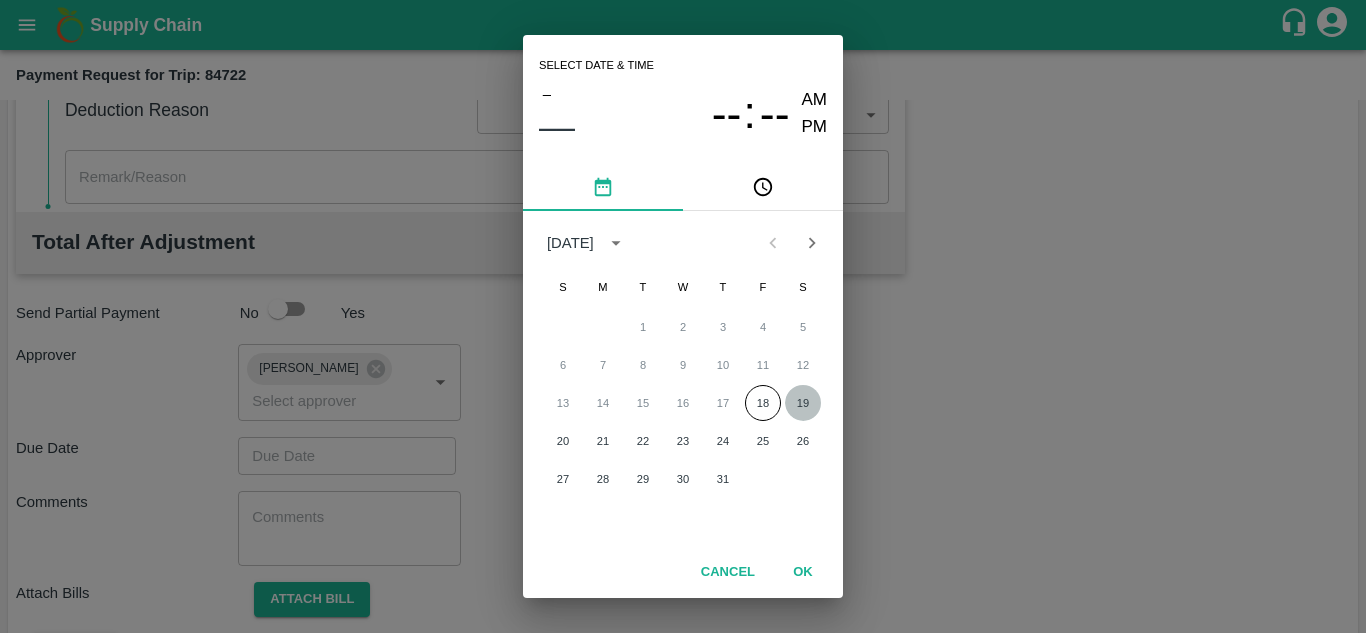 click on "19" at bounding box center [803, 403] 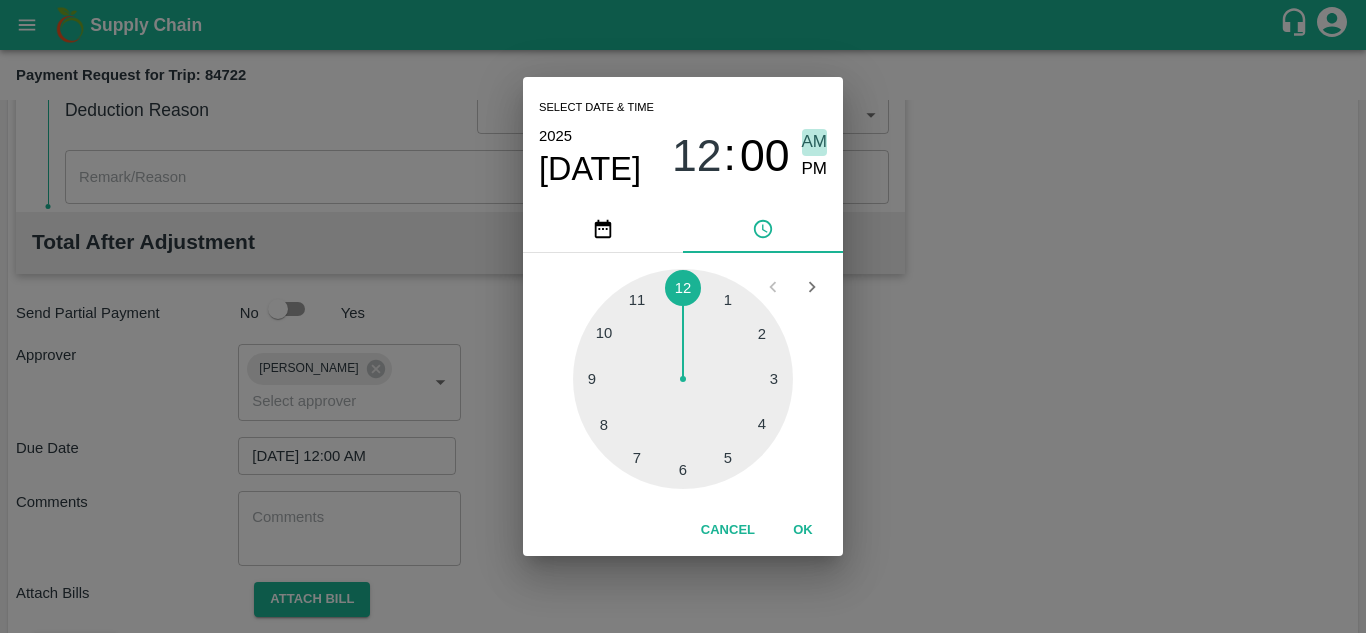 click on "AM" at bounding box center (815, 142) 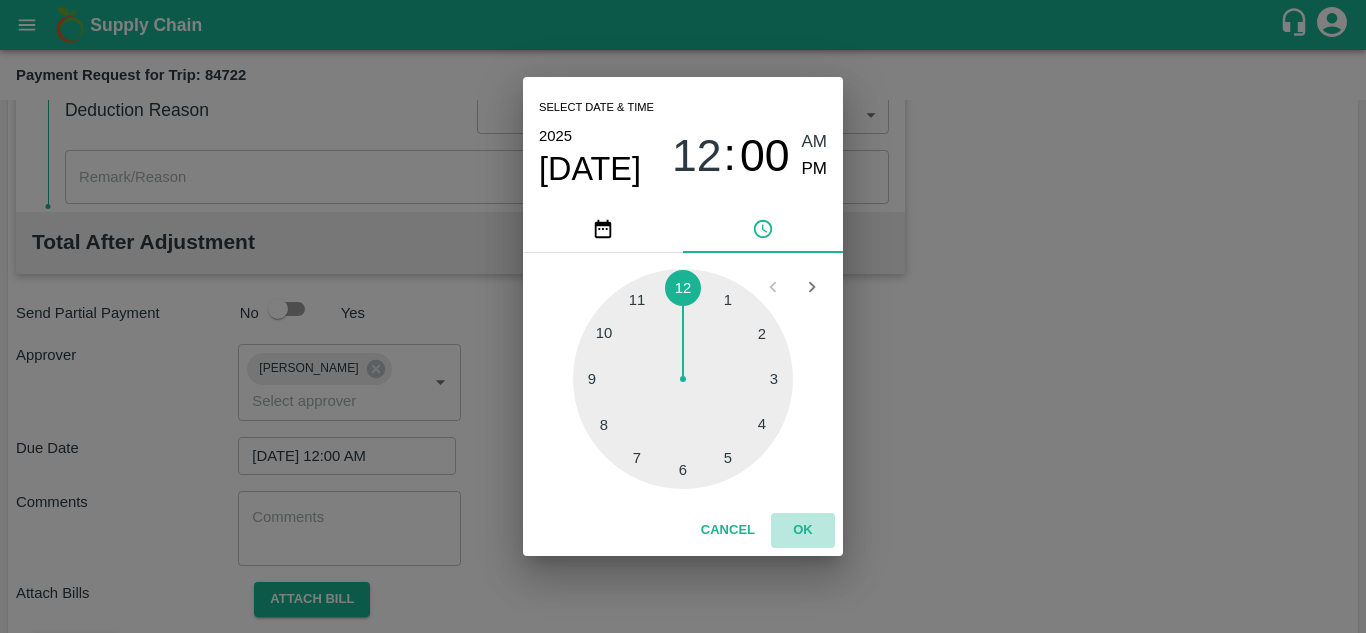 click on "OK" at bounding box center (803, 530) 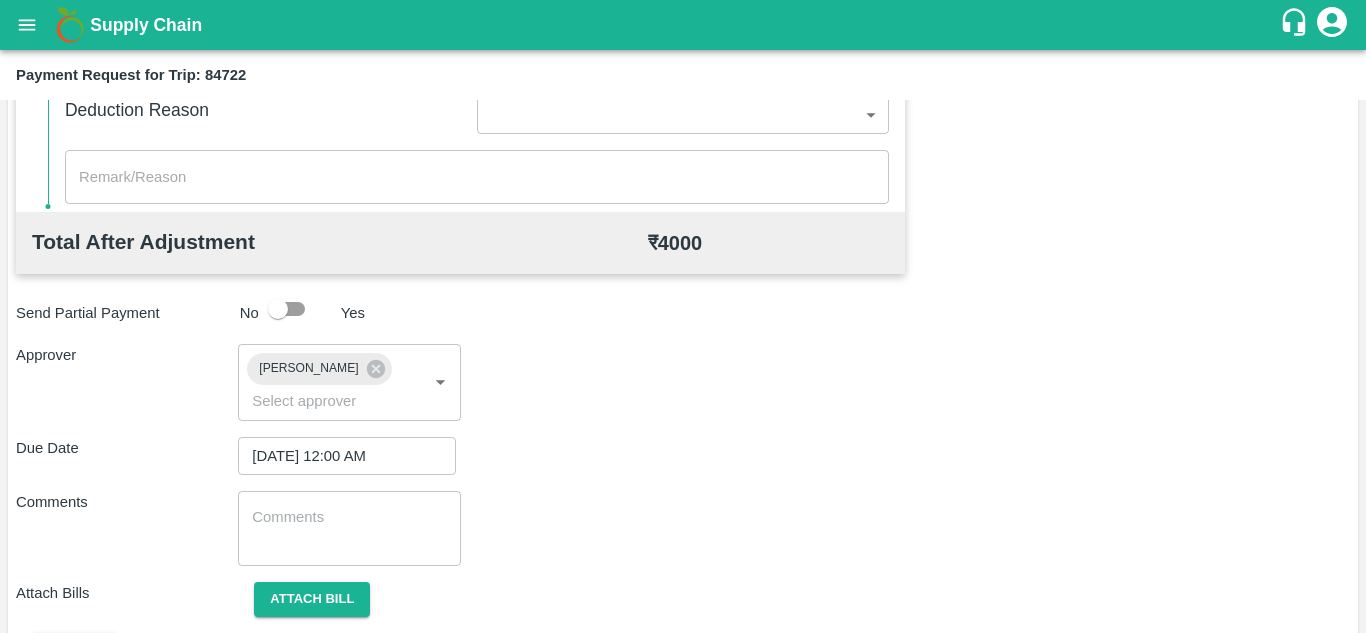 click on "x ​" at bounding box center [349, 528] 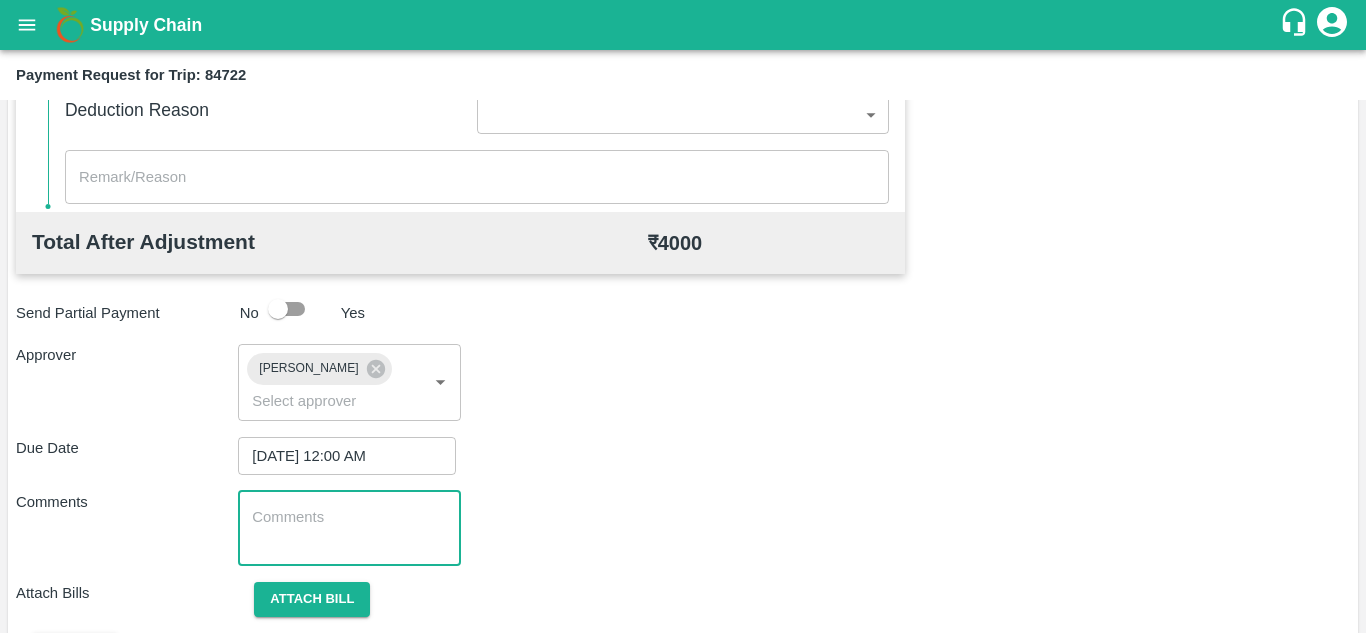 paste on "Transport Bill" 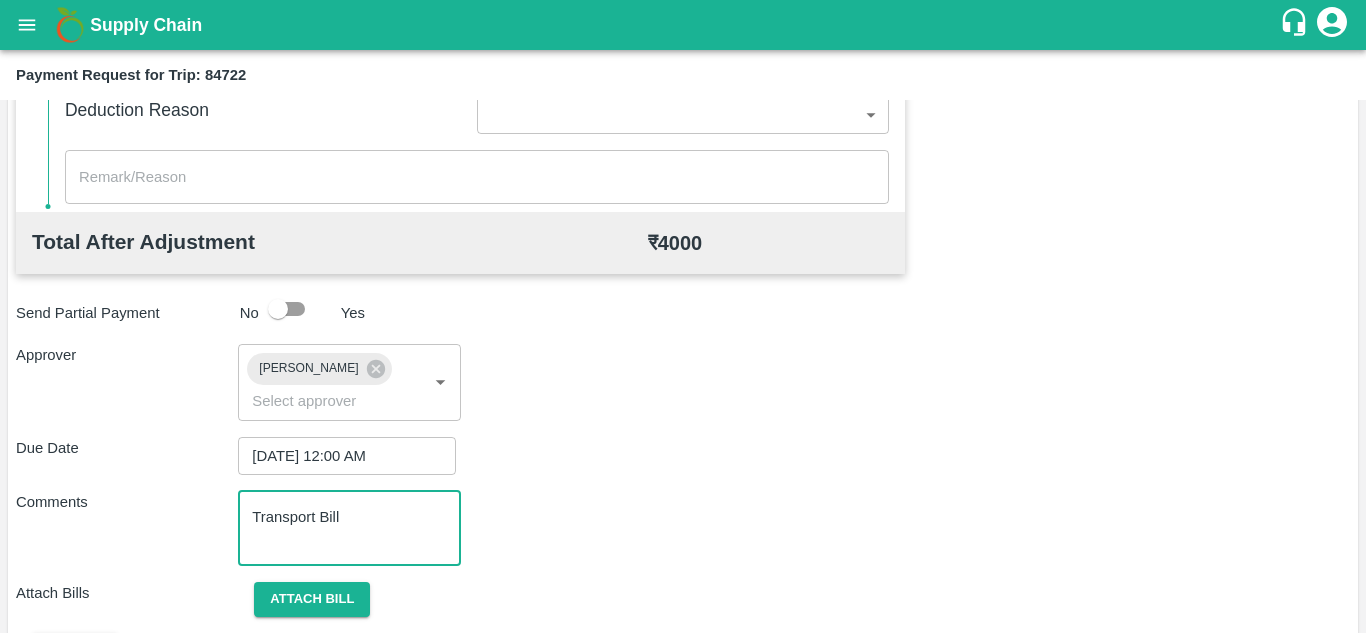 scroll, scrollTop: 948, scrollLeft: 0, axis: vertical 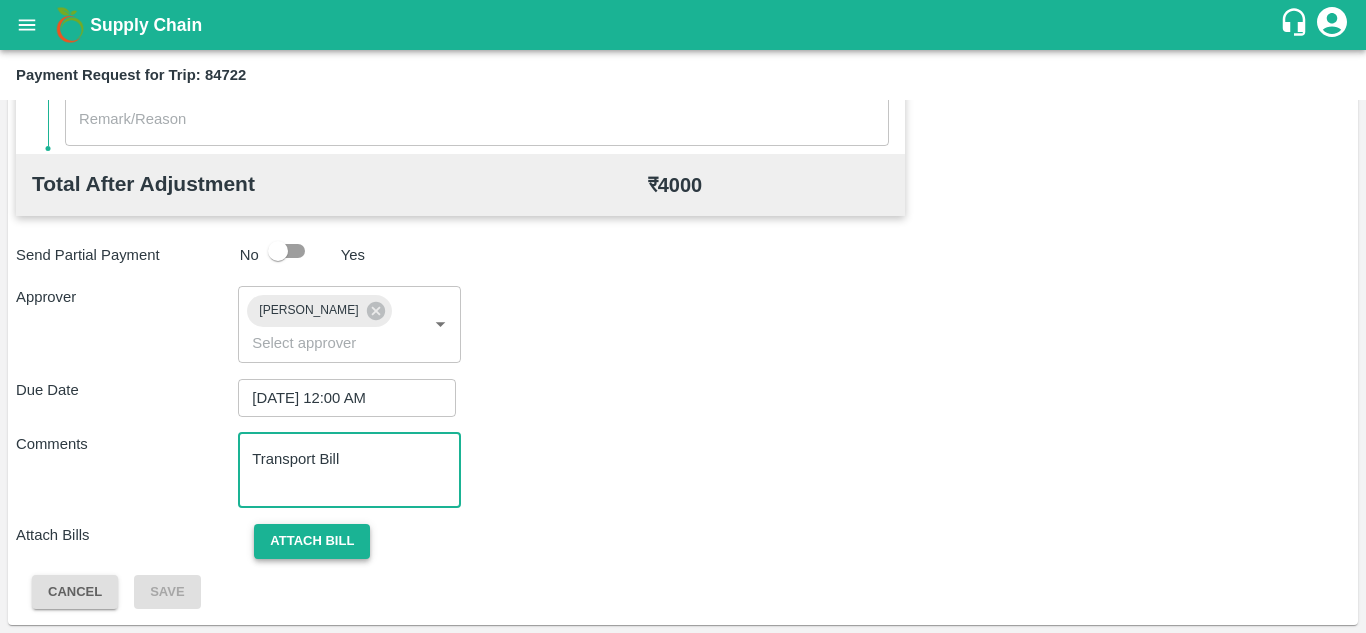 type on "Transport Bill" 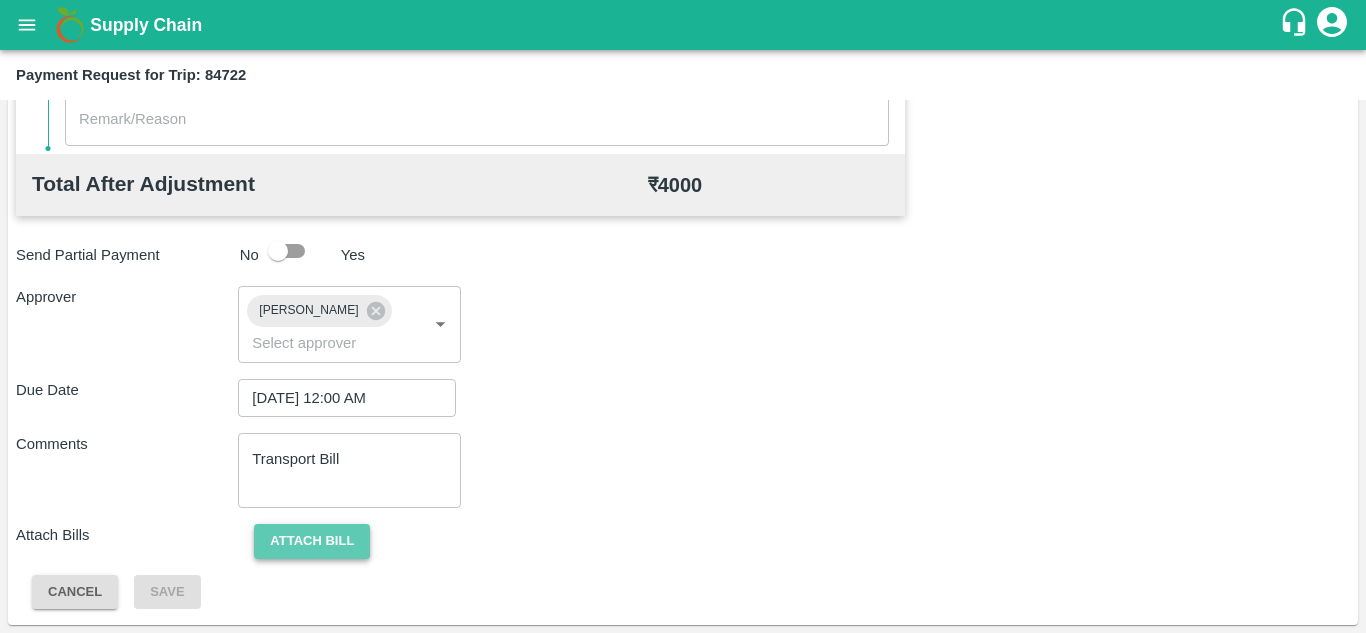 click on "Attach bill" at bounding box center [312, 541] 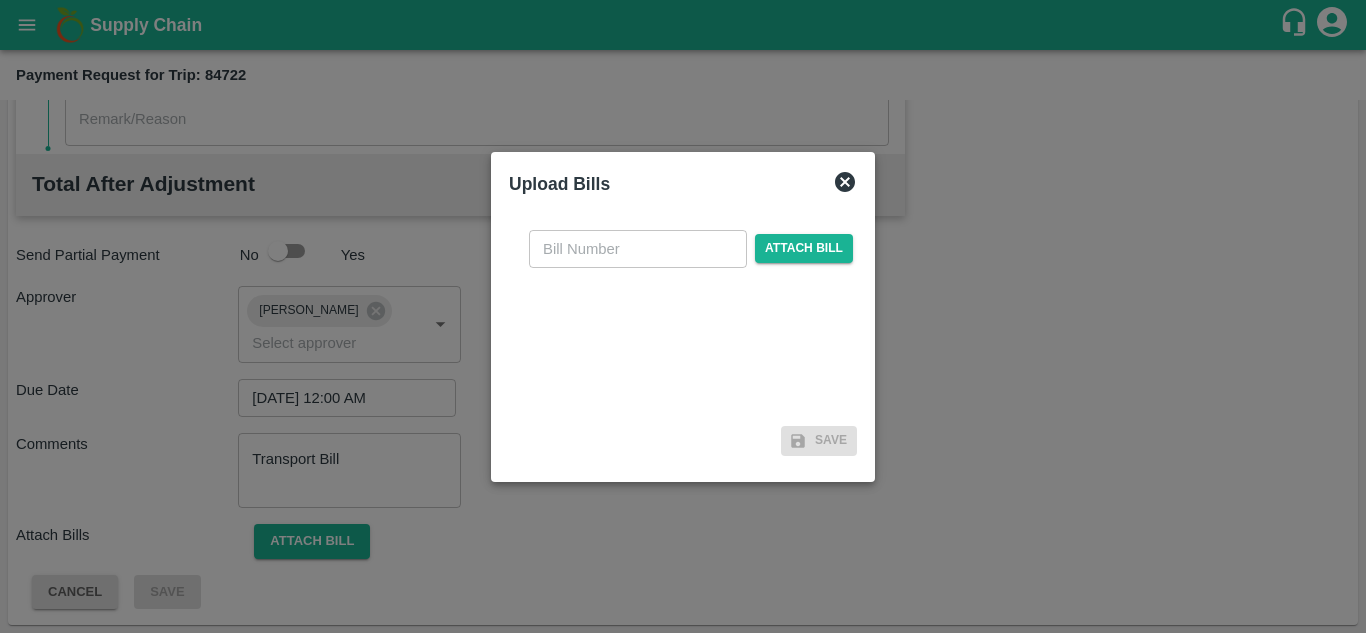 click at bounding box center [638, 249] 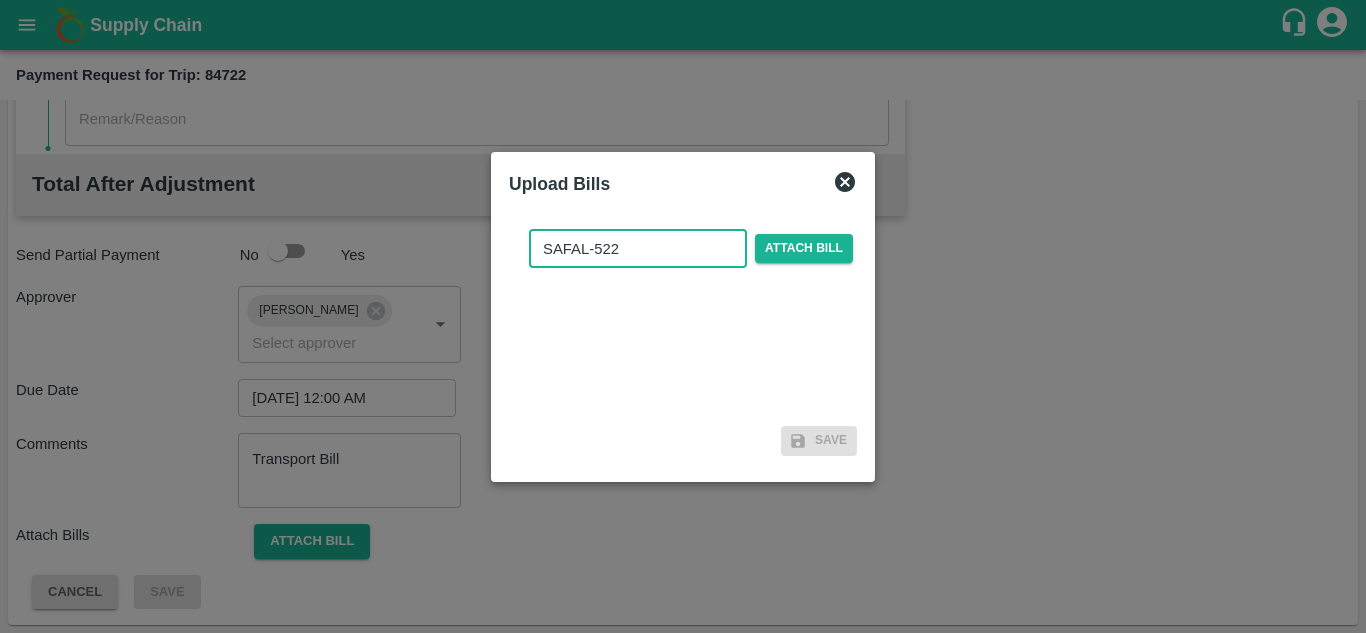 type on "SAFAL-522" 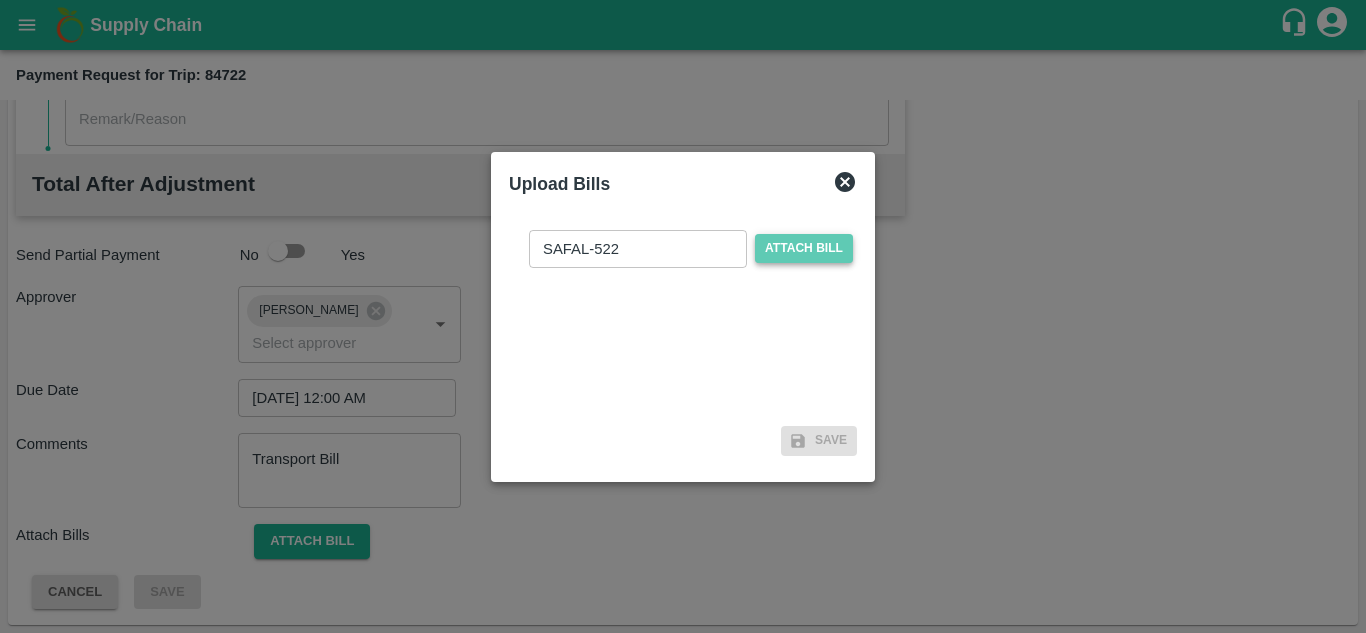 click on "Attach bill" at bounding box center (804, 248) 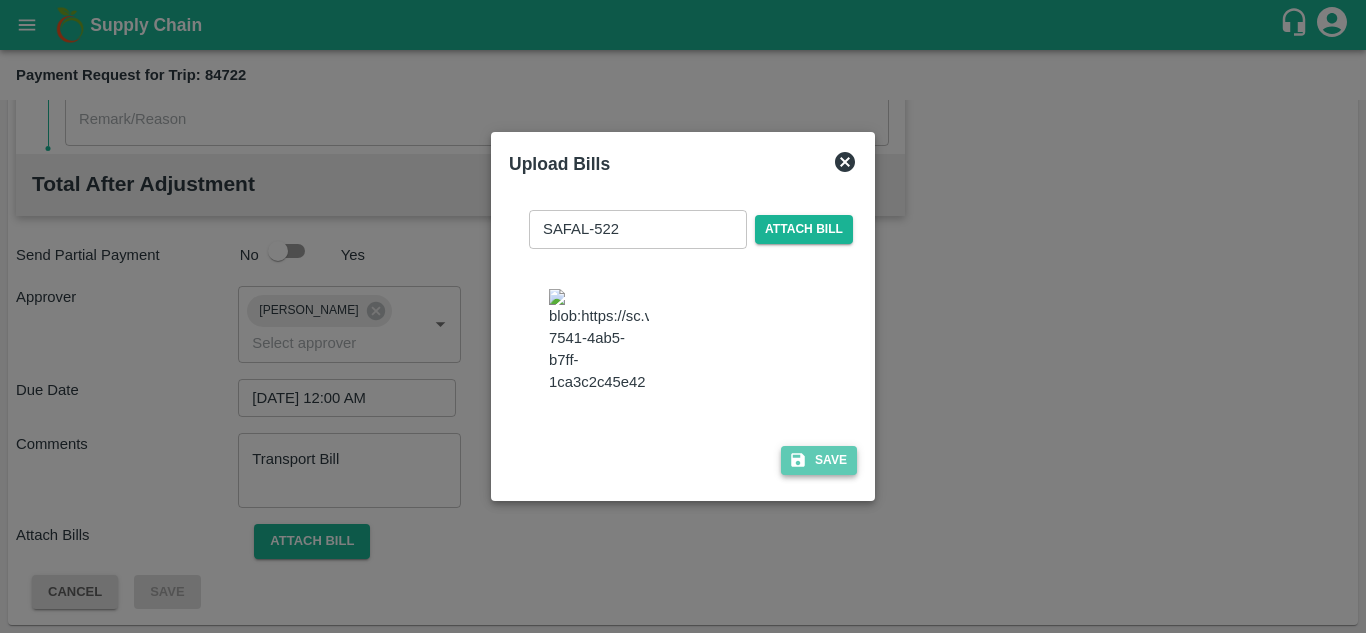 click on "Save" at bounding box center [819, 460] 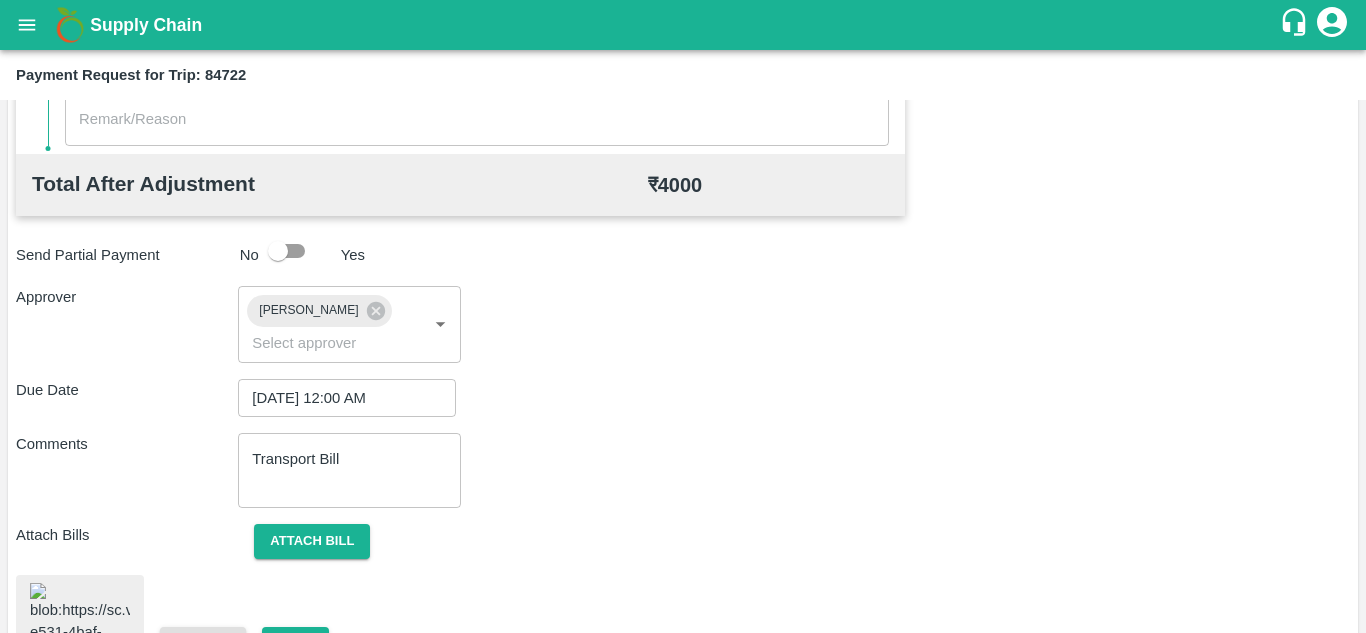 scroll, scrollTop: 1083, scrollLeft: 0, axis: vertical 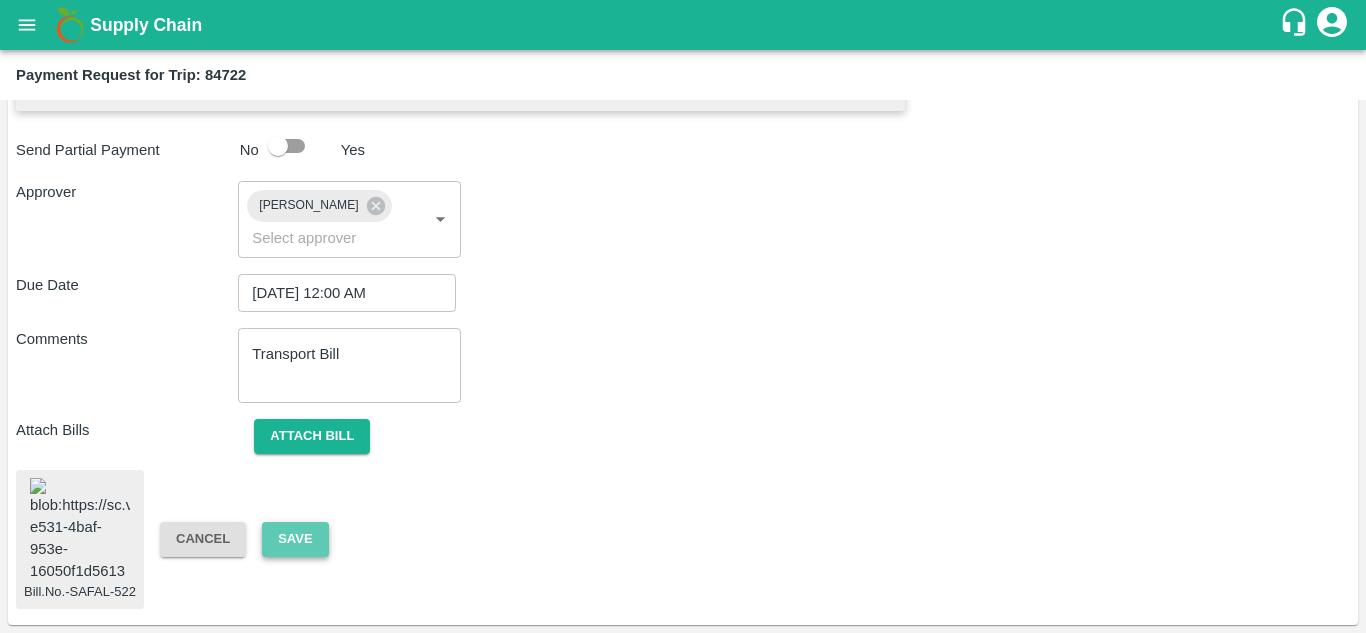 click on "Save" at bounding box center [295, 539] 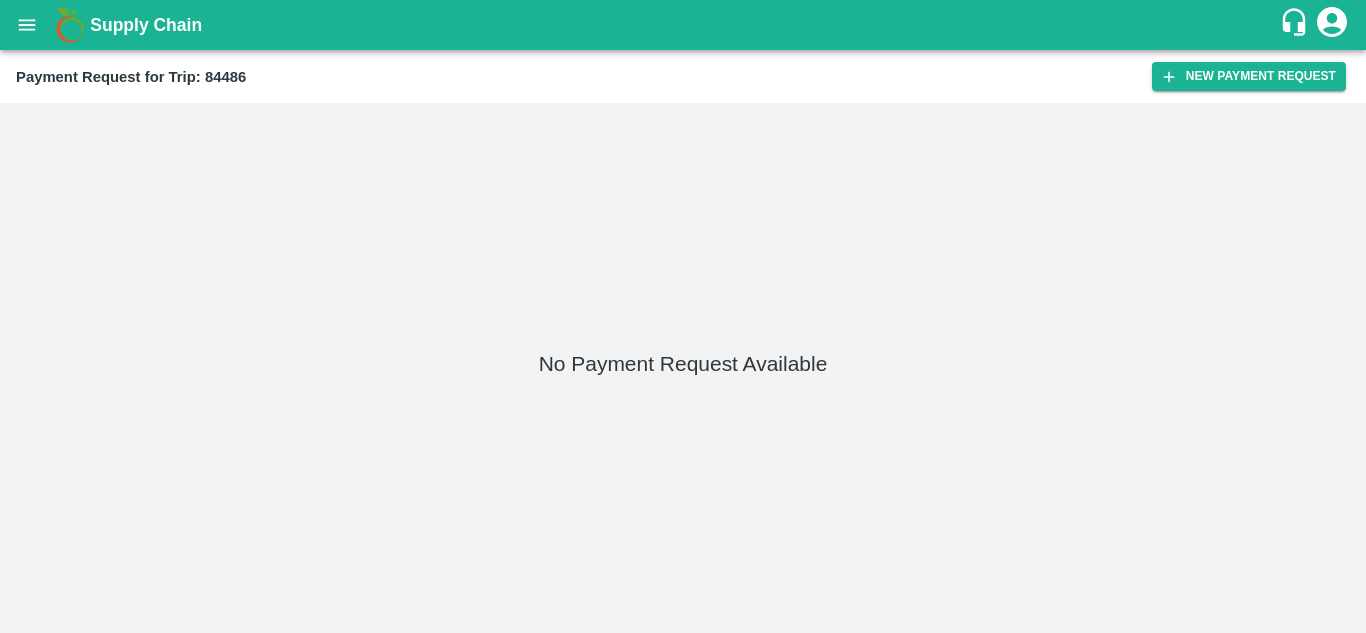 scroll, scrollTop: 0, scrollLeft: 0, axis: both 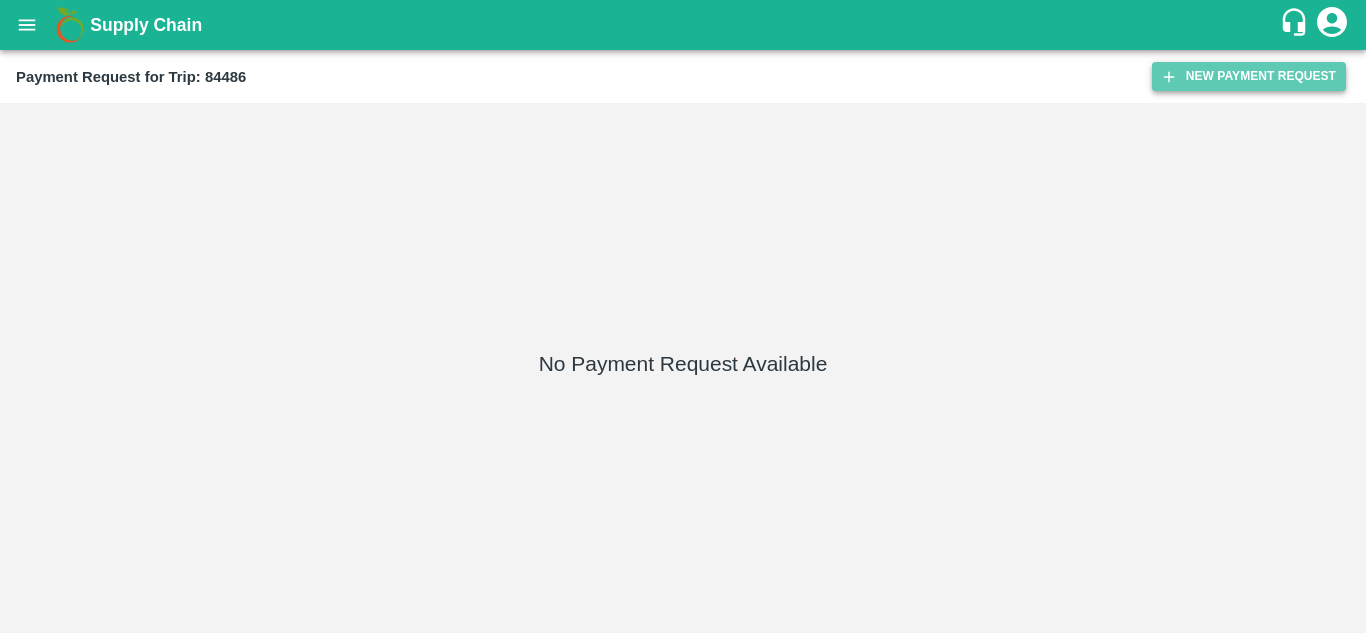 click on "New Payment Request" at bounding box center [1249, 76] 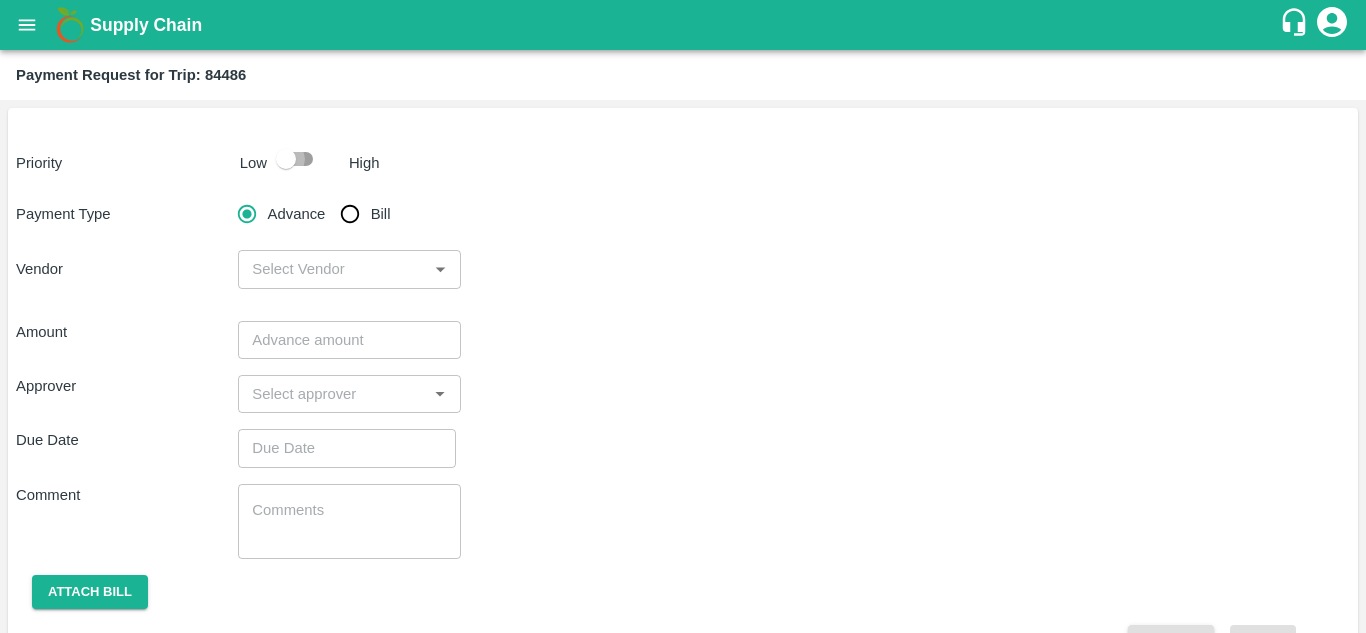 click at bounding box center (286, 159) 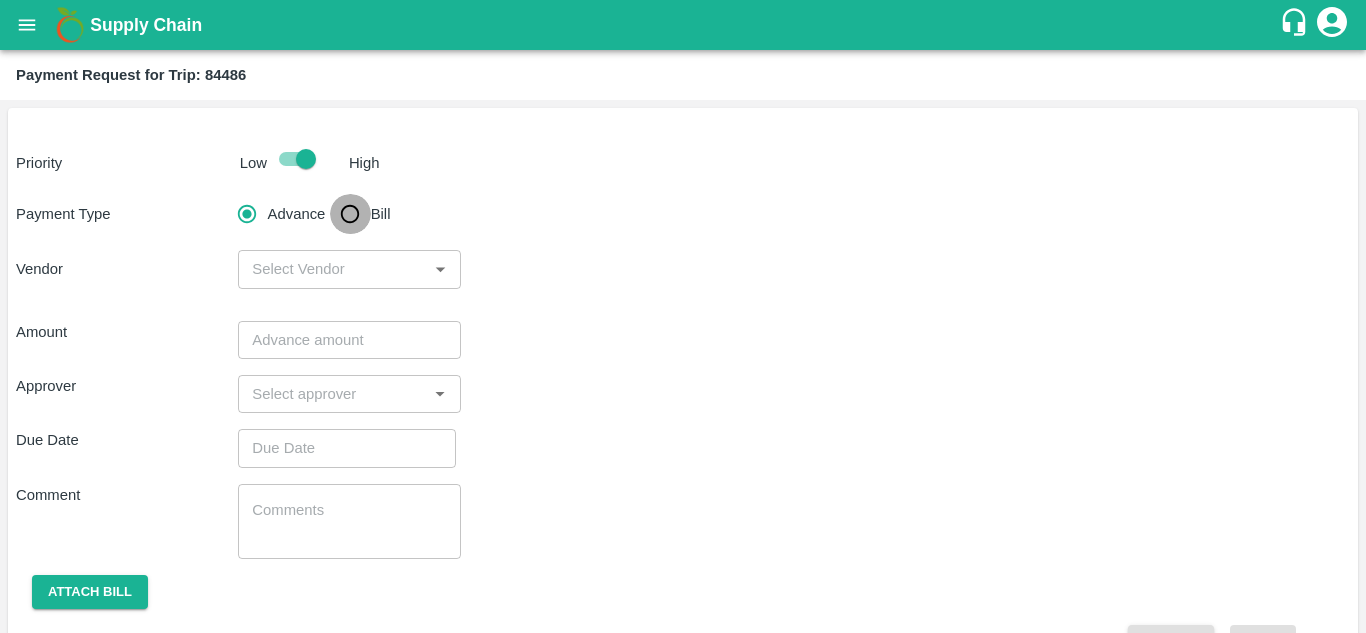 click on "Bill" at bounding box center [350, 214] 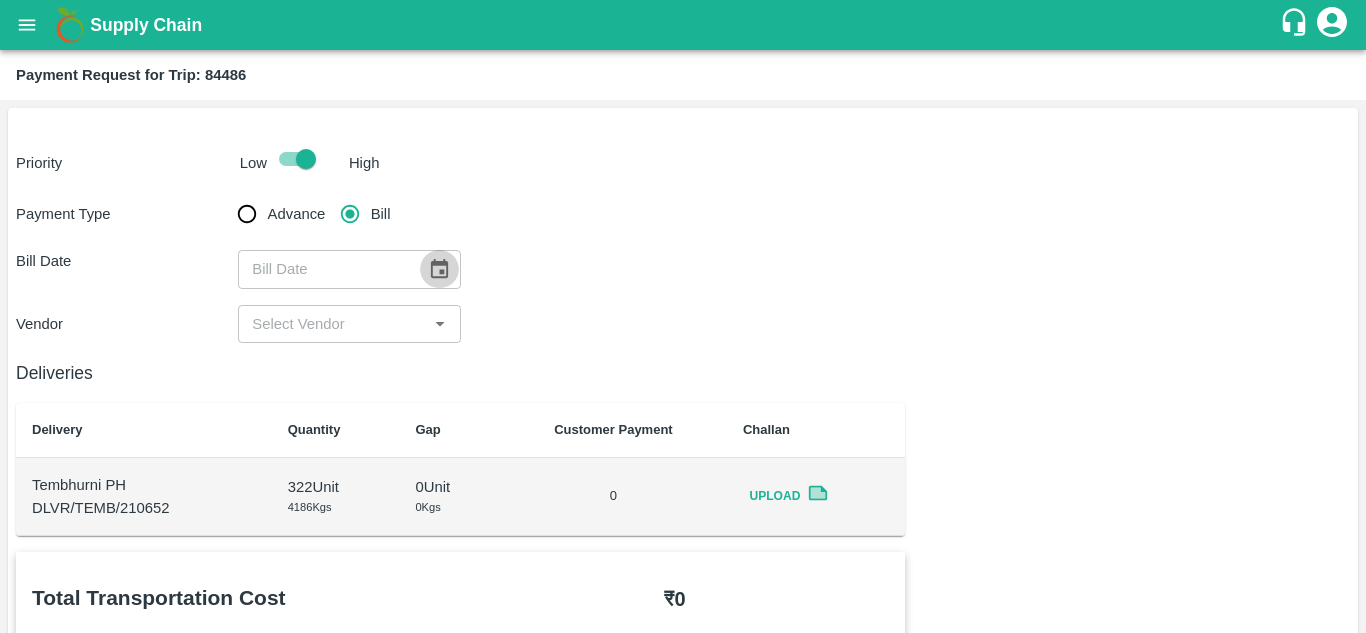 click 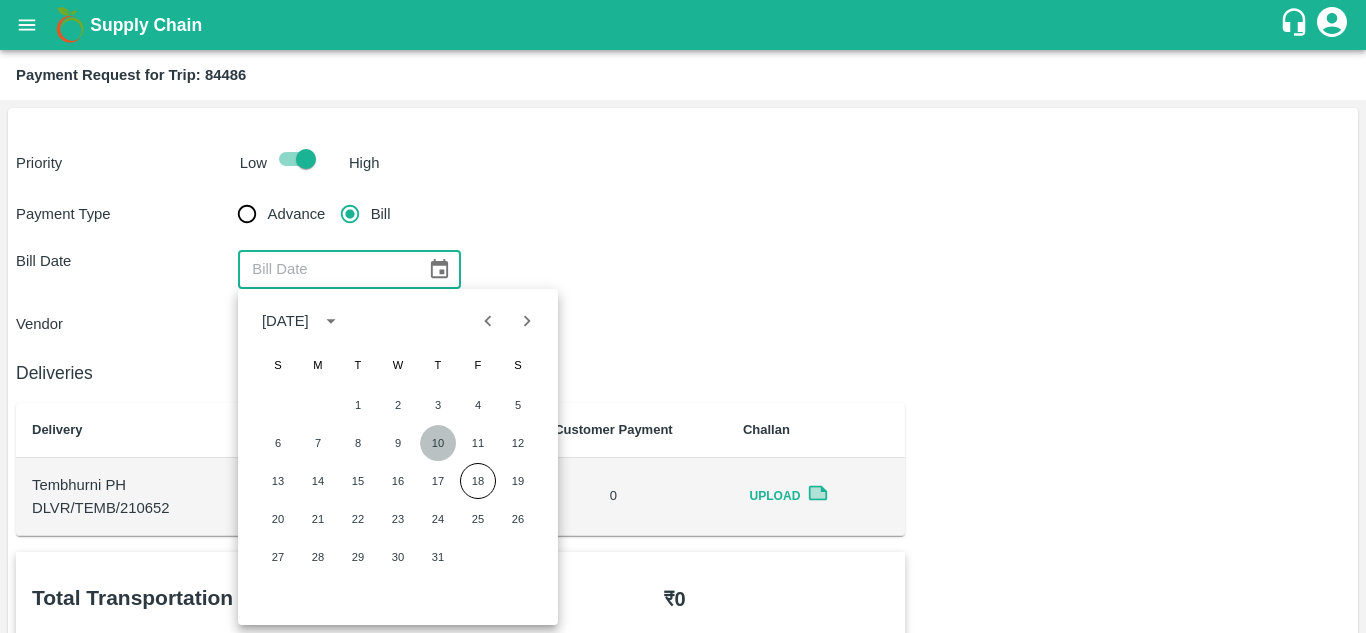 click on "10" at bounding box center [438, 443] 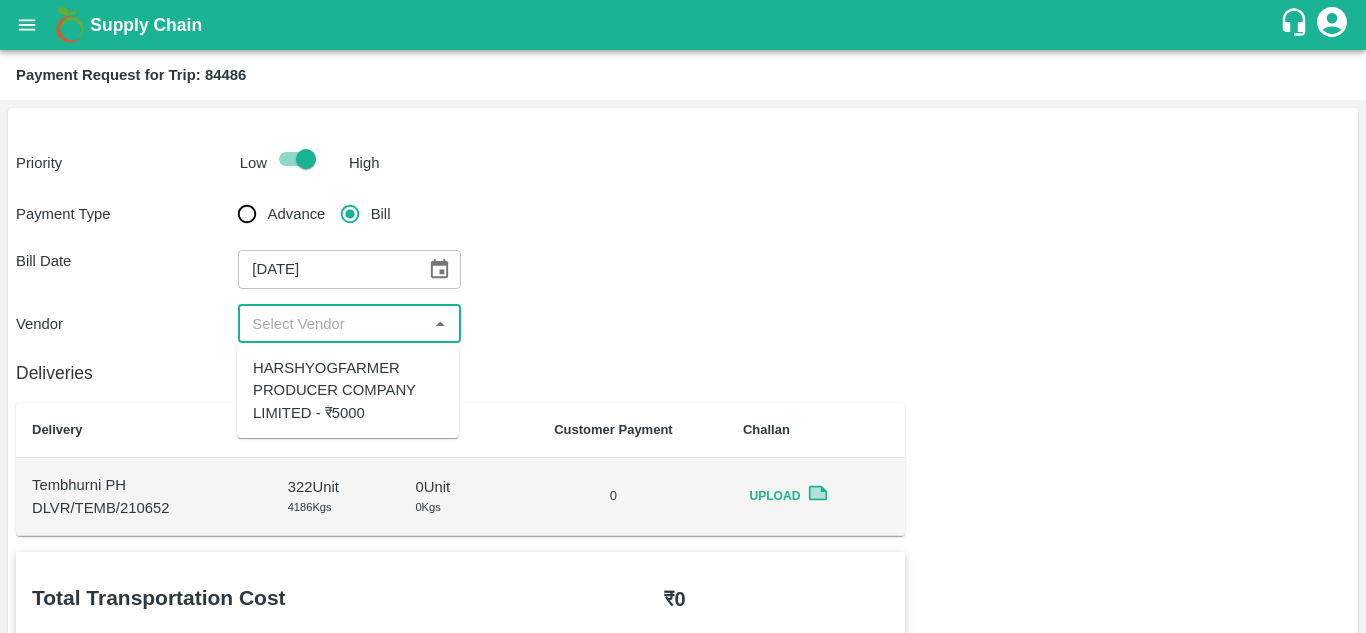 click at bounding box center (332, 324) 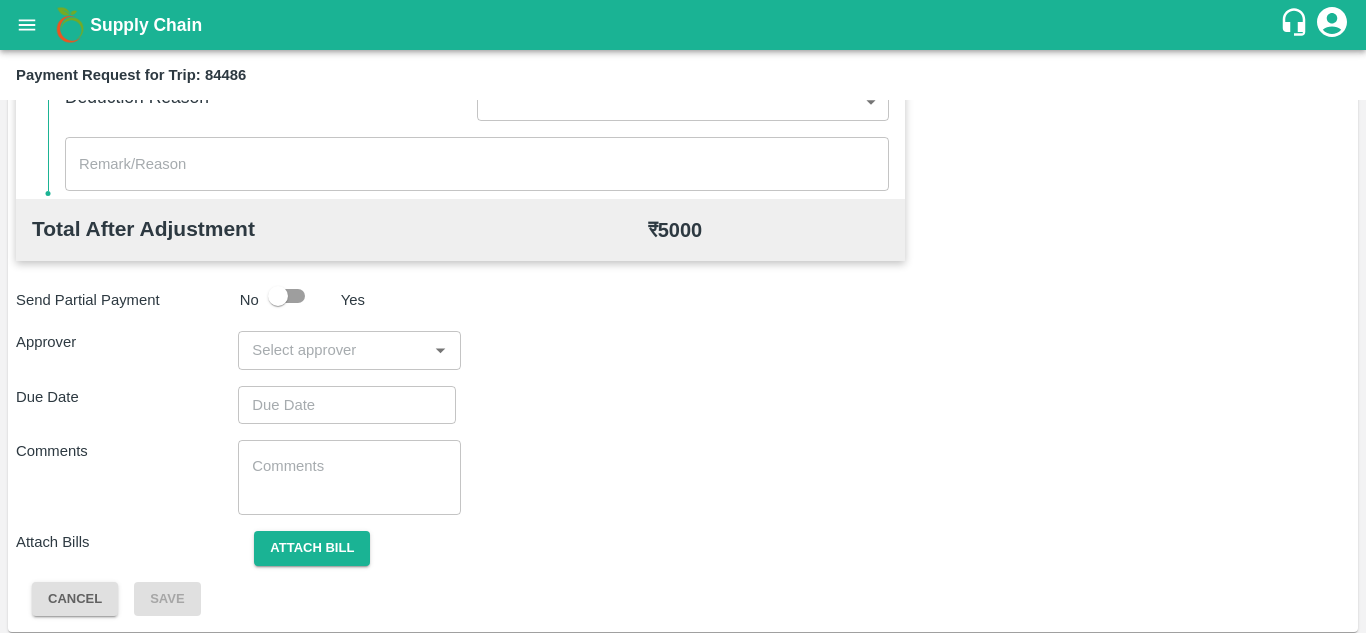scroll, scrollTop: 907, scrollLeft: 0, axis: vertical 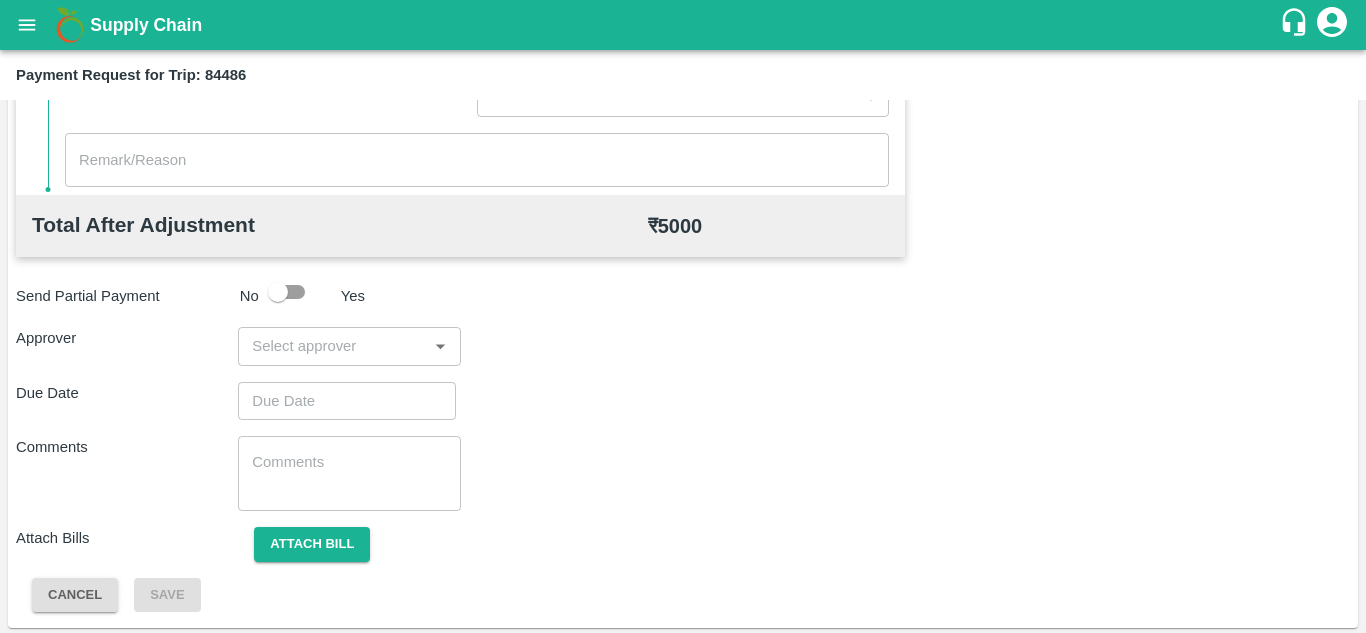 click on "​" at bounding box center (349, 346) 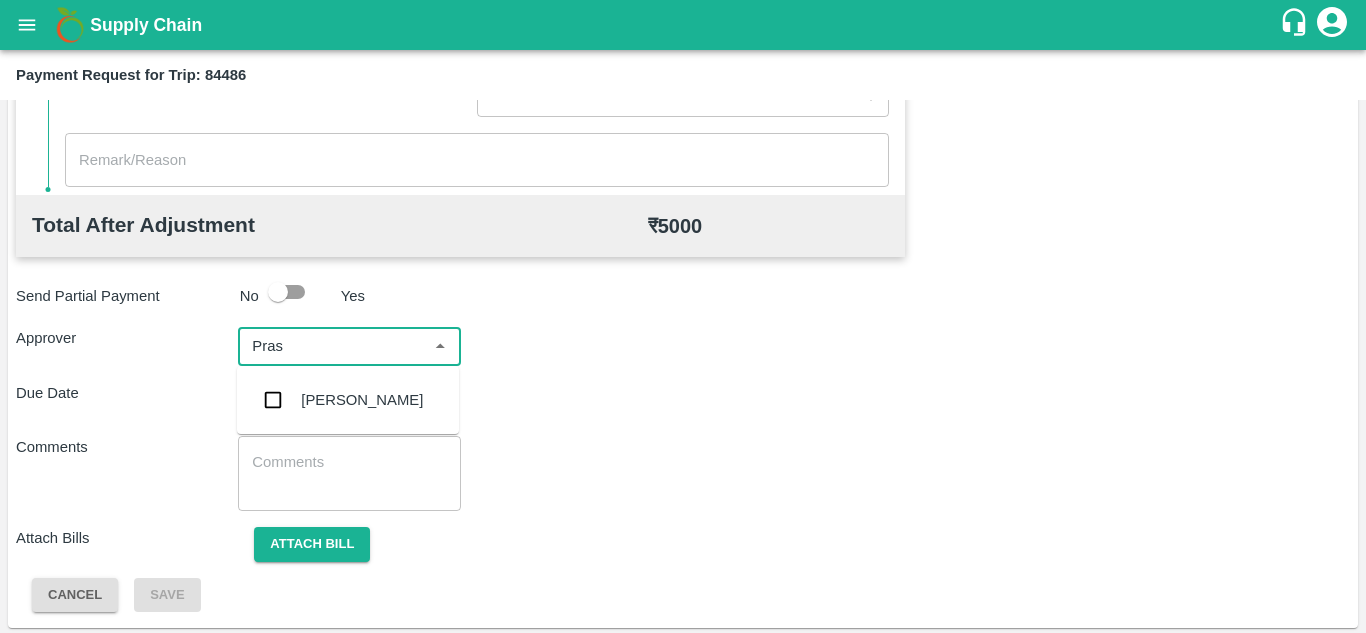 type on "Prasa" 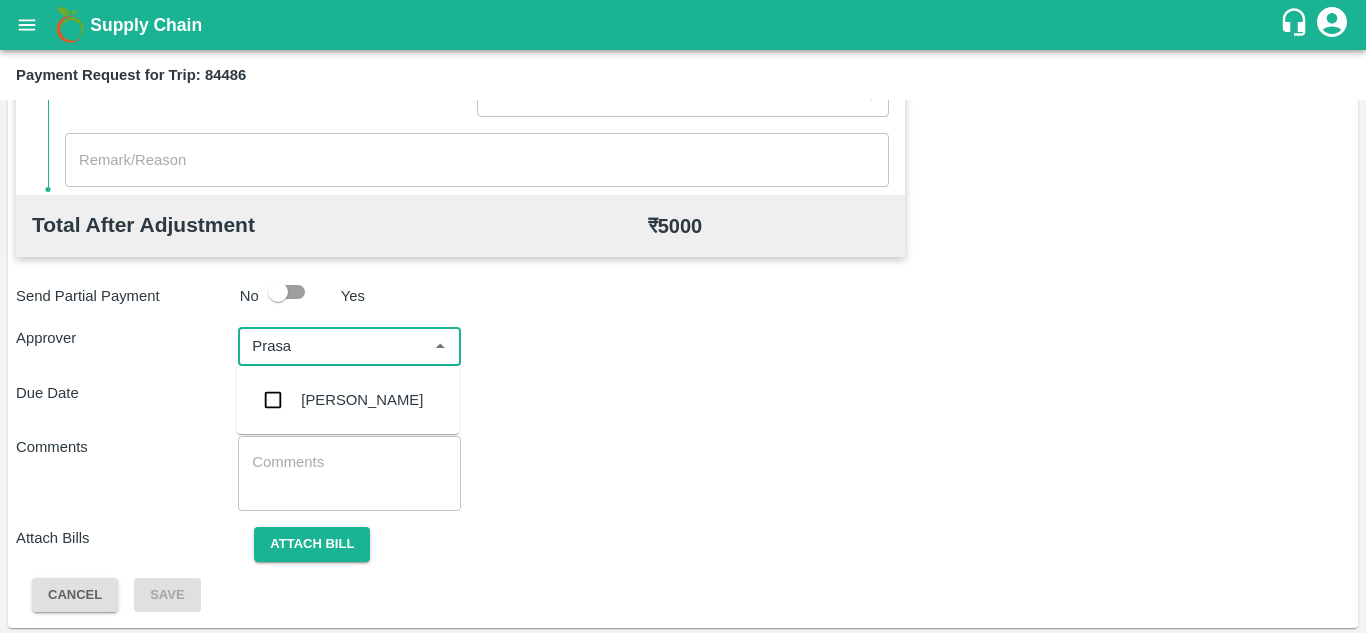 click on "[PERSON_NAME]" at bounding box center [348, 400] 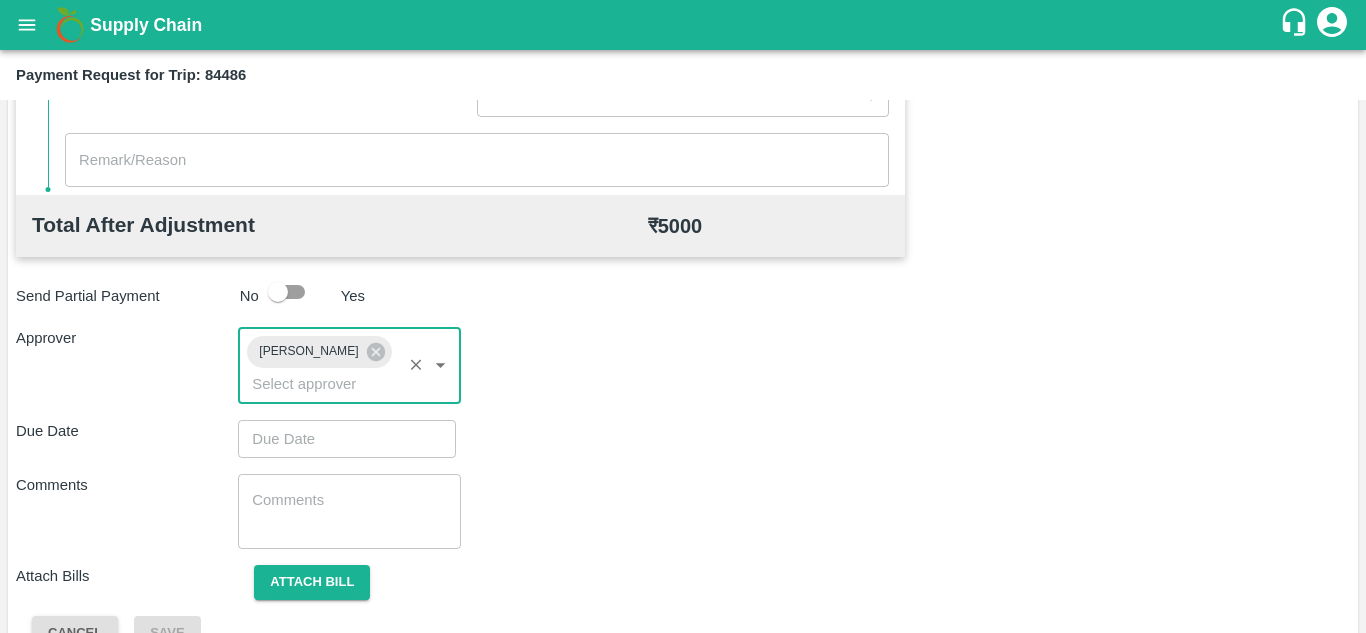 type on "DD/MM/YYYY hh:mm aa" 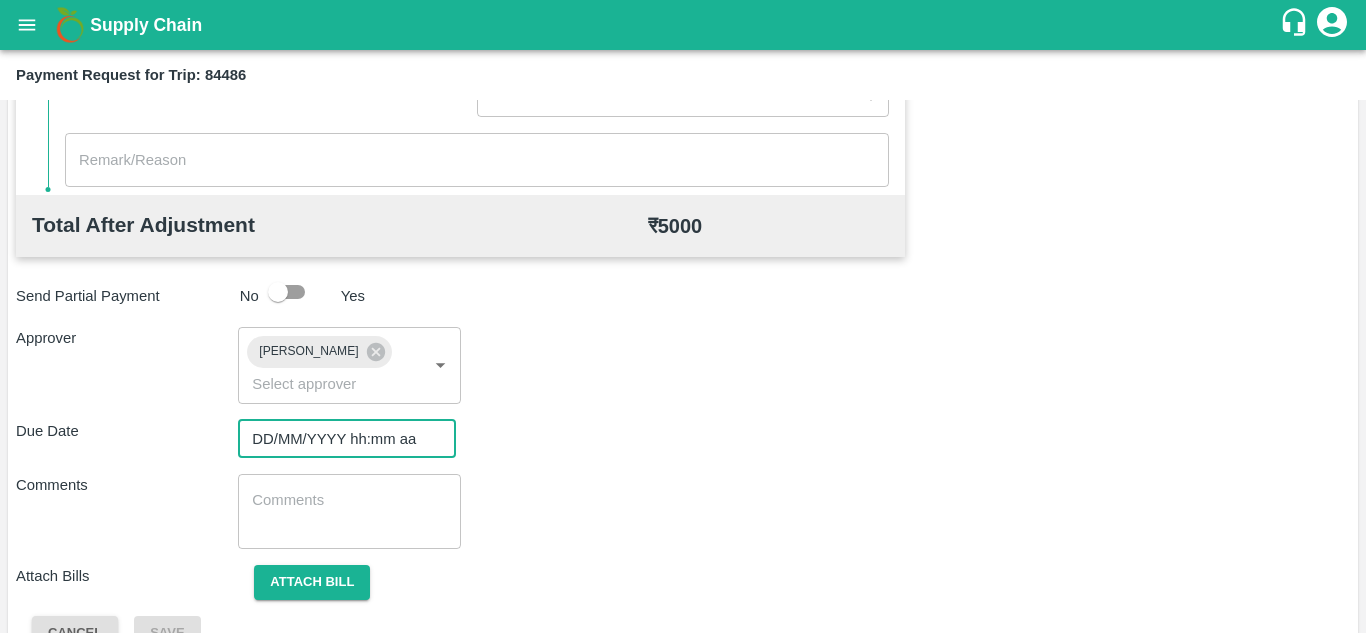 click on "DD/MM/YYYY hh:mm aa" at bounding box center (340, 439) 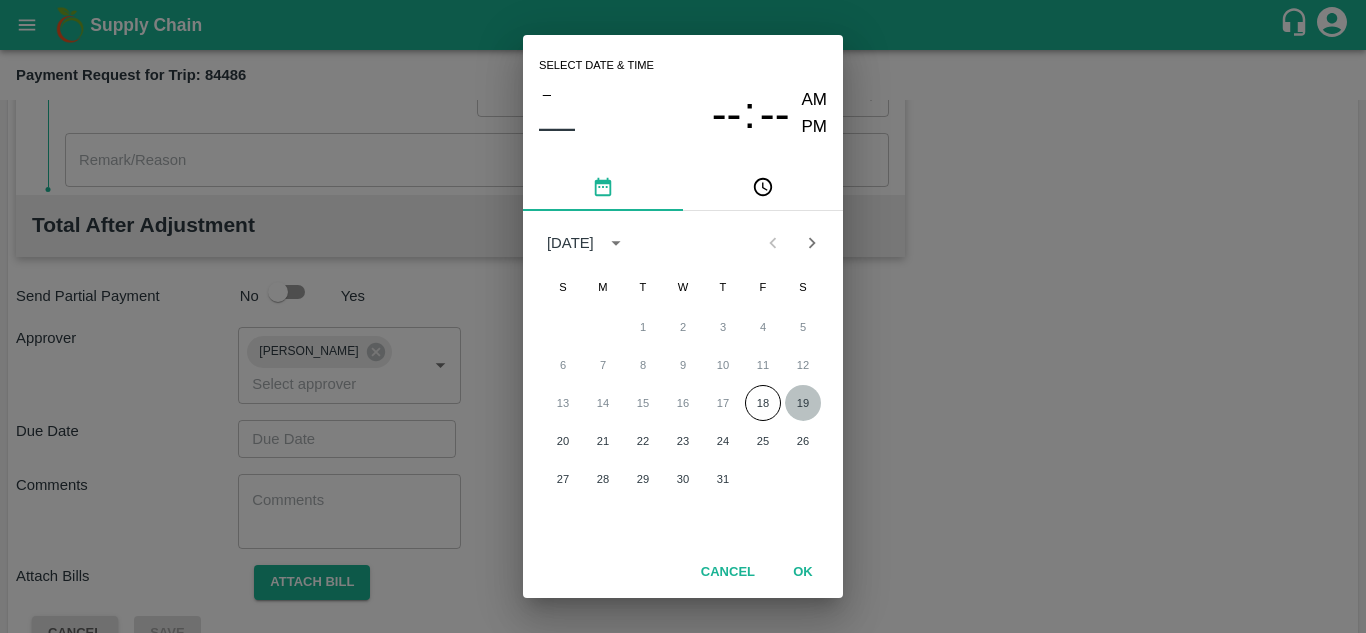 click on "19" at bounding box center (803, 403) 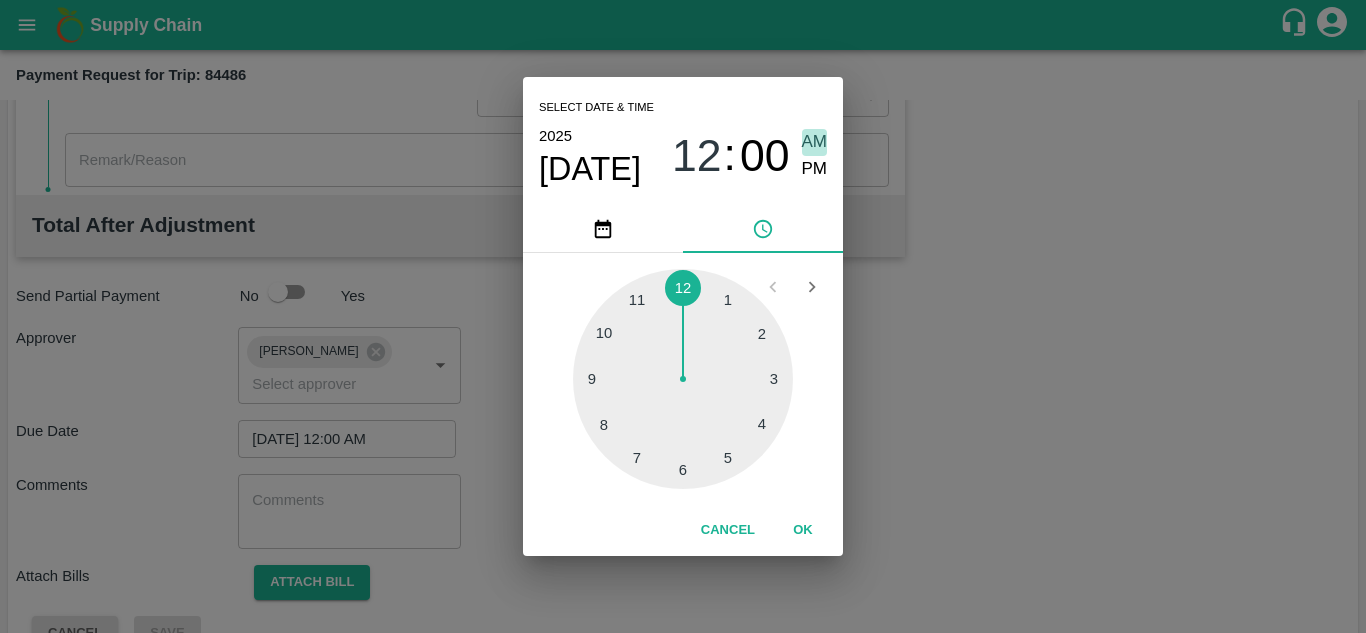click on "AM" at bounding box center [815, 142] 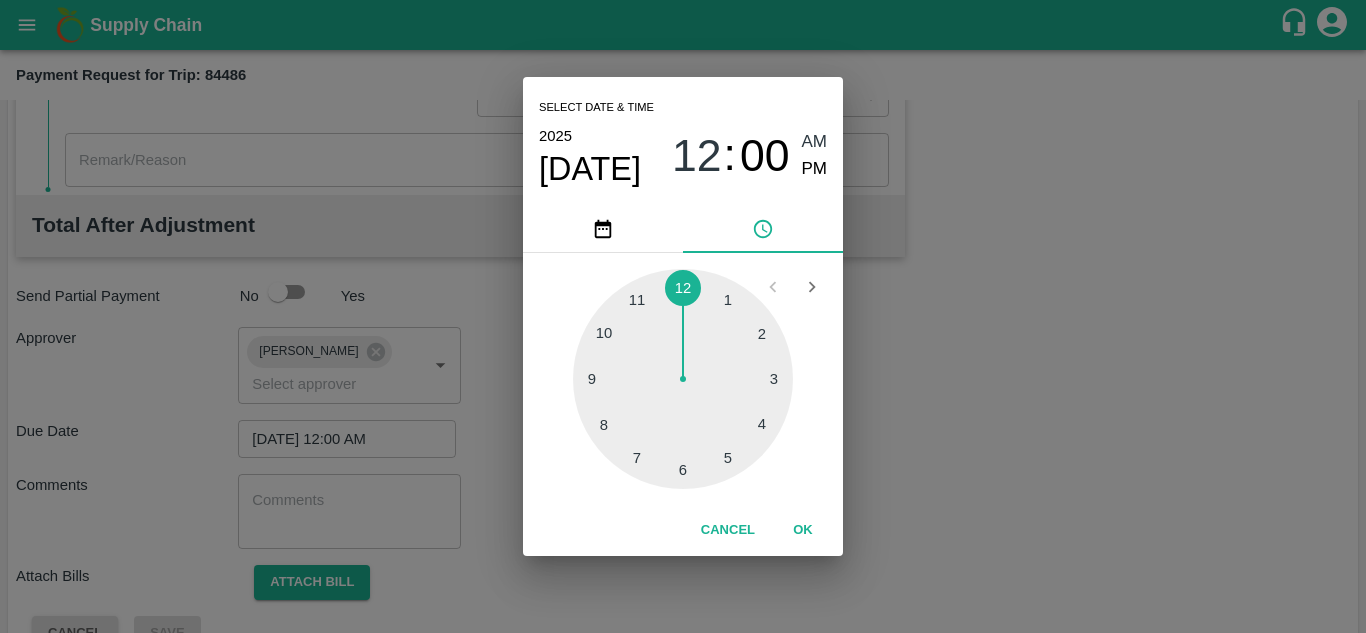 click on "OK" at bounding box center [803, 530] 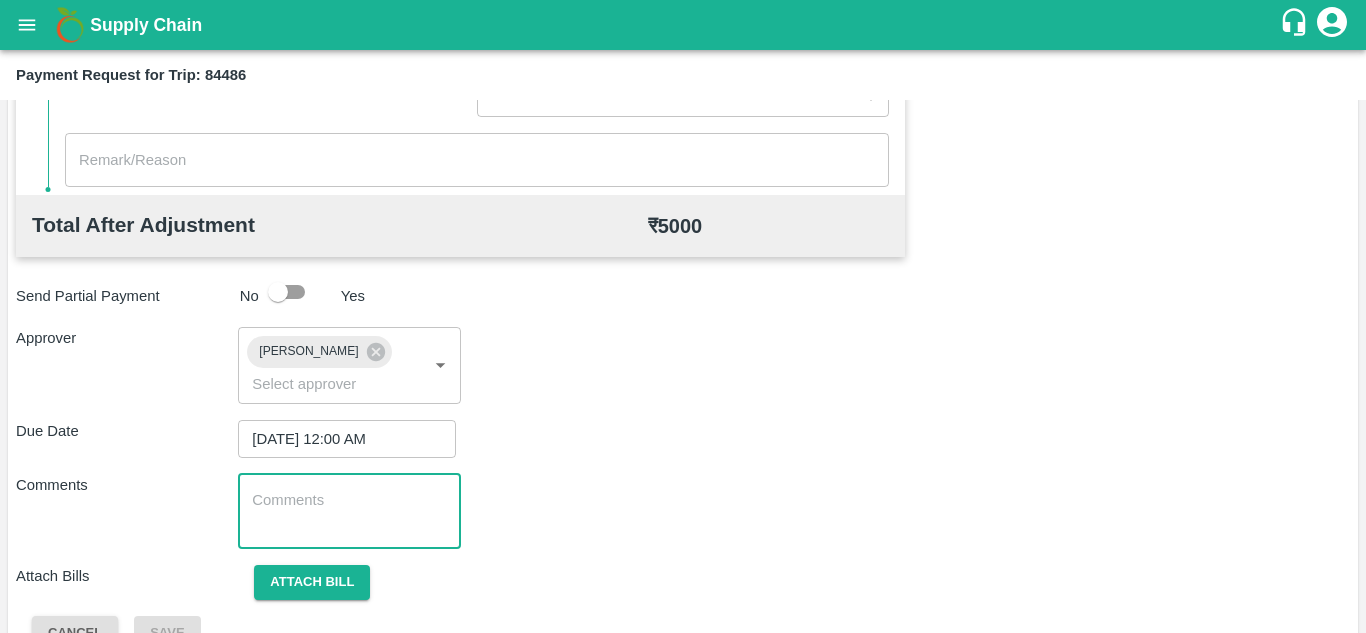 click at bounding box center [349, 511] 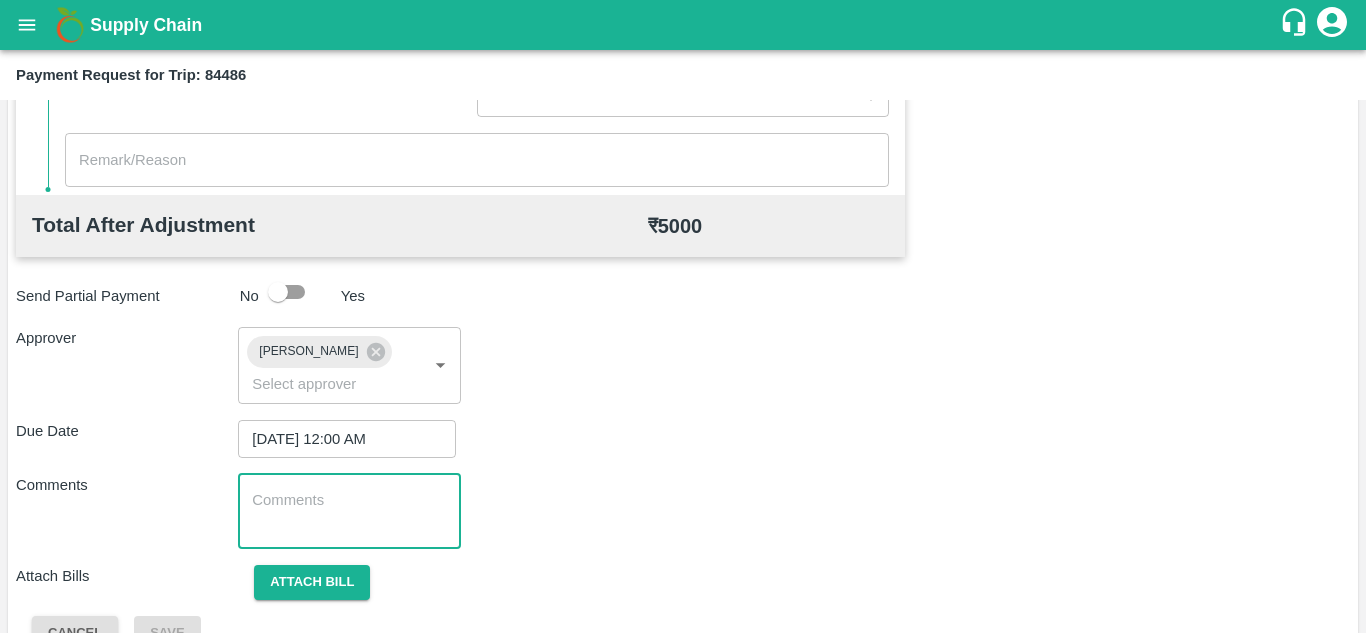 paste on "Transport Bill" 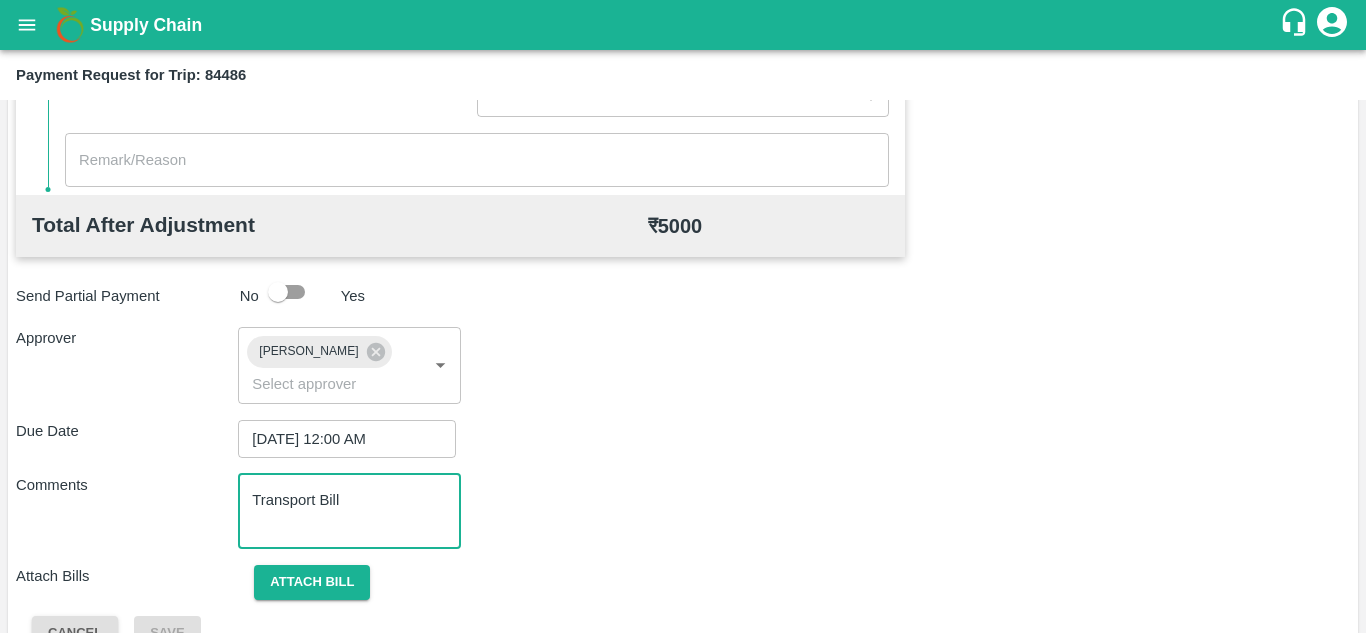 type on "Transport Bill" 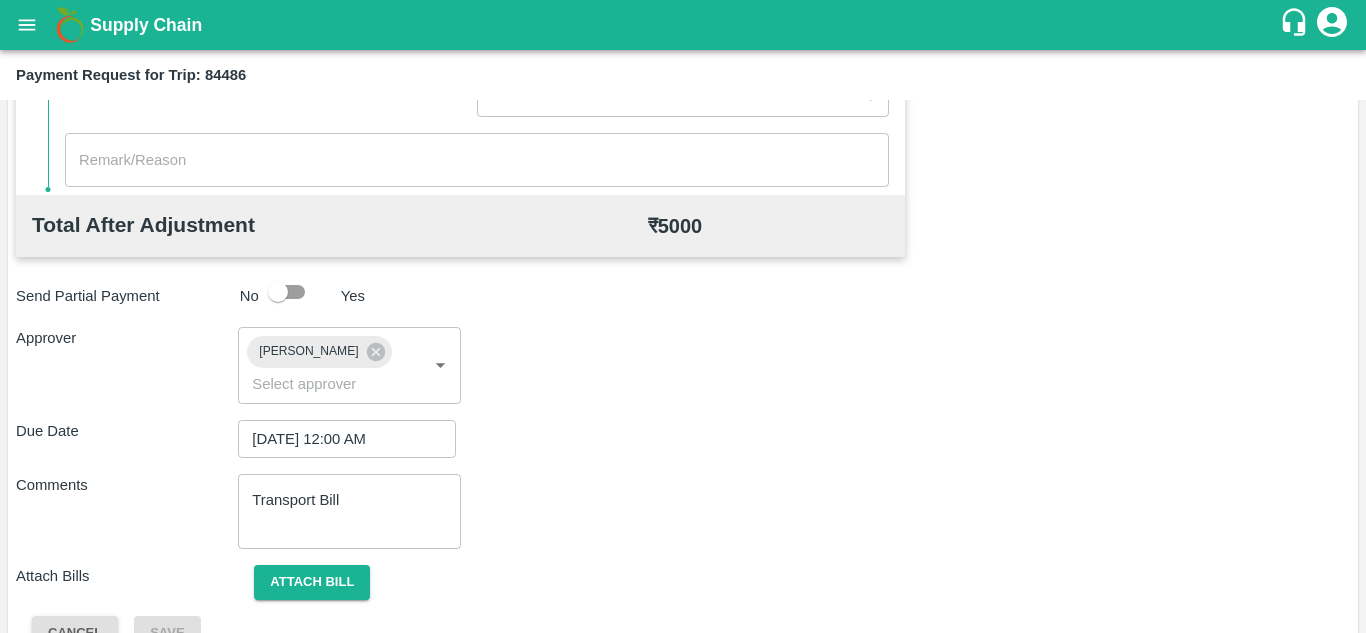 click on "Comments Transport Bill x ​" at bounding box center [683, 511] 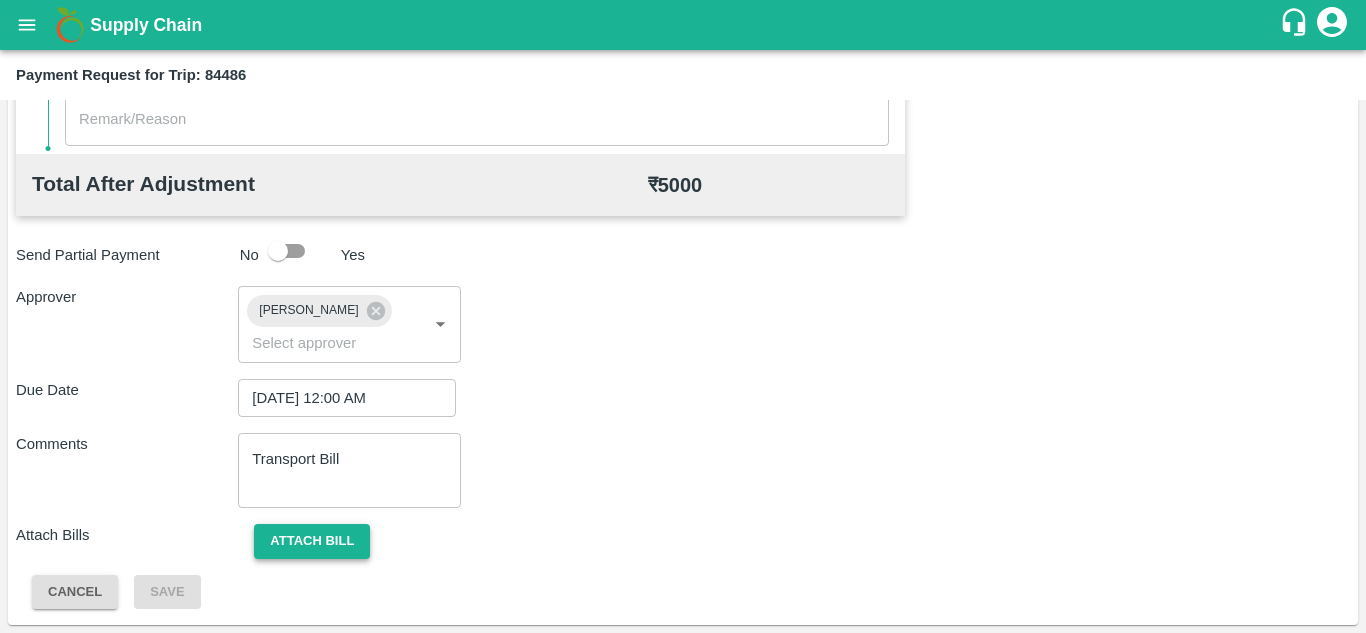 click on "Attach bill" at bounding box center (312, 541) 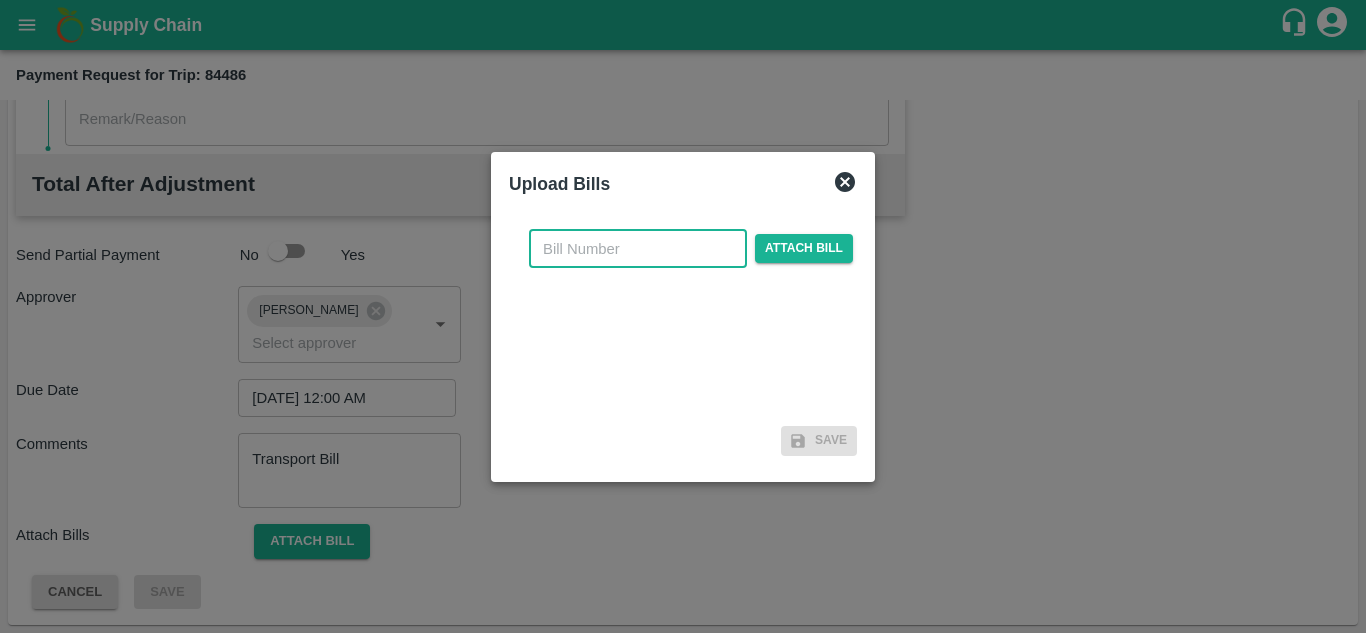 click at bounding box center (638, 249) 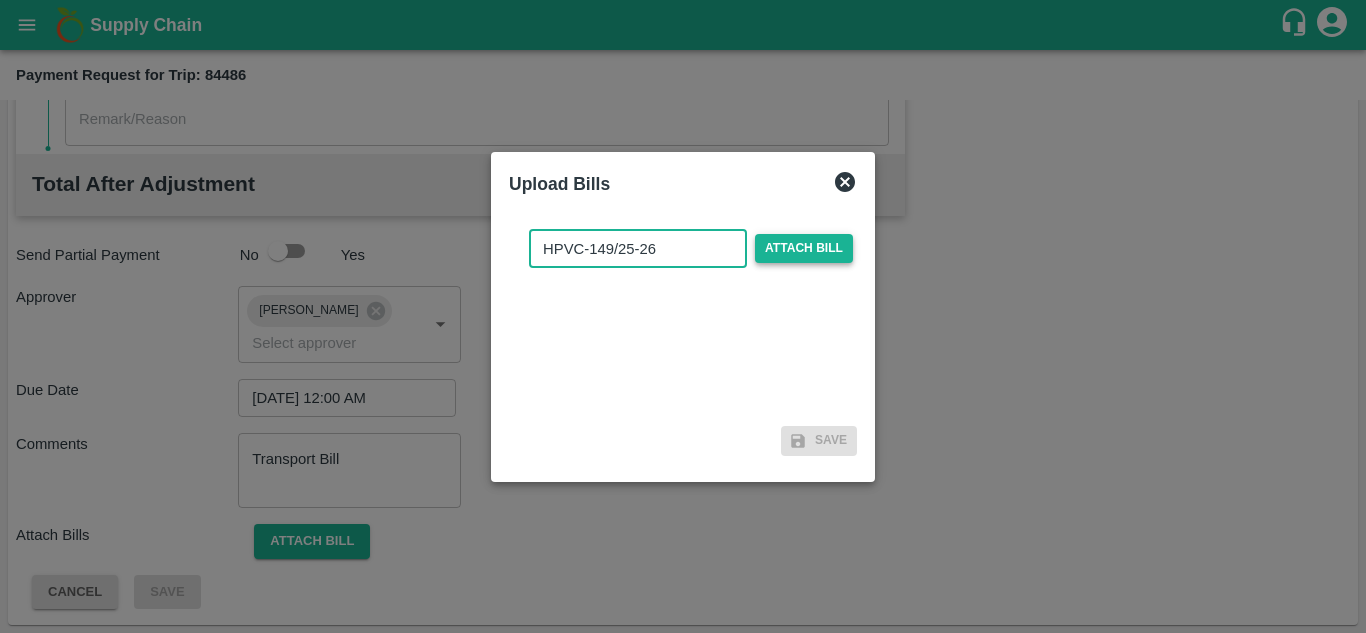 type on "HPVC-149/25-26" 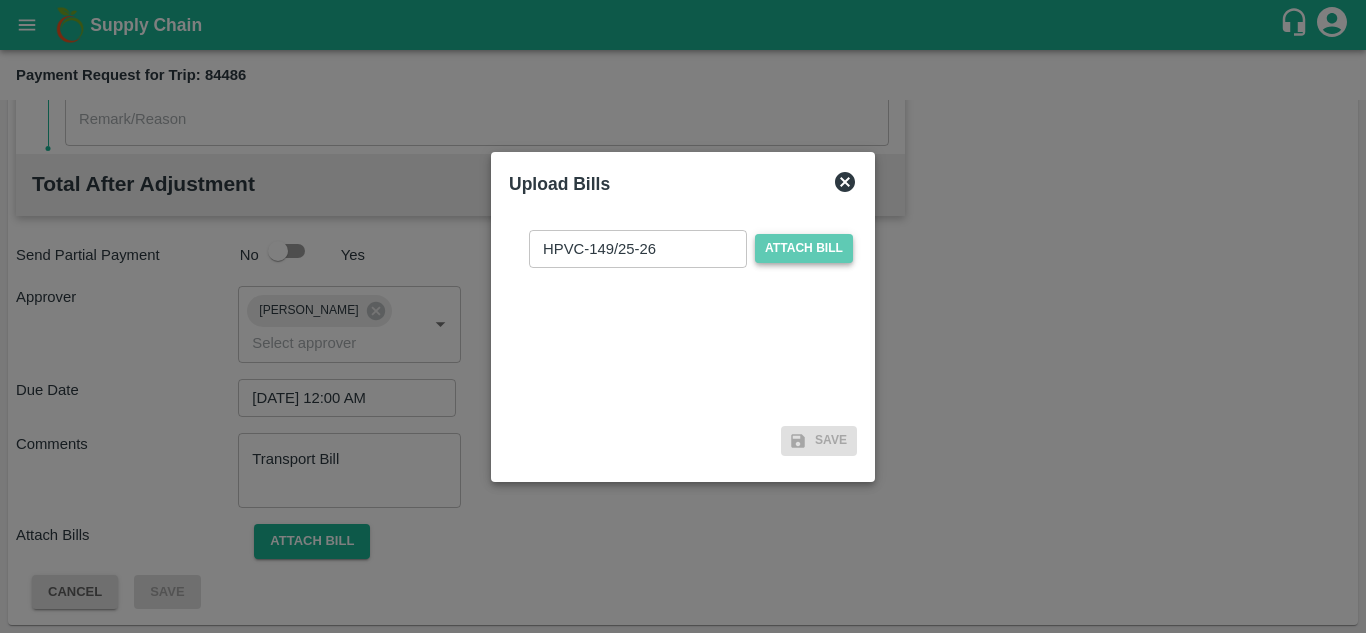 click on "Attach bill" at bounding box center (804, 248) 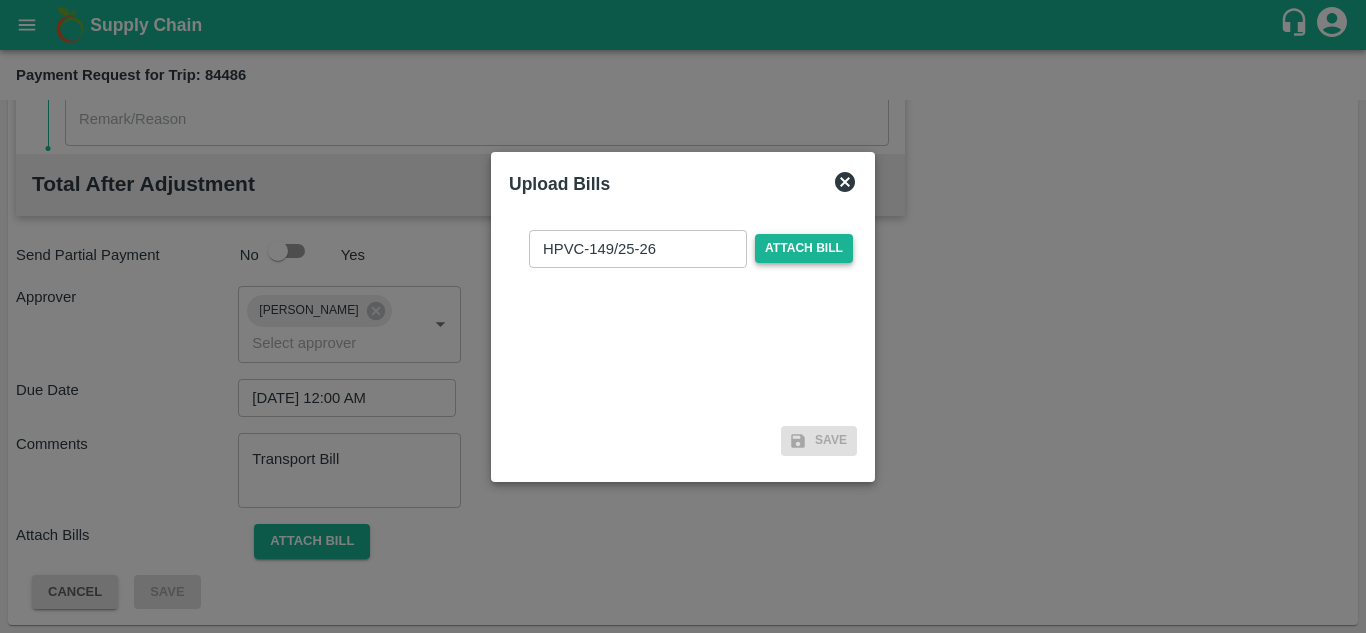 click on "Attach bill" at bounding box center [804, 248] 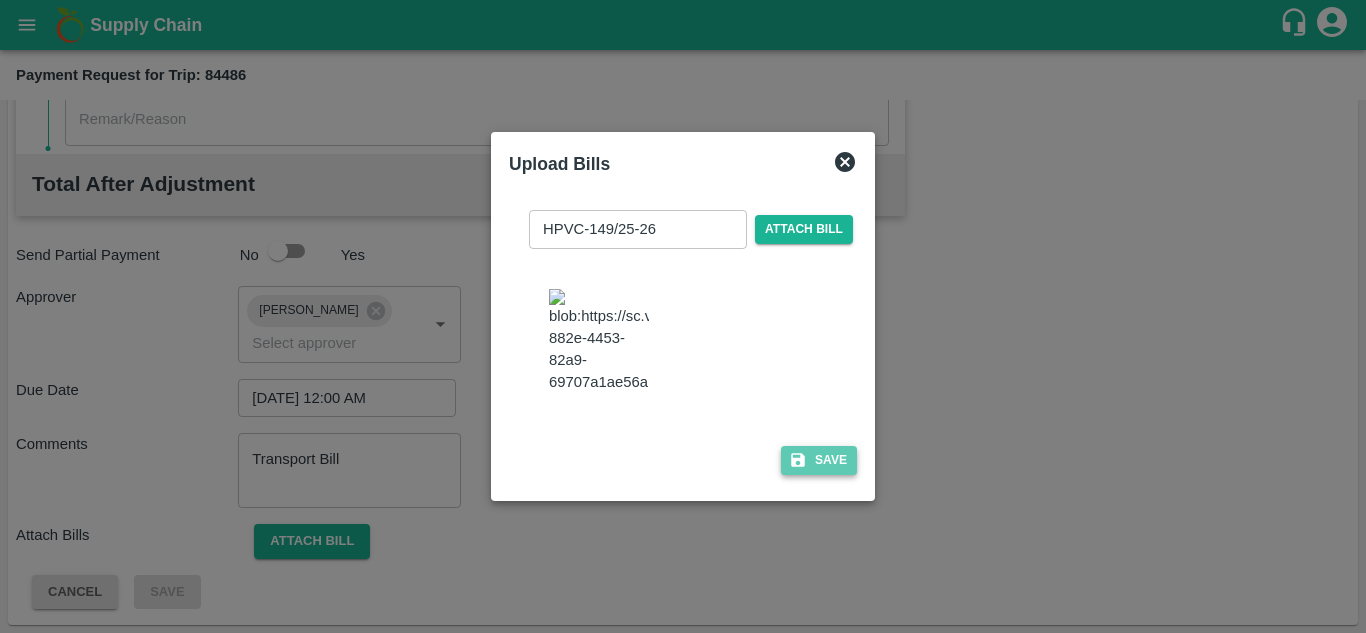 click on "Save" at bounding box center (819, 460) 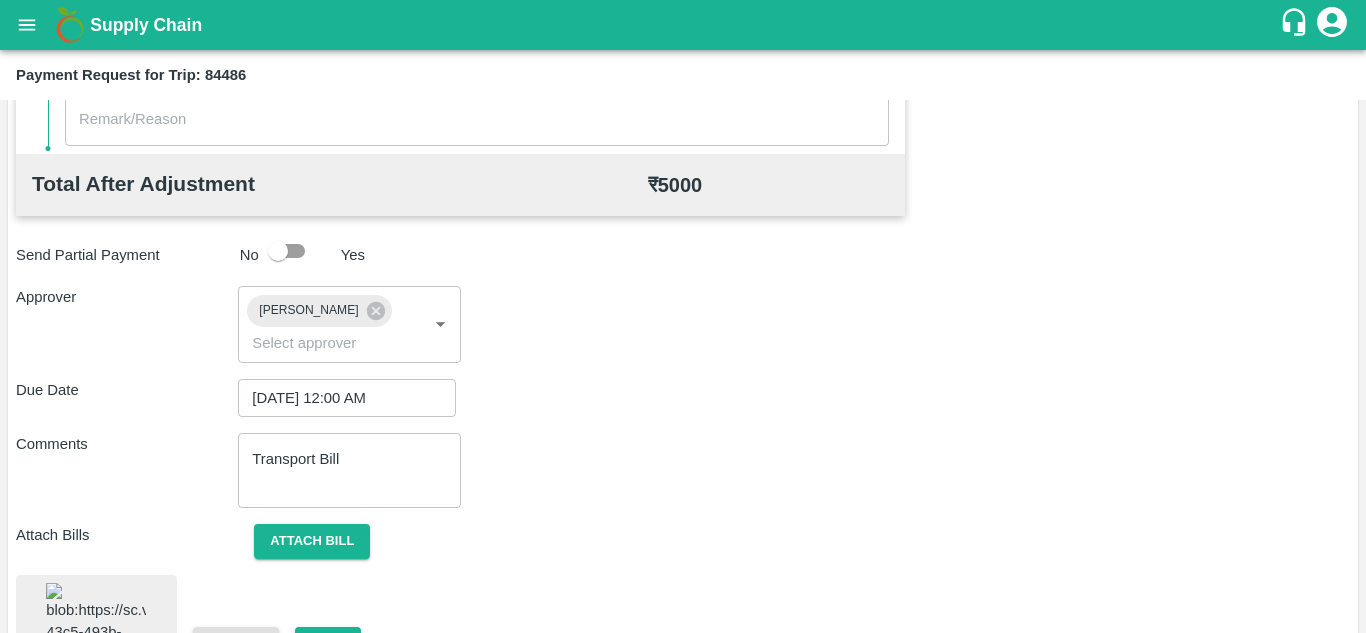 scroll, scrollTop: 1092, scrollLeft: 0, axis: vertical 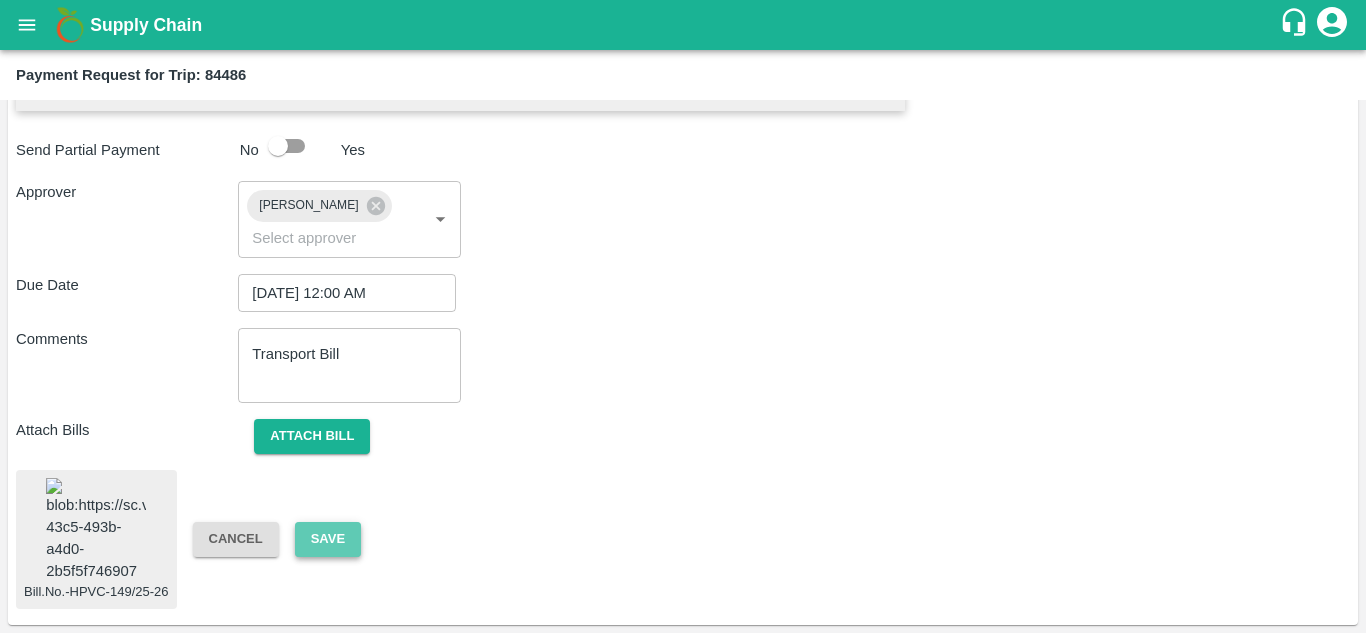 click on "Save" at bounding box center (328, 539) 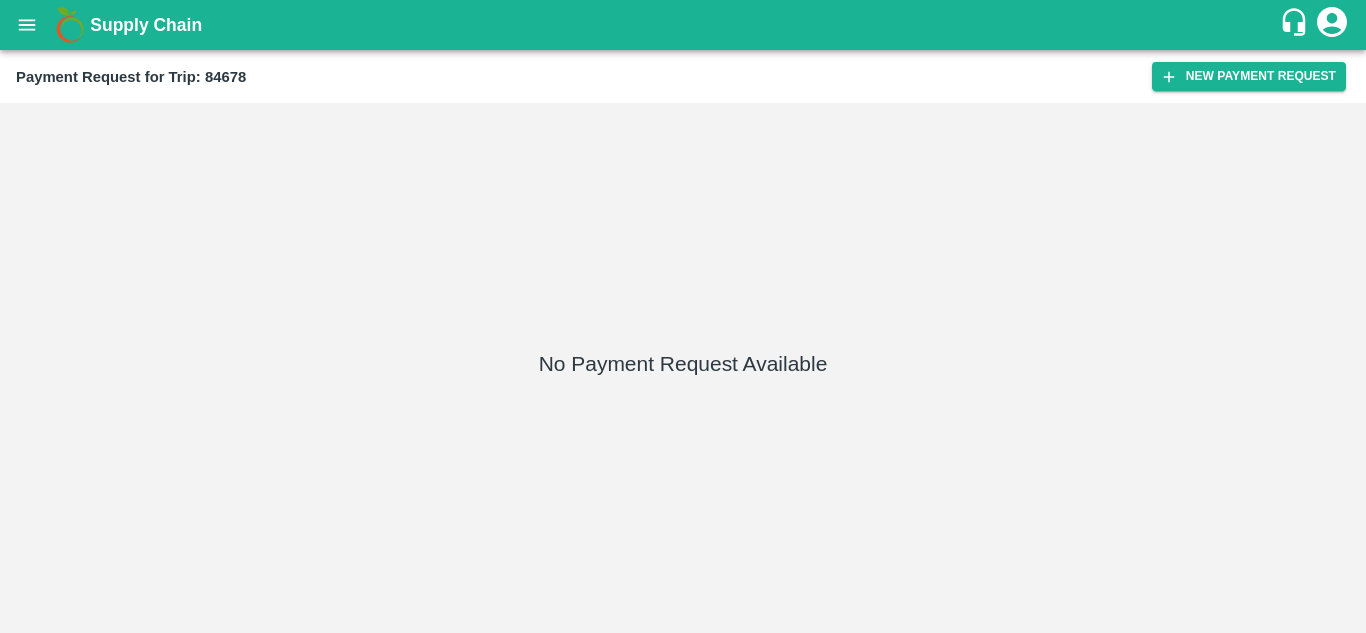 scroll, scrollTop: 0, scrollLeft: 0, axis: both 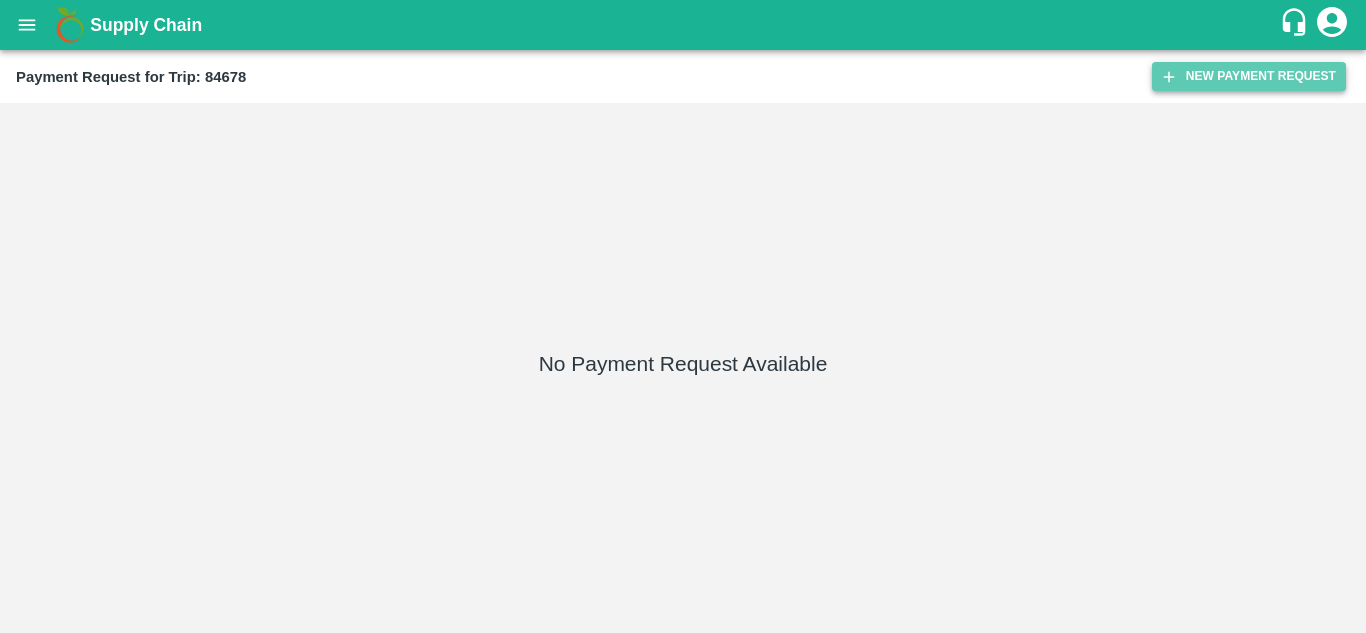 click on "New Payment Request" at bounding box center (1249, 76) 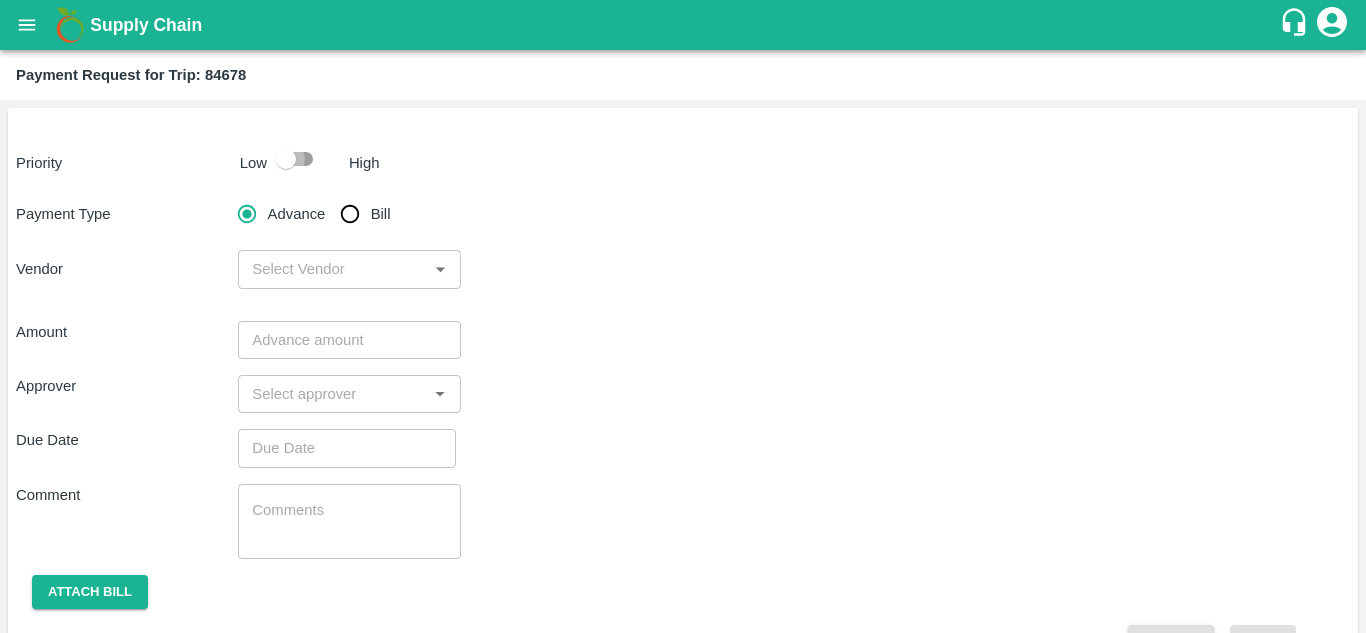 click at bounding box center (286, 159) 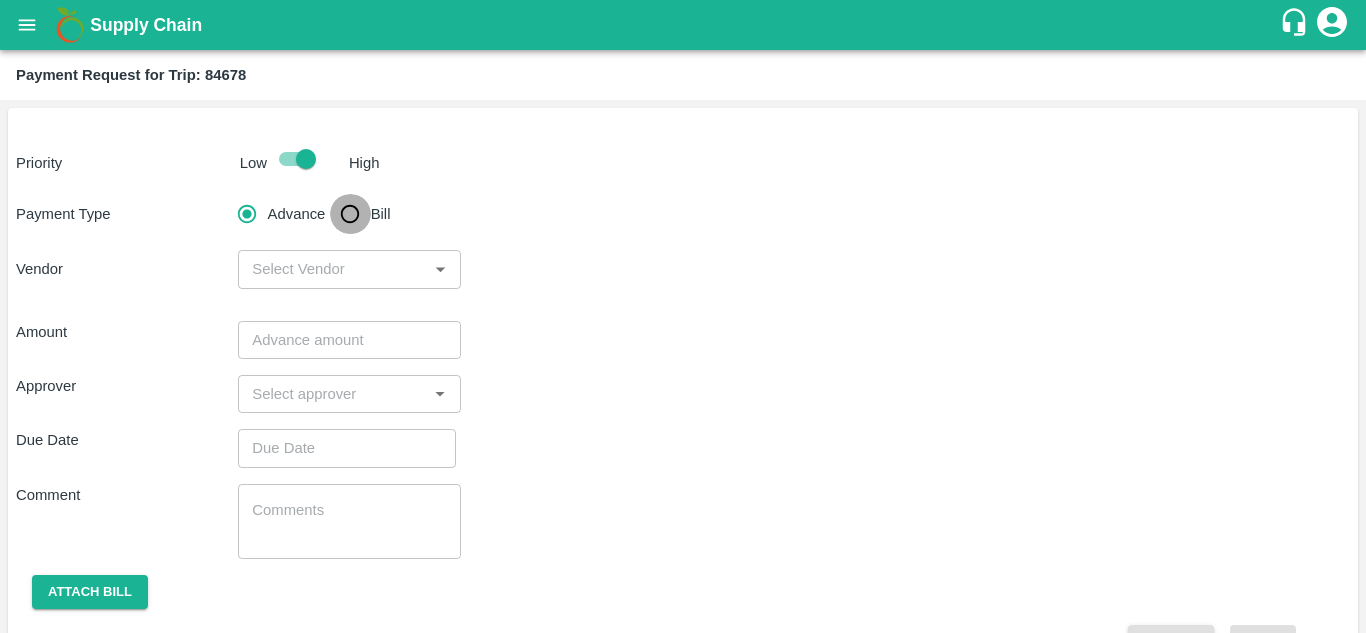 click on "Bill" at bounding box center (350, 214) 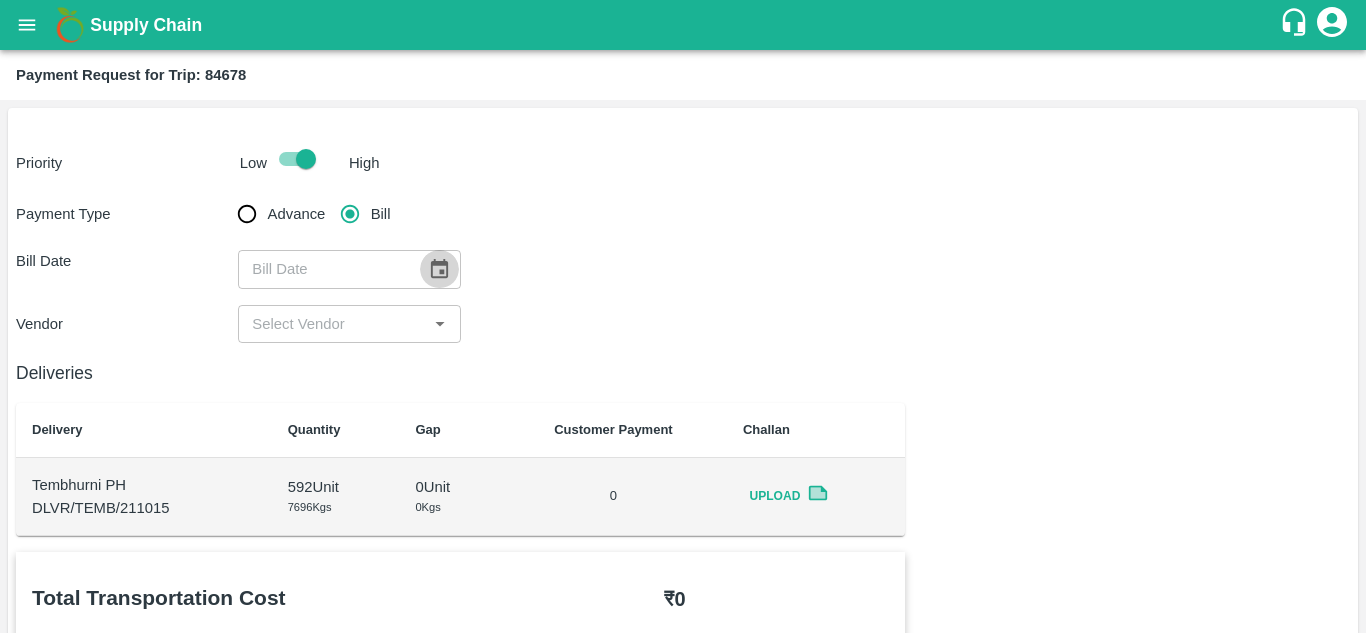click 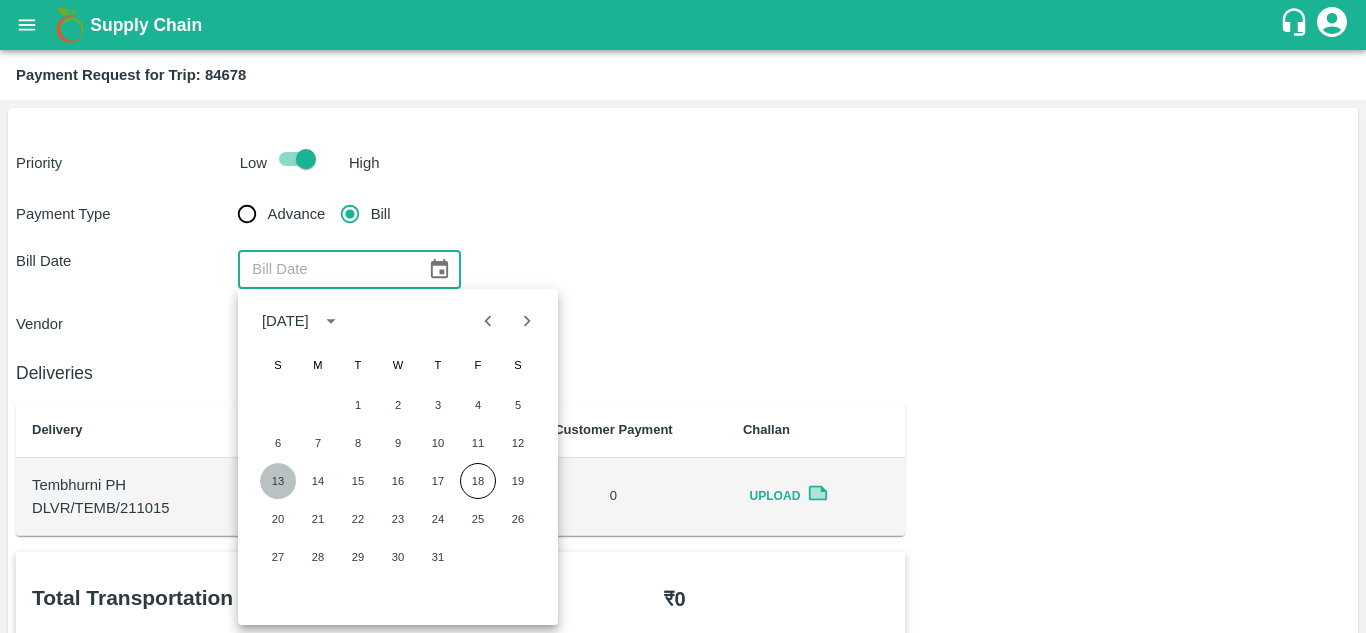 click on "13" at bounding box center [278, 481] 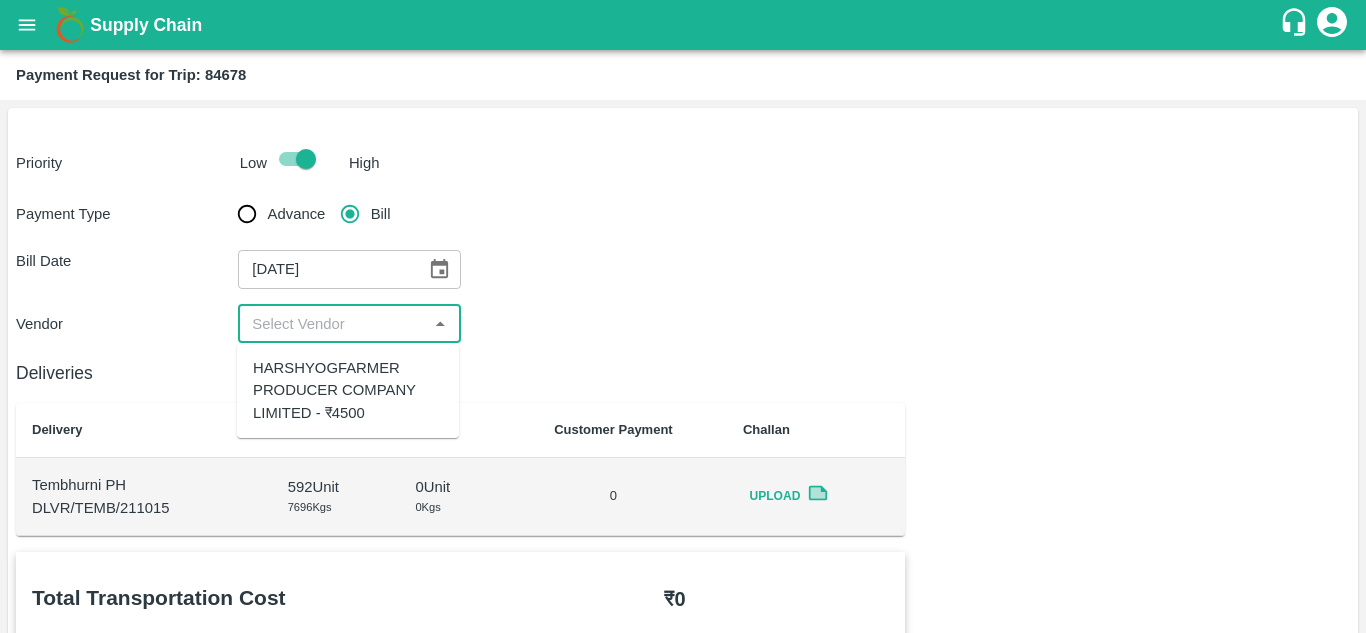 click at bounding box center (332, 324) 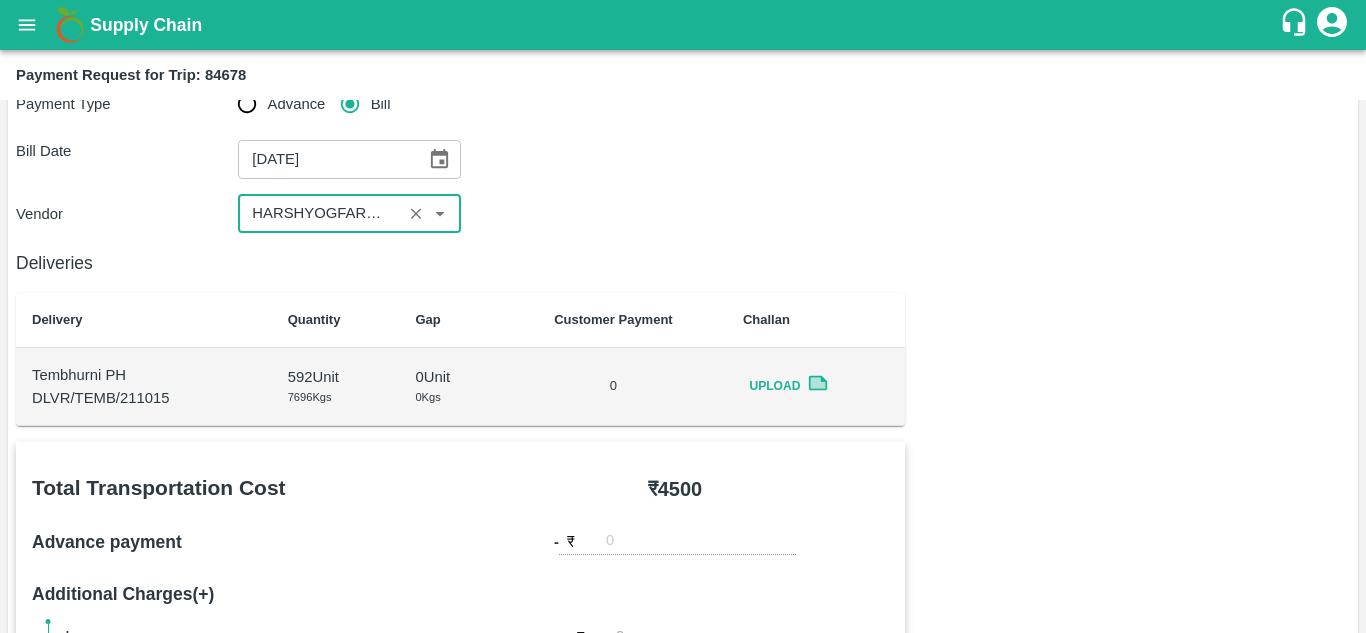 scroll, scrollTop: 112, scrollLeft: 0, axis: vertical 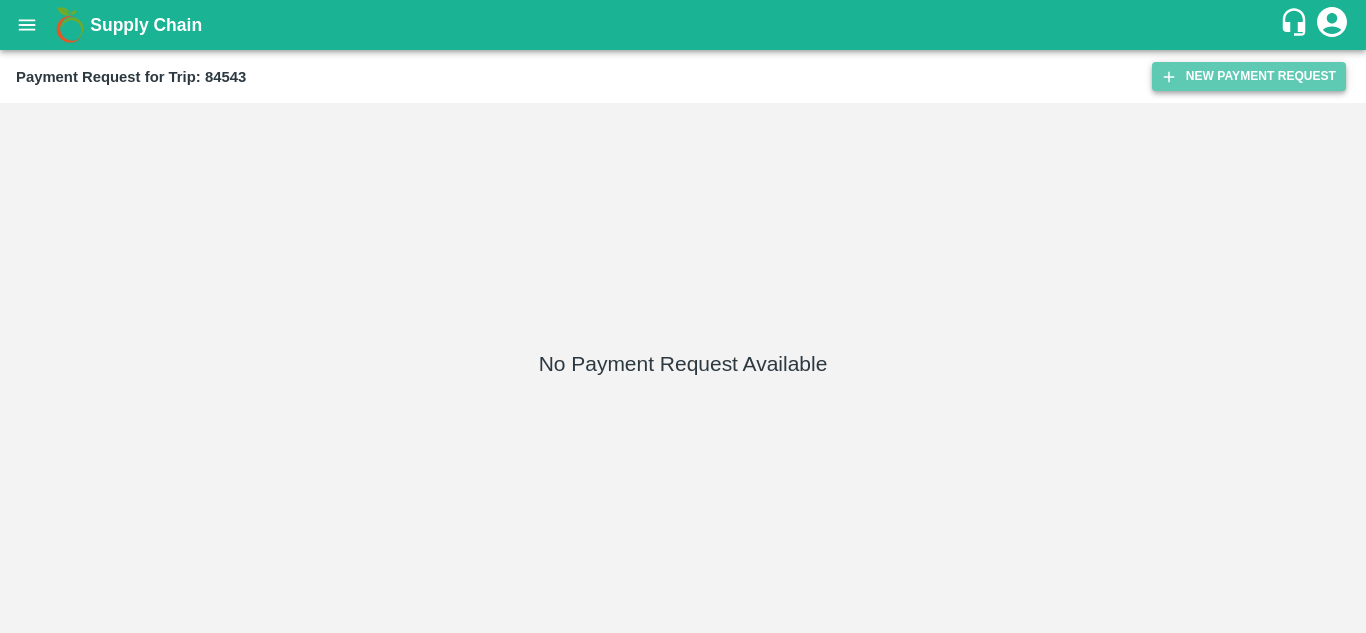 click on "New Payment Request" at bounding box center (1249, 76) 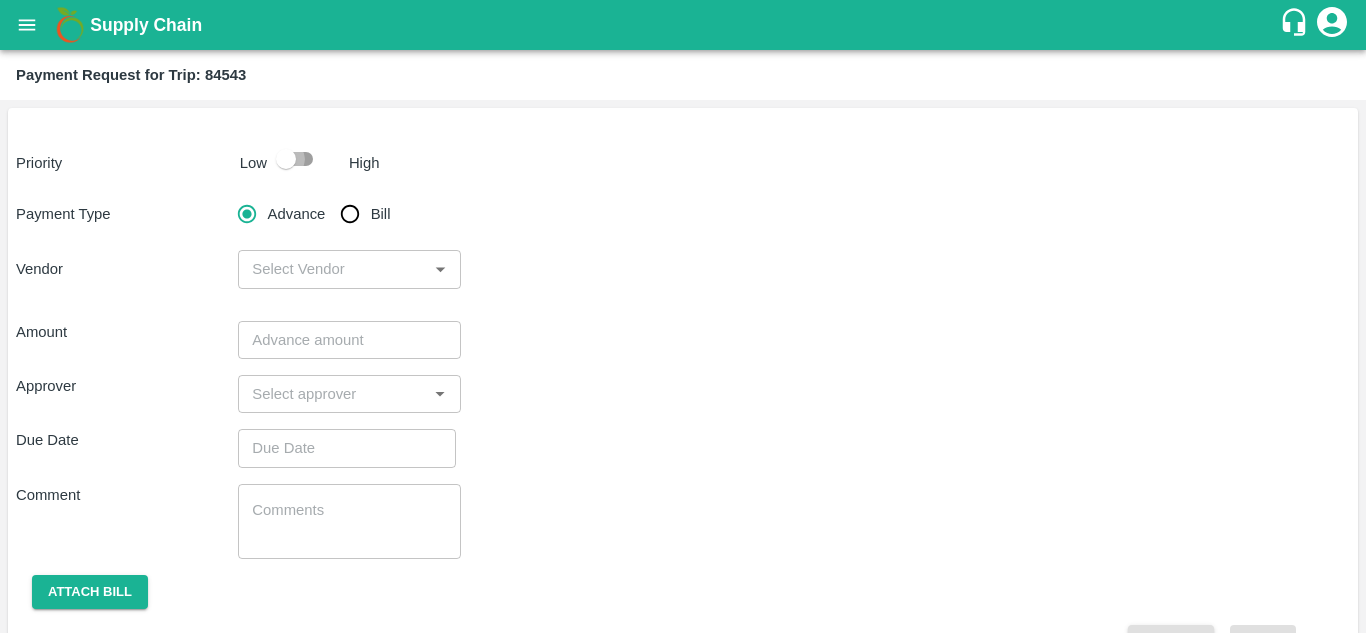 click at bounding box center (286, 159) 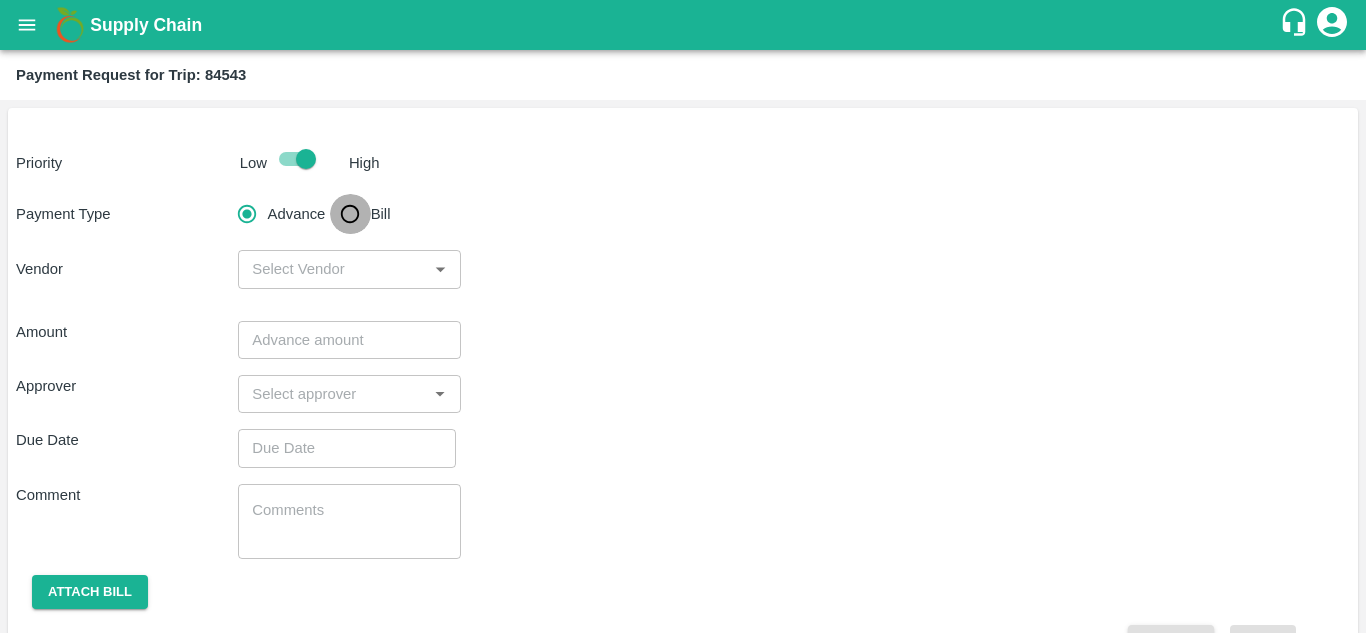 click on "Bill" at bounding box center (350, 214) 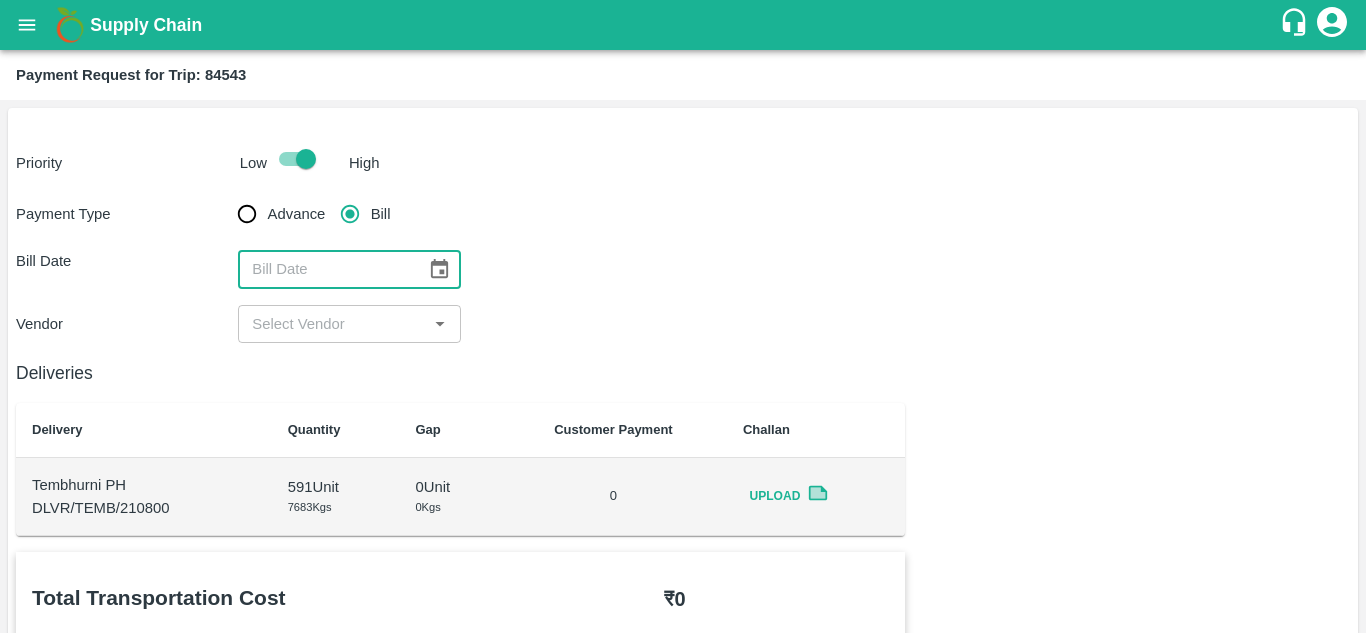type on "DD/MM/YYYY" 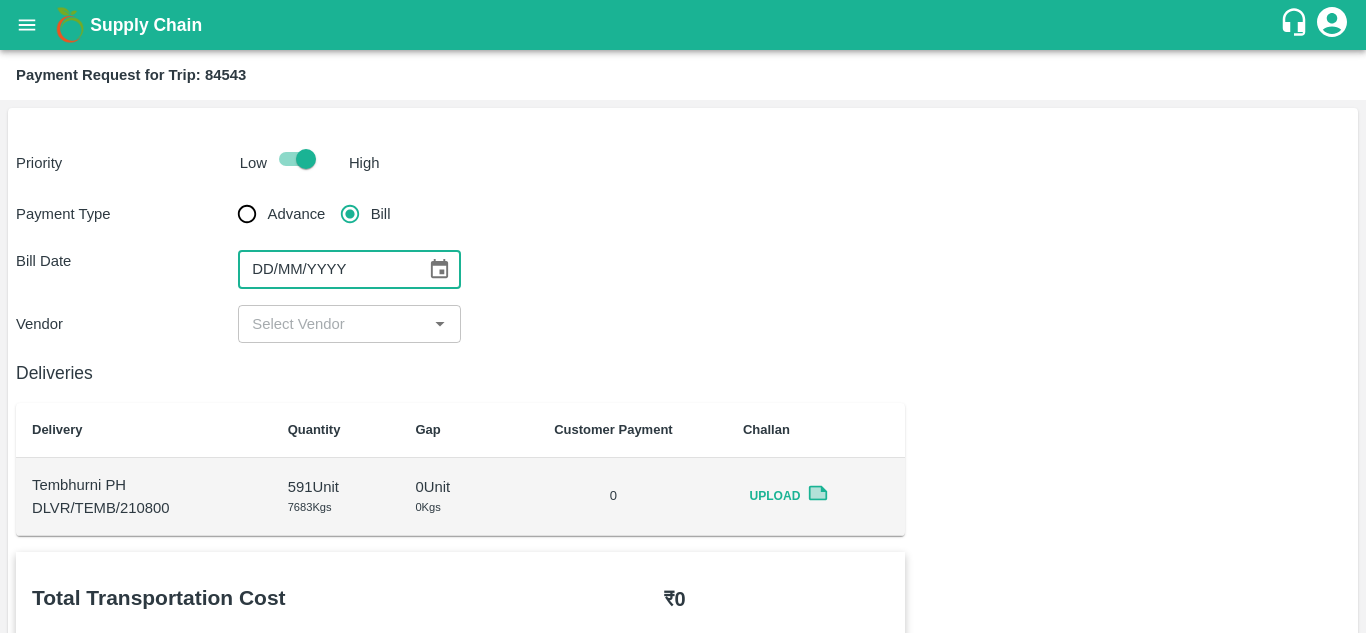 click on "DD/MM/YYYY" at bounding box center (325, 269) 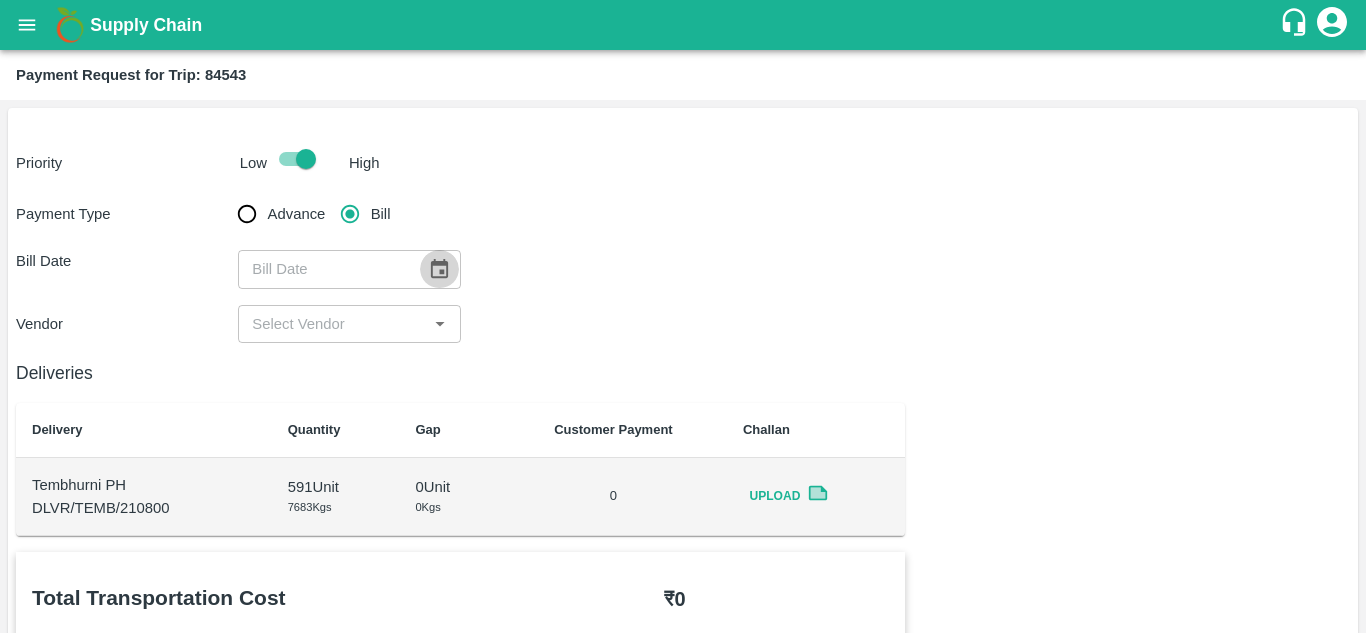 click 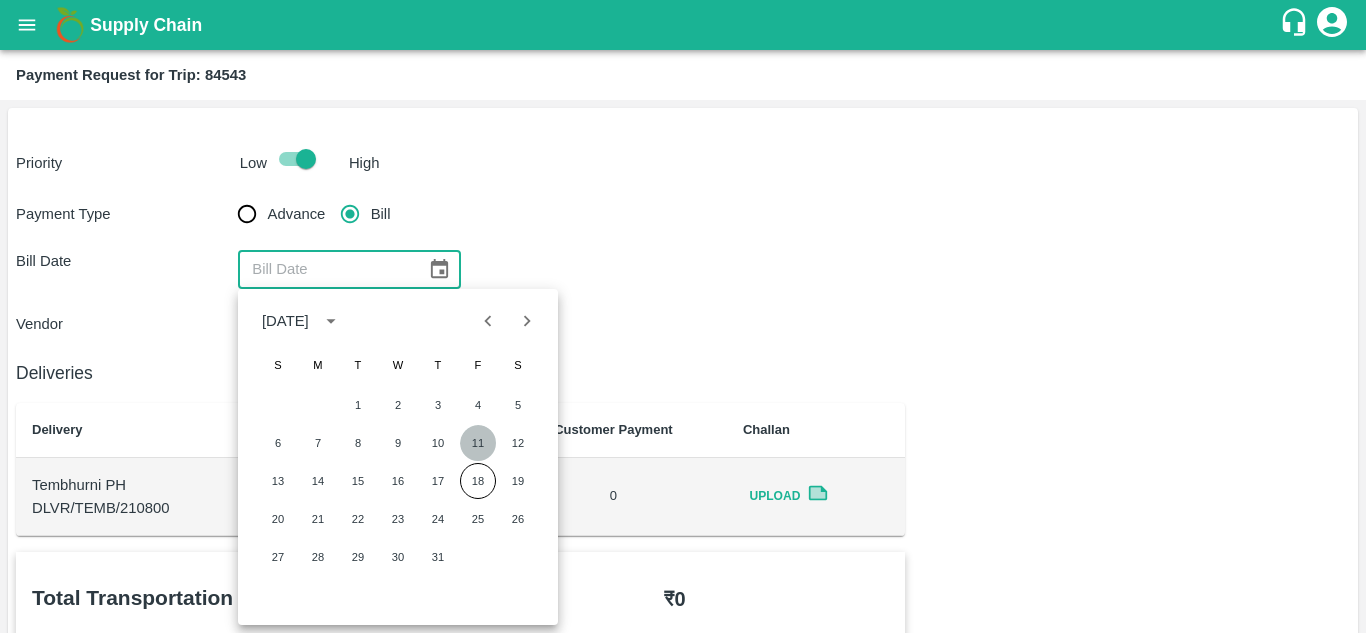 click on "11" at bounding box center (478, 443) 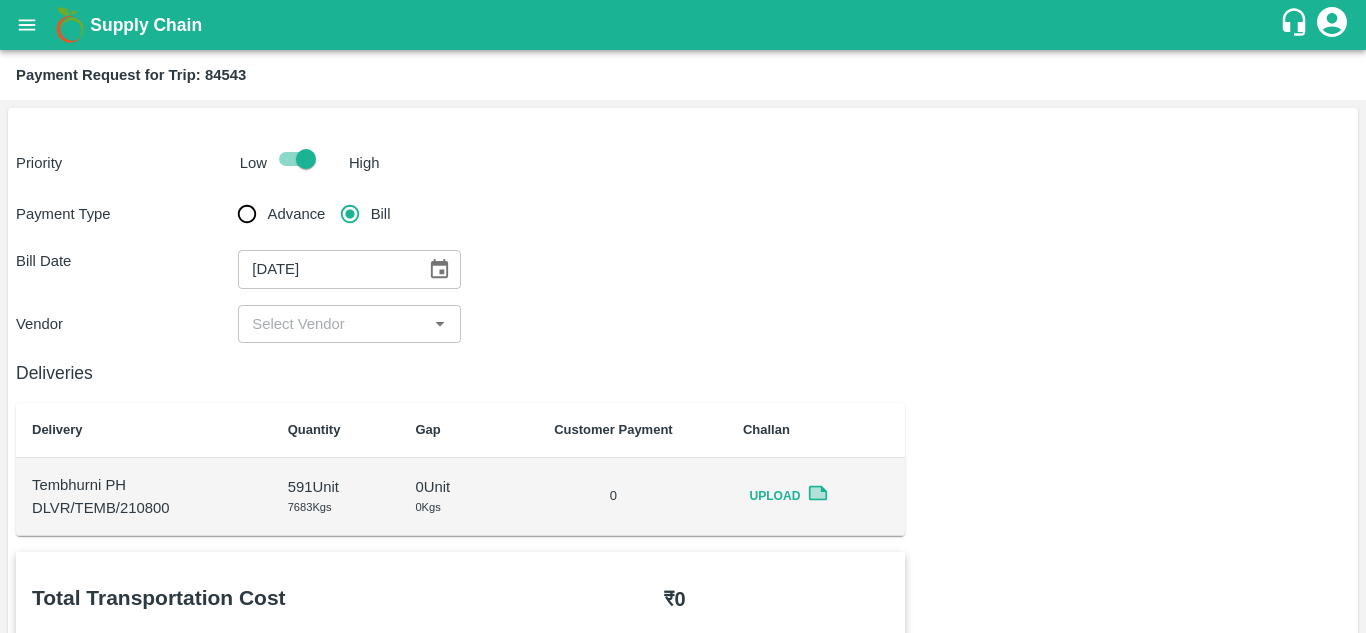 click on "​" at bounding box center [349, 324] 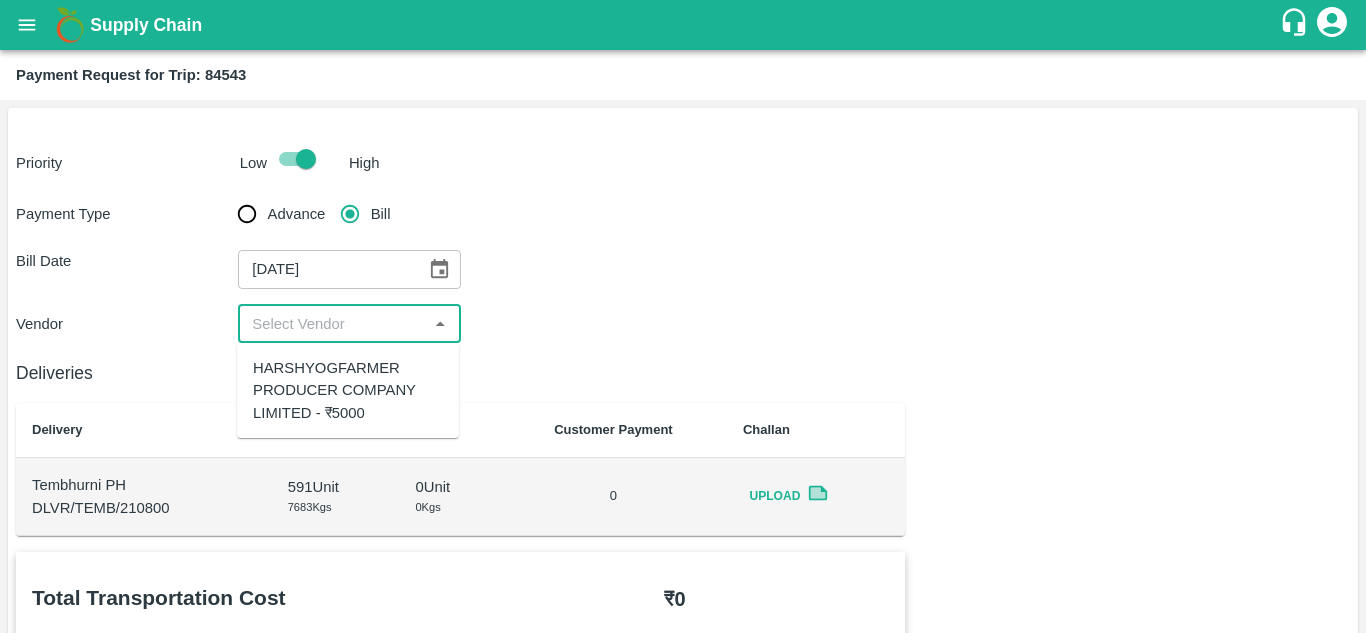 click on "HARSHYOGFARMER PRODUCER COMPANY LIMITED - ₹5000" at bounding box center [348, 390] 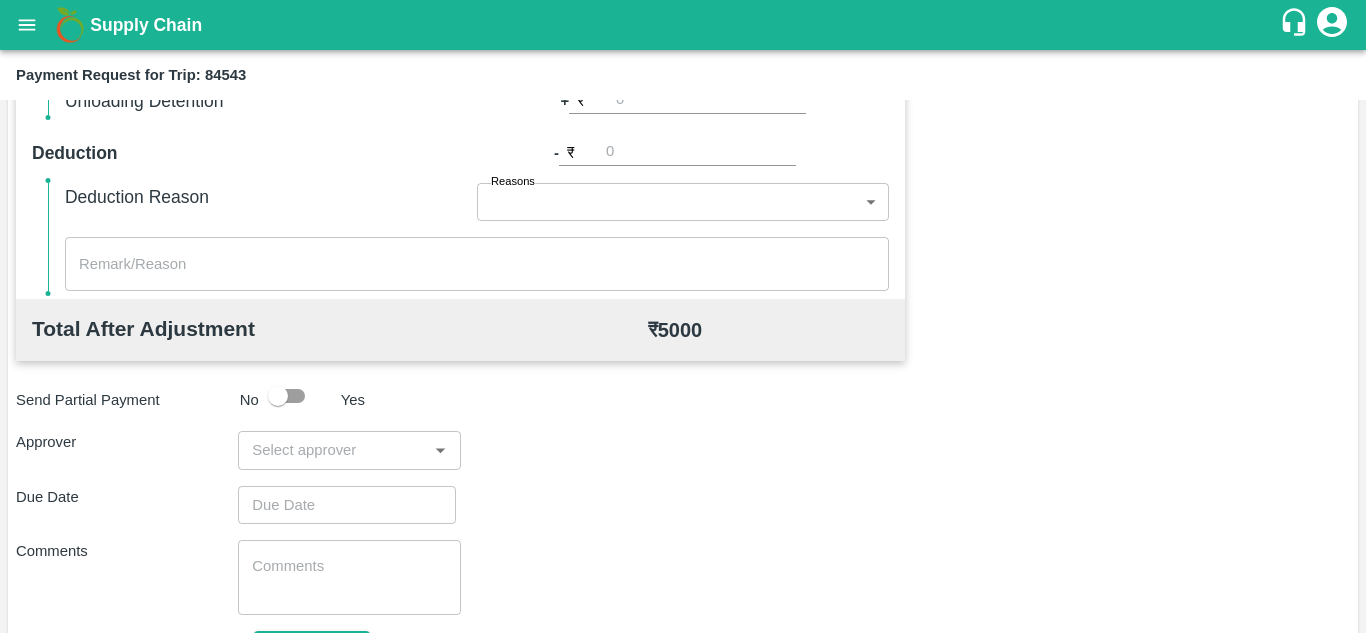 scroll, scrollTop: 910, scrollLeft: 0, axis: vertical 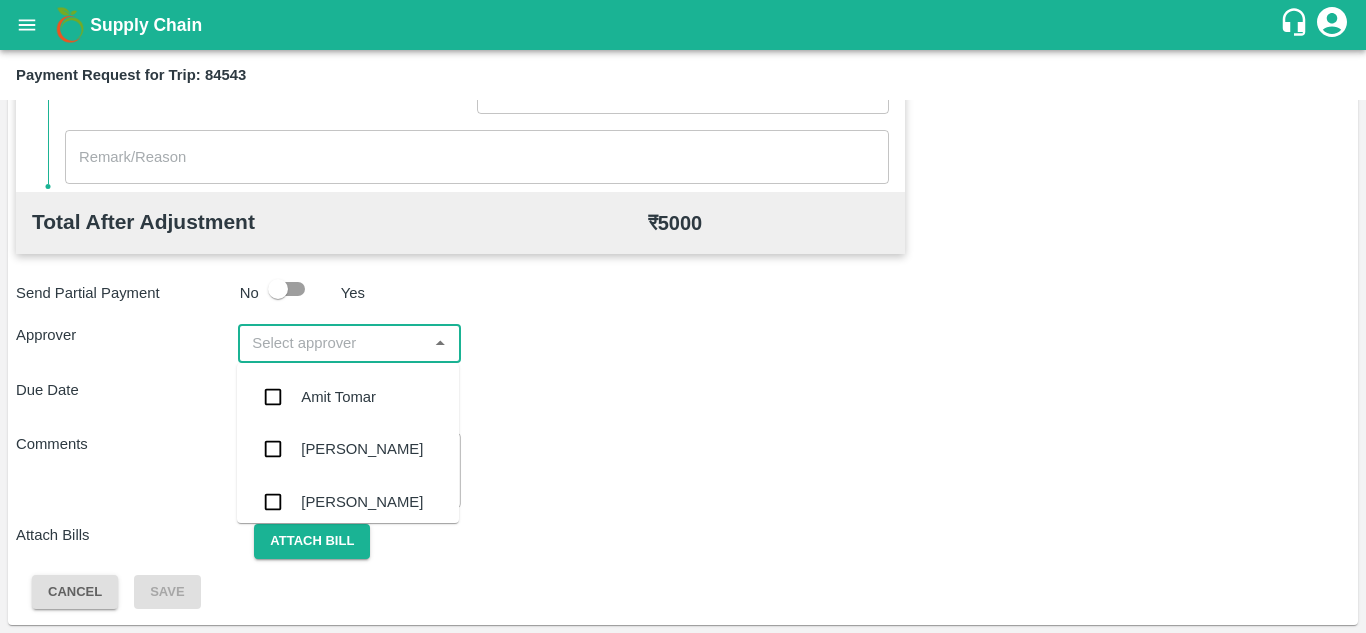 click at bounding box center [332, 343] 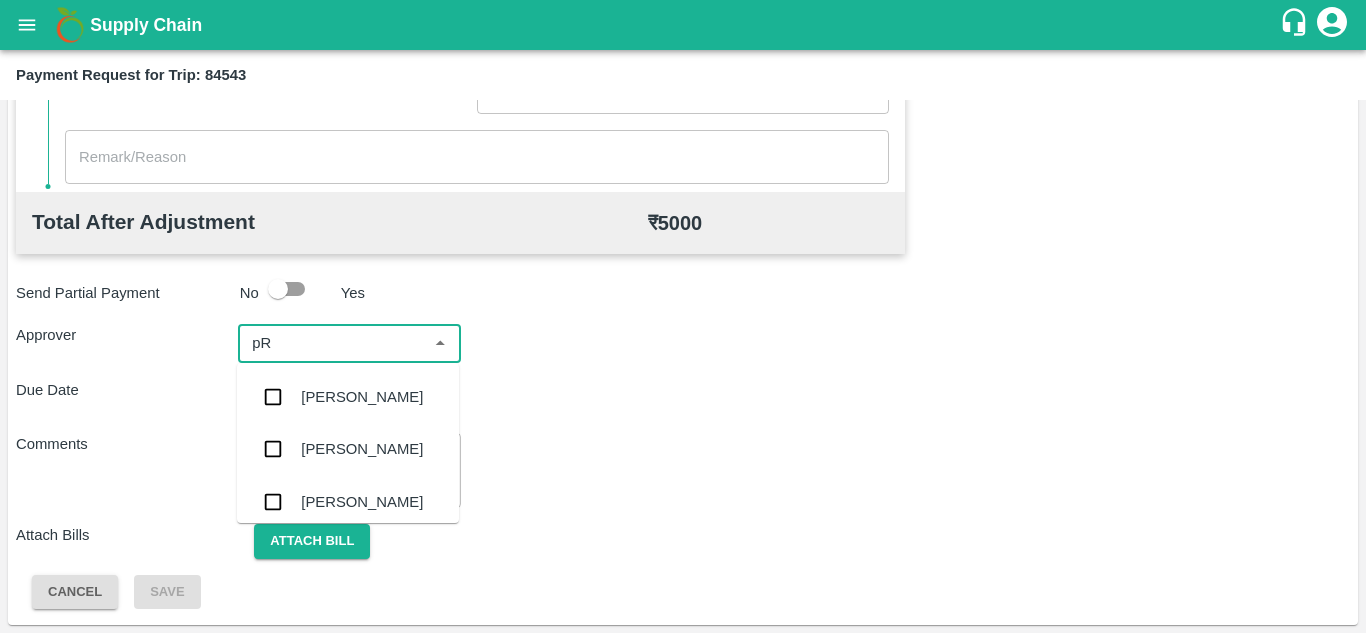 type on "p" 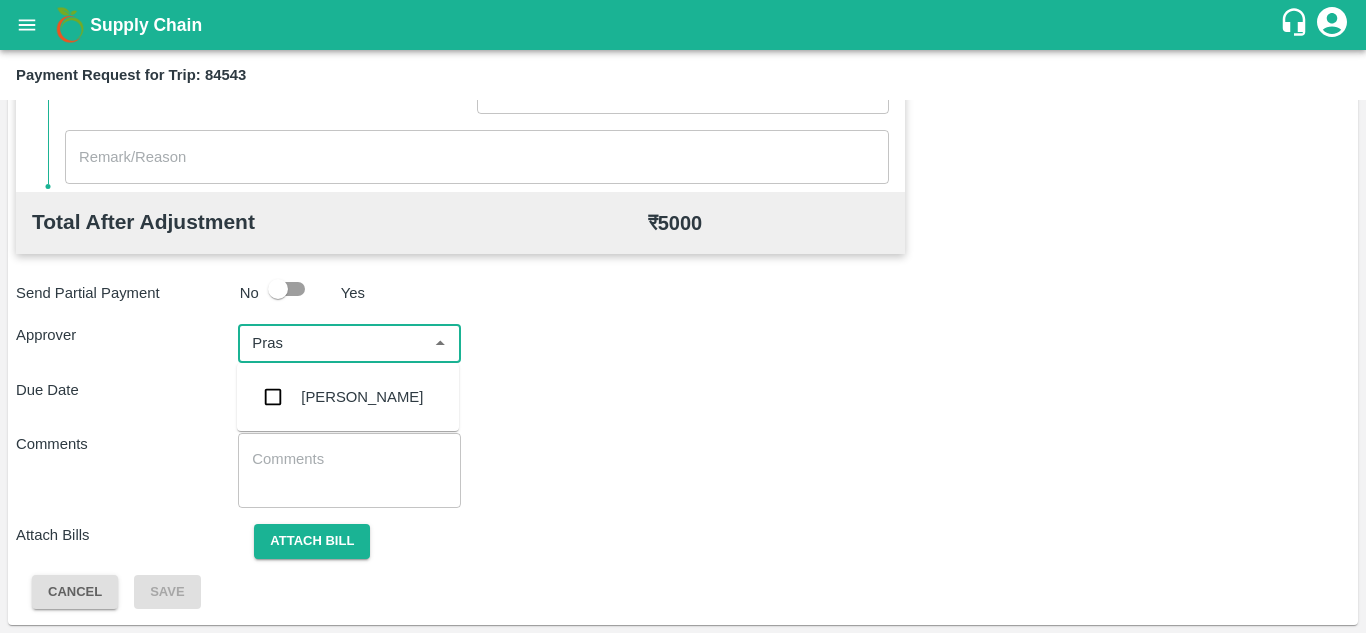 type on "Prasa" 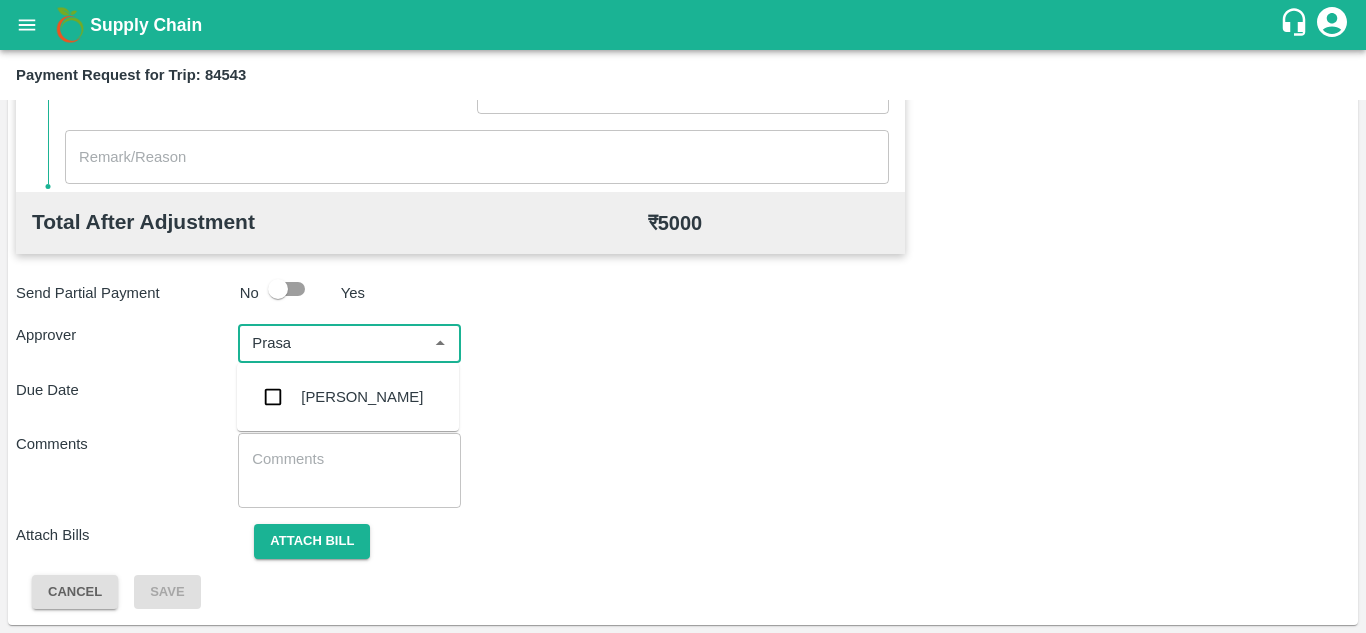 click on "[PERSON_NAME]" at bounding box center [362, 397] 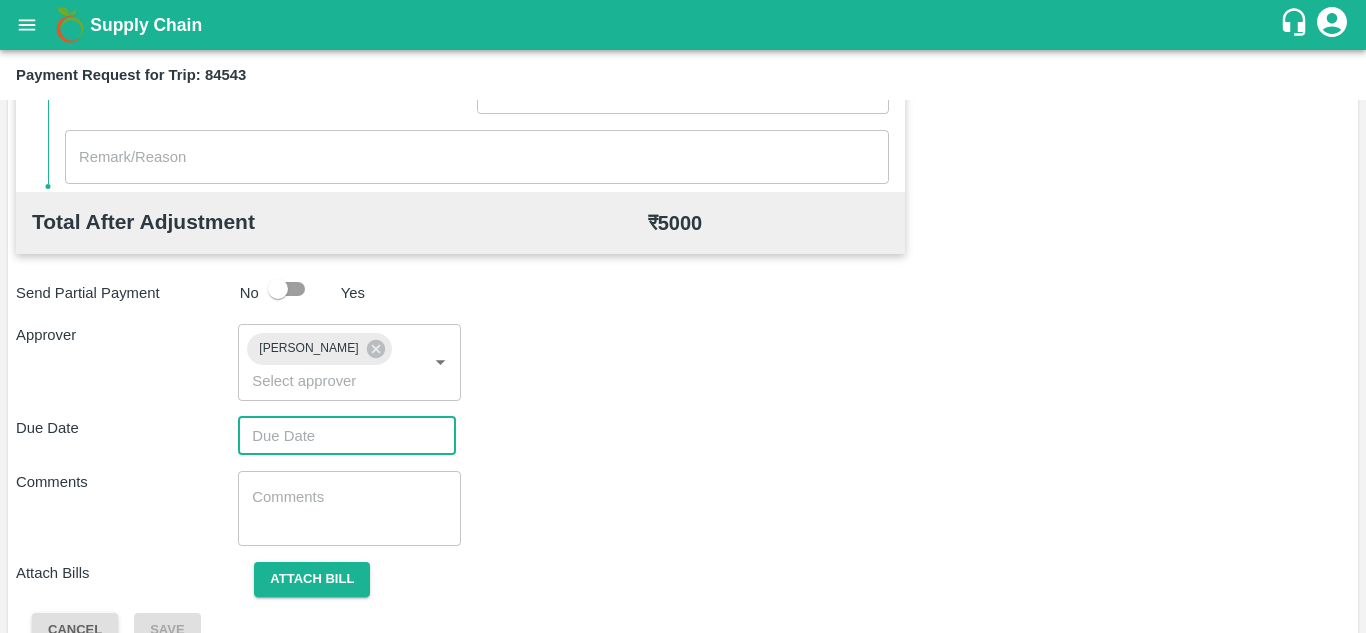 type on "DD/MM/YYYY hh:mm aa" 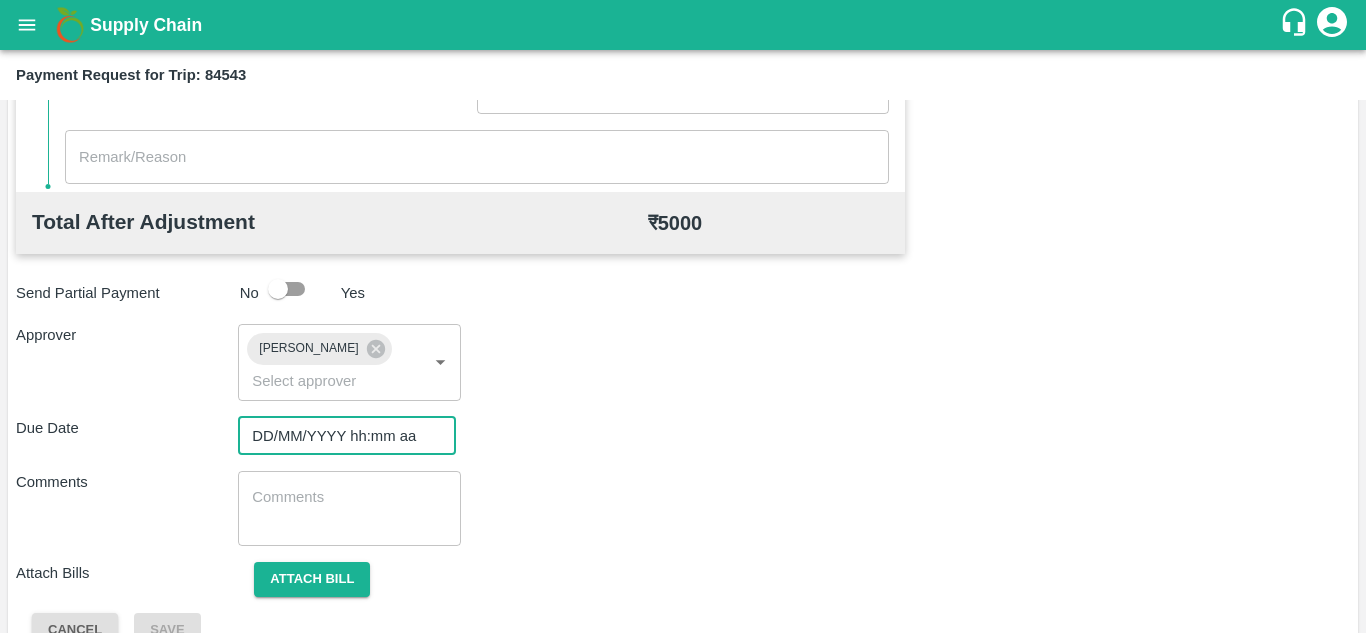 click on "DD/MM/YYYY hh:mm aa" at bounding box center (340, 436) 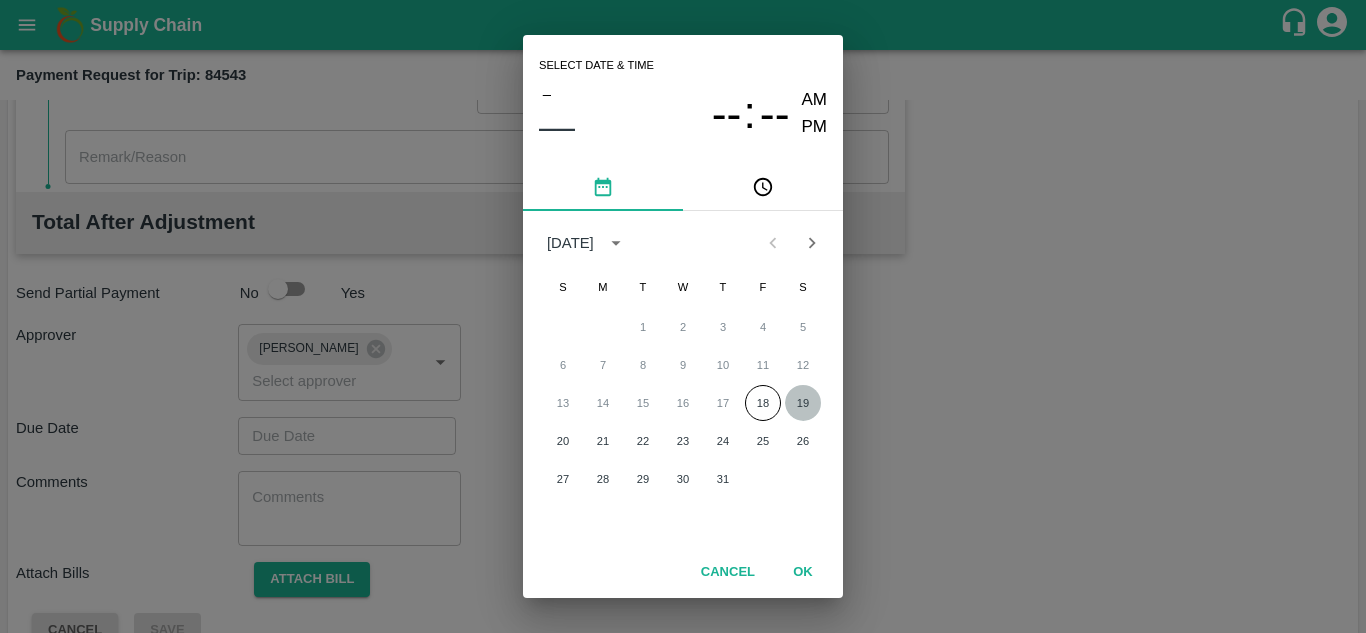 click on "19" at bounding box center [803, 403] 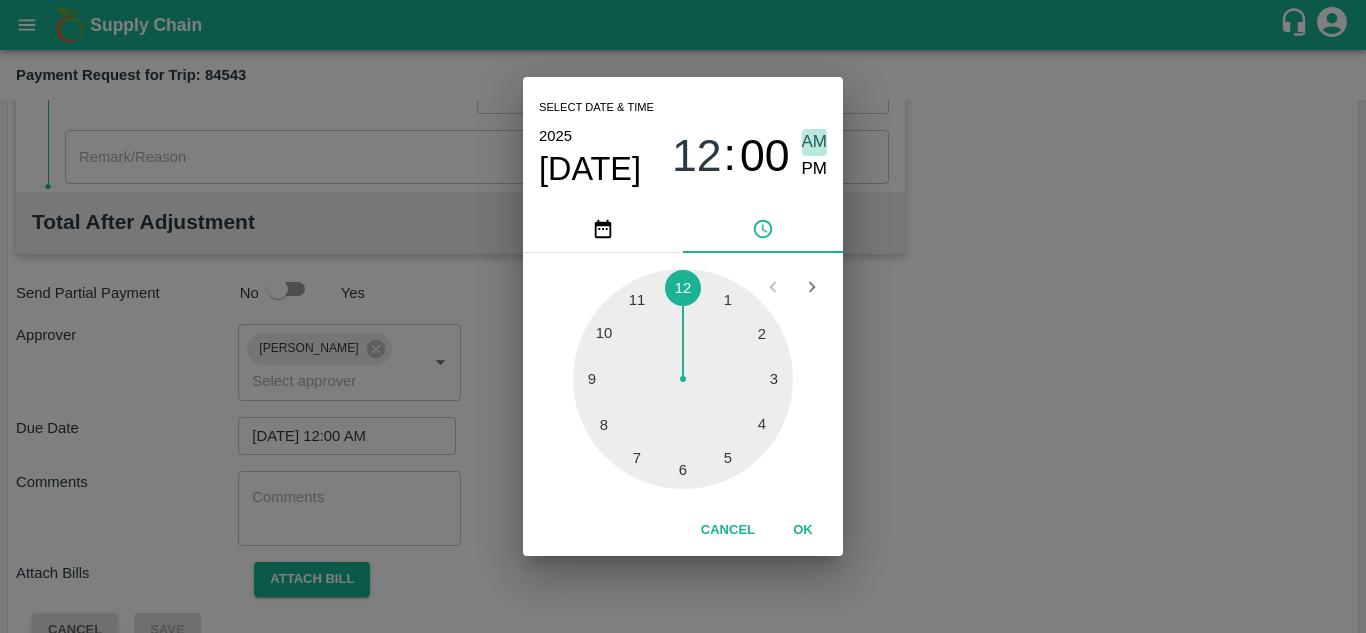 click on "AM" at bounding box center [815, 142] 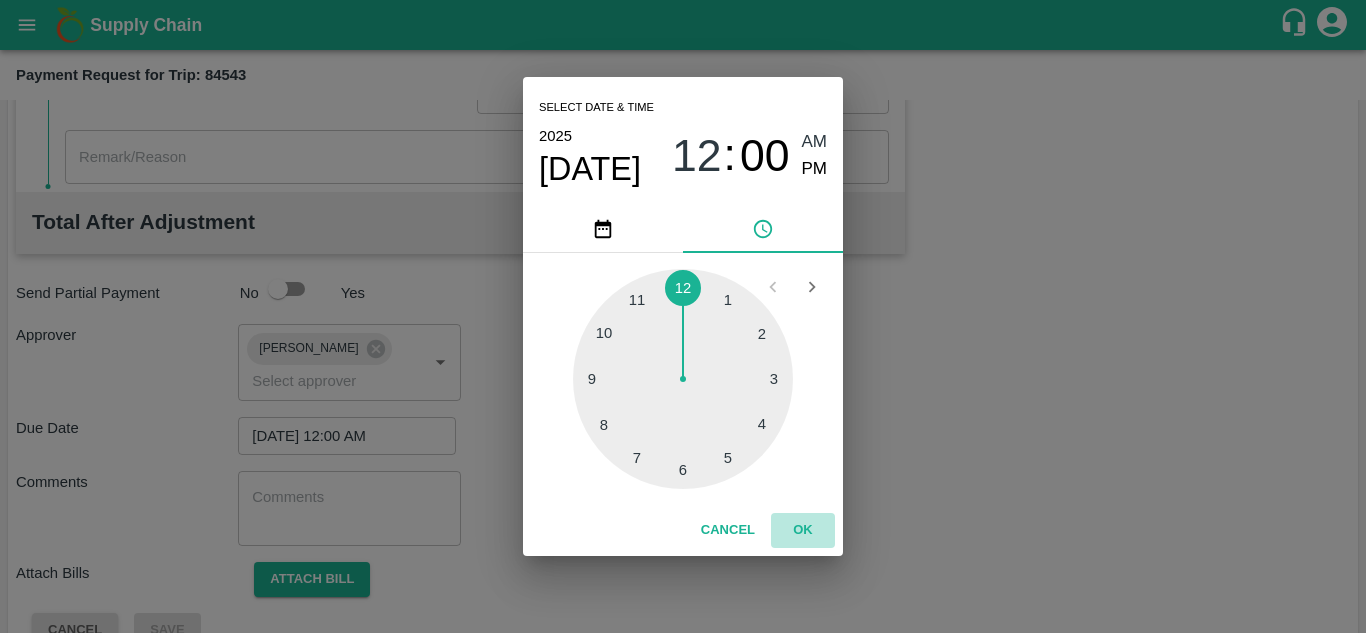 click on "OK" at bounding box center [803, 530] 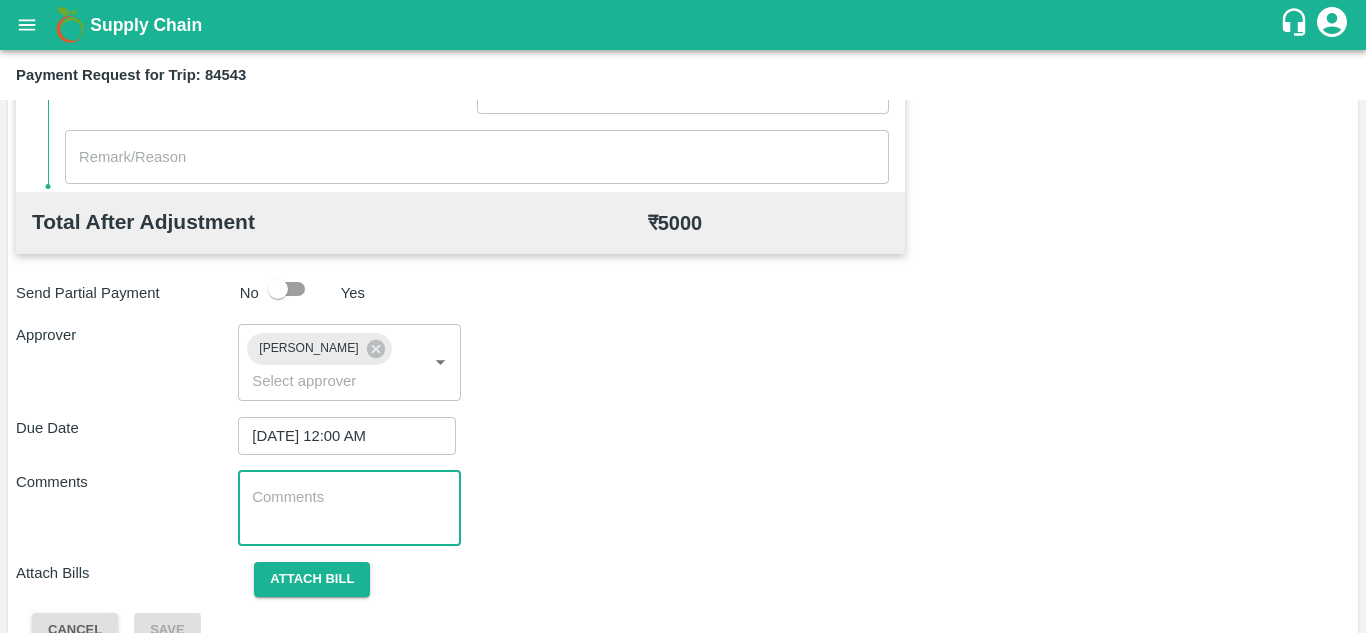 click at bounding box center (349, 508) 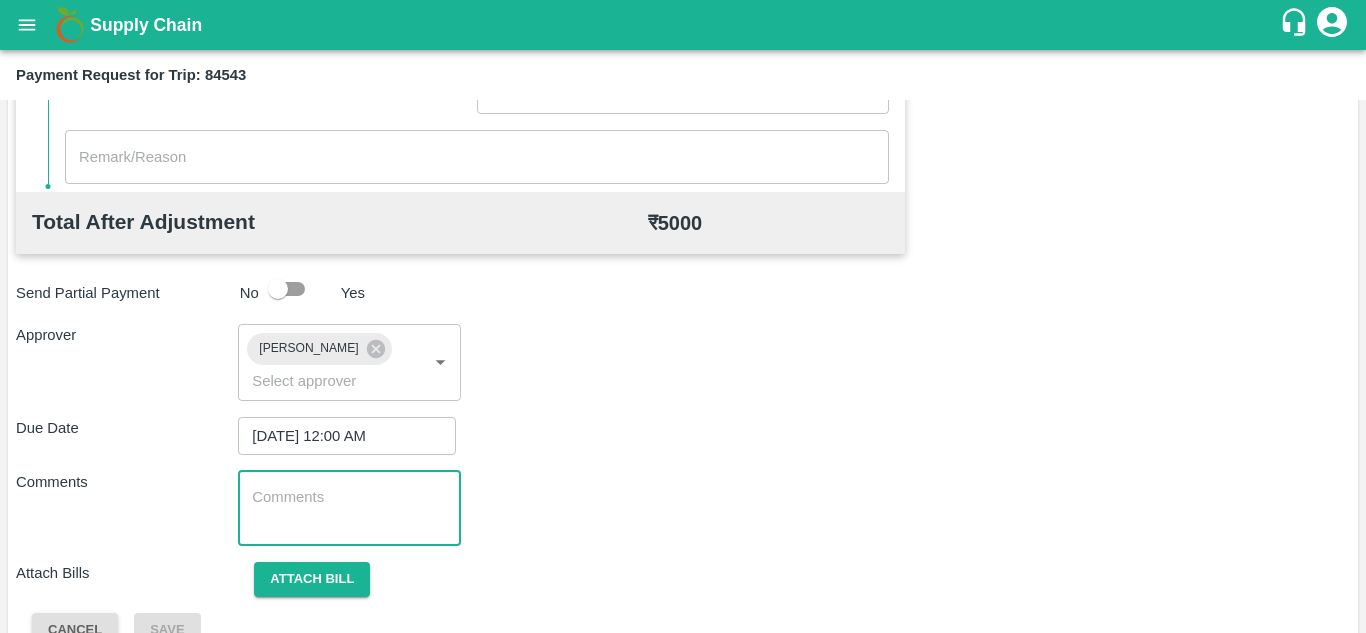paste on "Transport Bill" 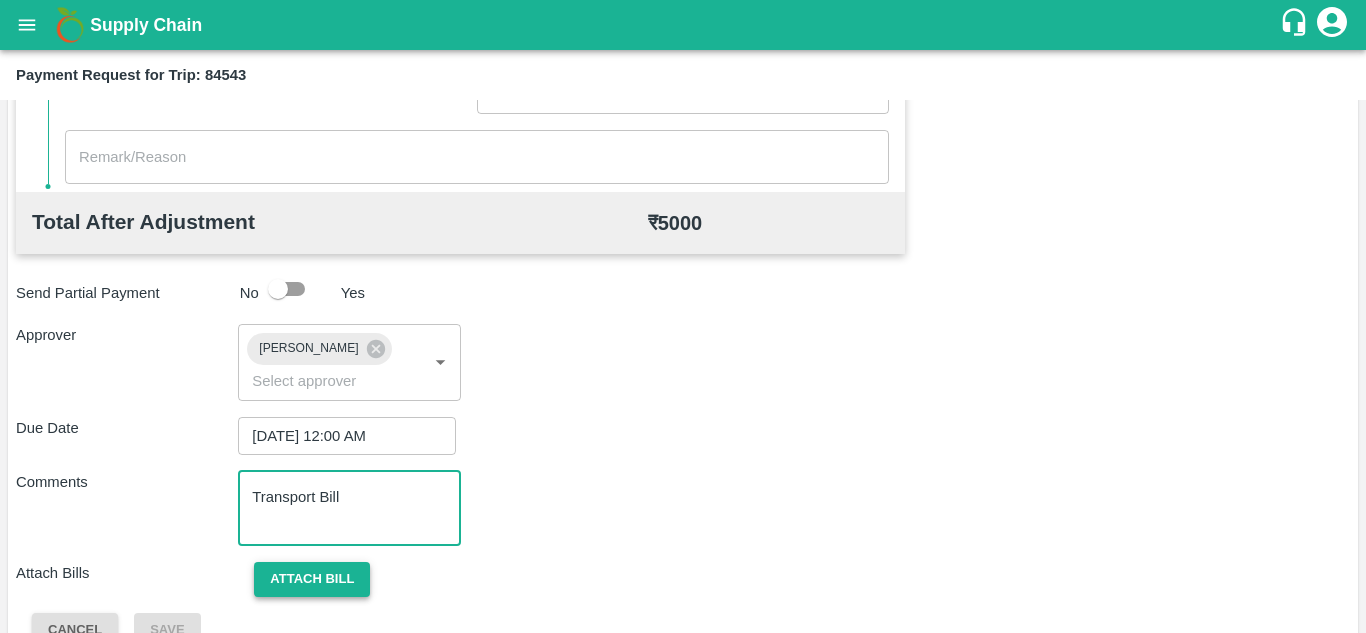 scroll, scrollTop: 948, scrollLeft: 0, axis: vertical 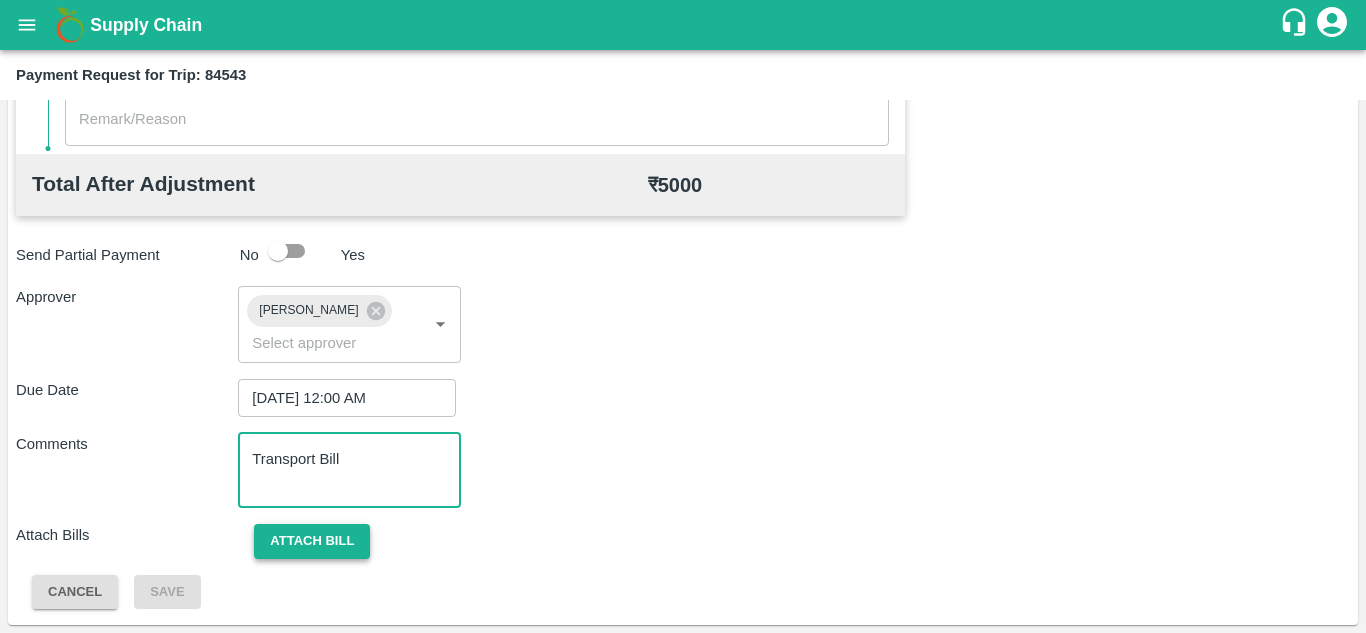 type on "Transport Bill" 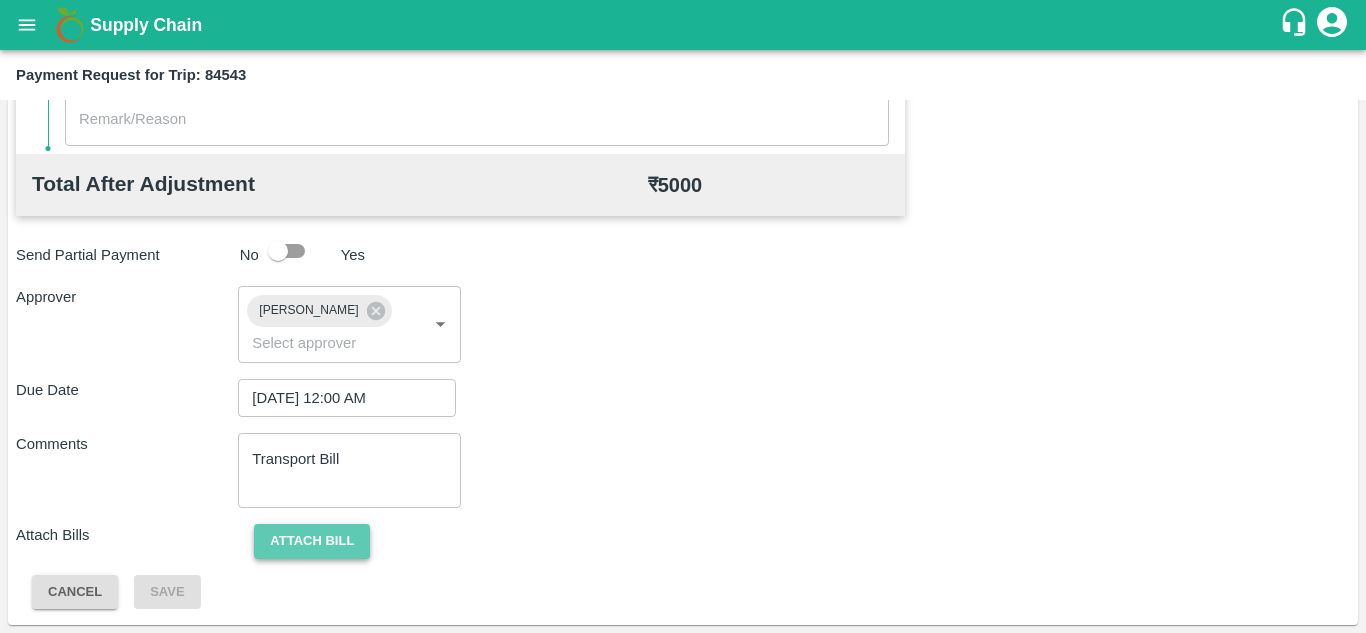 click on "Attach bill" at bounding box center (312, 541) 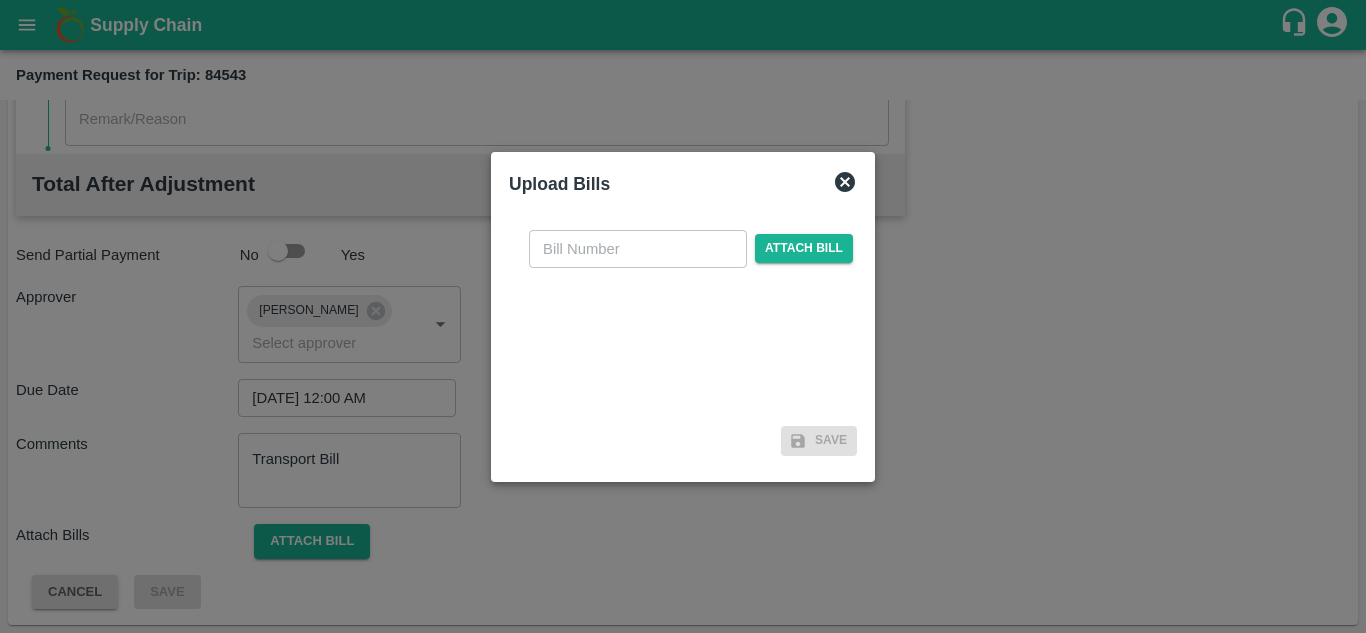 click 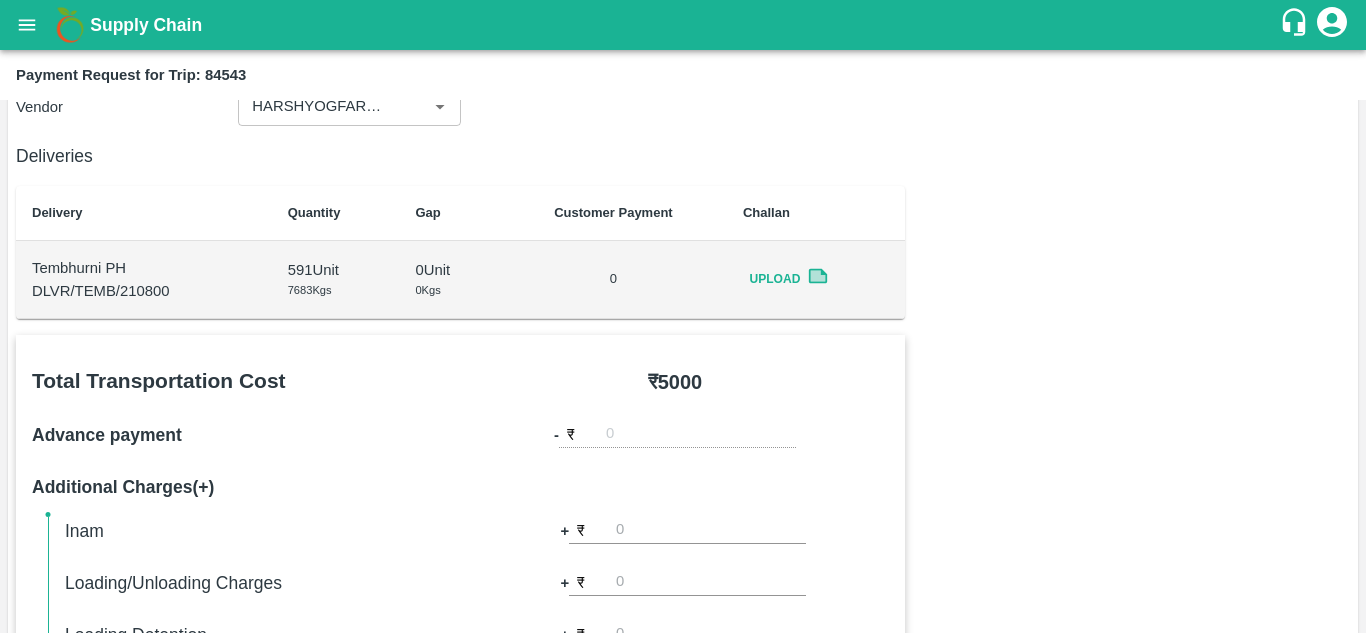 scroll, scrollTop: 948, scrollLeft: 0, axis: vertical 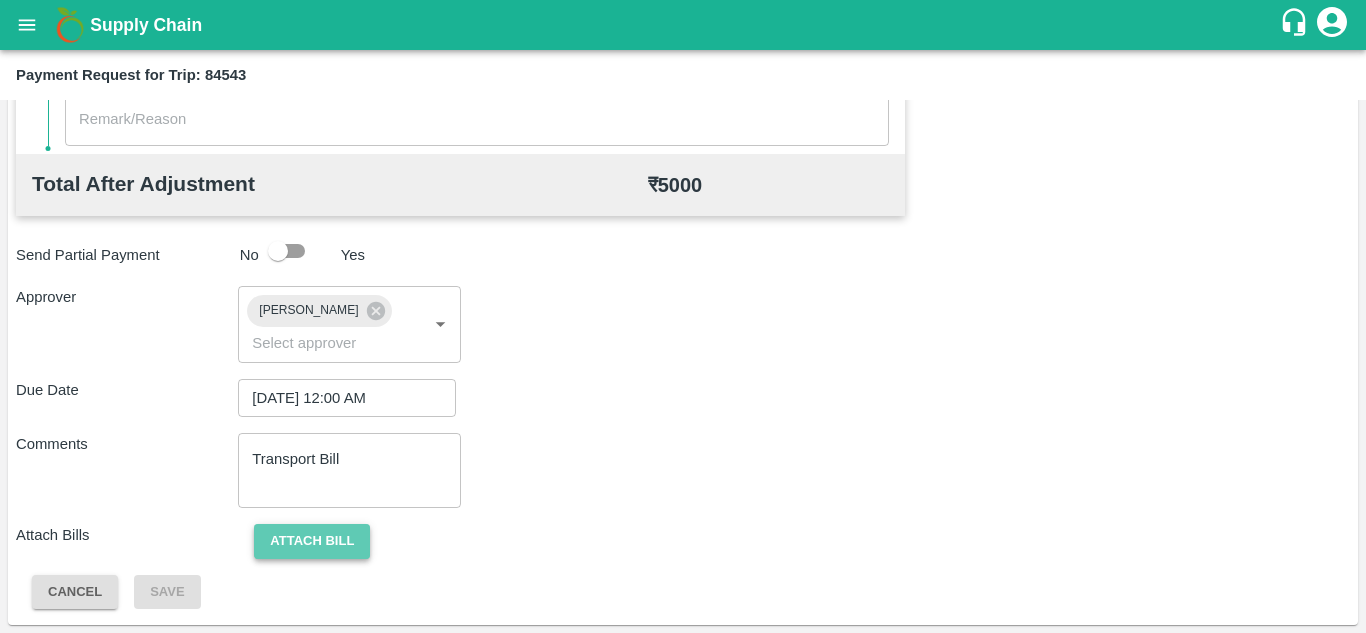 click on "Attach bill" at bounding box center (312, 541) 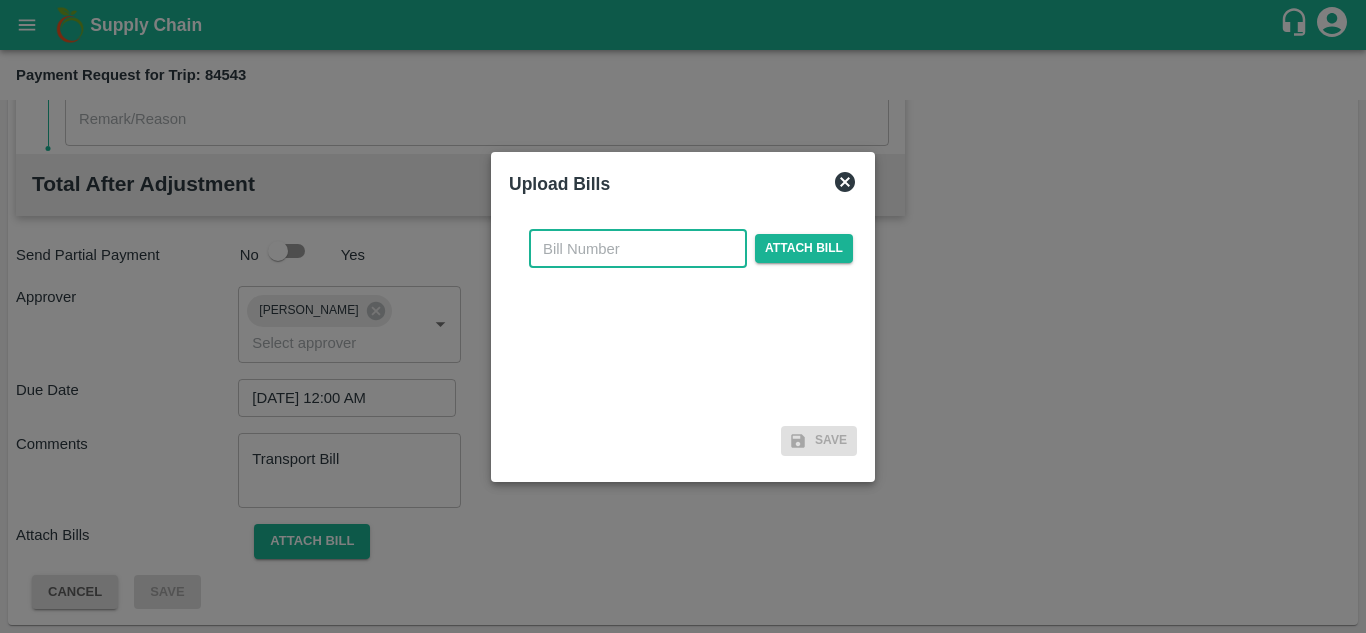 click at bounding box center [638, 249] 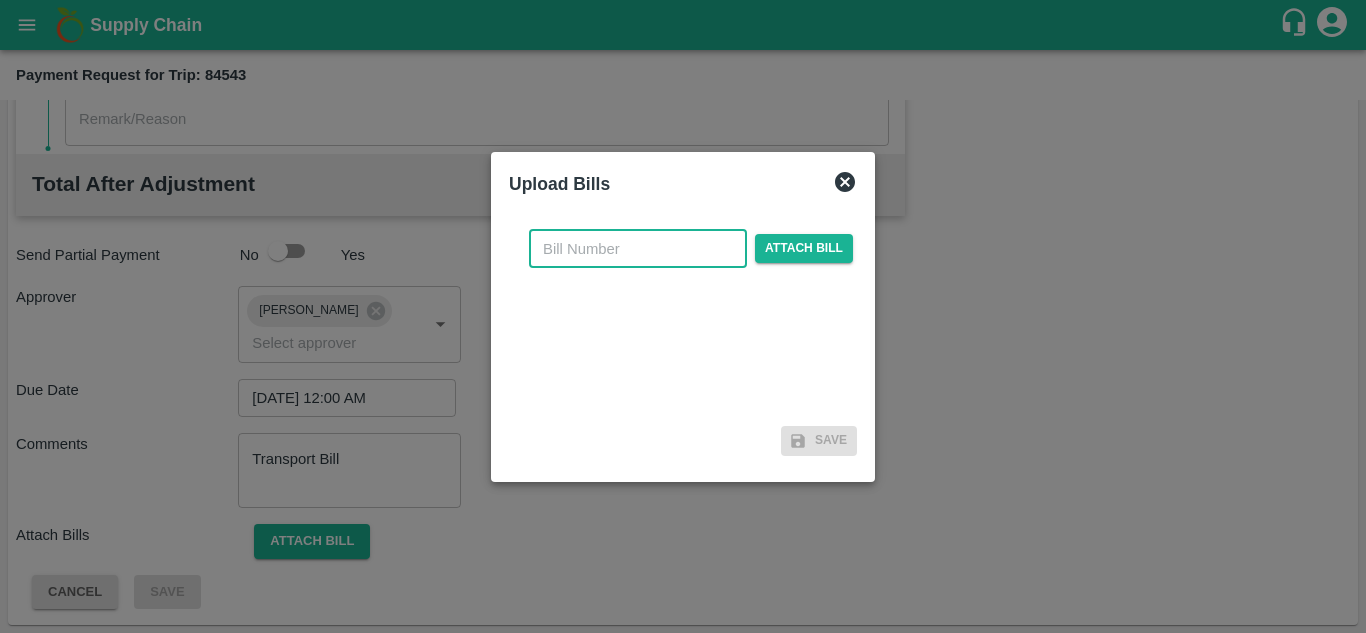 click at bounding box center (683, 316) 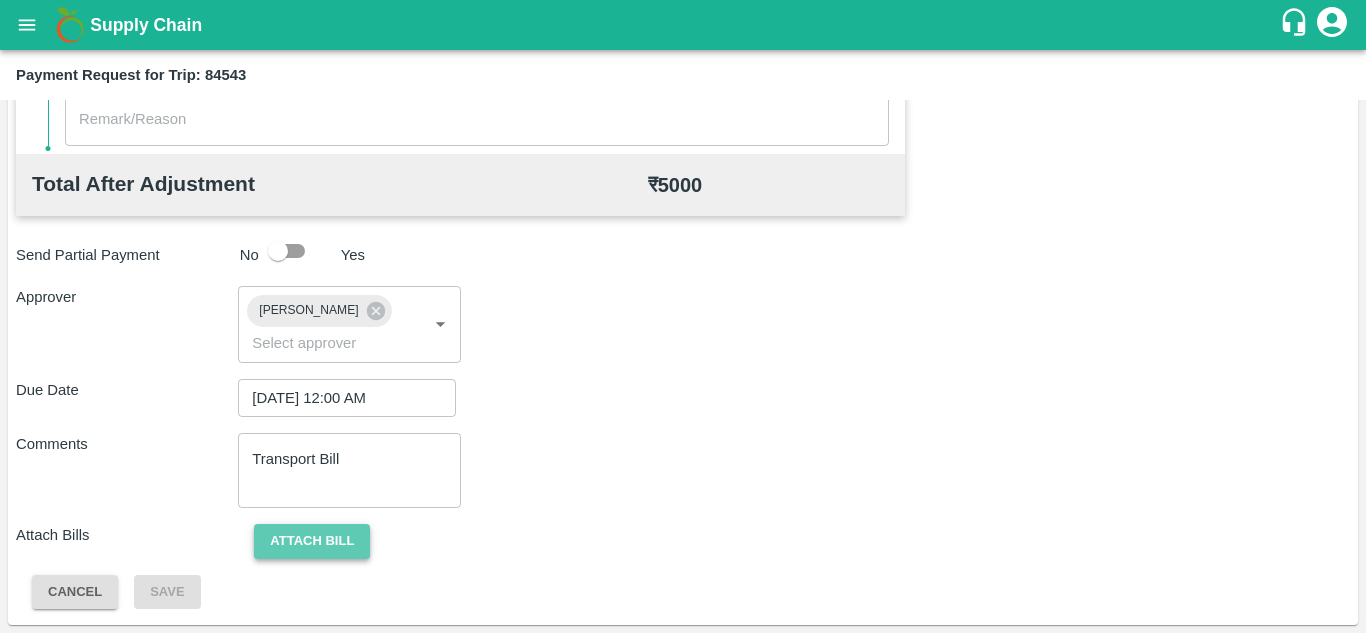 click on "Attach bill" at bounding box center (312, 541) 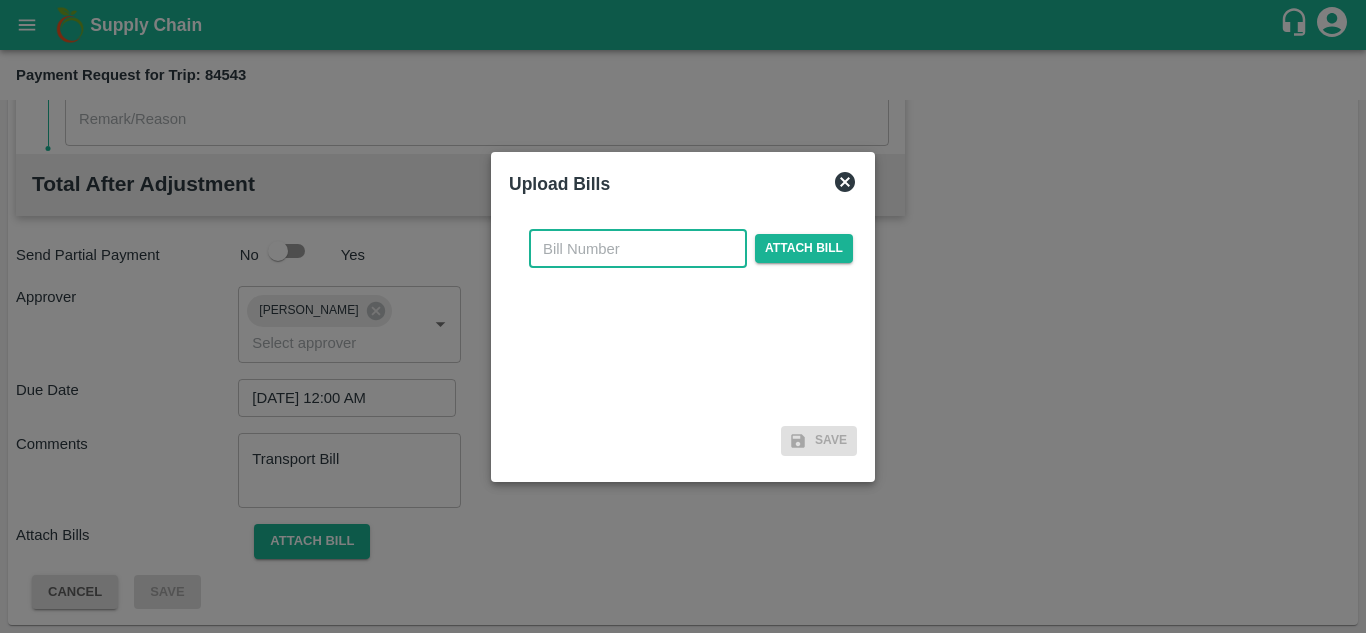click at bounding box center (638, 249) 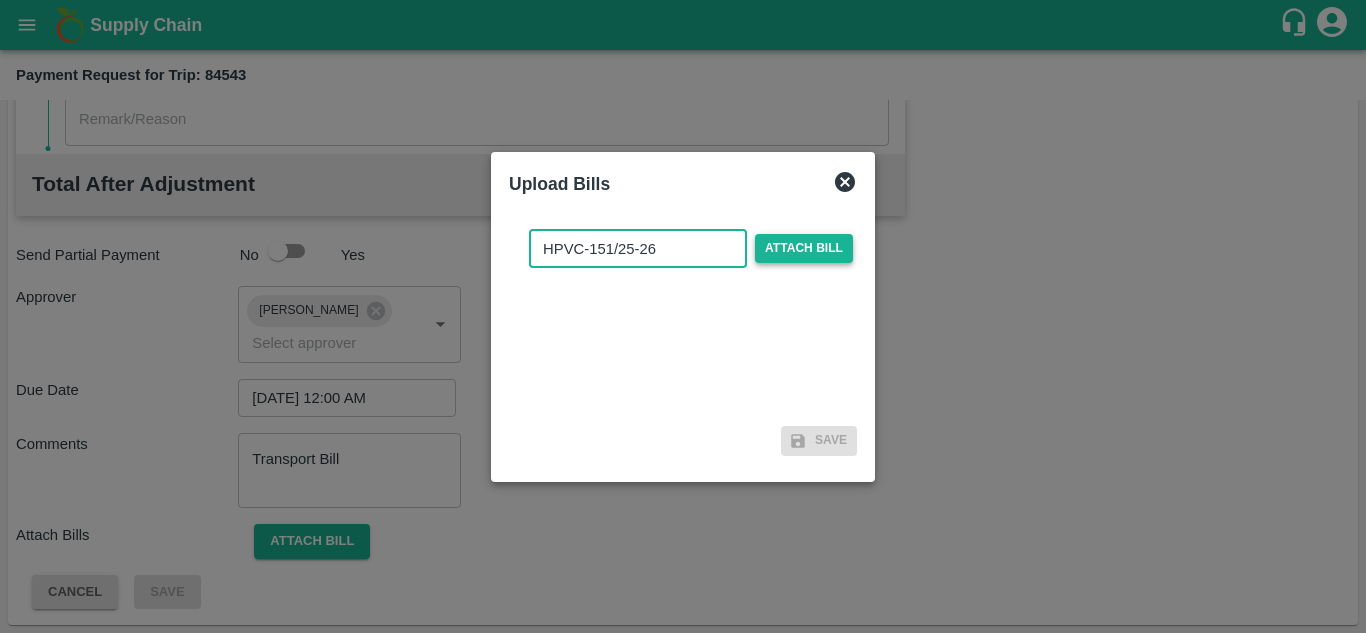 type on "HPVC-151/25-26" 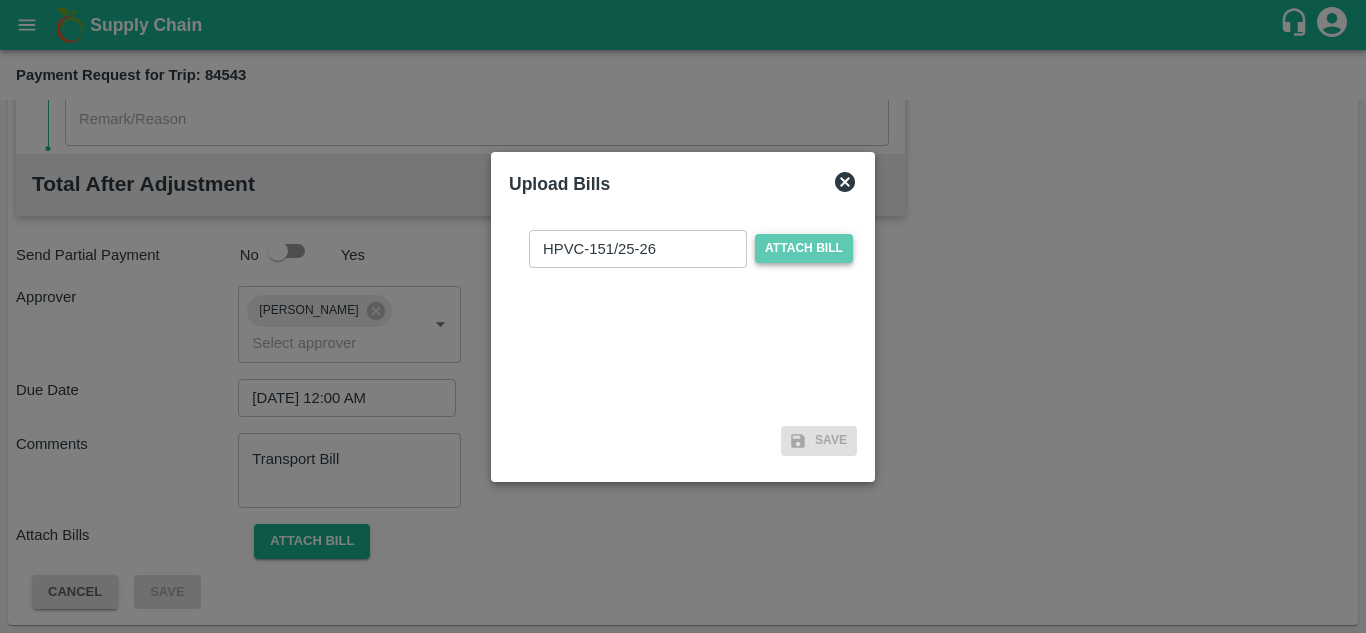 click on "Attach bill" at bounding box center [804, 248] 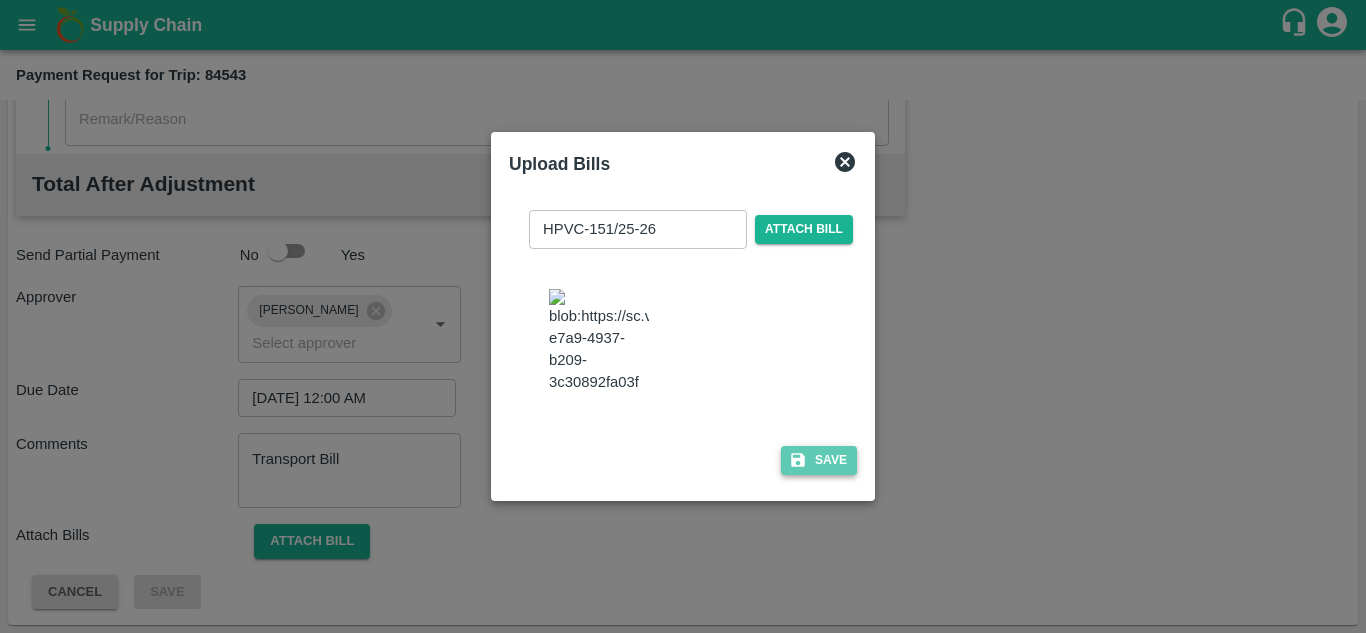 click on "Save" at bounding box center [819, 460] 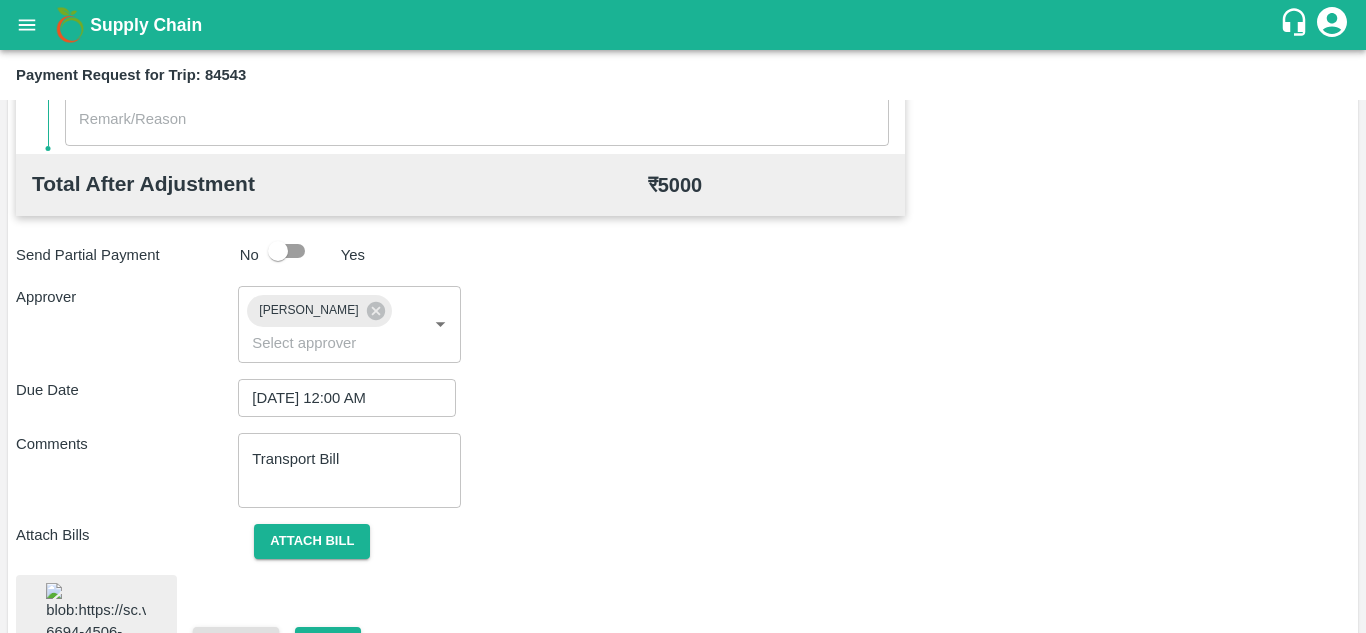 scroll, scrollTop: 1094, scrollLeft: 0, axis: vertical 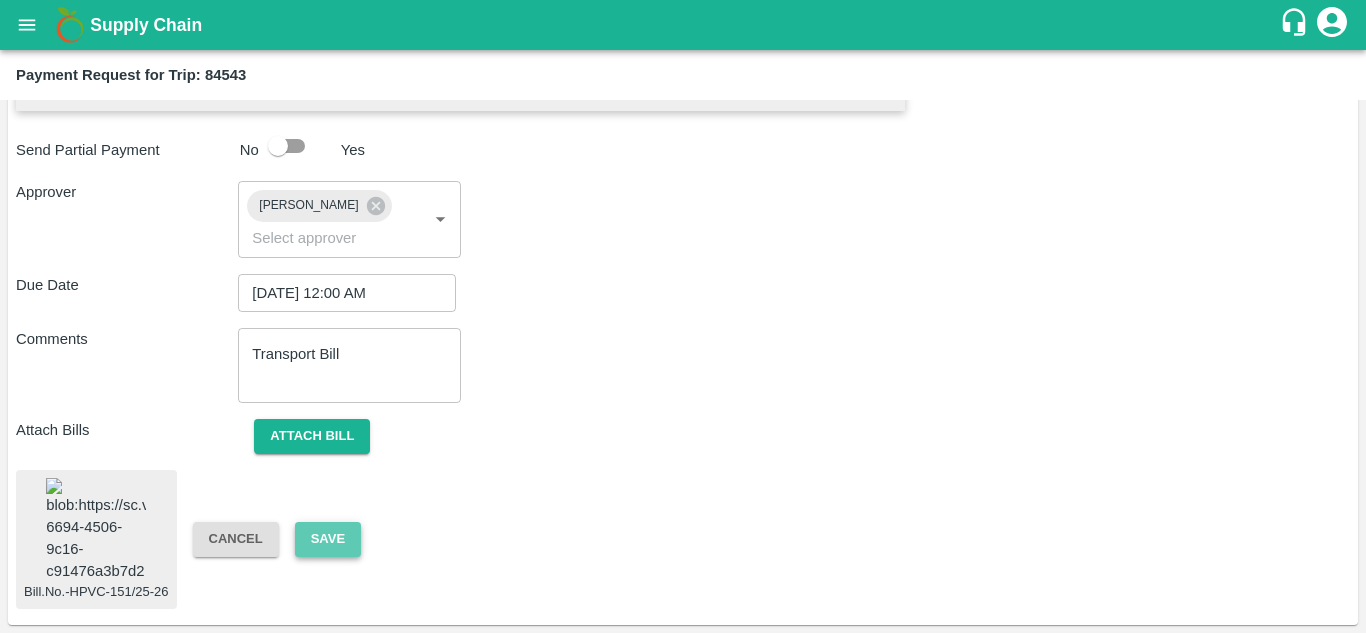 click on "Save" at bounding box center (328, 539) 